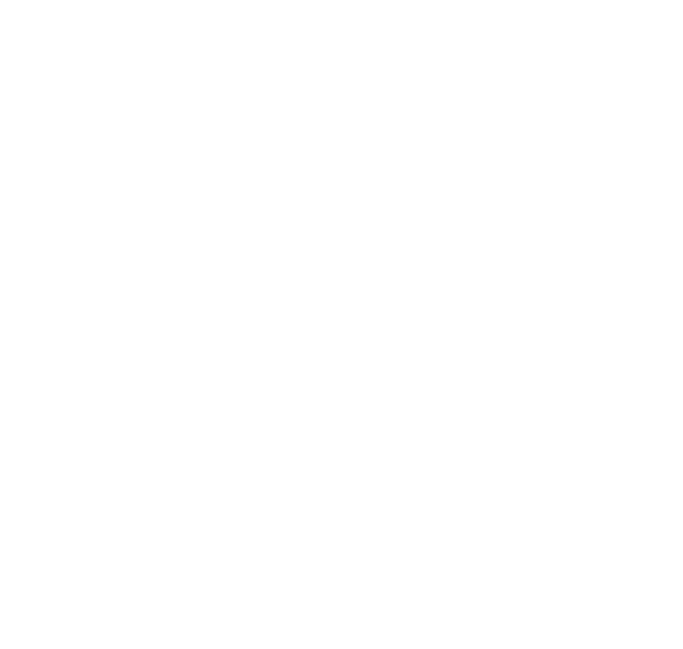 scroll, scrollTop: 0, scrollLeft: 0, axis: both 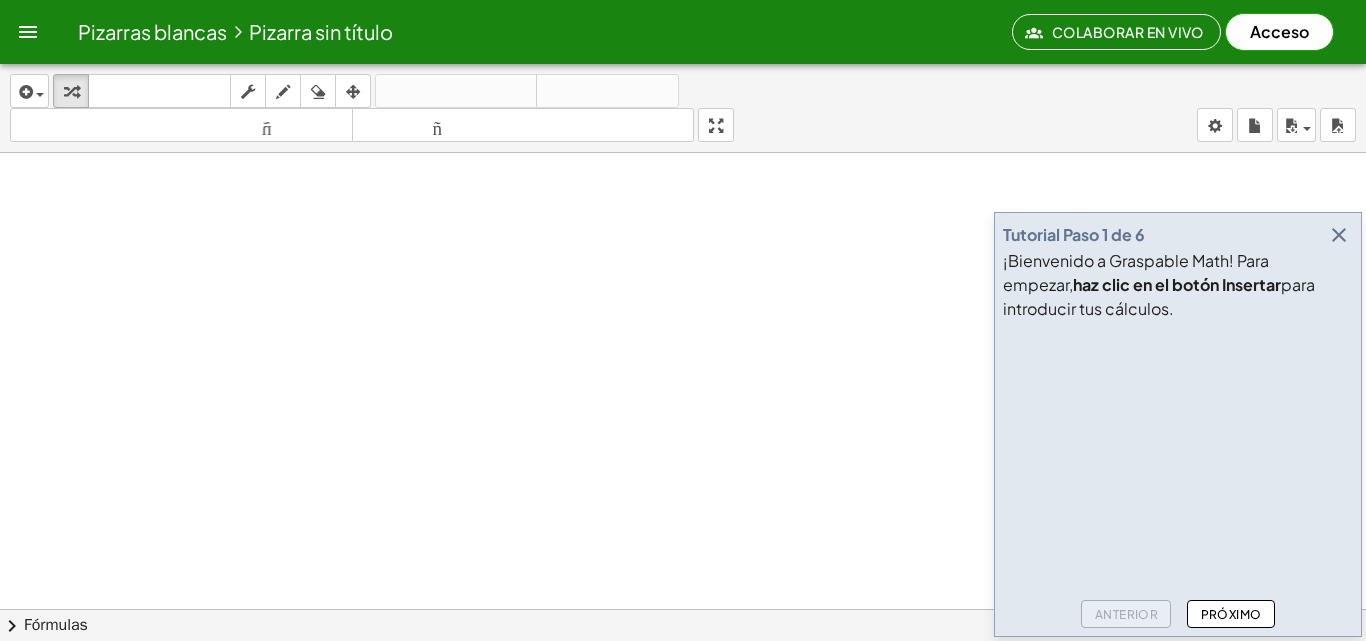 click at bounding box center (1153, 404) 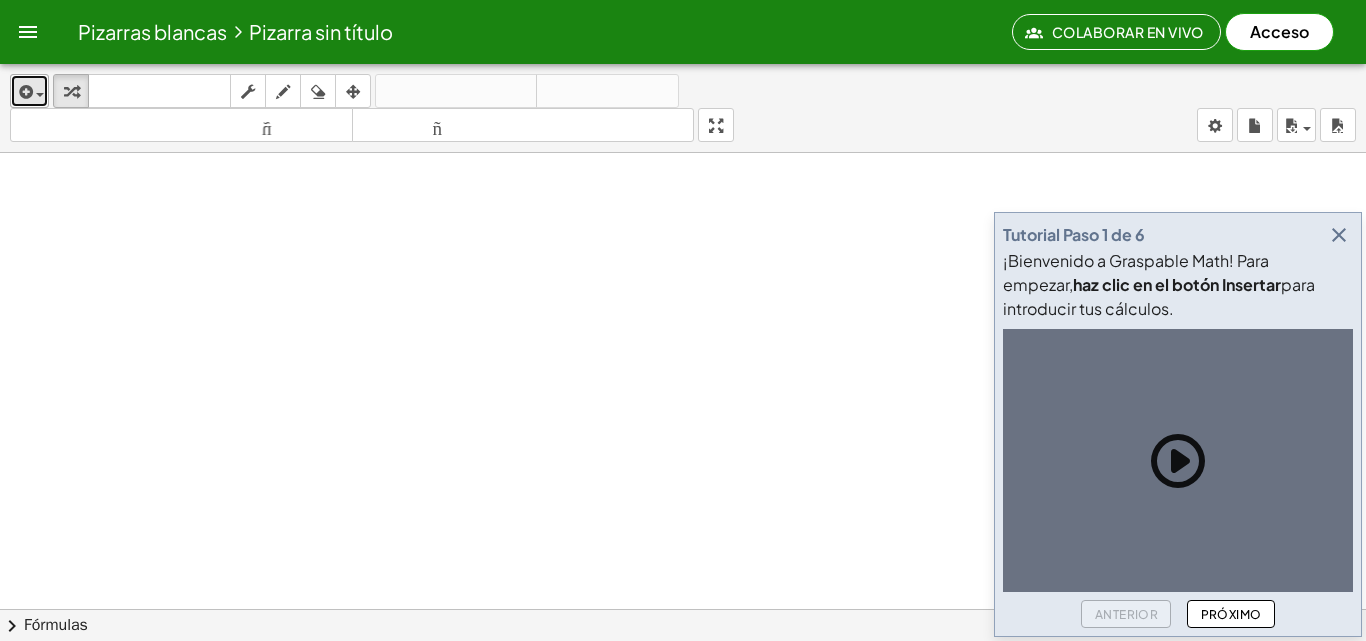 click at bounding box center [29, 91] 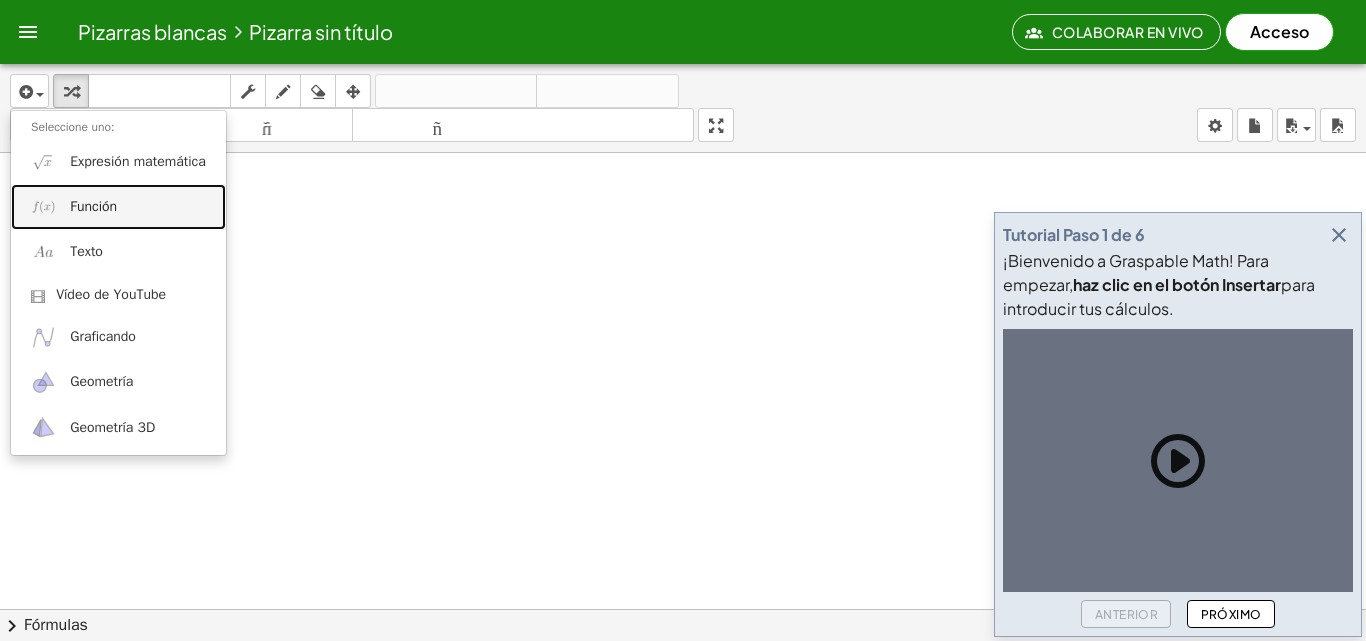 click on "Función" at bounding box center (93, 206) 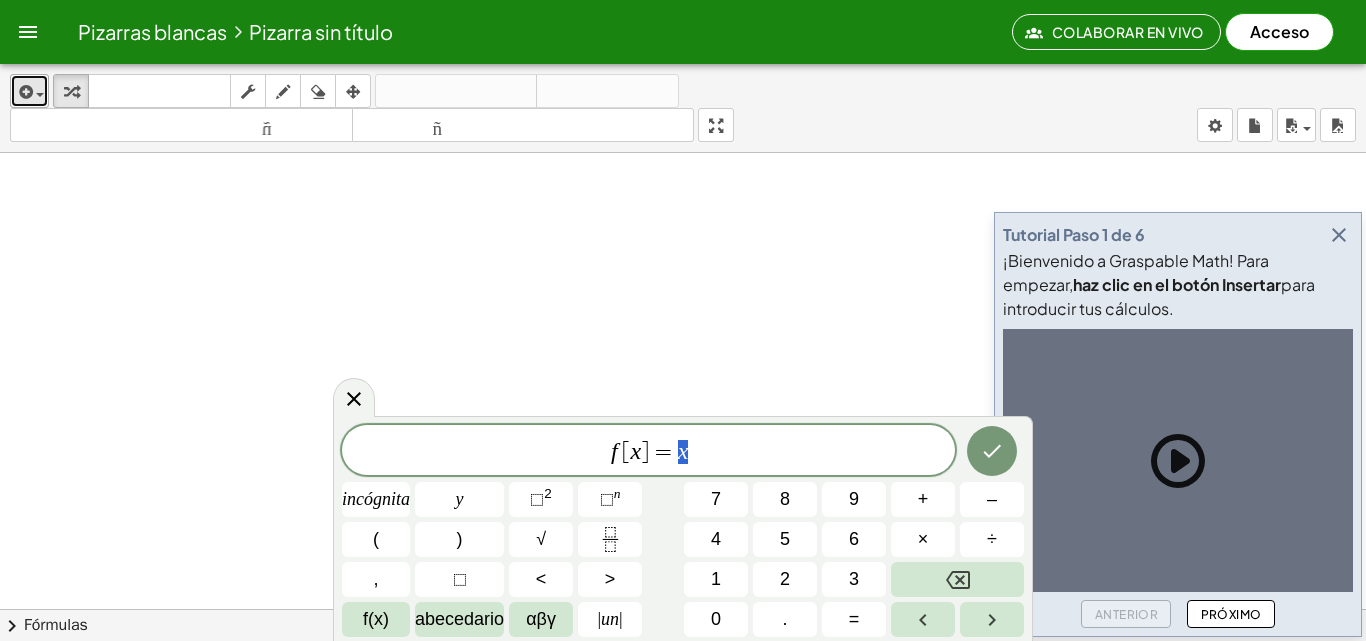click at bounding box center (29, 91) 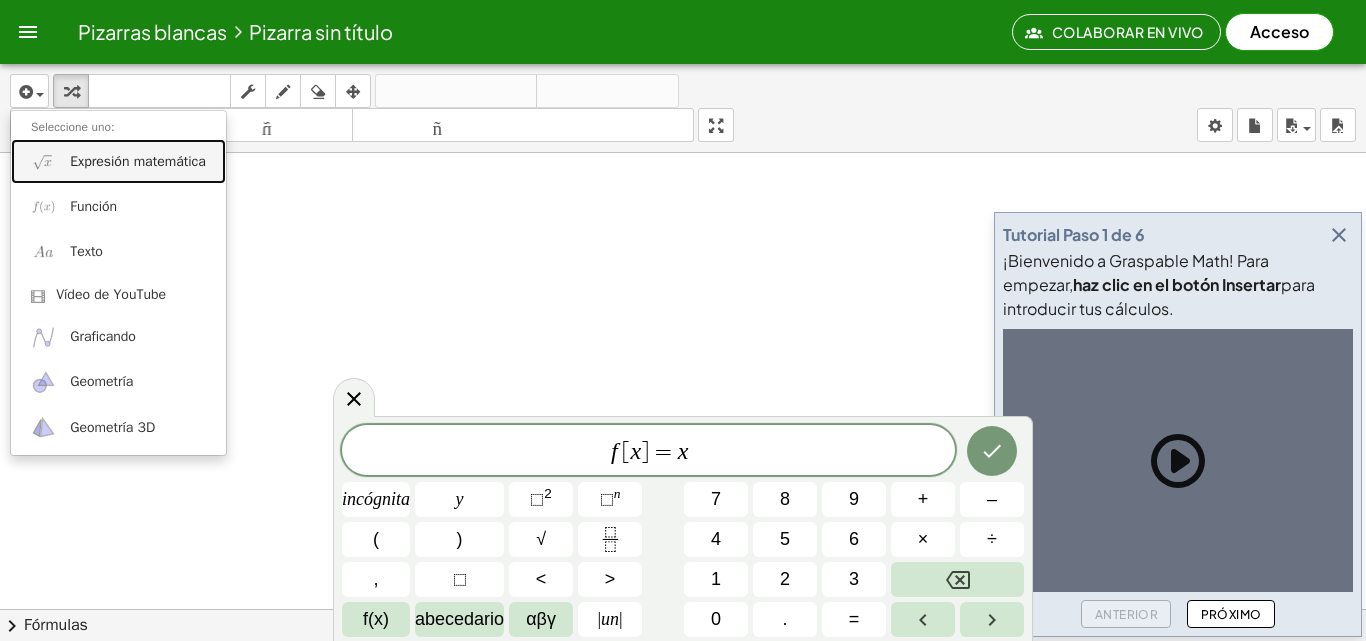 click on "Expresión matemática" at bounding box center (138, 161) 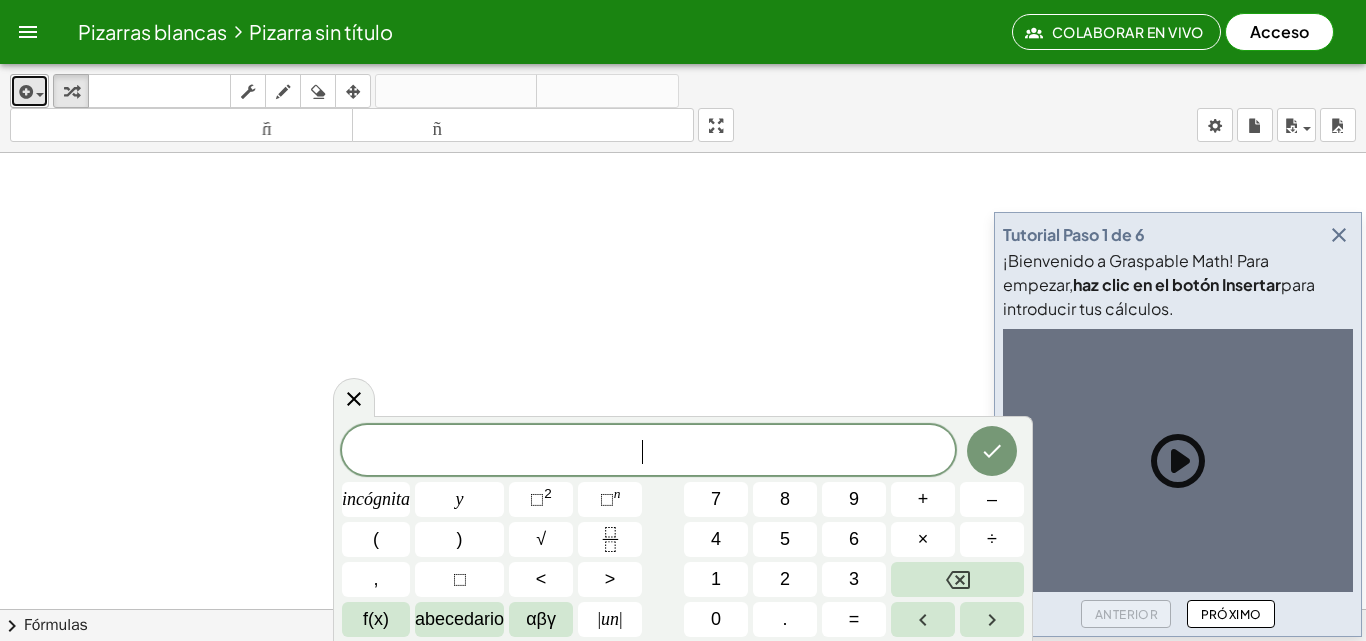 click at bounding box center (35, 94) 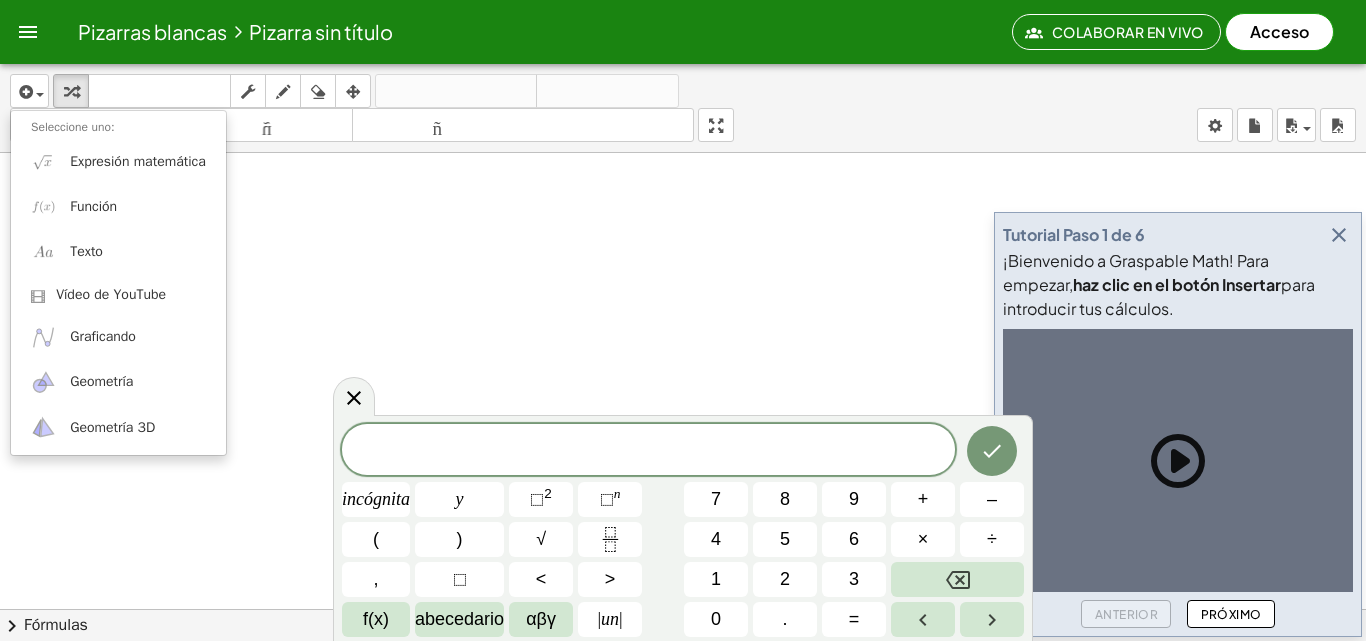 click at bounding box center (648, 451) 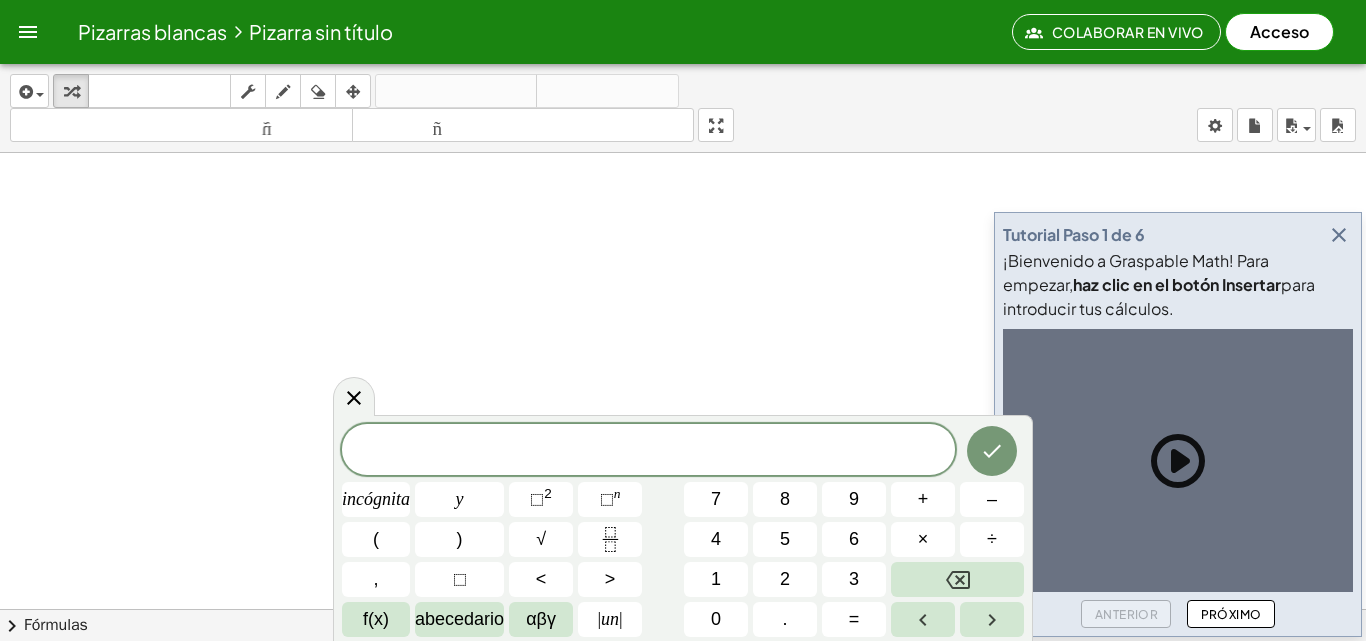 click at bounding box center (648, 451) 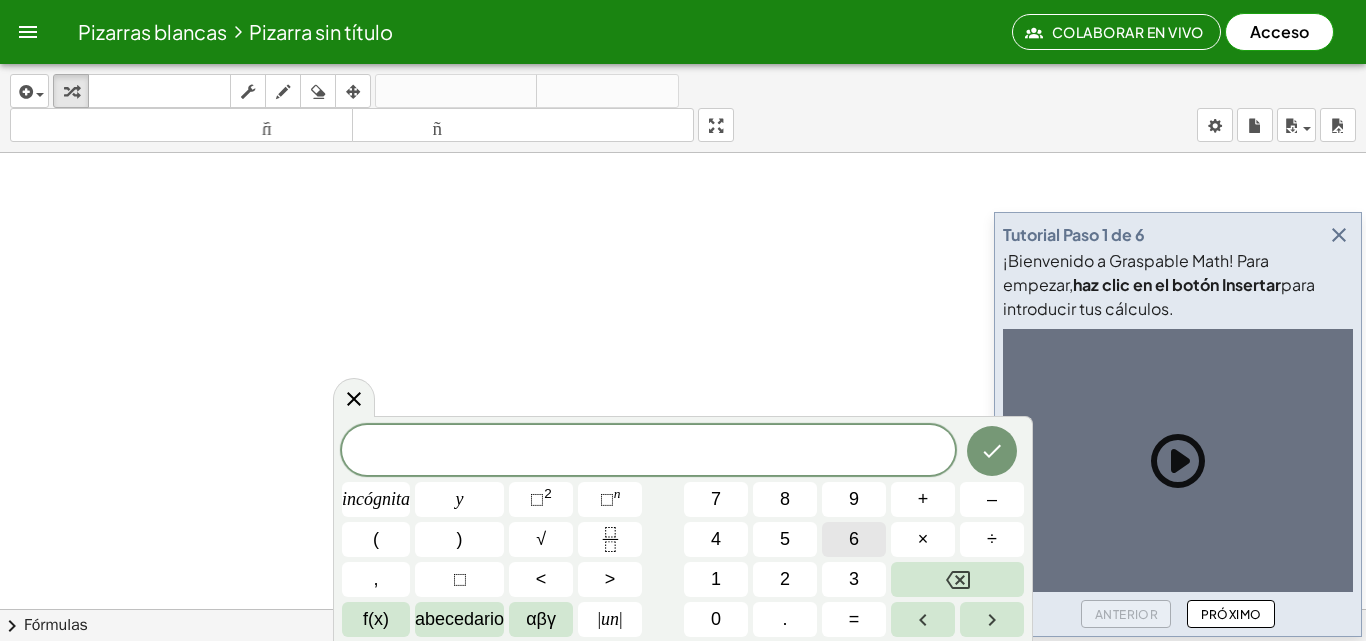 click on "6" at bounding box center (854, 539) 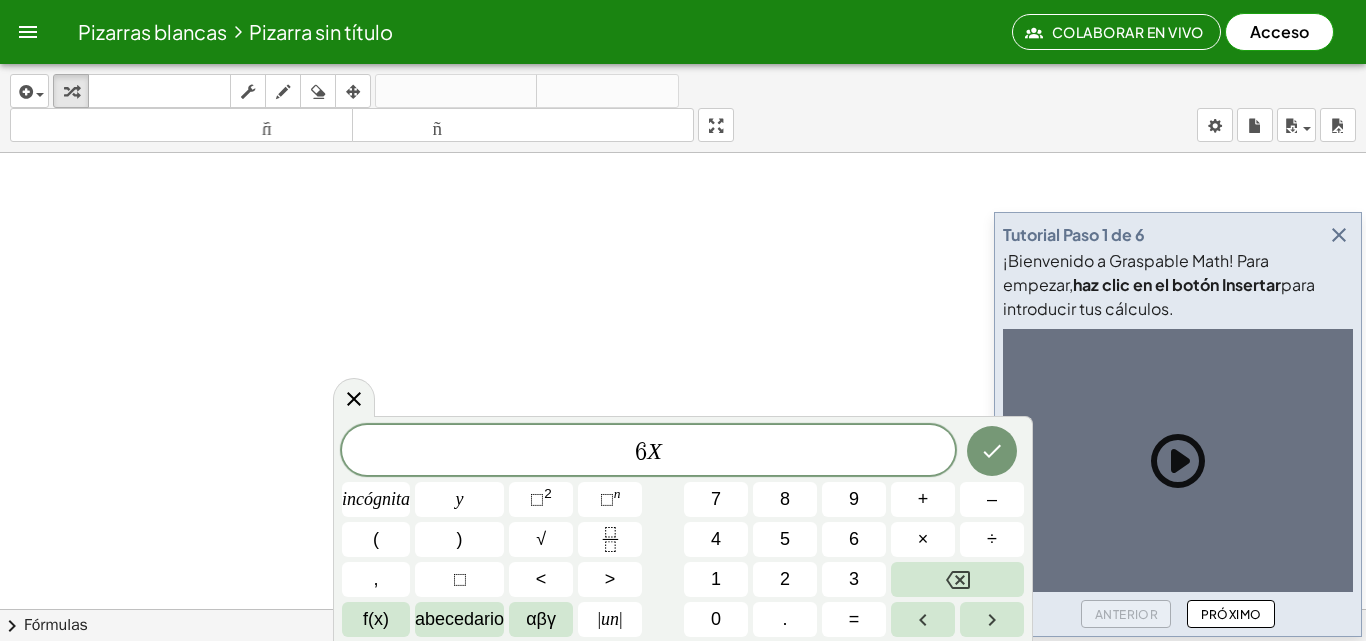 click at bounding box center [683, 687] 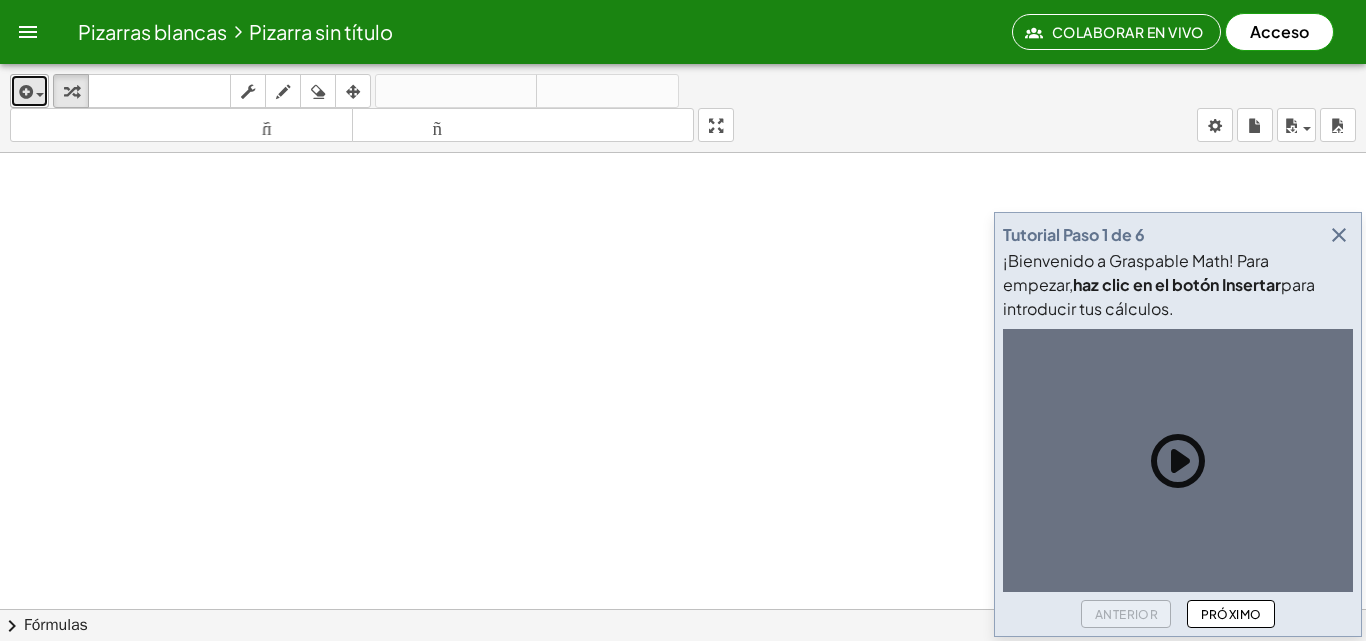 click at bounding box center (24, 92) 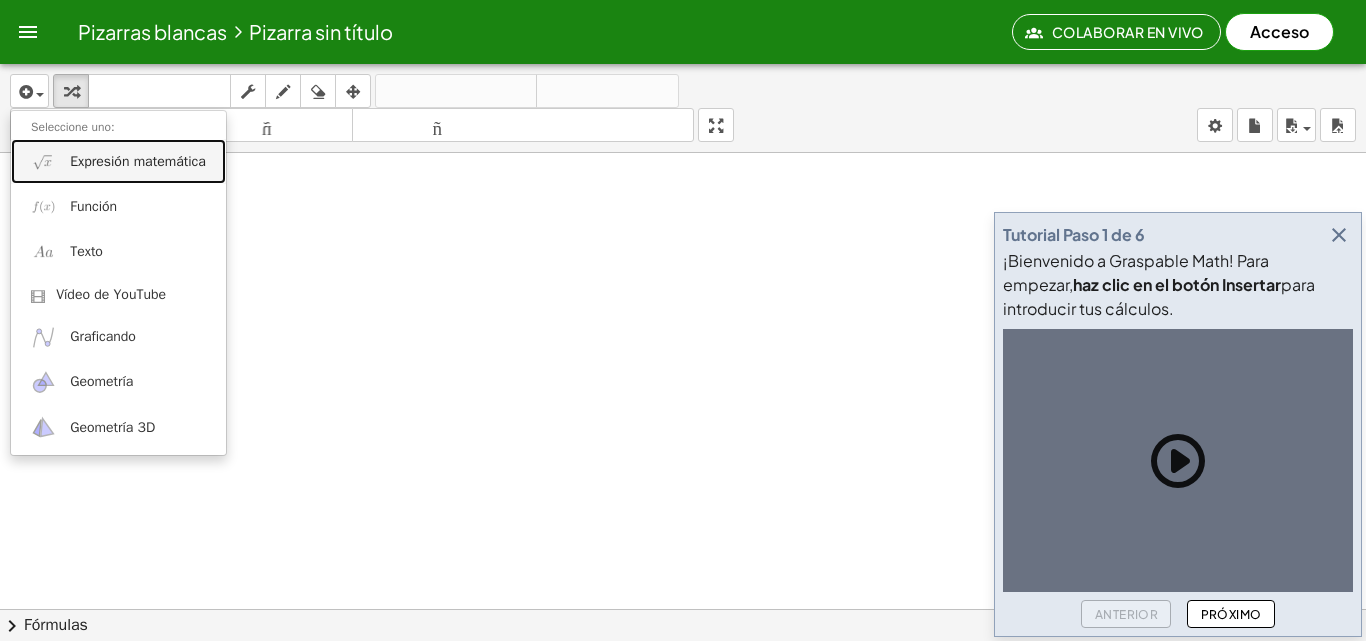 click on "Expresión matemática" at bounding box center [138, 161] 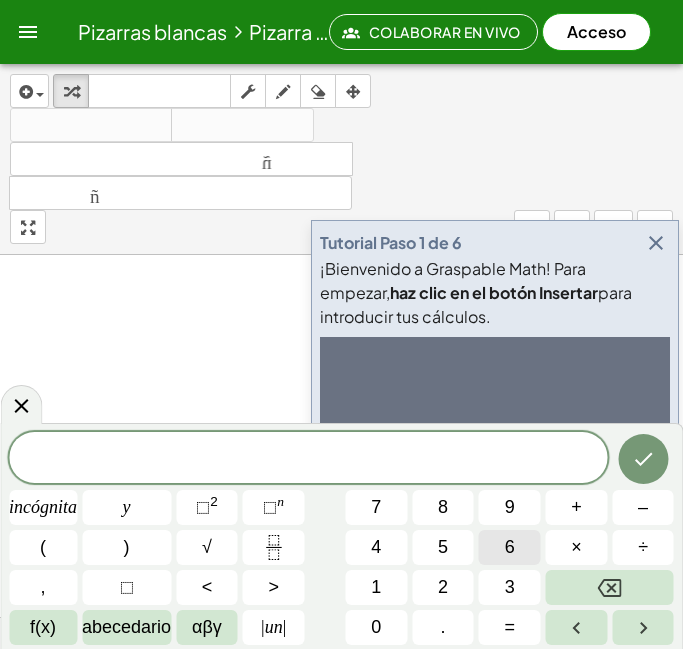 click on "6" at bounding box center (510, 547) 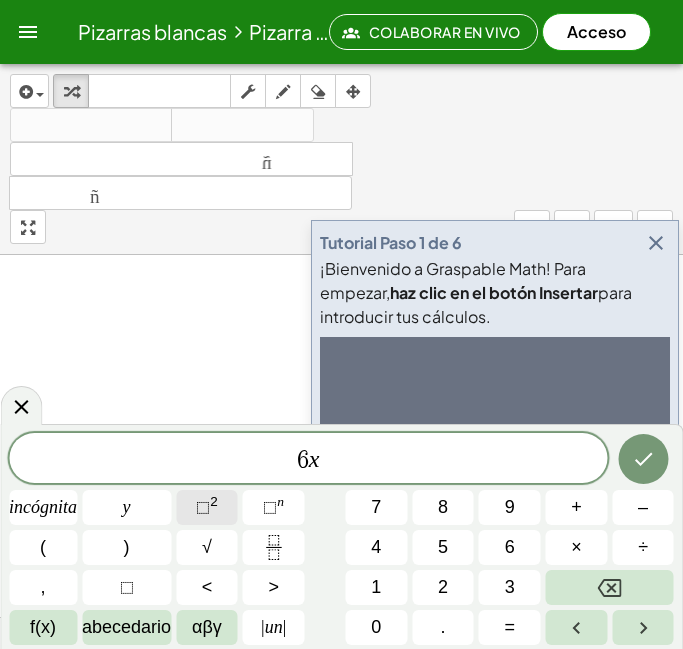 click on "2" at bounding box center (214, 501) 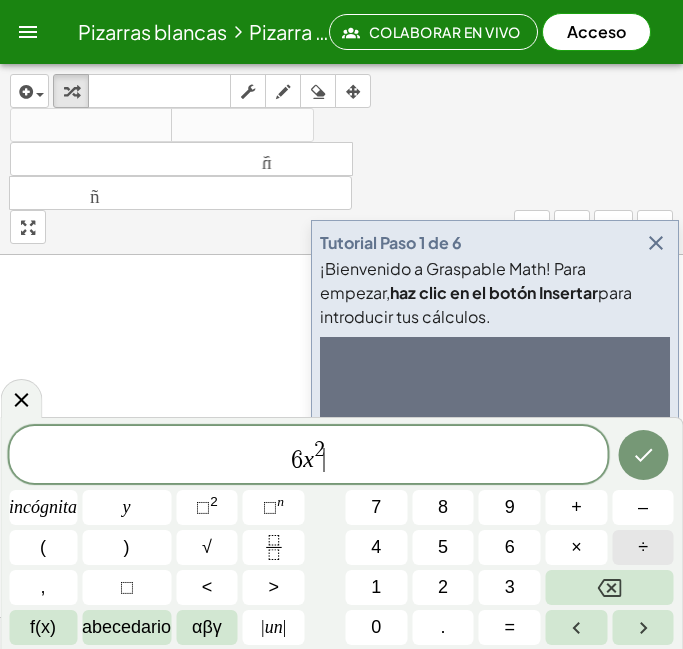 click on "÷" at bounding box center [643, 547] 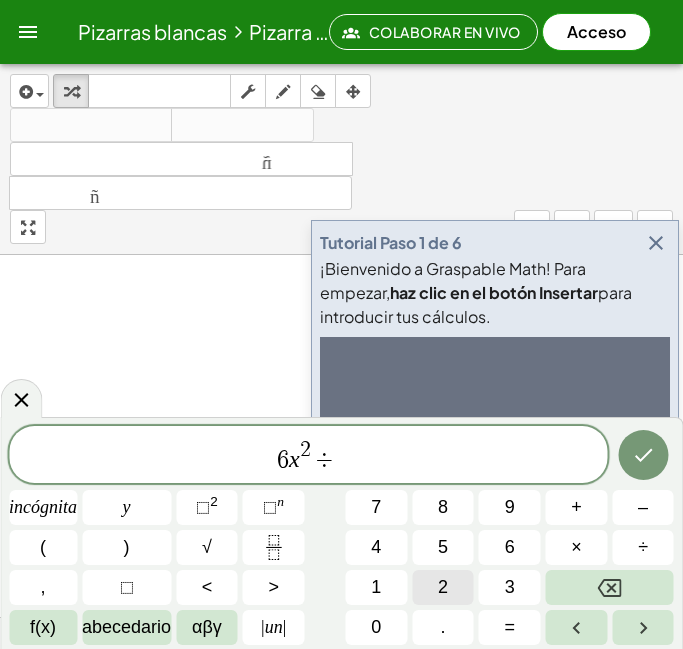 click on "2" at bounding box center (443, 587) 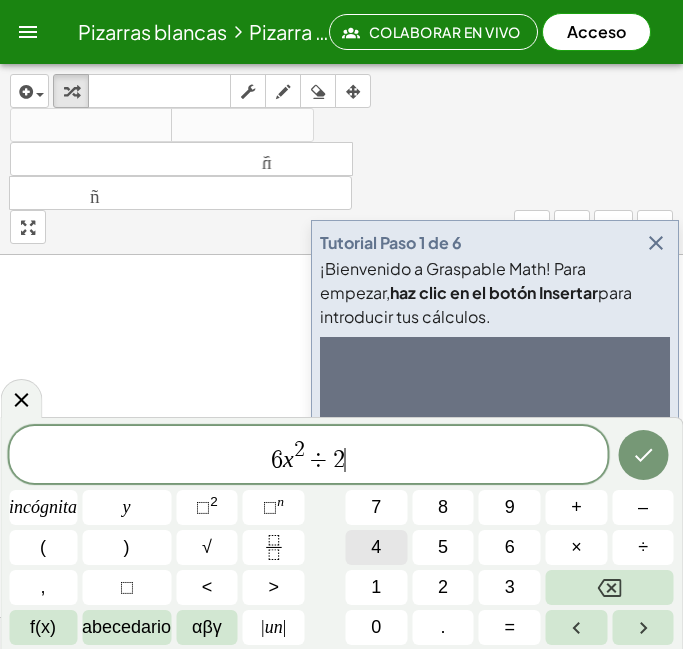 click on "4" at bounding box center [376, 547] 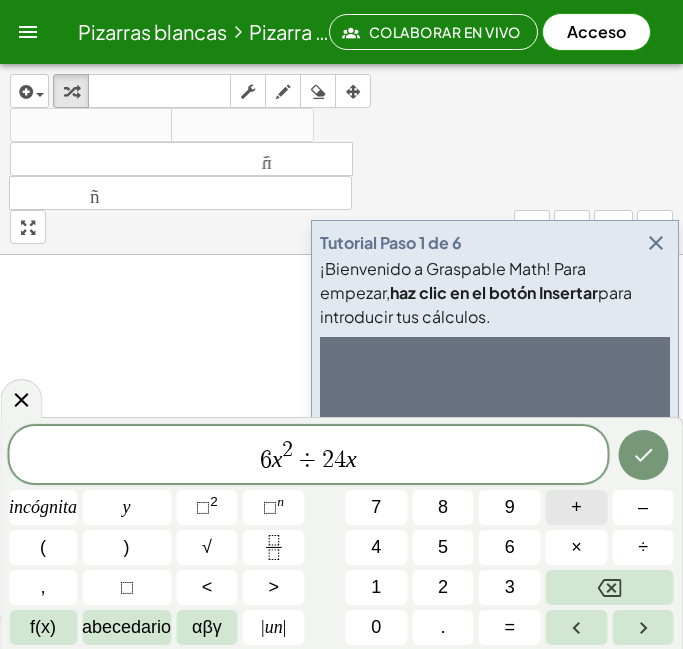 click on "+" at bounding box center (577, 507) 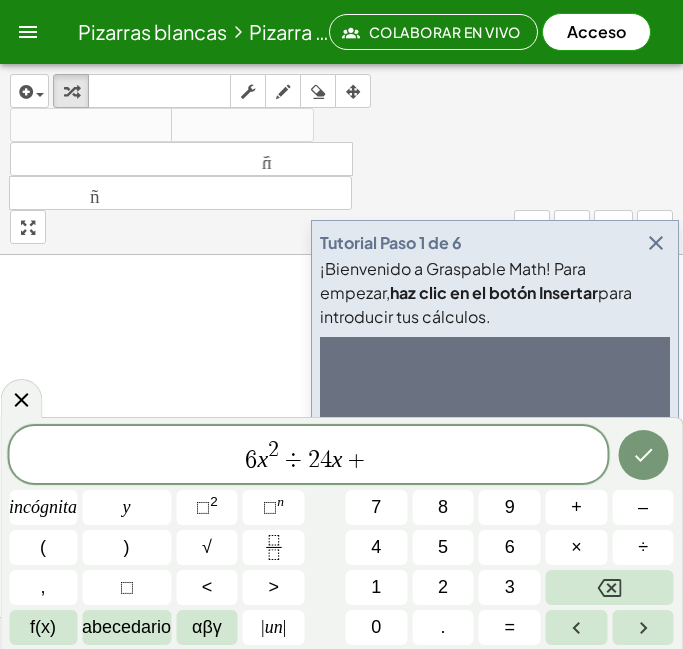 click on "÷" at bounding box center (293, 460) 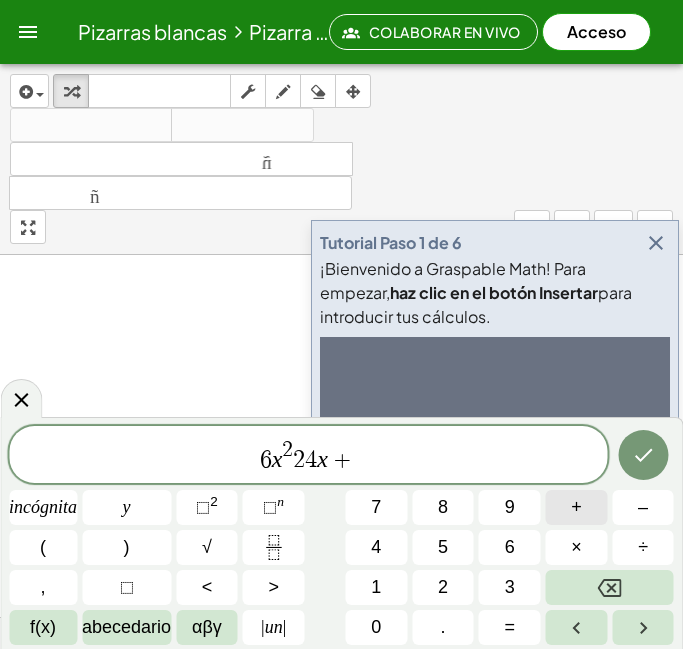click on "+" at bounding box center [577, 507] 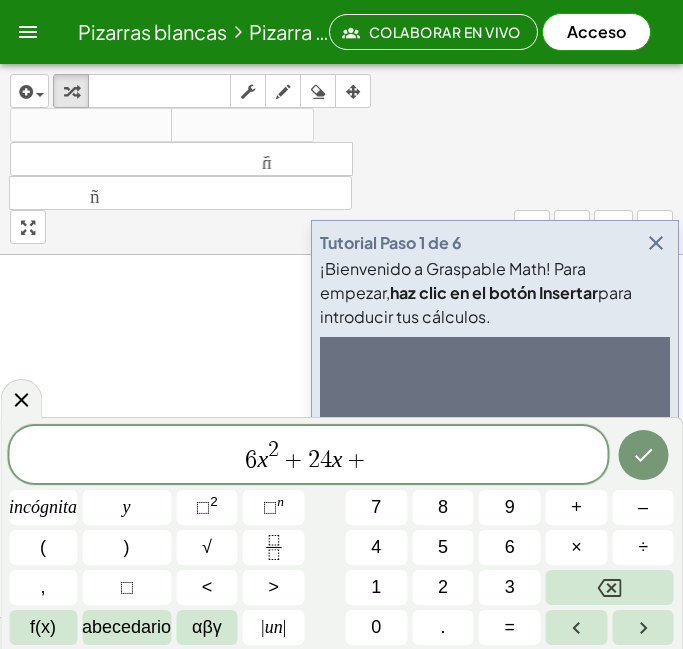 click on "[NUMBER] x [NUMBER] + ​ [NUMBER] [NUMBER] x +" at bounding box center [308, 456] 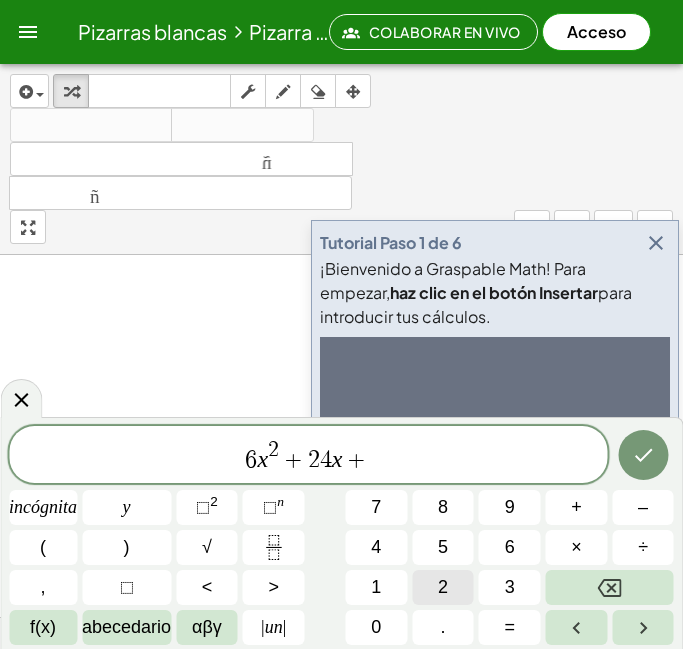 click on "2" at bounding box center (443, 587) 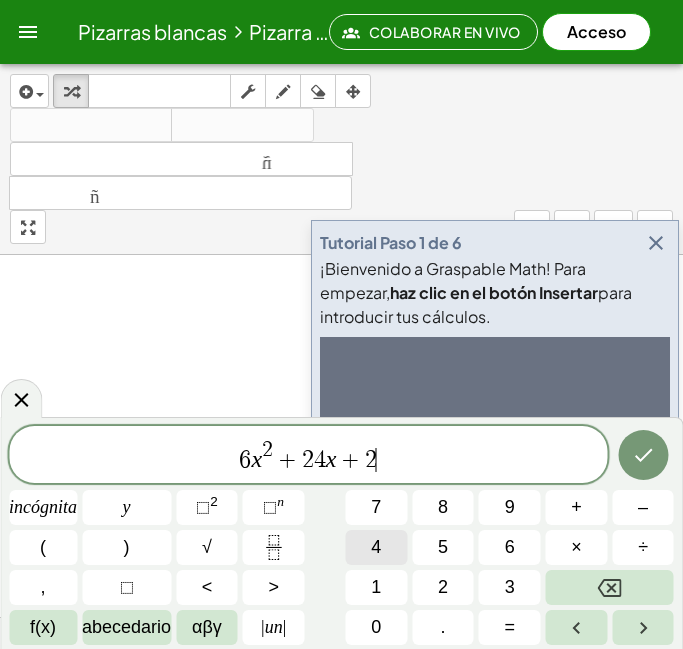 click on "4" at bounding box center [376, 547] 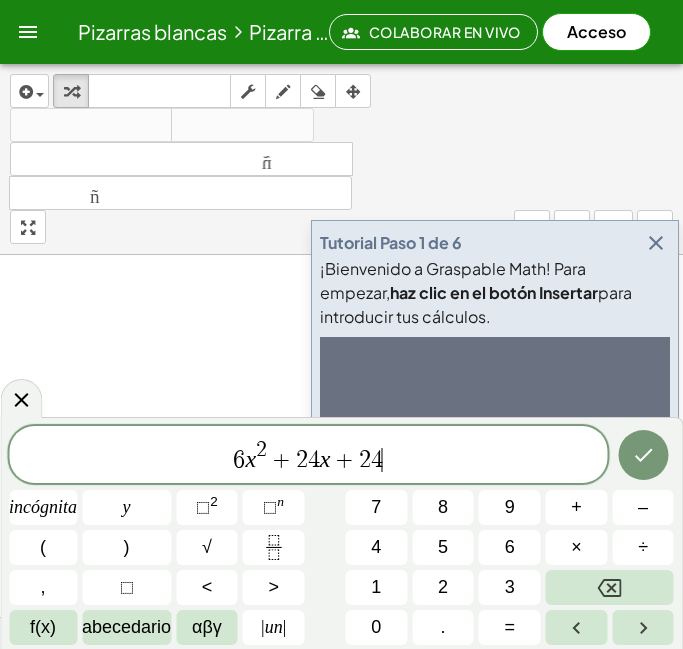click on "[NUMBER] x [NUMBER] + [NUMBER] [NUMBER] x + [NUMBER] [NUMBER]" at bounding box center (308, 456) 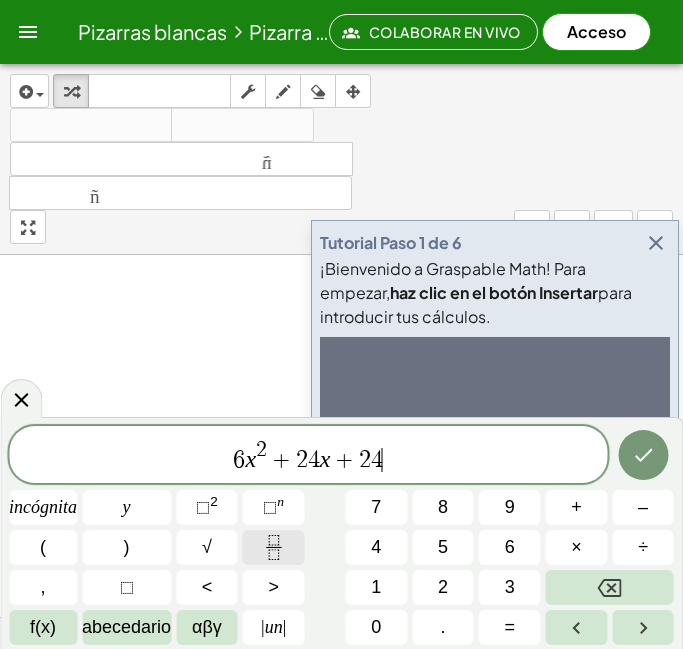click 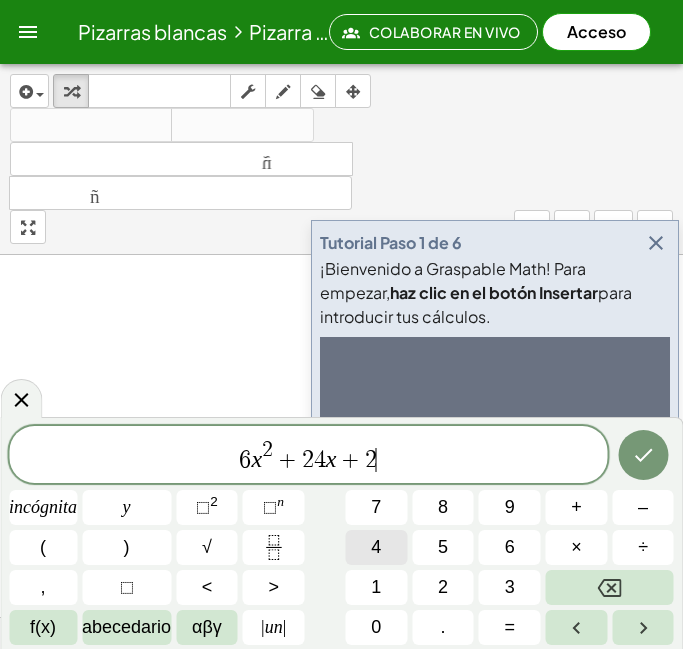 click on "4" at bounding box center [376, 547] 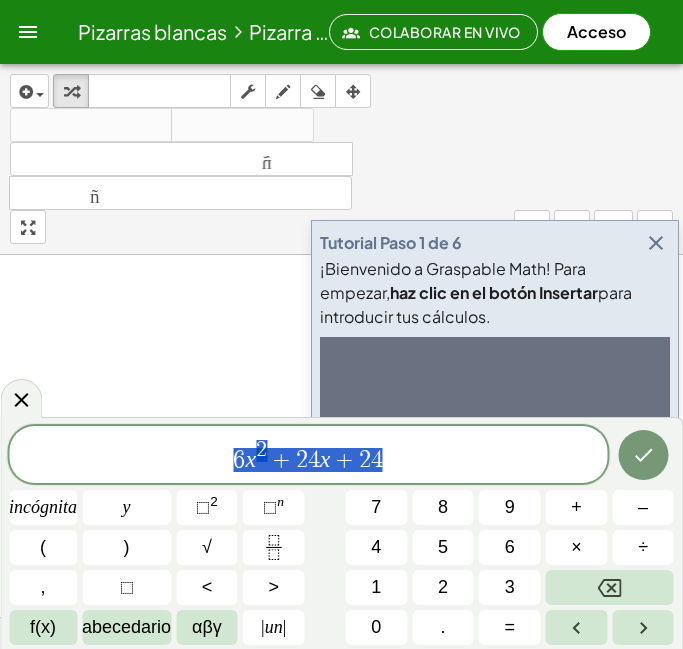 drag, startPoint x: 396, startPoint y: 457, endPoint x: 207, endPoint y: 458, distance: 189.00264 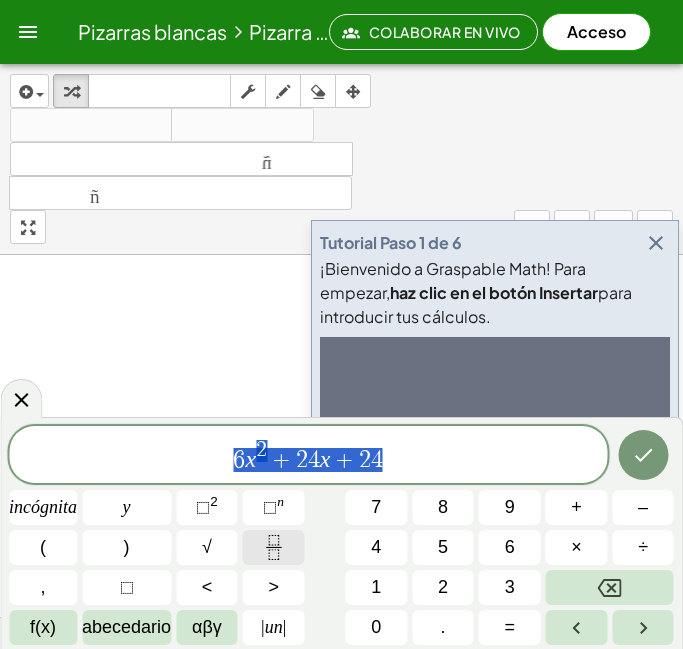 click at bounding box center [274, 547] 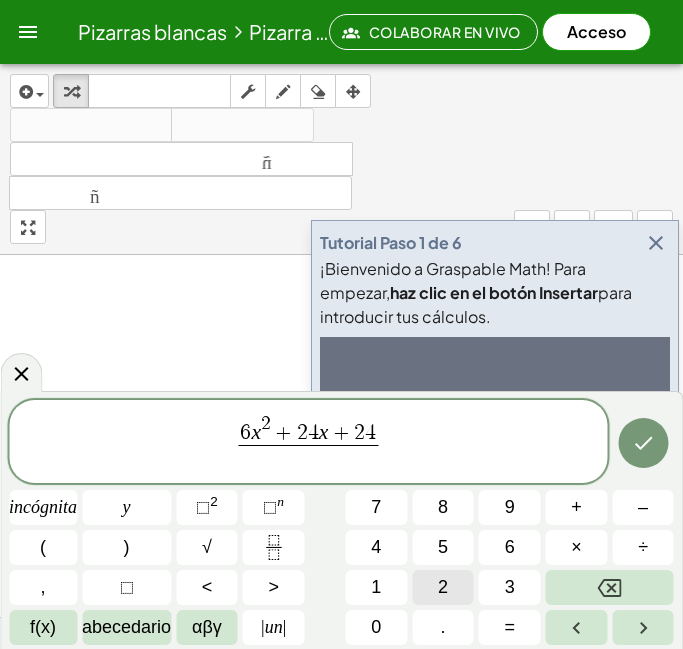 click on "2" at bounding box center [443, 587] 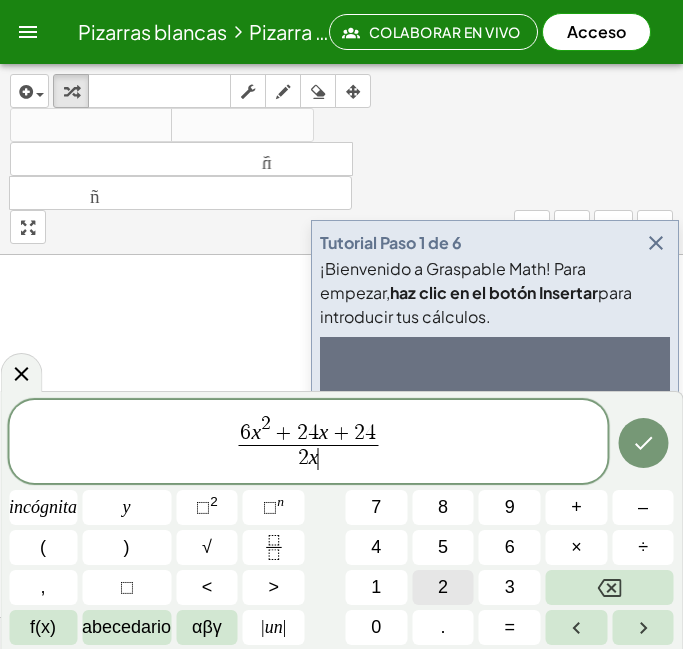click on "2" at bounding box center [443, 587] 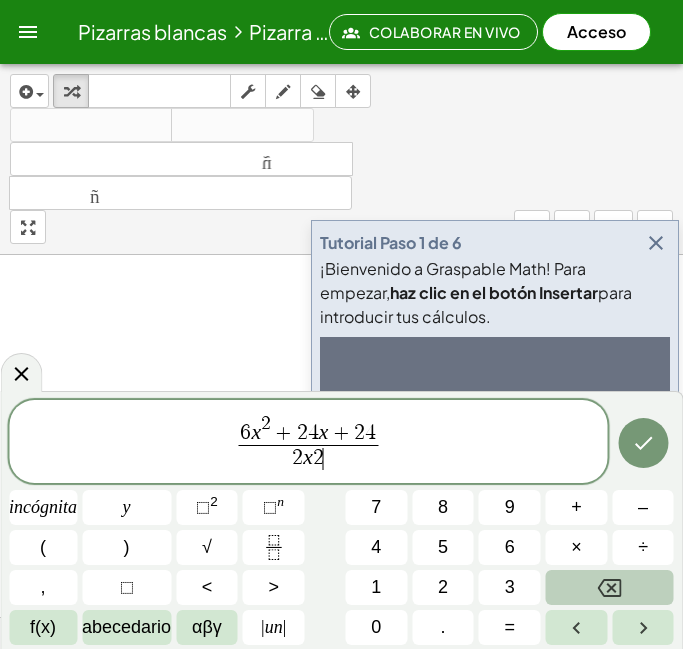click 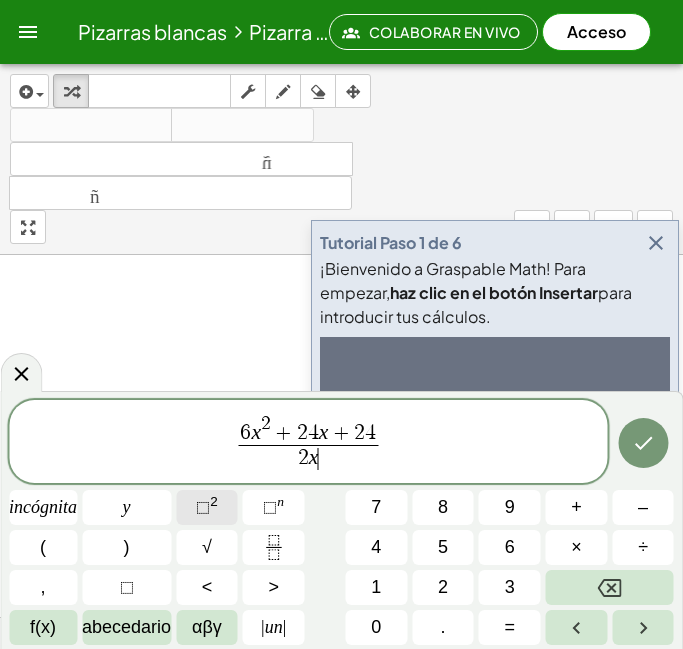 click on "⬚" at bounding box center [203, 507] 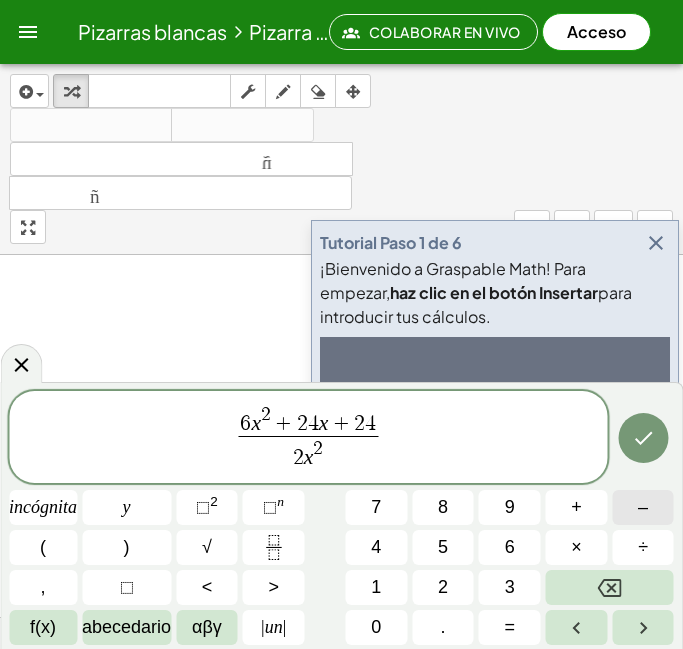 click on "–" at bounding box center (643, 507) 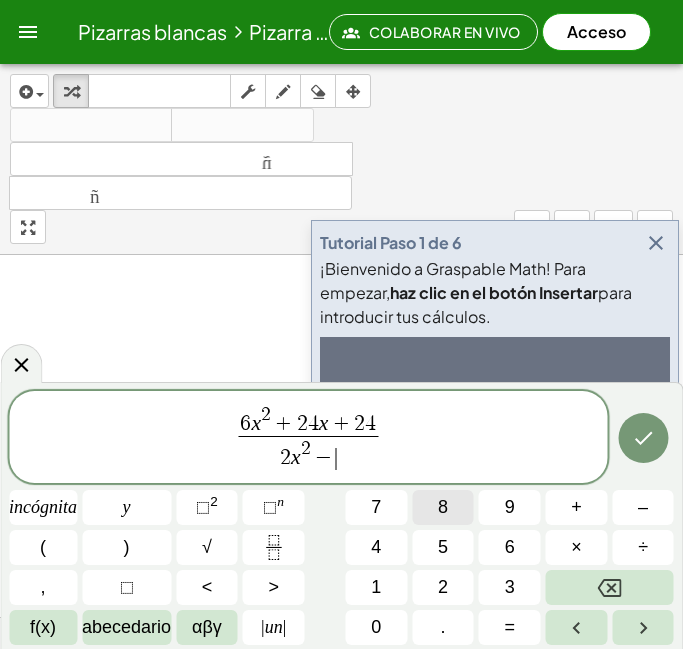 click on "8" at bounding box center [443, 507] 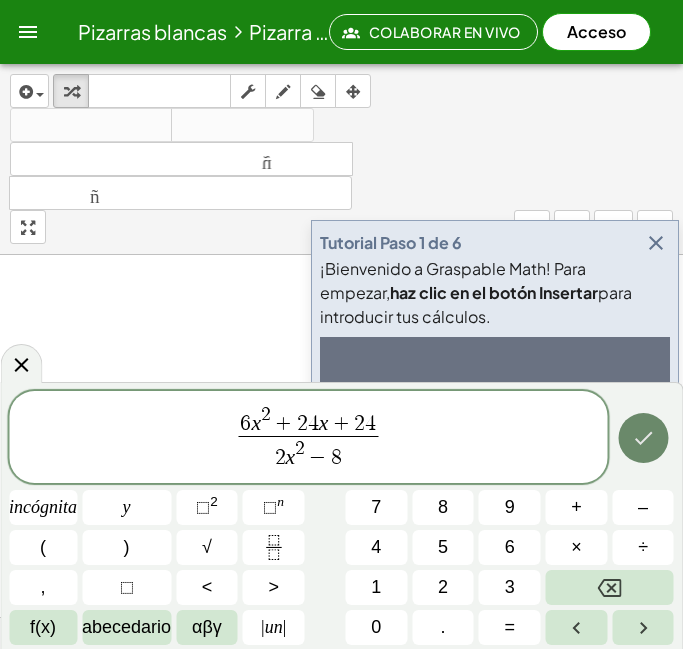 click 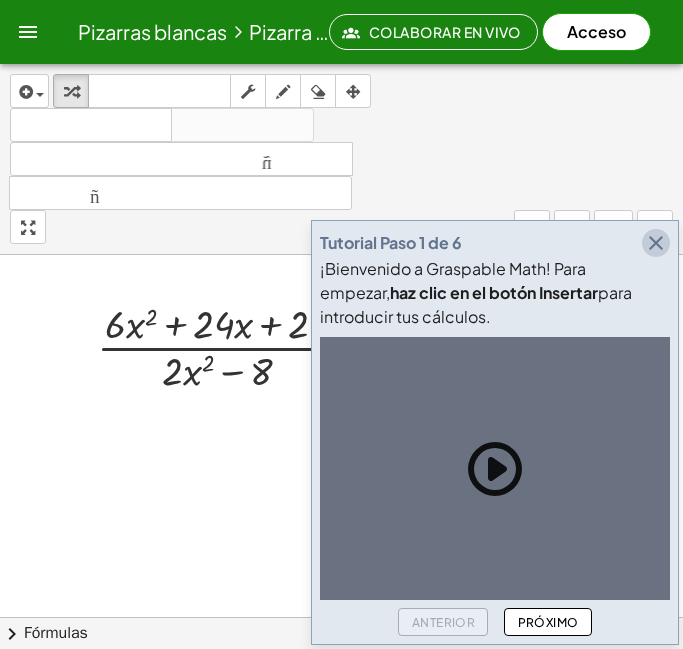 click at bounding box center [656, 243] 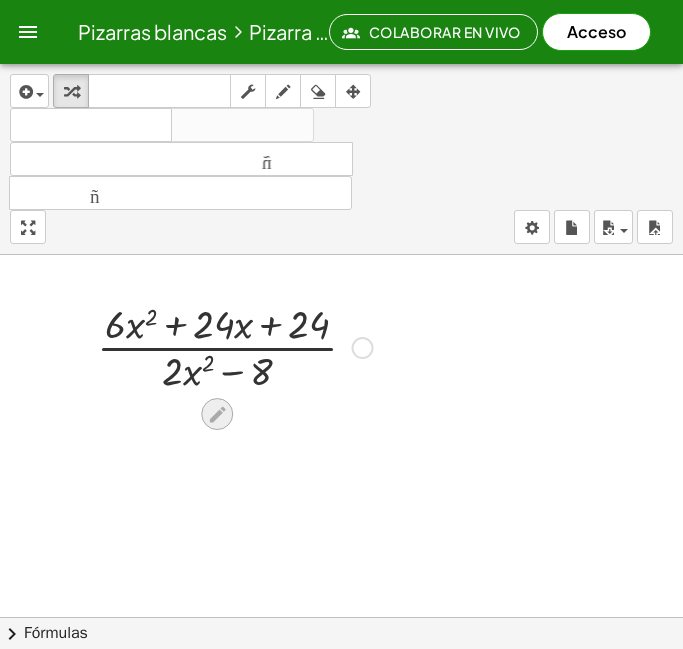 click 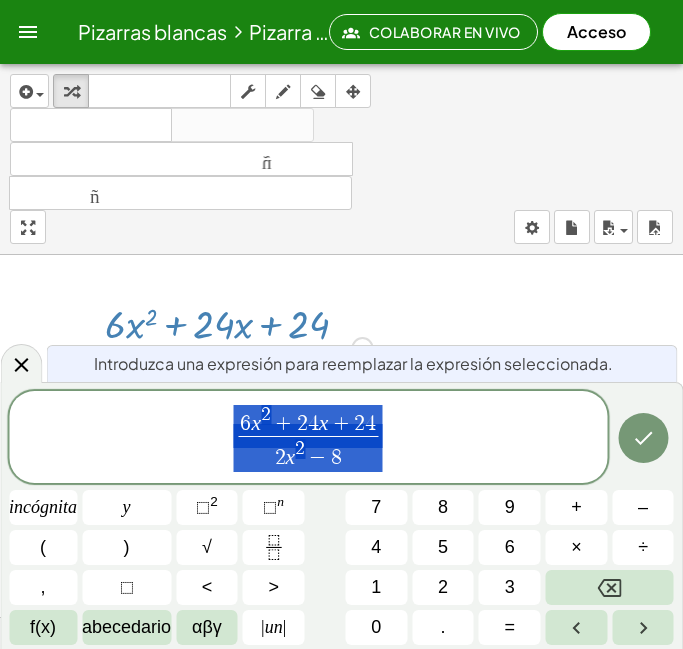 click on "[NUMBER] x [NUMBER] + [NUMBER] [NUMBER] x + [NUMBER] [NUMBER] [NUMBER] x [NUMBER] − [NUMBER]" at bounding box center [308, 438] 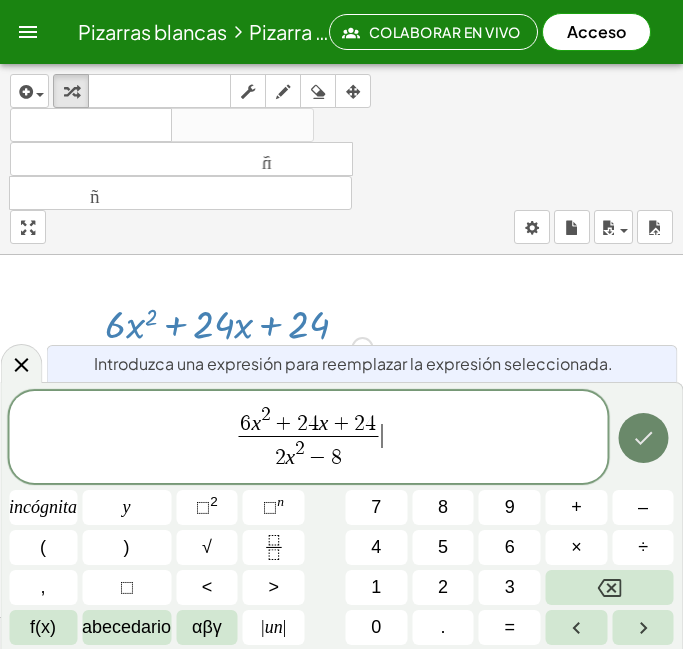 click 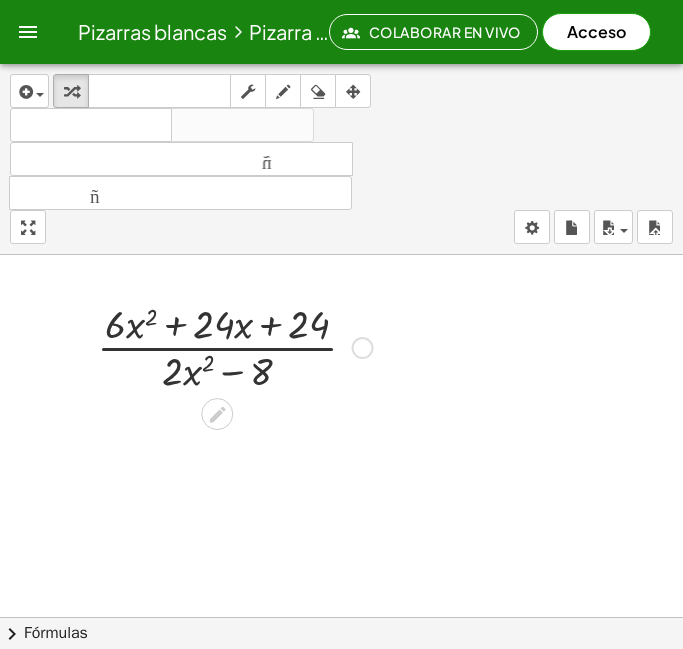 click at bounding box center (341, 789) 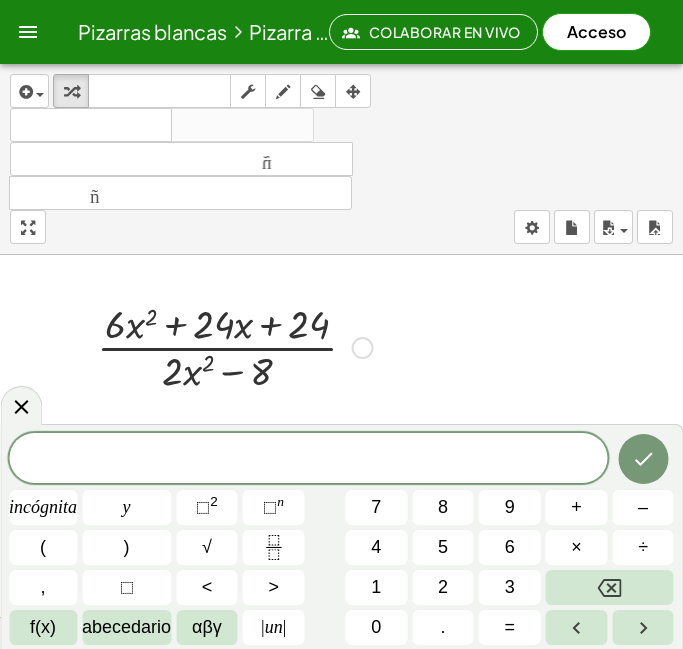 click at bounding box center (235, 346) 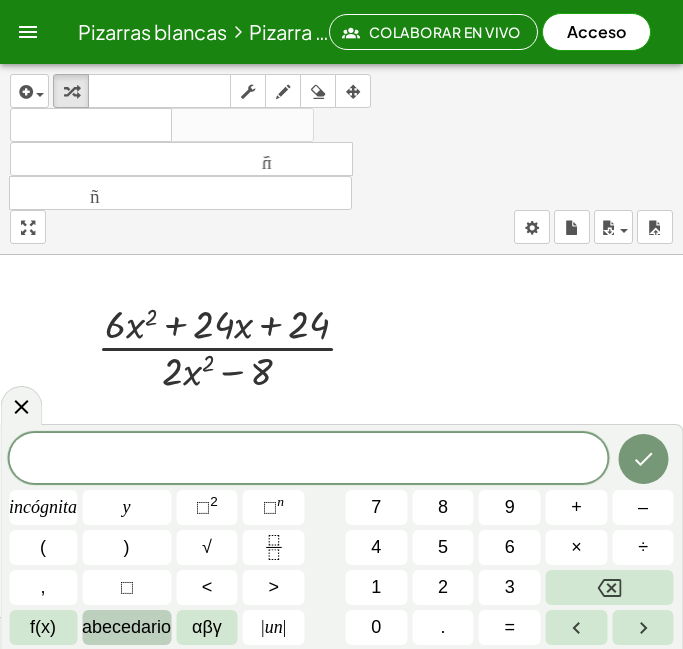 click on "abecedario" at bounding box center (126, 627) 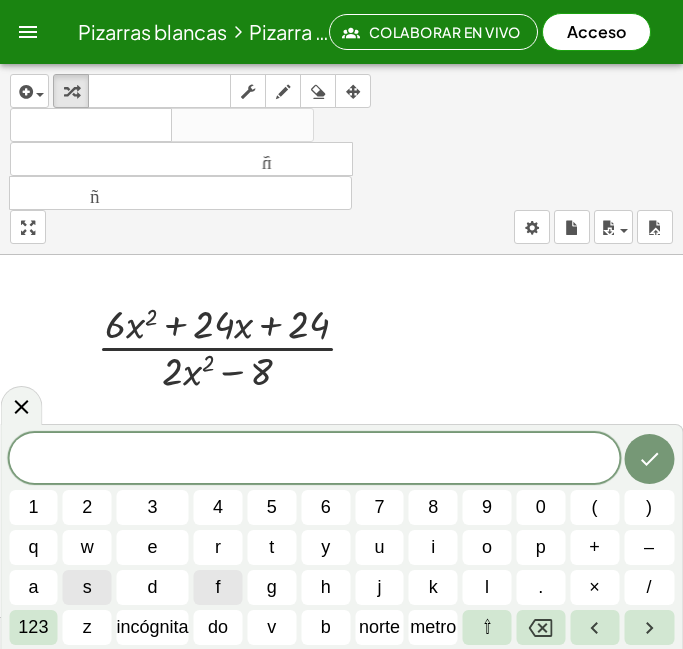 click on "s" at bounding box center (87, 587) 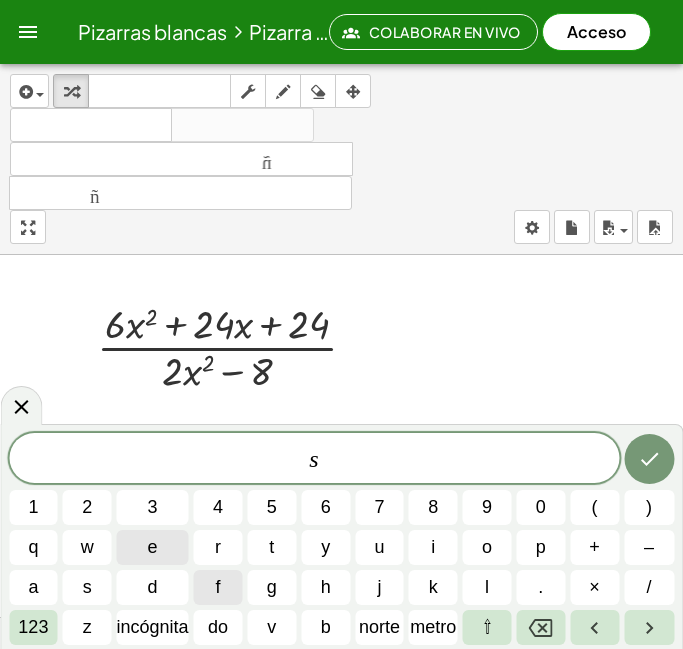 click on "e" at bounding box center [153, 547] 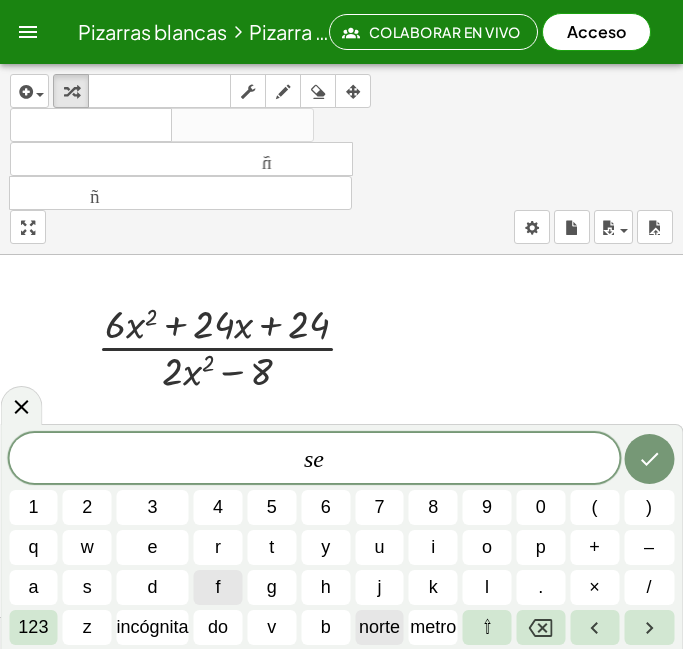 click on "norte" at bounding box center [379, 627] 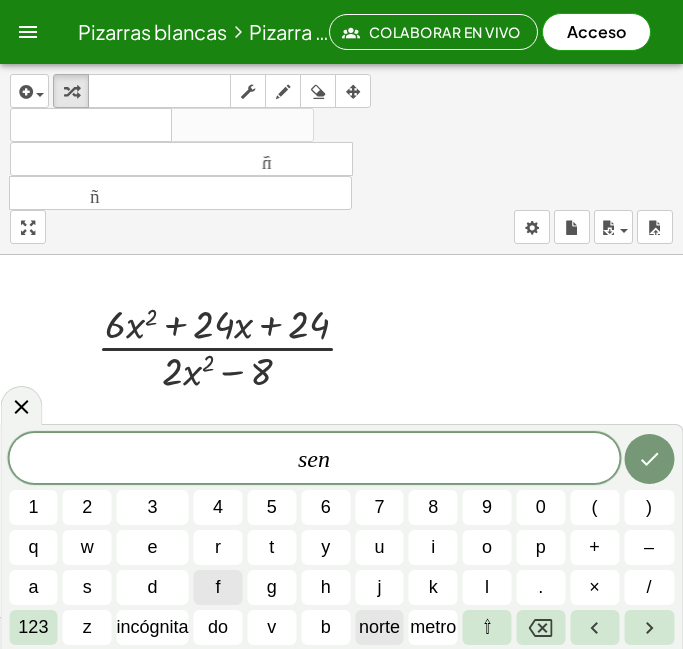 click on "norte" at bounding box center (379, 627) 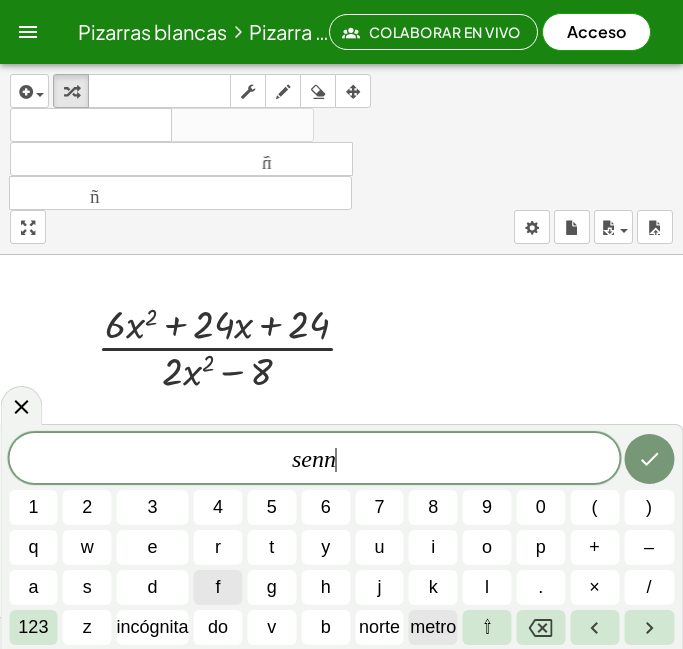 click on "metro" at bounding box center [433, 627] 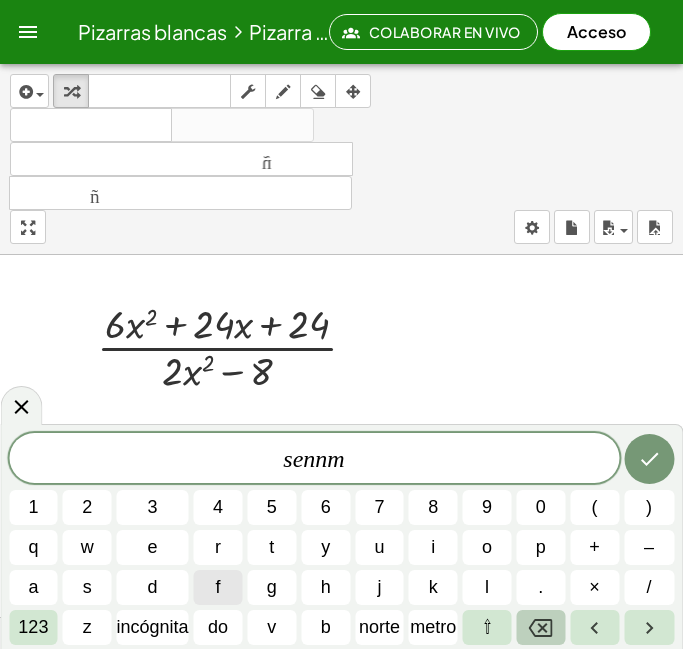 click at bounding box center [540, 627] 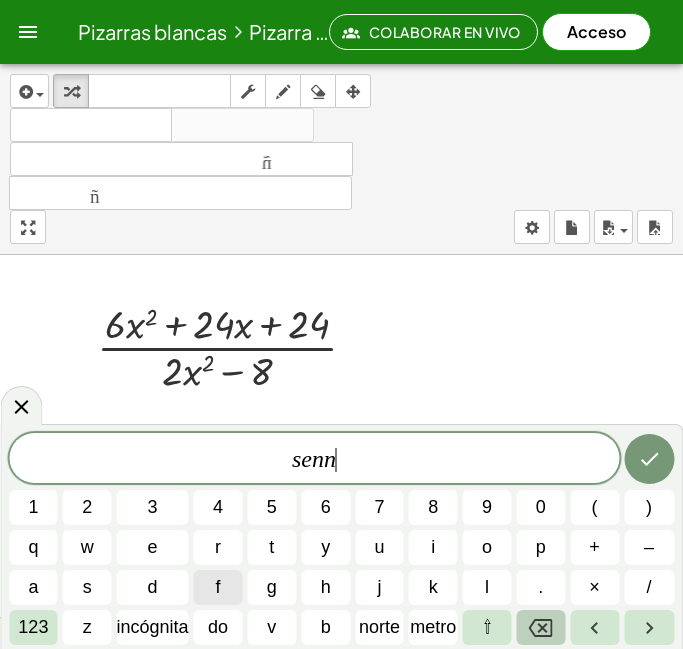 click 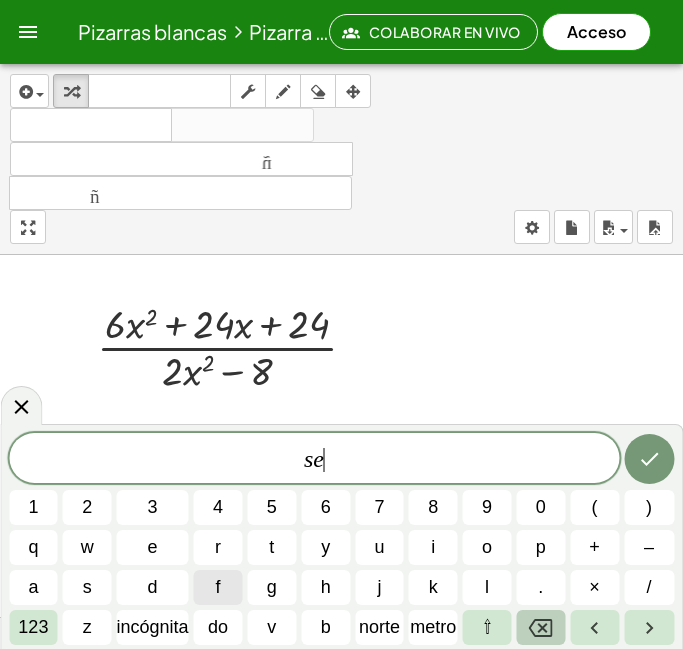 click 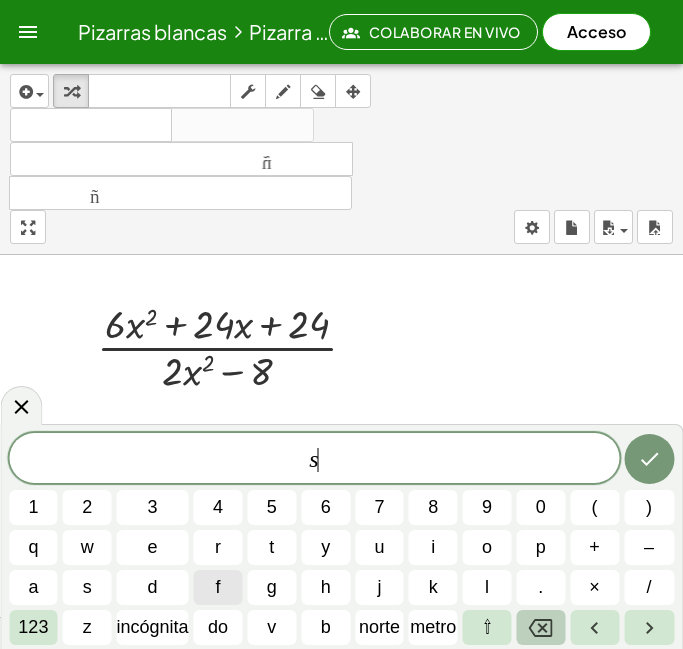 click 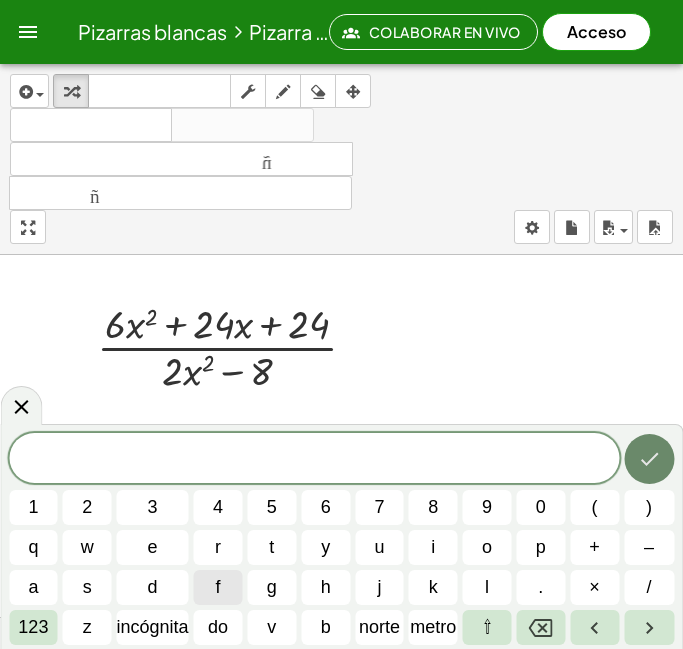 click 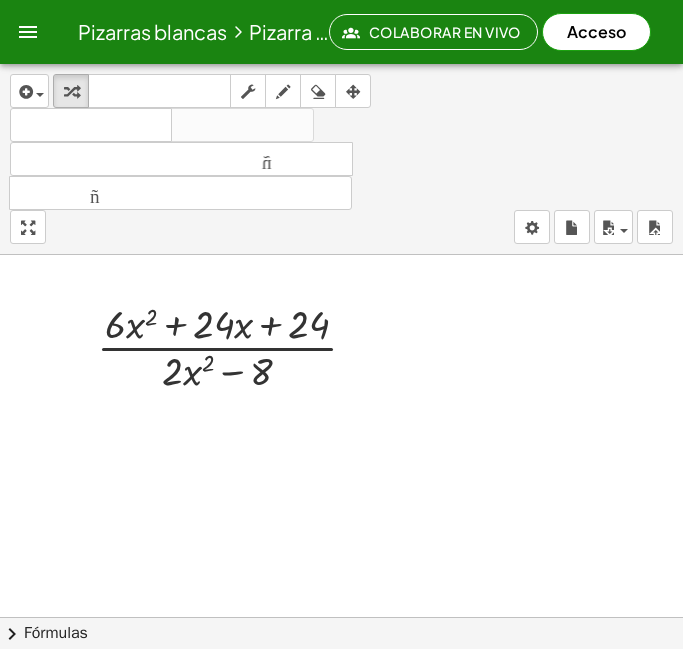 click at bounding box center [341, 789] 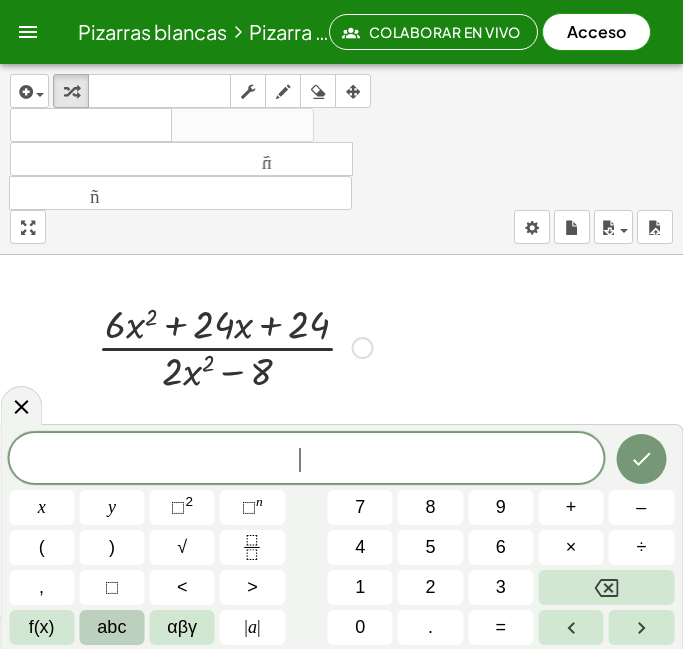 click on "· ( + · [NUMBER] · x [NUMBER] + · [NUMBER] · x + [NUMBER] ) · ( + · [NUMBER] · x [NUMBER] − [NUMBER] )" at bounding box center (217, 348) 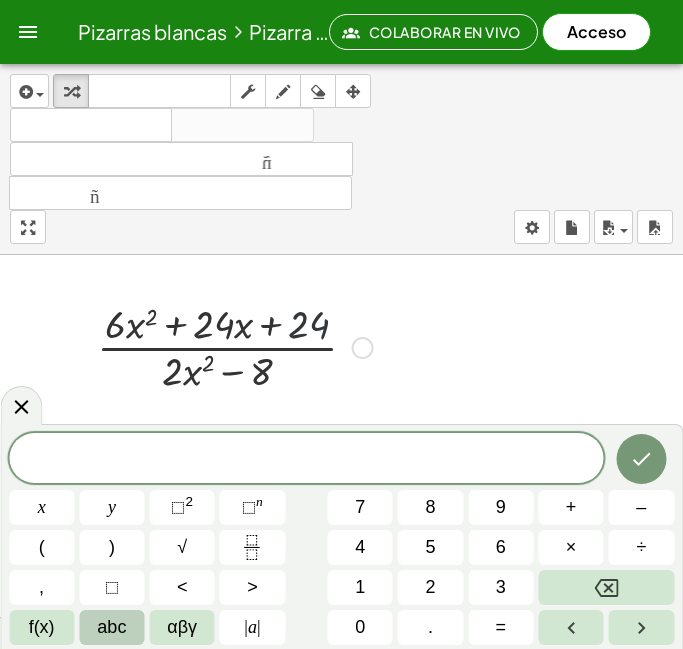 click at bounding box center [363, 348] 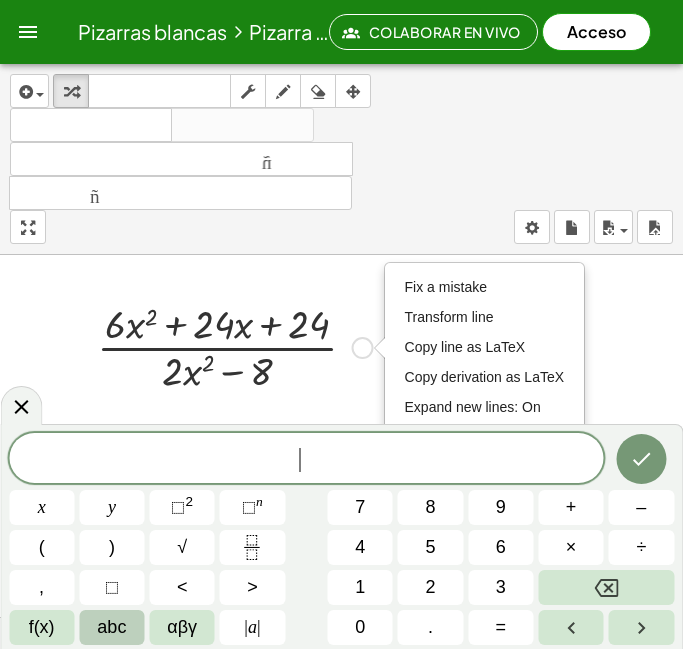 click on "Fix a mistake Transform line Copy line as LaTeX Copy derivation as LaTeX Expand new lines: On" at bounding box center [363, 348] 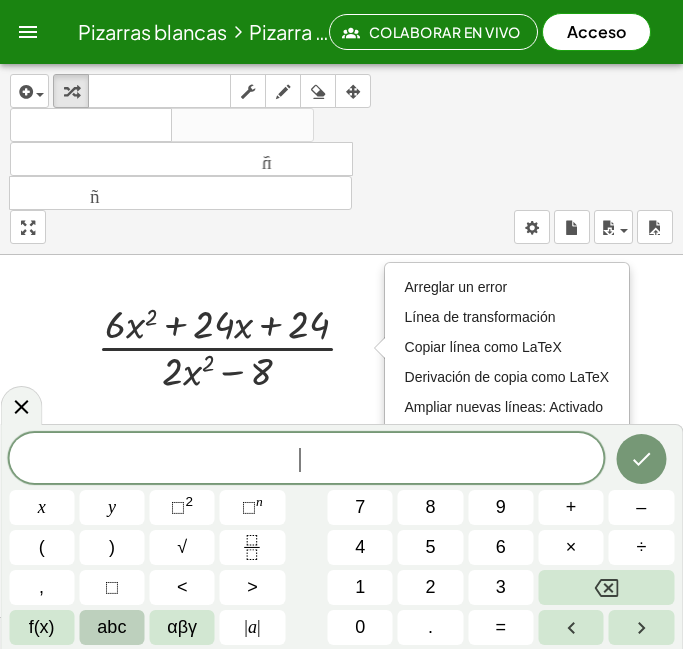 drag, startPoint x: 665, startPoint y: 349, endPoint x: 662, endPoint y: 374, distance: 25.179358 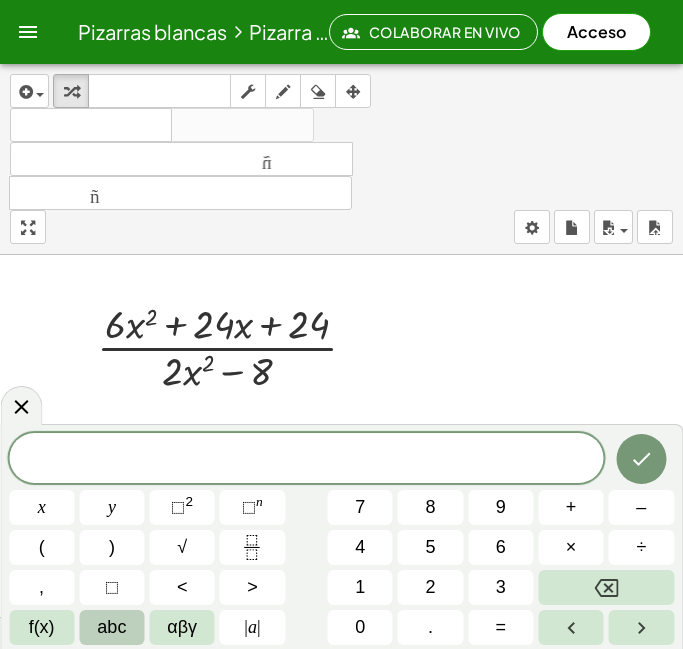 click at bounding box center [341, 789] 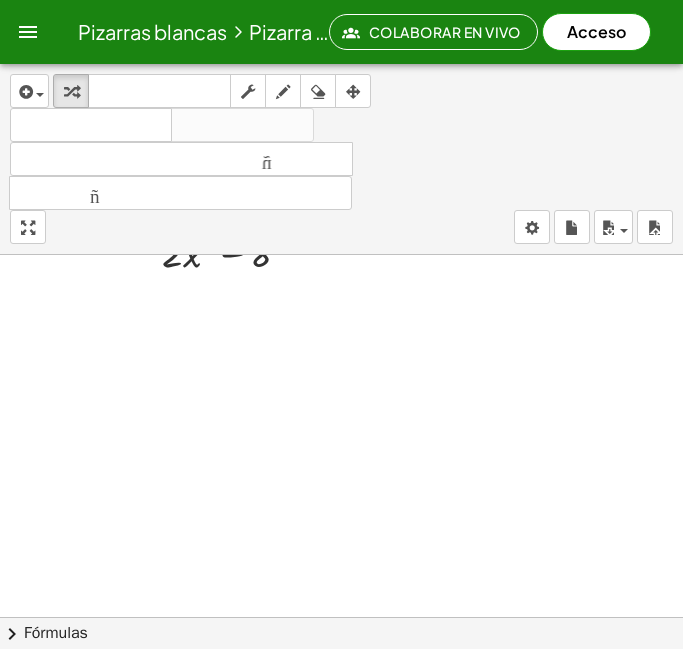 scroll, scrollTop: 74, scrollLeft: 0, axis: vertical 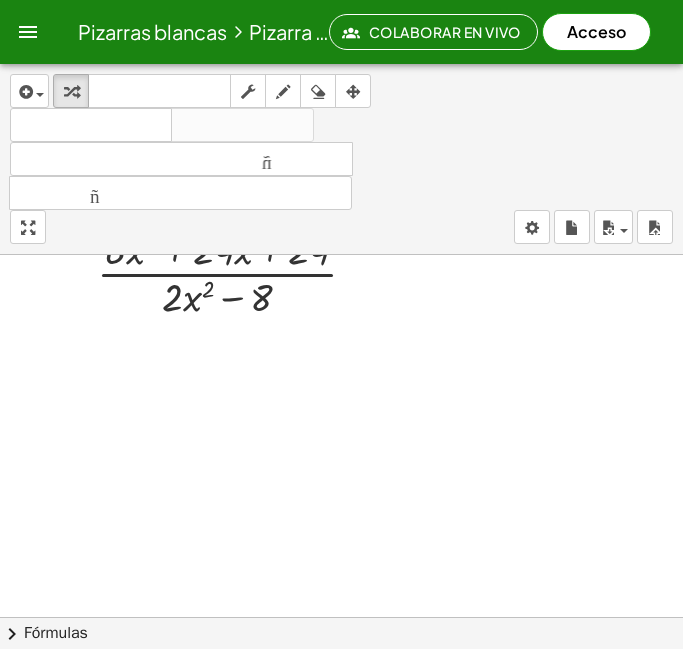 click at bounding box center [341, 543] 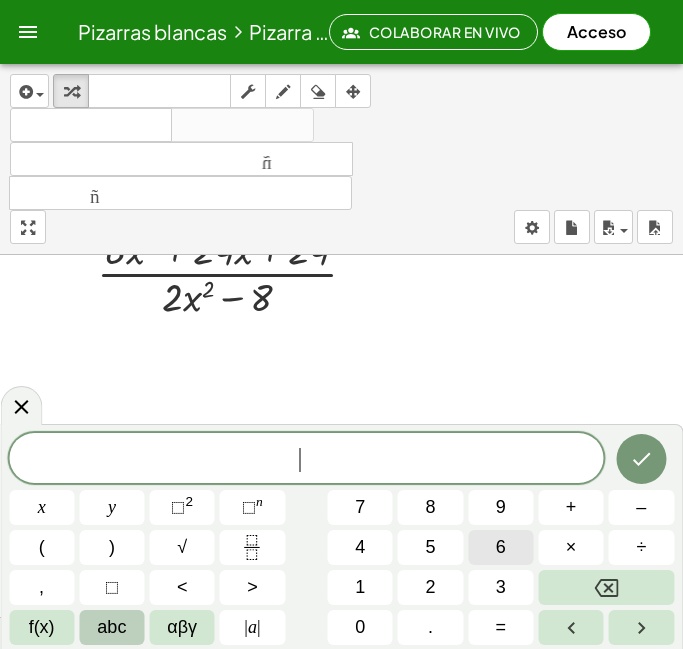 click on "6" at bounding box center (500, 547) 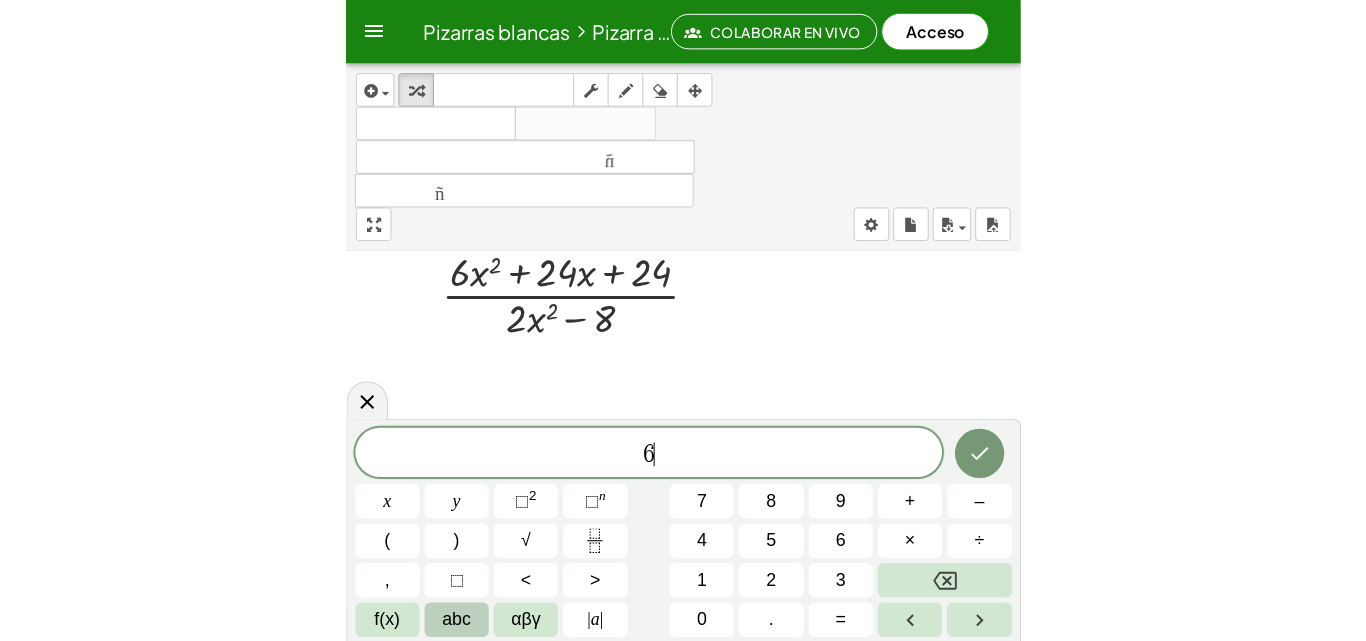 scroll, scrollTop: 46, scrollLeft: 0, axis: vertical 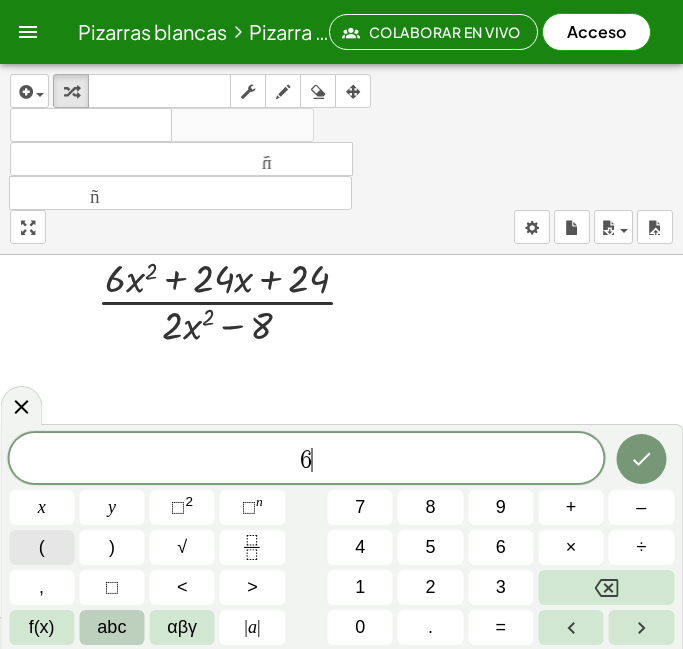 click on "(" at bounding box center [42, 547] 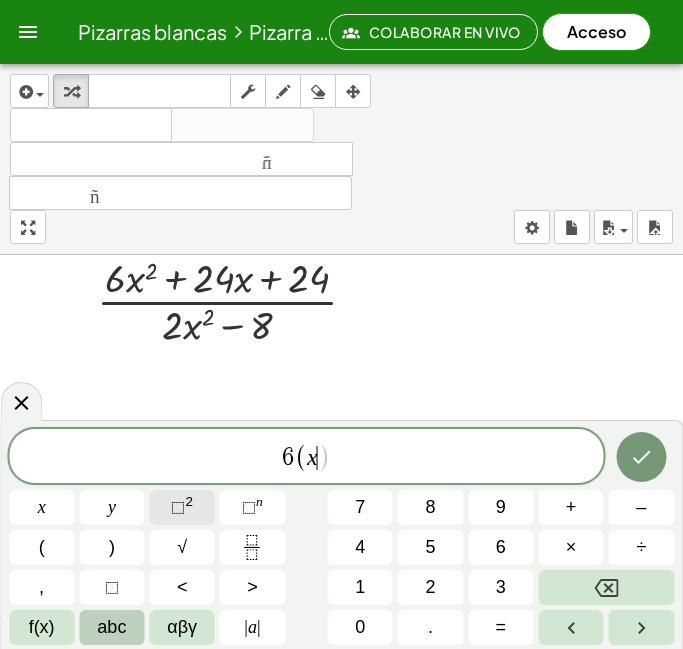 click on "2" at bounding box center [189, 501] 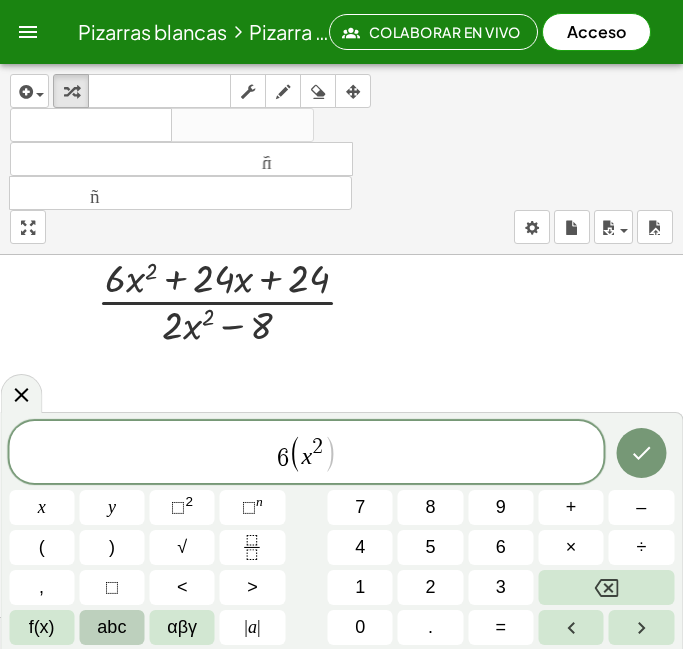 click on ")" at bounding box center (330, 453) 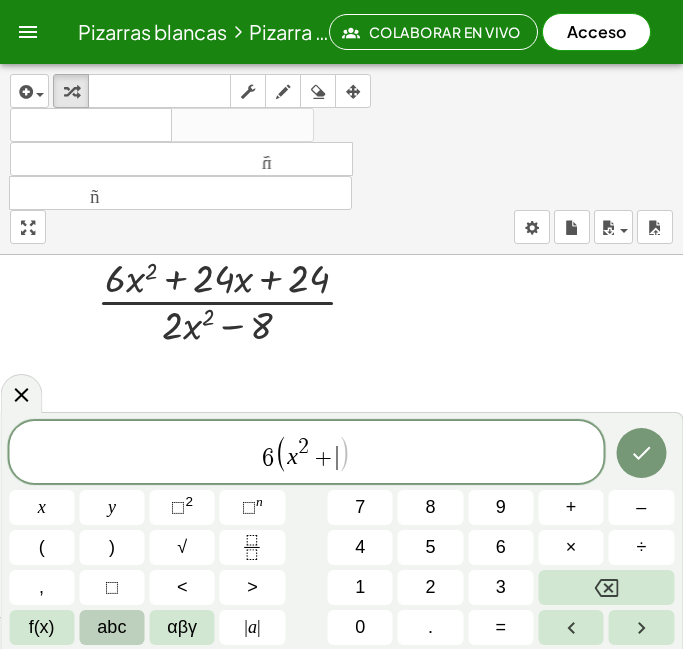 click on "+" at bounding box center [323, 458] 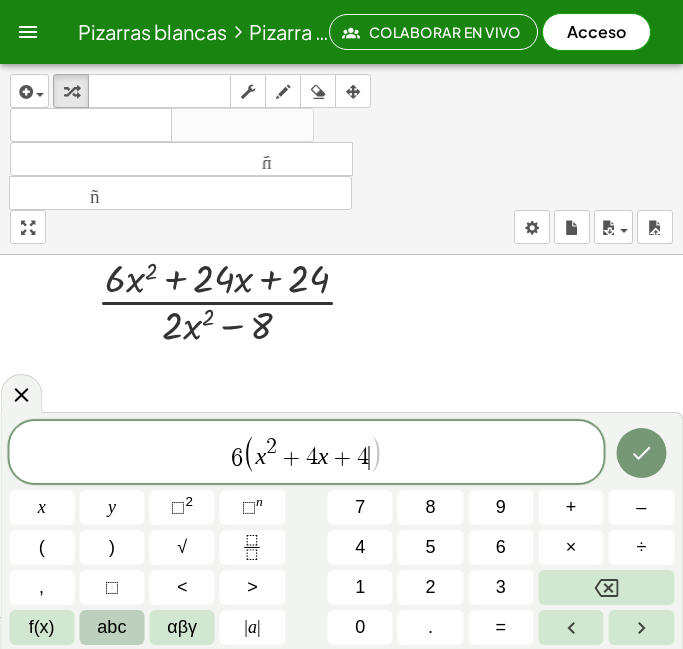 click on "[NUMBER] ( x [NUMBER] + [NUMBER] x + [NUMBER] ​ )" at bounding box center (306, 453) 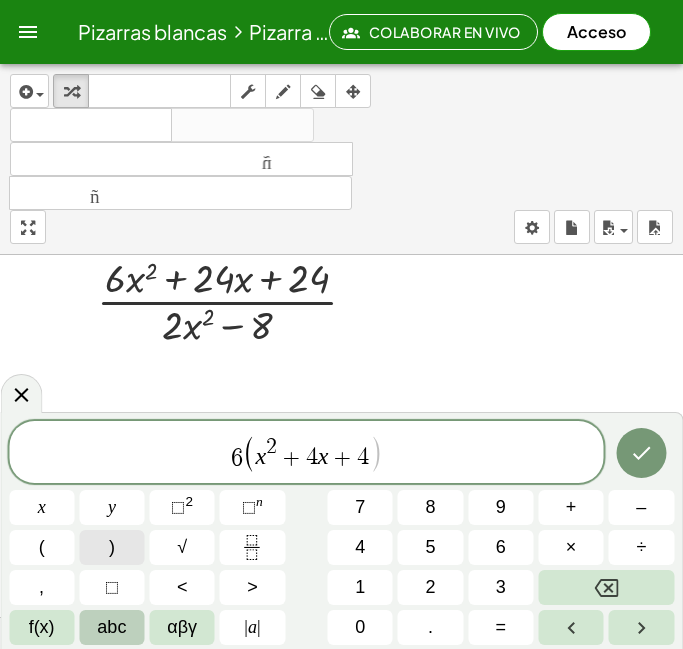click on ")" at bounding box center (111, 547) 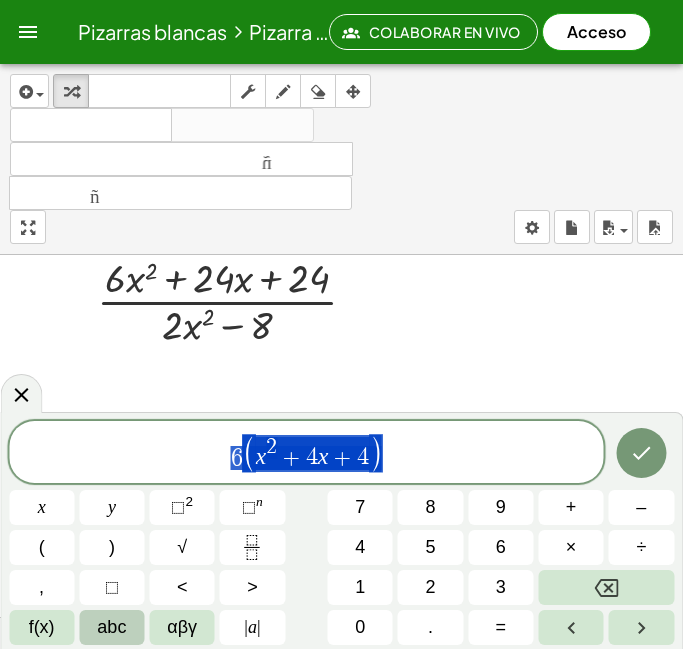 drag, startPoint x: 409, startPoint y: 443, endPoint x: 200, endPoint y: 463, distance: 209.95476 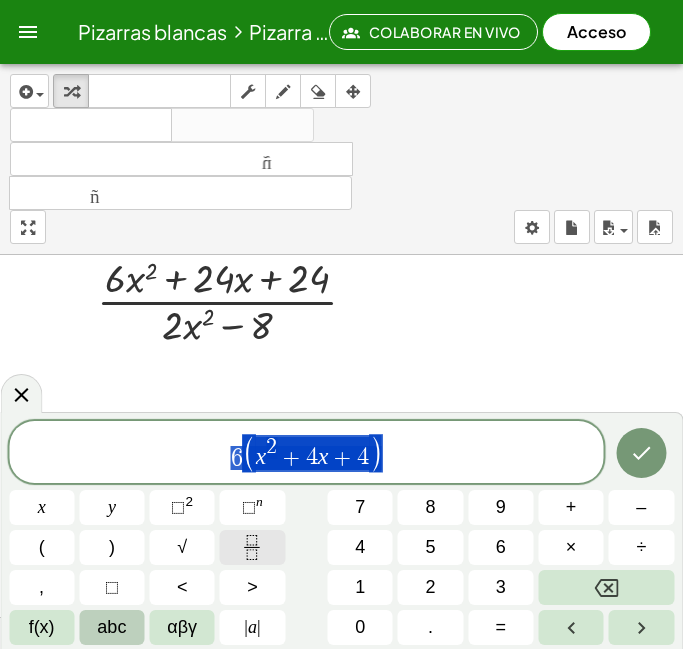 click 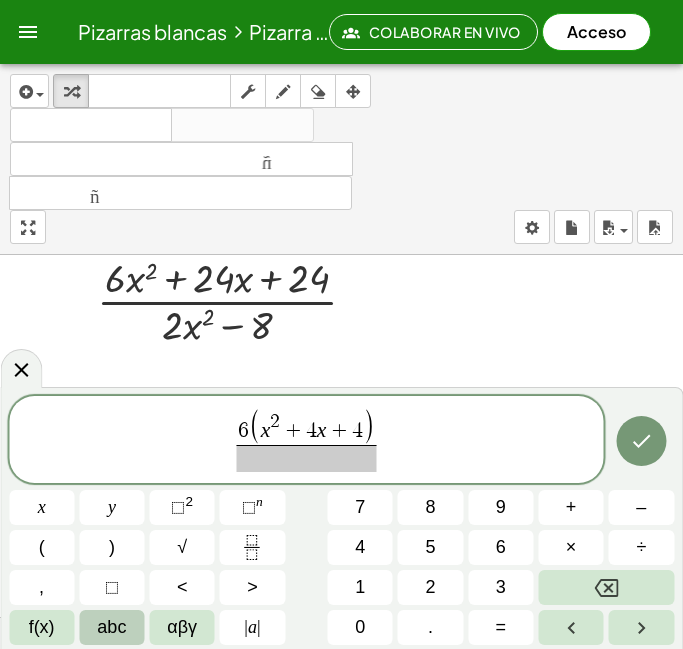 click on "[NUMBER] ( x [NUMBER] + [NUMBER] x + [NUMBER] )" at bounding box center [306, 441] 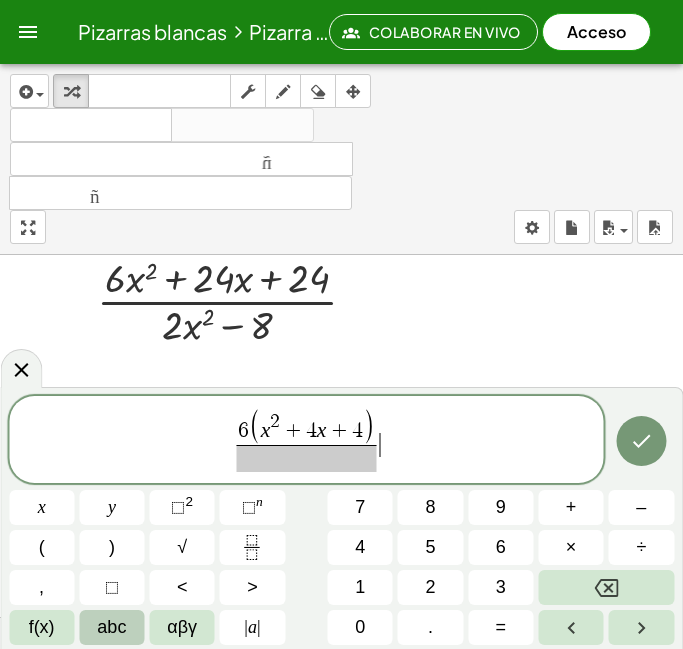 click at bounding box center [306, 458] 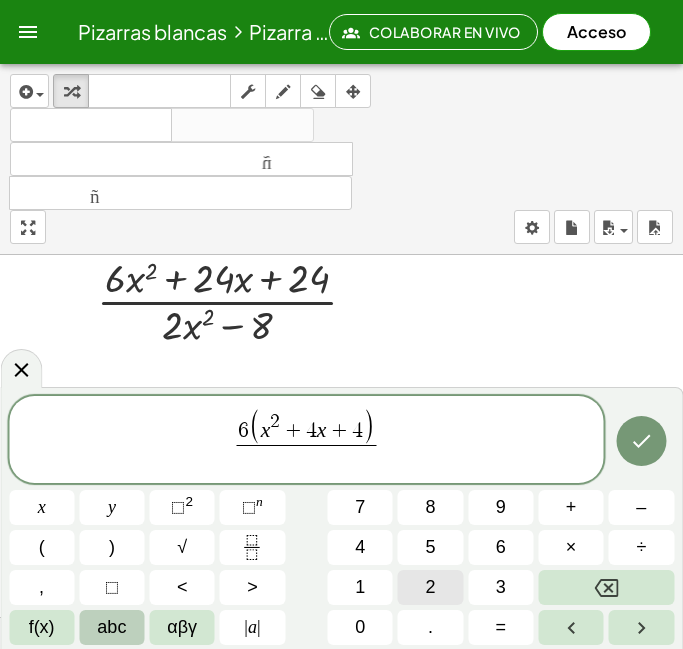 click on "2" at bounding box center (430, 587) 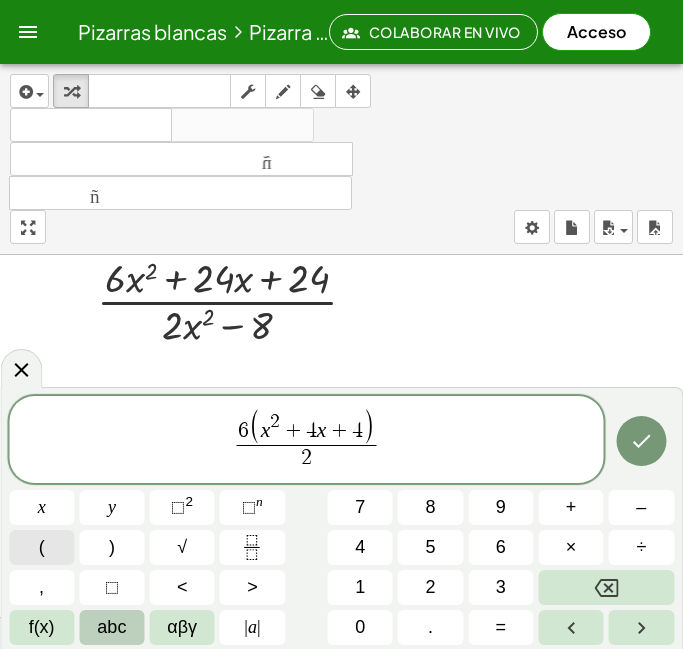 click on "(" at bounding box center (41, 547) 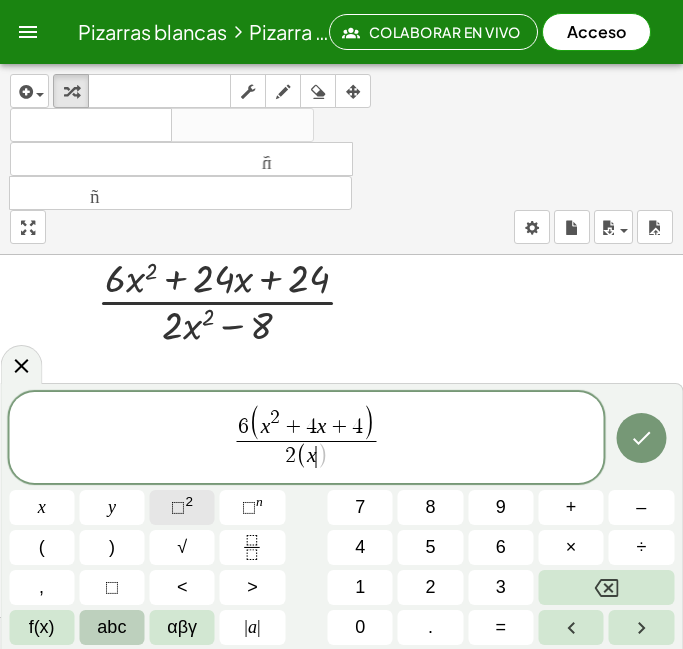 click on "2" at bounding box center (189, 501) 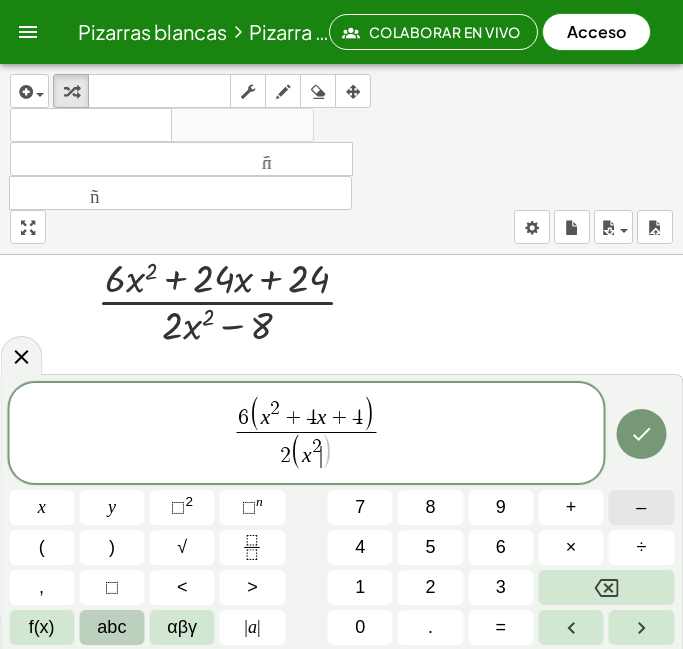 click on "–" at bounding box center [641, 507] 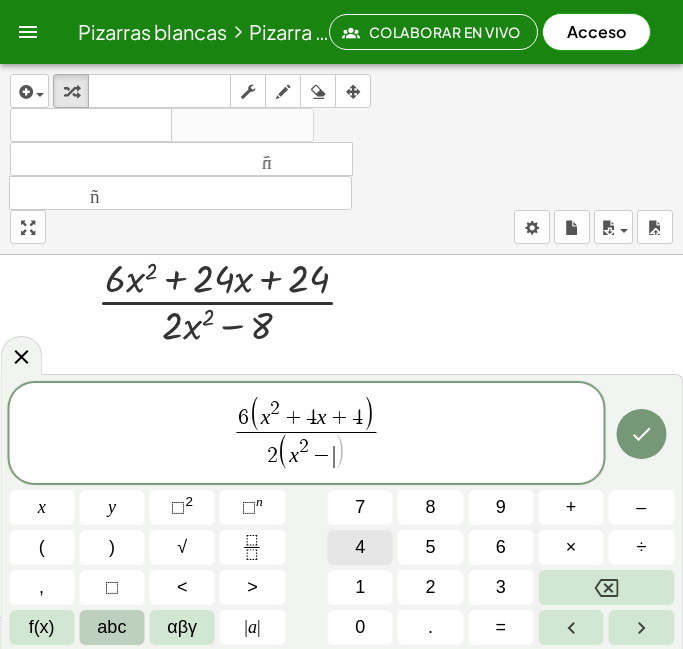 click on "4" at bounding box center [360, 547] 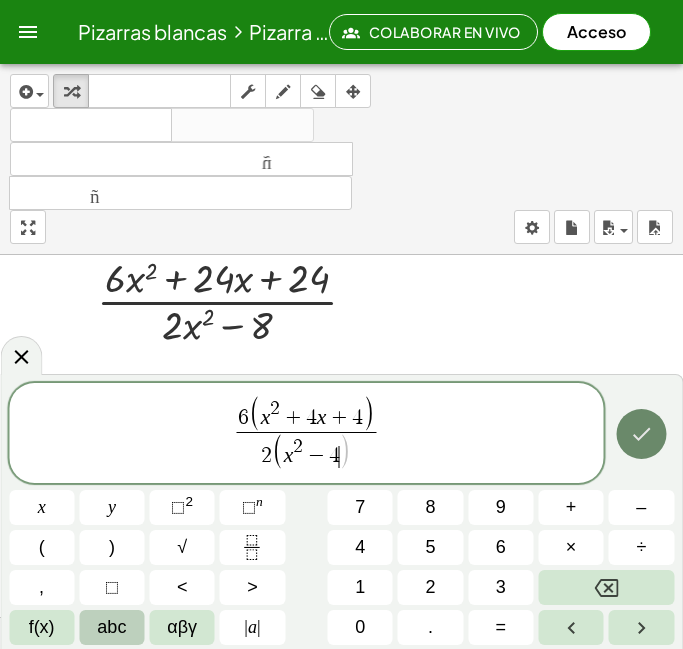click 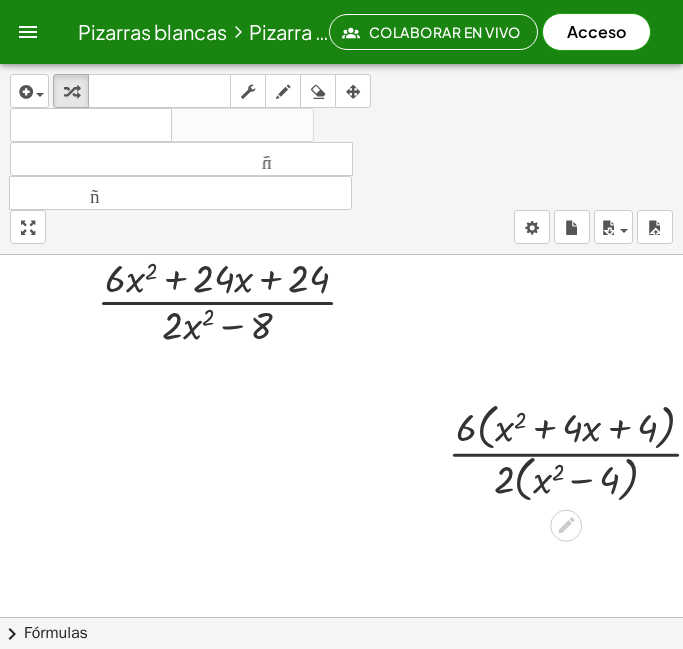 drag, startPoint x: 398, startPoint y: 415, endPoint x: 608, endPoint y: 462, distance: 215.19527 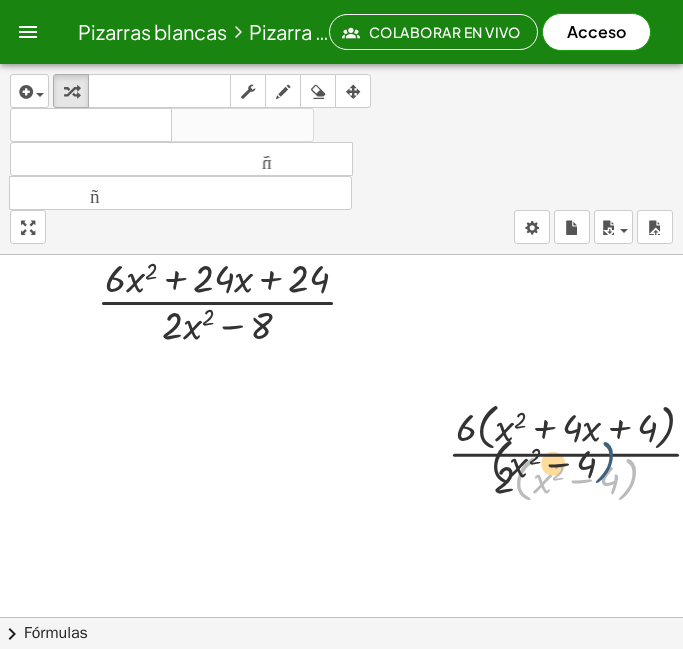 drag, startPoint x: 635, startPoint y: 498, endPoint x: 513, endPoint y: 437, distance: 136.40015 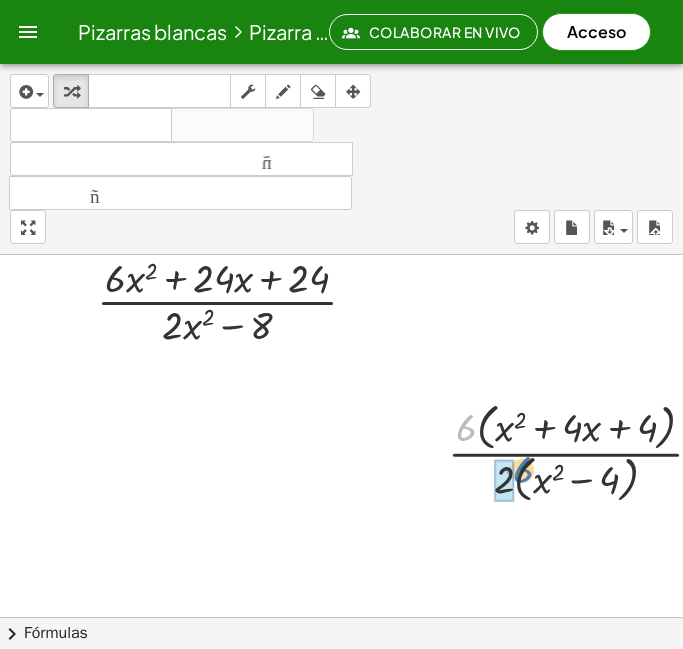 drag, startPoint x: 454, startPoint y: 399, endPoint x: 485, endPoint y: 438, distance: 49.819675 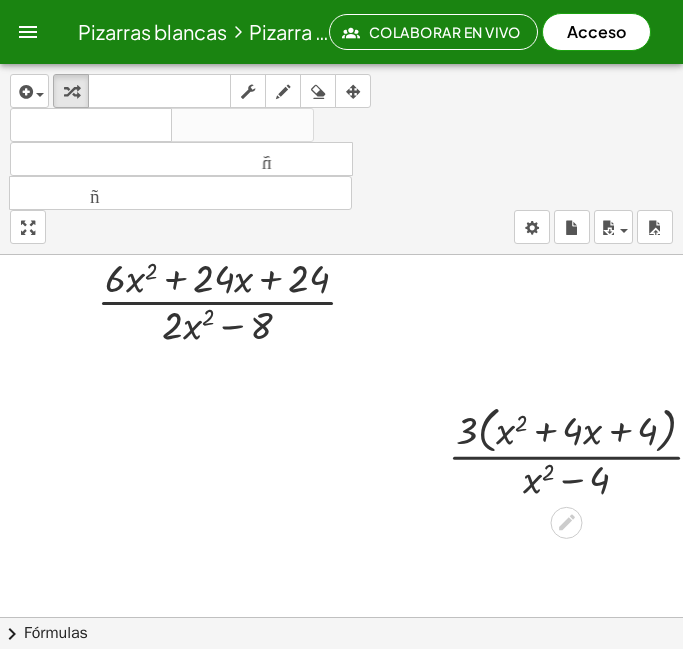 click at bounding box center [584, 452] 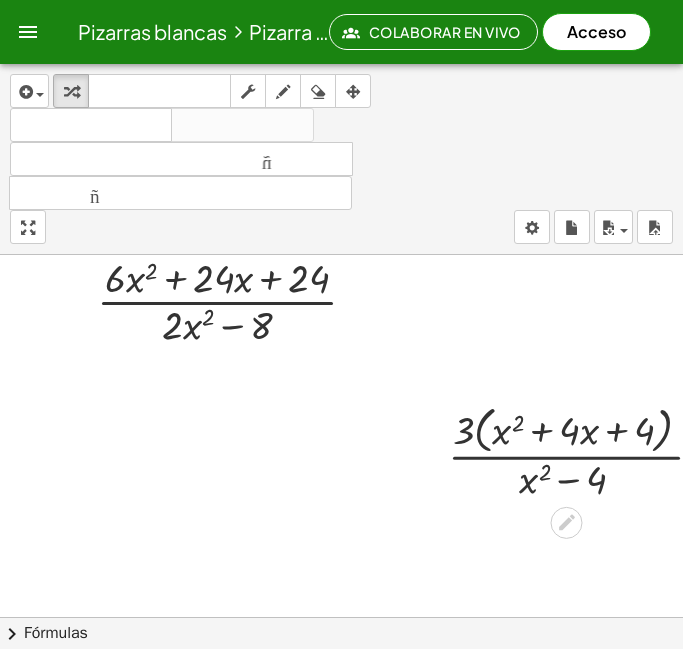 click at bounding box center (584, 452) 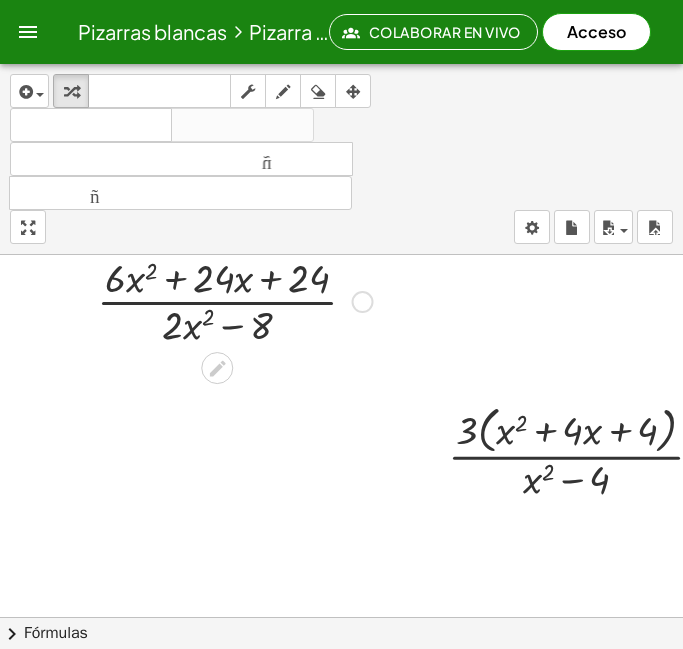 click at bounding box center (235, 300) 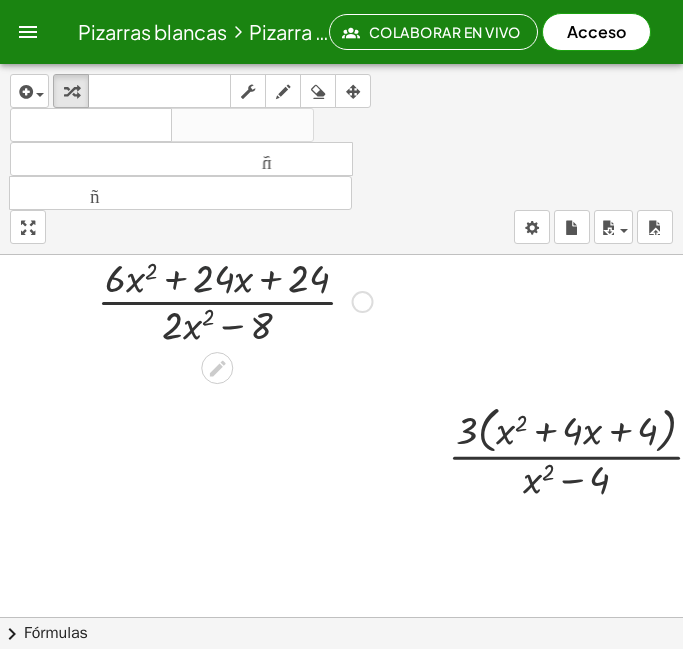 click at bounding box center [235, 300] 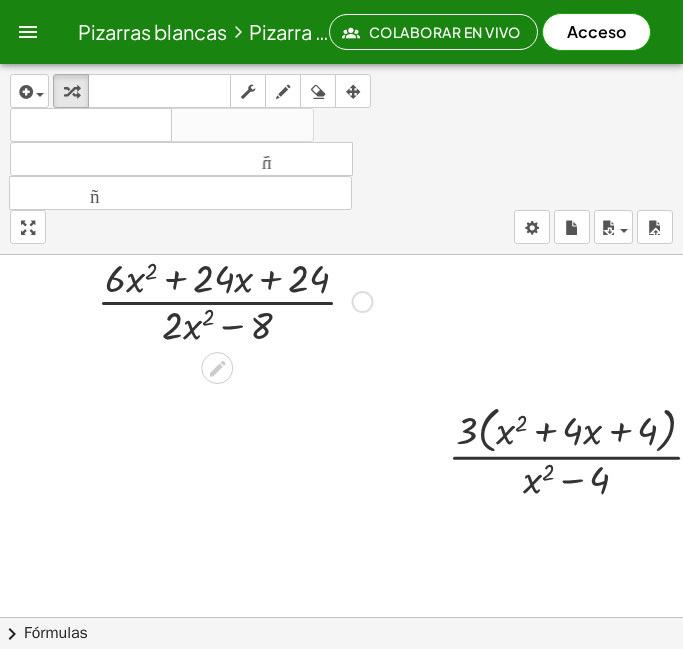 click at bounding box center (235, 300) 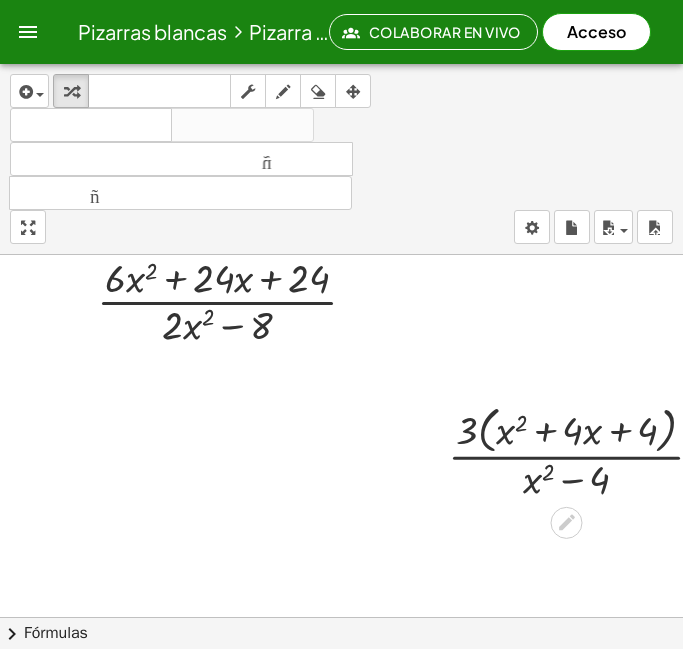 click at bounding box center (584, 452) 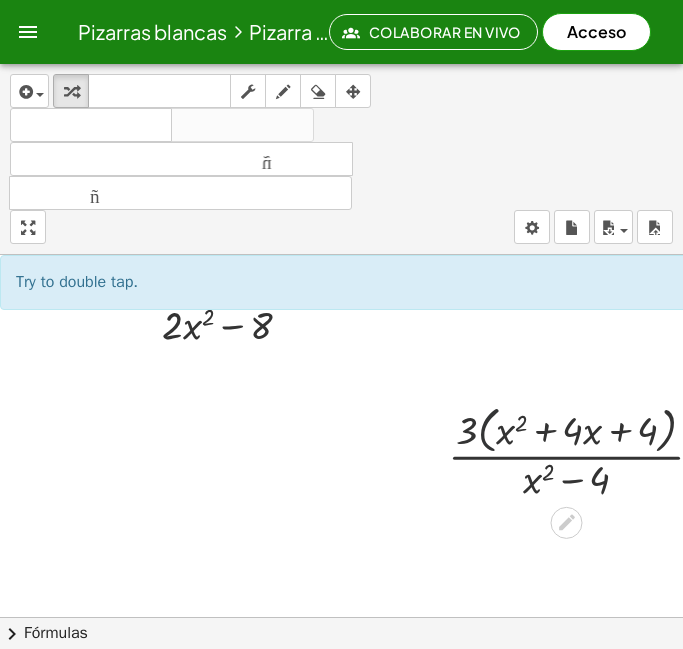 click at bounding box center [584, 452] 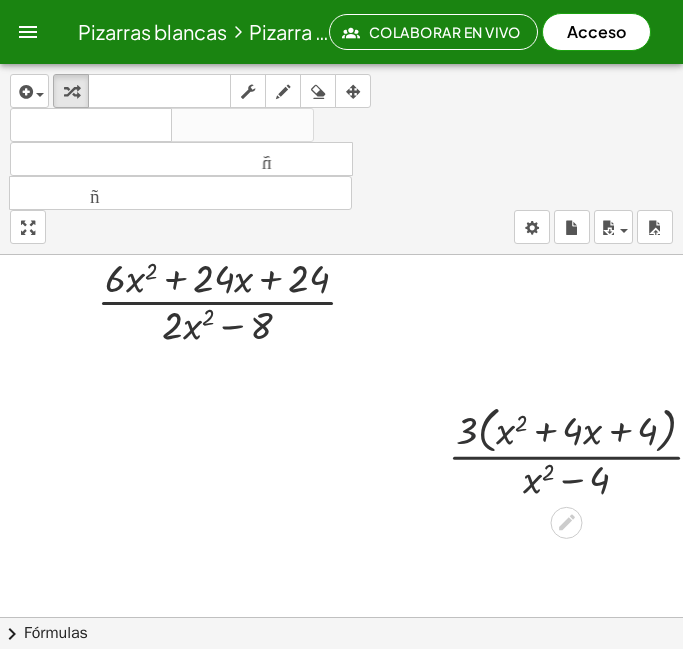 click at bounding box center [584, 452] 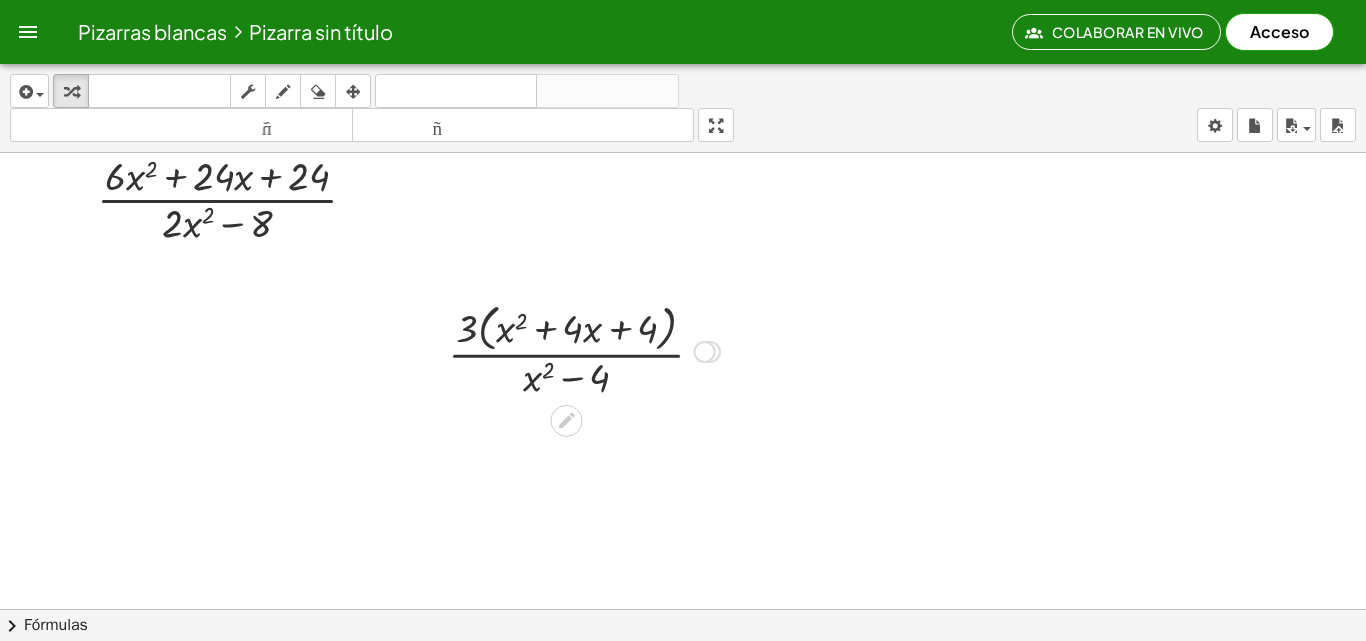 click at bounding box center (584, 350) 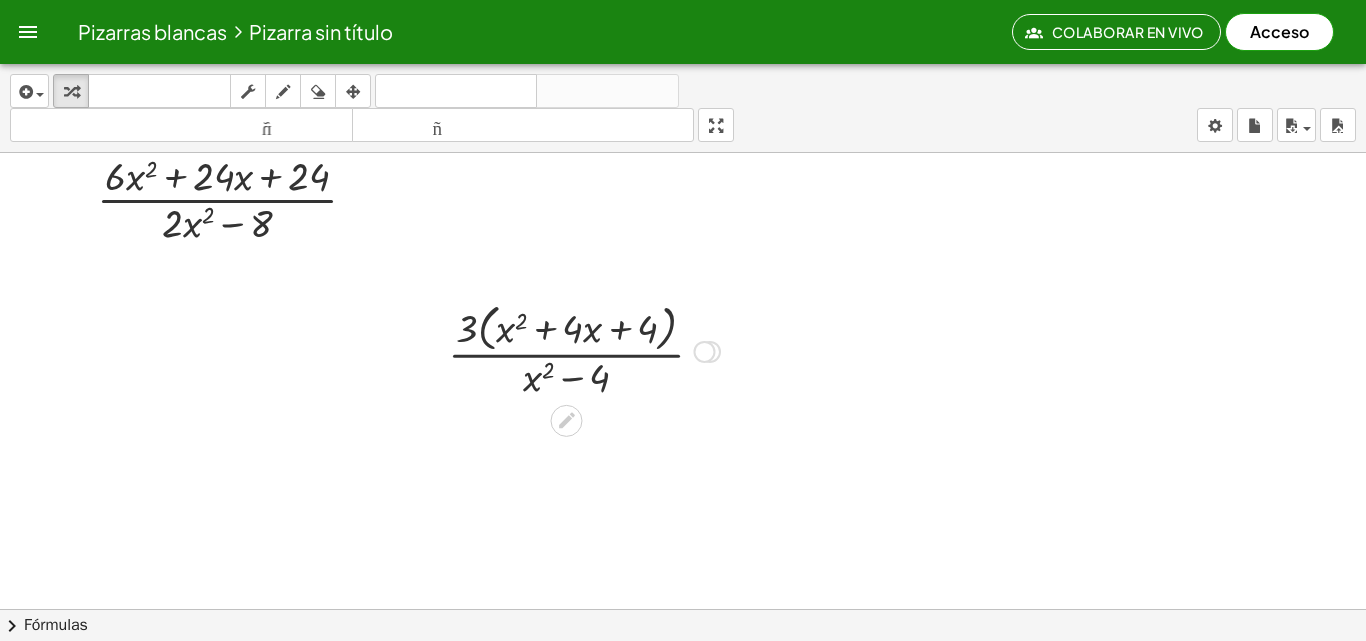 click at bounding box center [584, 350] 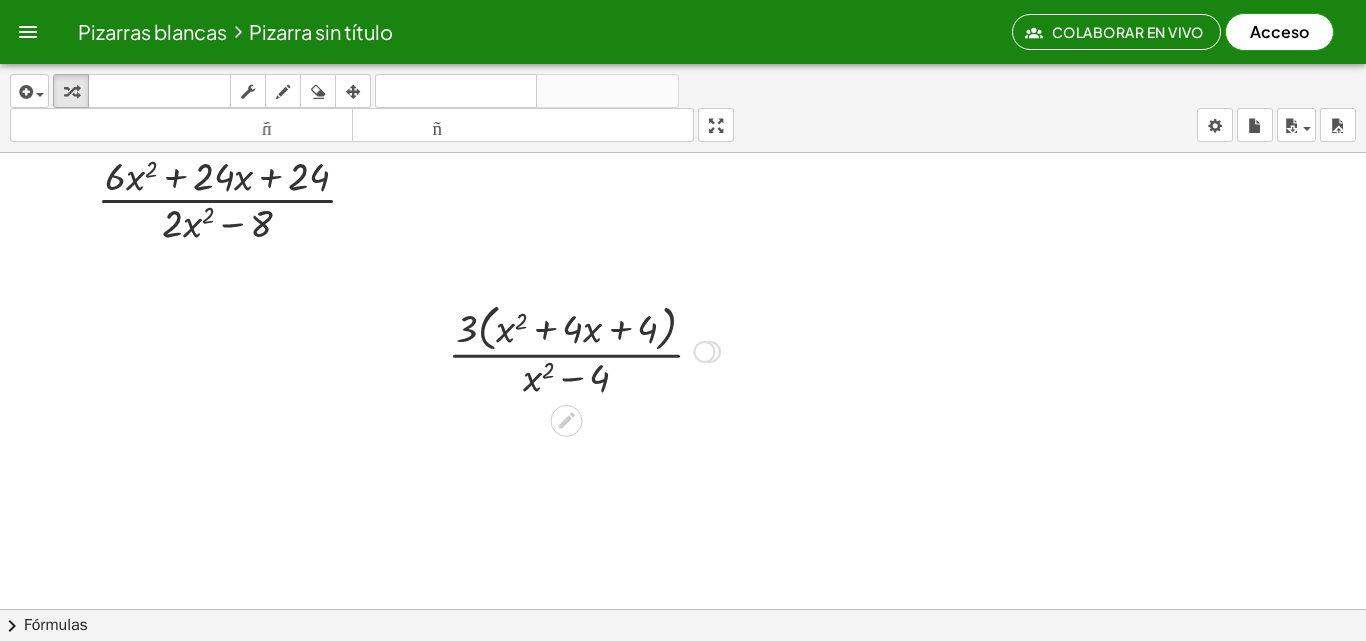 click at bounding box center (566, 421) 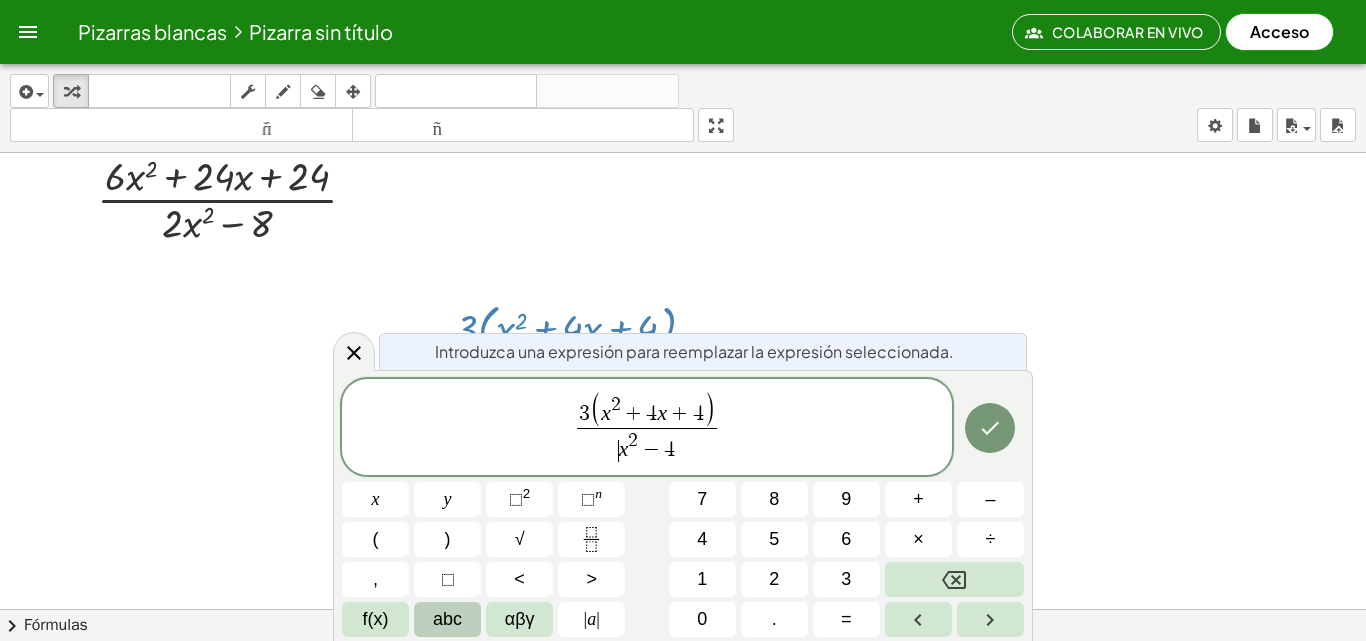 click on "​ x [NUMBER] − [NUMBER]" at bounding box center (647, 446) 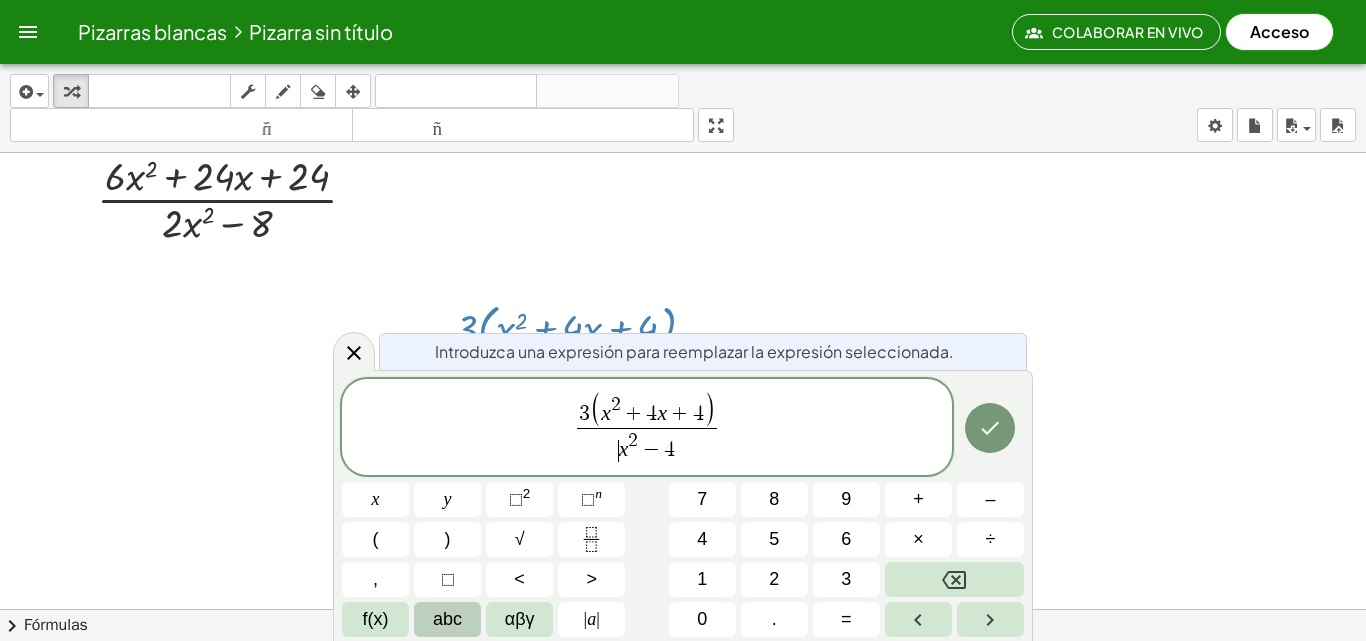 click on "3" at bounding box center [584, 414] 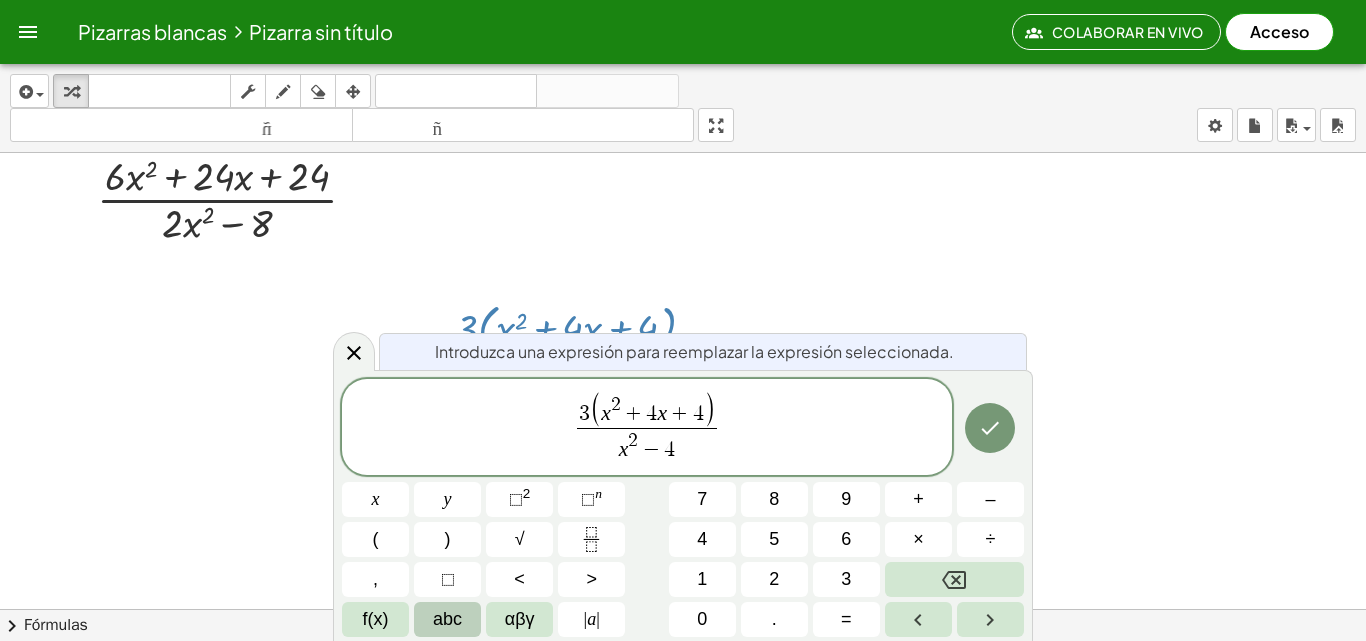 click on "​ [NUMBER] ( x [NUMBER] + [NUMBER] x + [NUMBER] )" at bounding box center (647, 410) 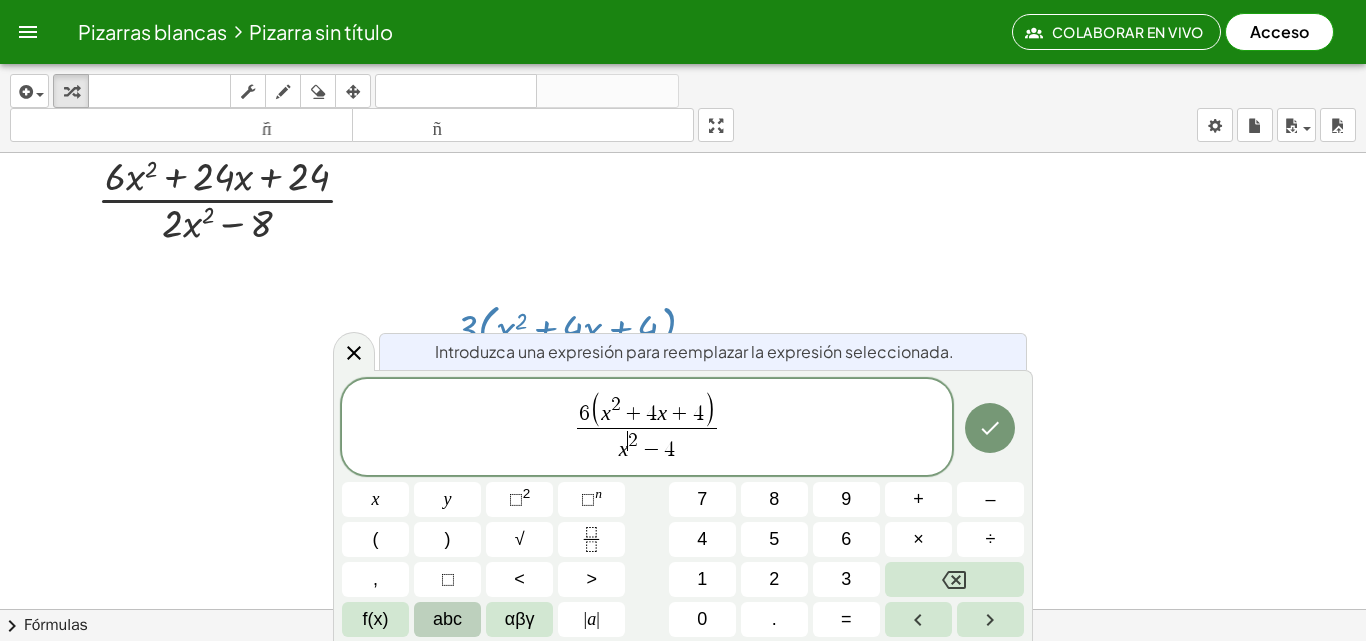 click on "x [NUMBER] − [NUMBER]" at bounding box center (647, 446) 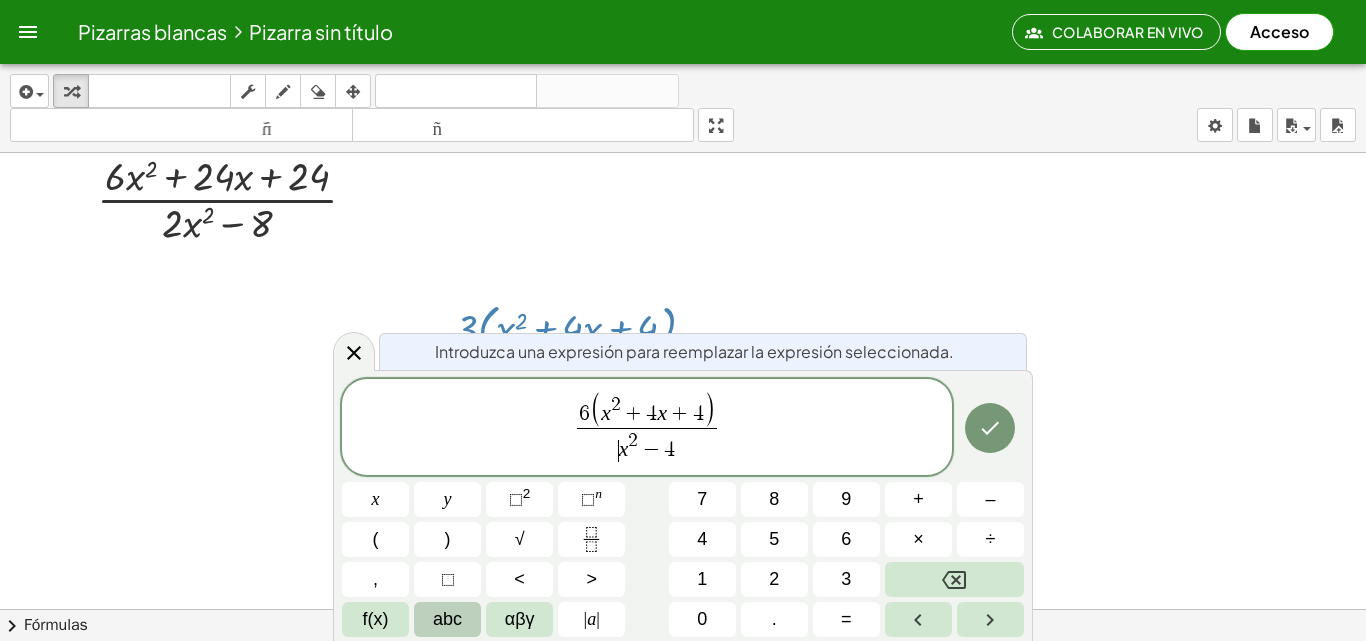 click on "​ x [NUMBER] − [NUMBER]" at bounding box center [647, 446] 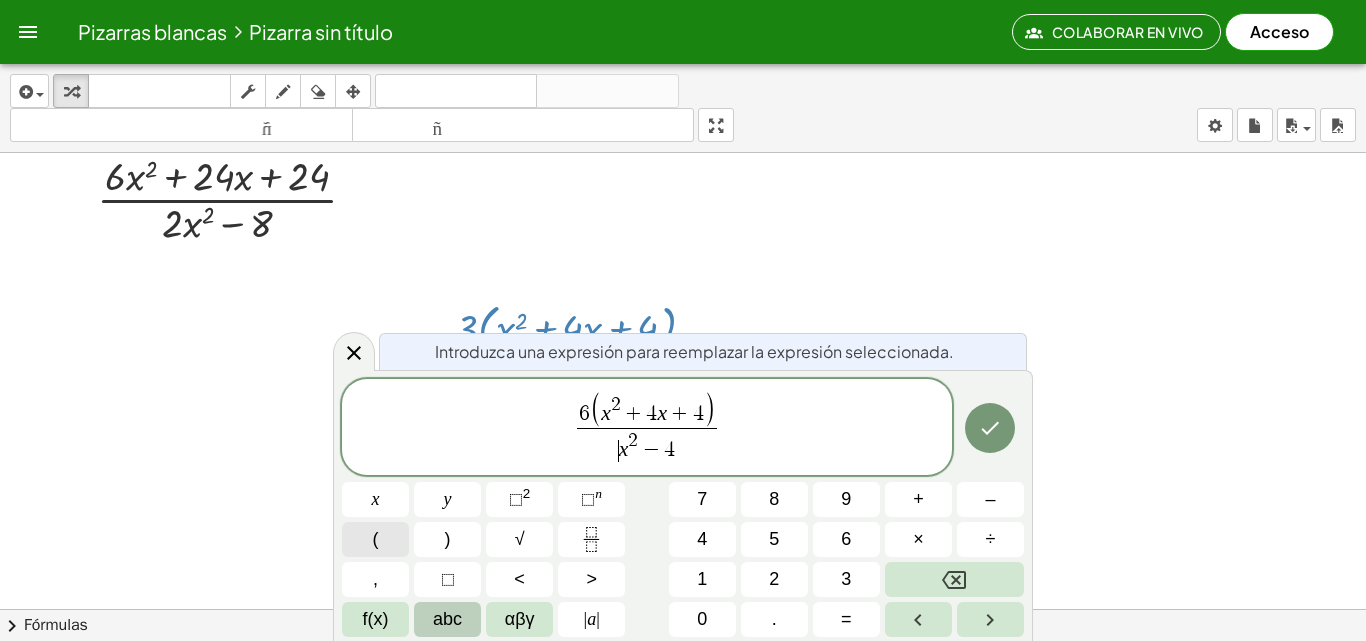 click on "(" at bounding box center [376, 539] 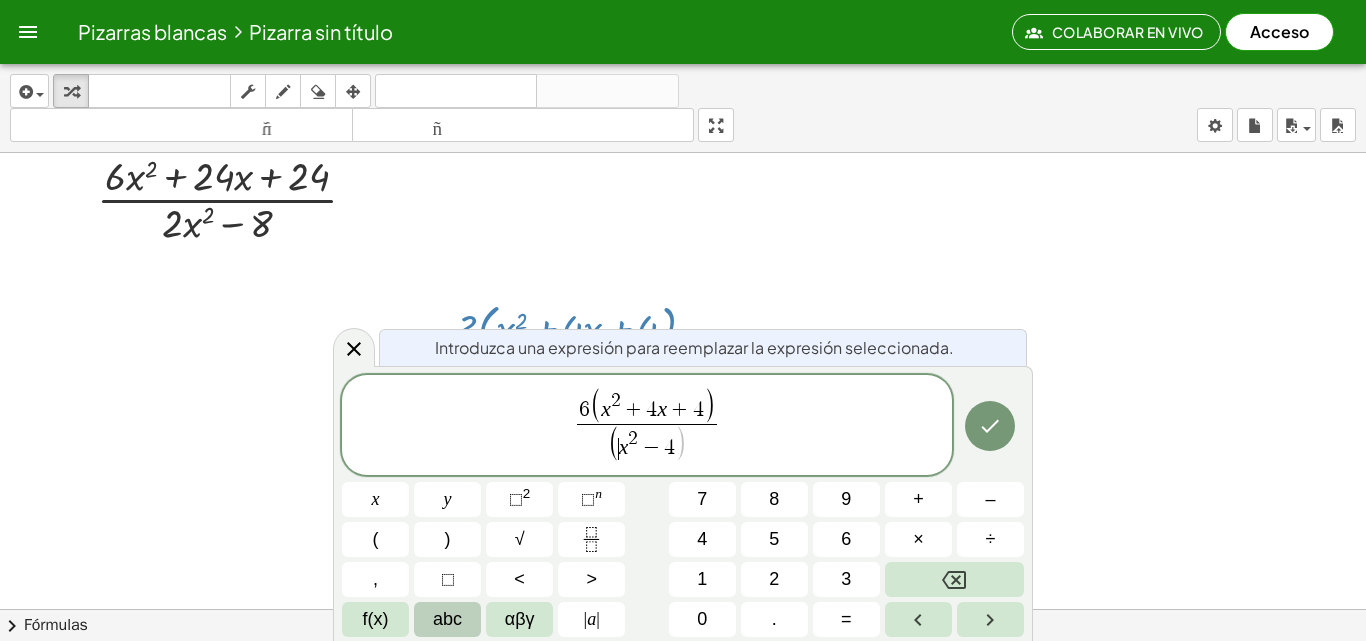 click on "( ​ x [NUMBER] − [NUMBER] )" at bounding box center (647, 444) 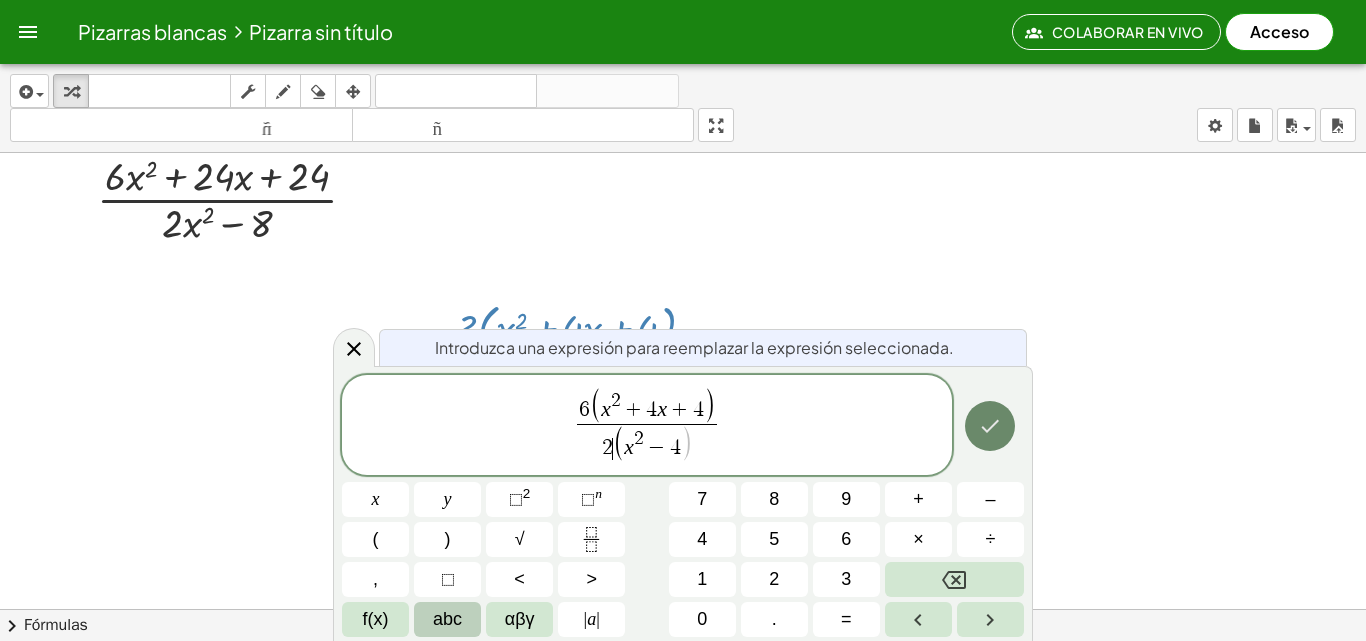 click 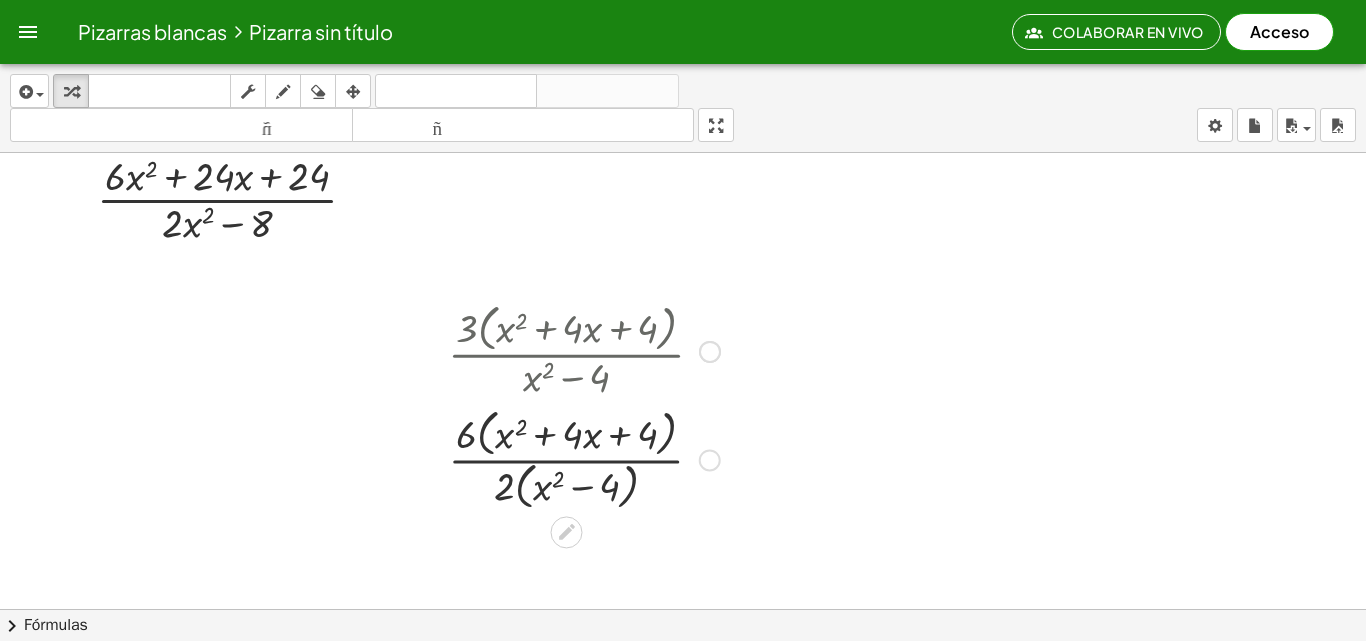 drag, startPoint x: 842, startPoint y: 392, endPoint x: 826, endPoint y: 393, distance: 16.03122 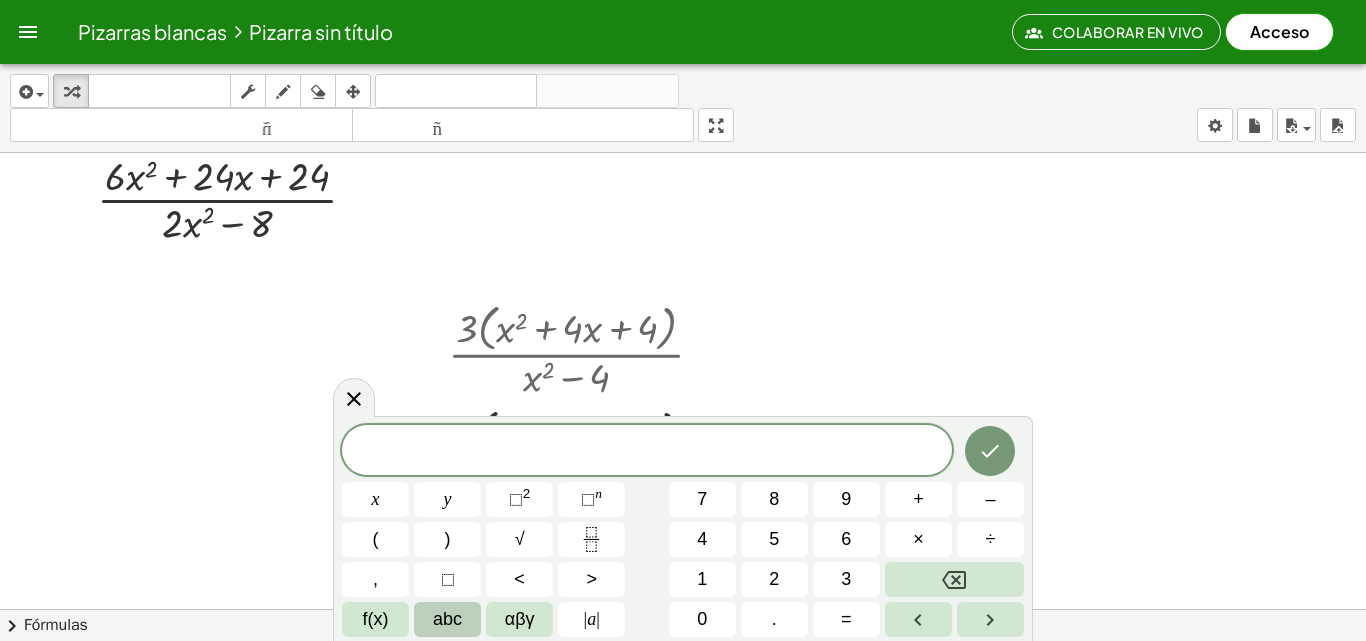 click at bounding box center (683, 563) 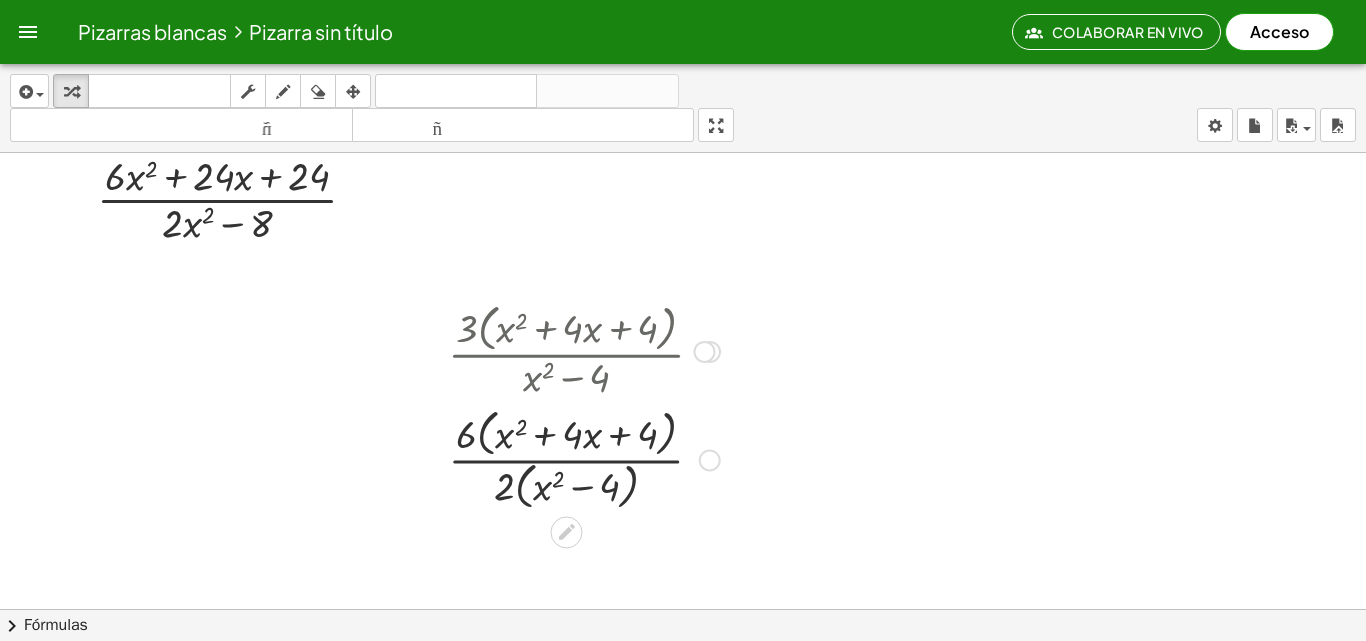 click at bounding box center [704, 352] 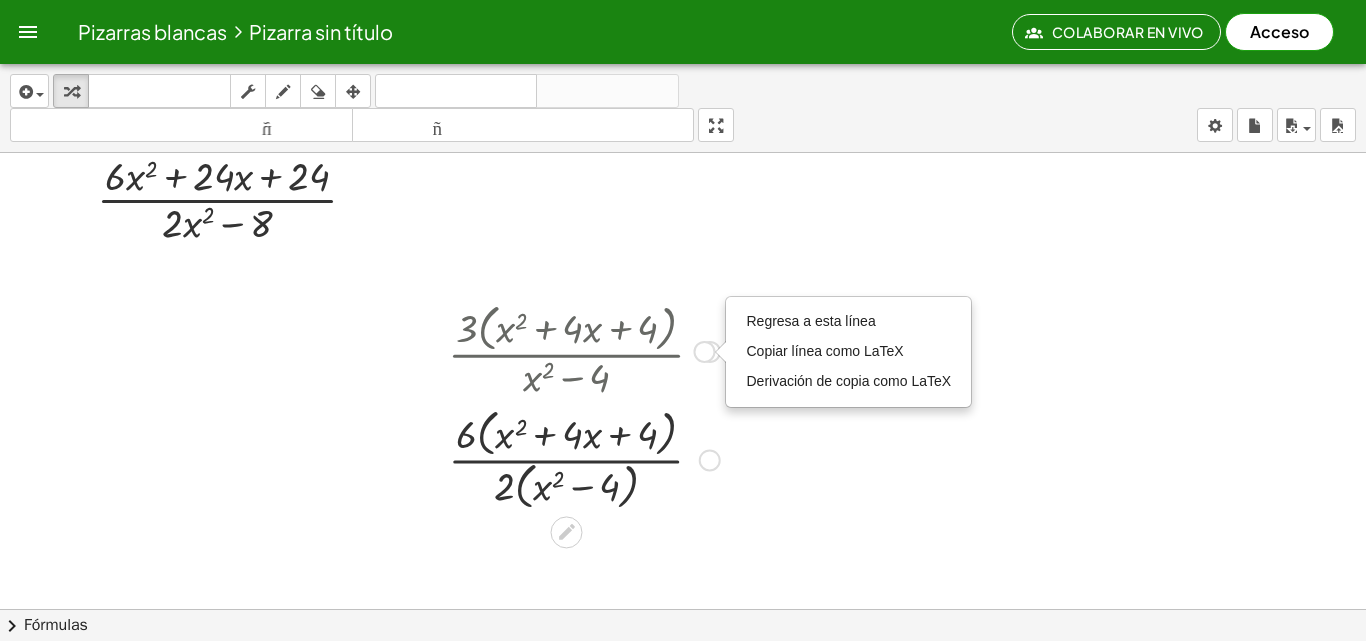 click at bounding box center (584, 350) 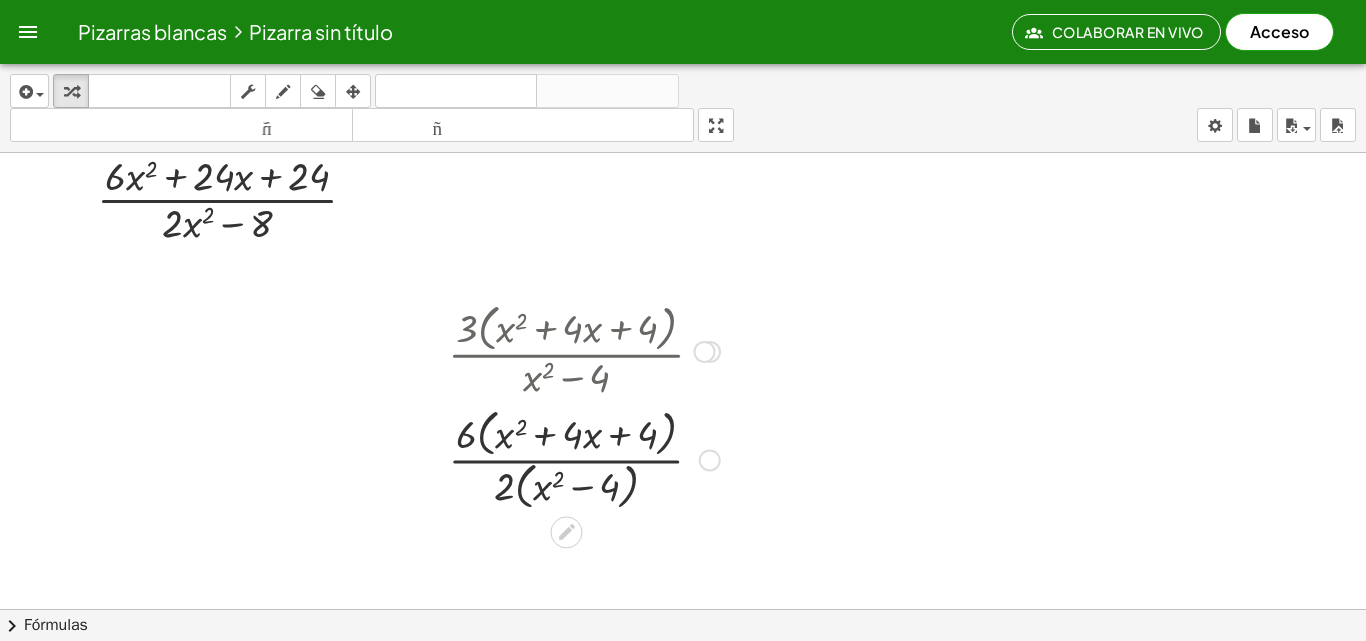 click at bounding box center [584, 350] 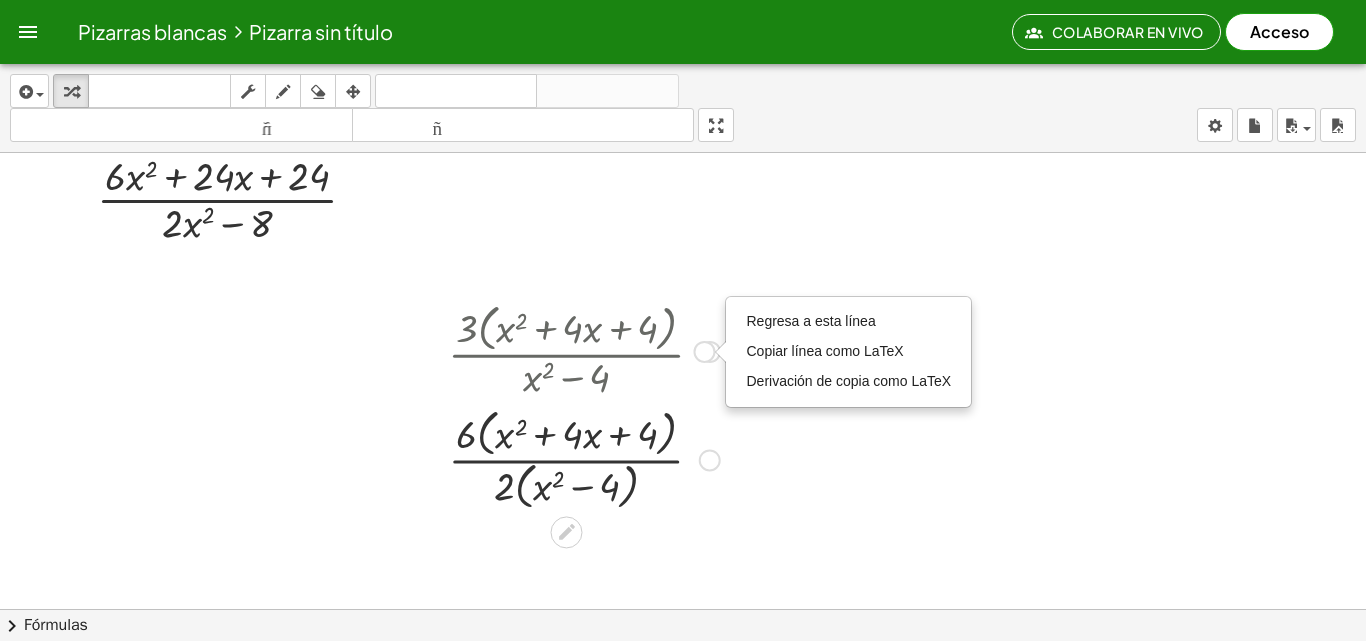 drag, startPoint x: 461, startPoint y: 313, endPoint x: 644, endPoint y: 341, distance: 185.12968 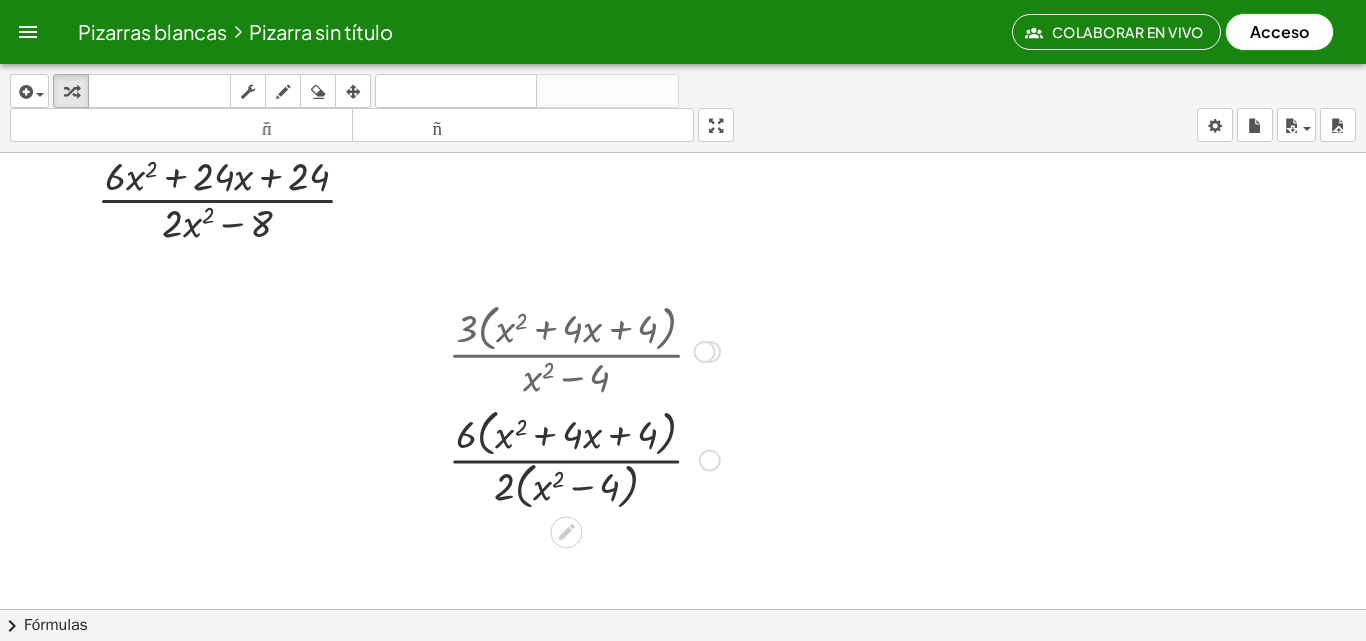 drag, startPoint x: 640, startPoint y: 339, endPoint x: 666, endPoint y: 381, distance: 49.396355 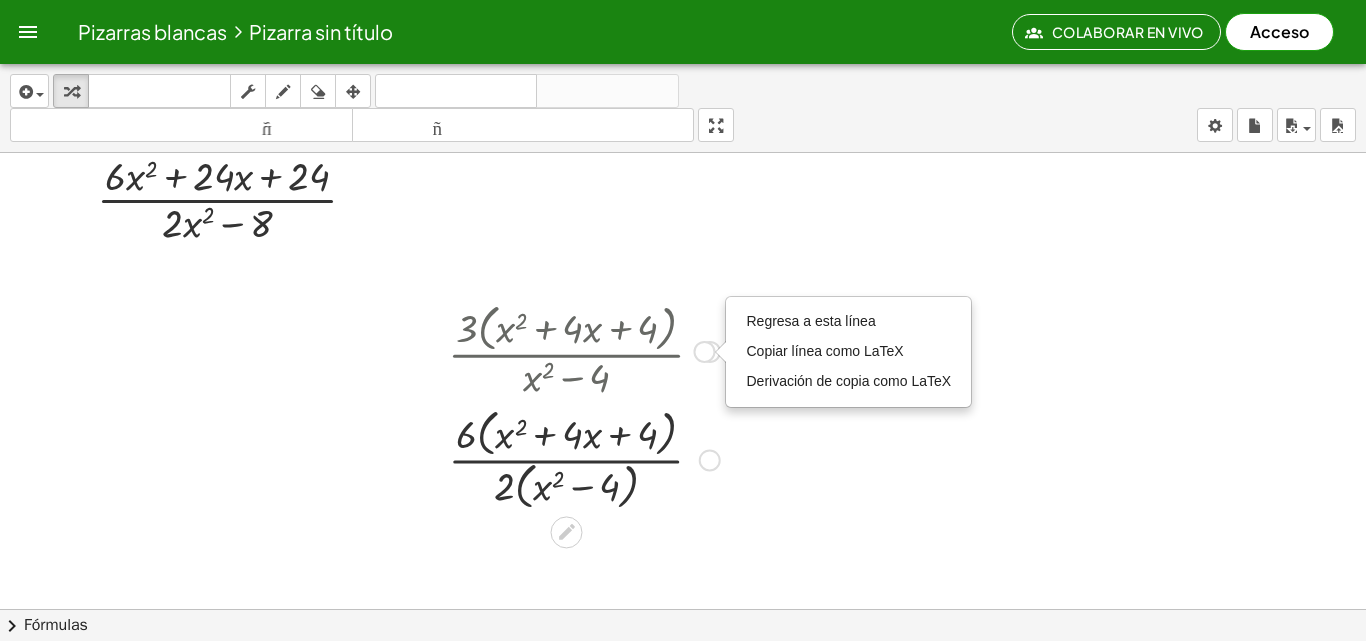 click on "Regresa a esta línea Copiar línea como LaTeX Derivación de copia como LaTeX" at bounding box center (704, 352) 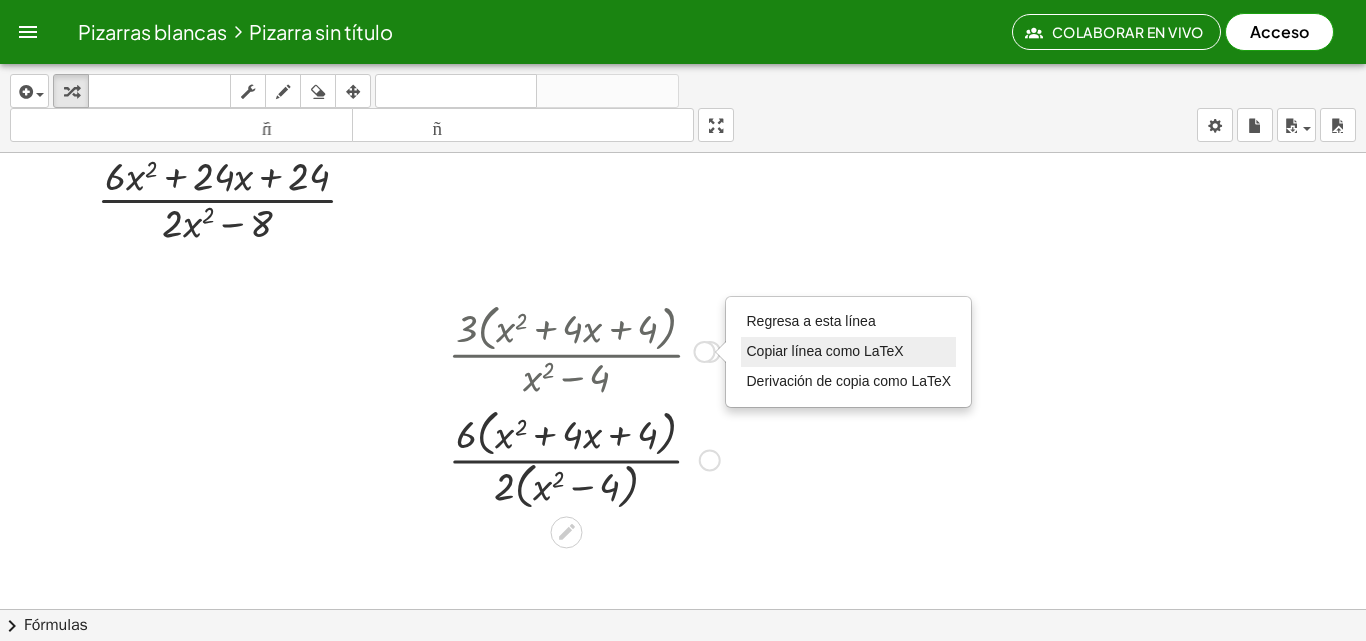 click on "Copiar línea como LaTeX" at bounding box center [824, 351] 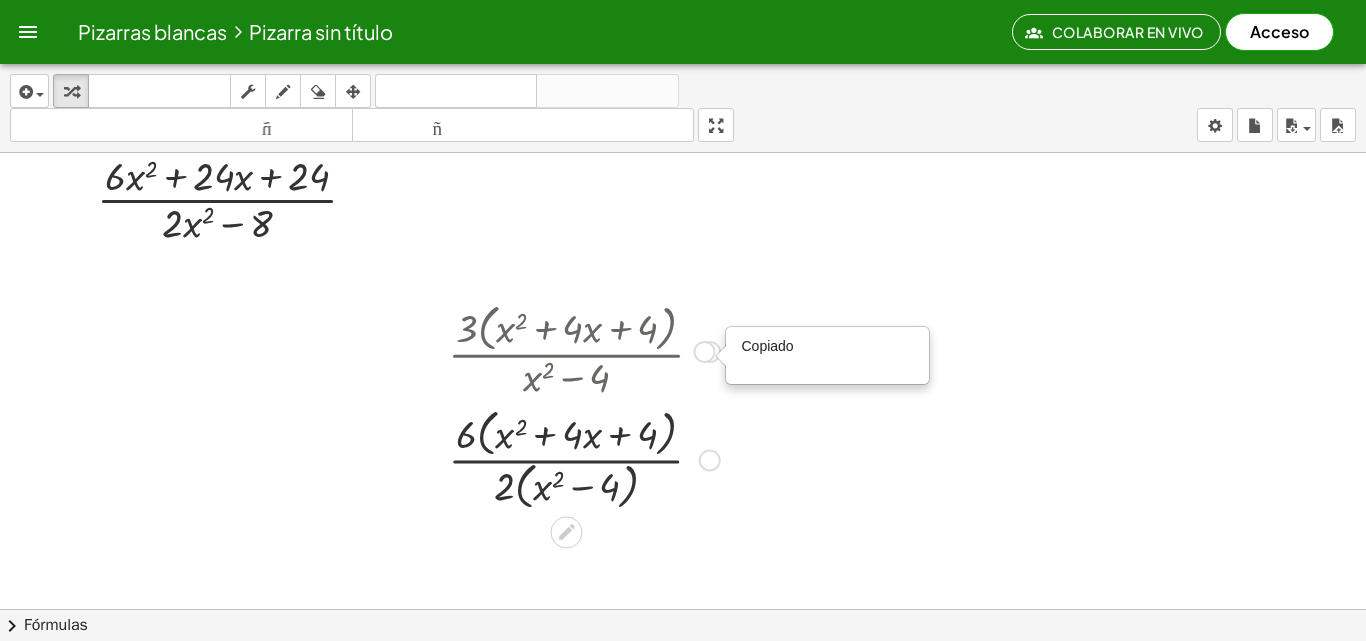 click on "Copiado done" at bounding box center (704, 352) 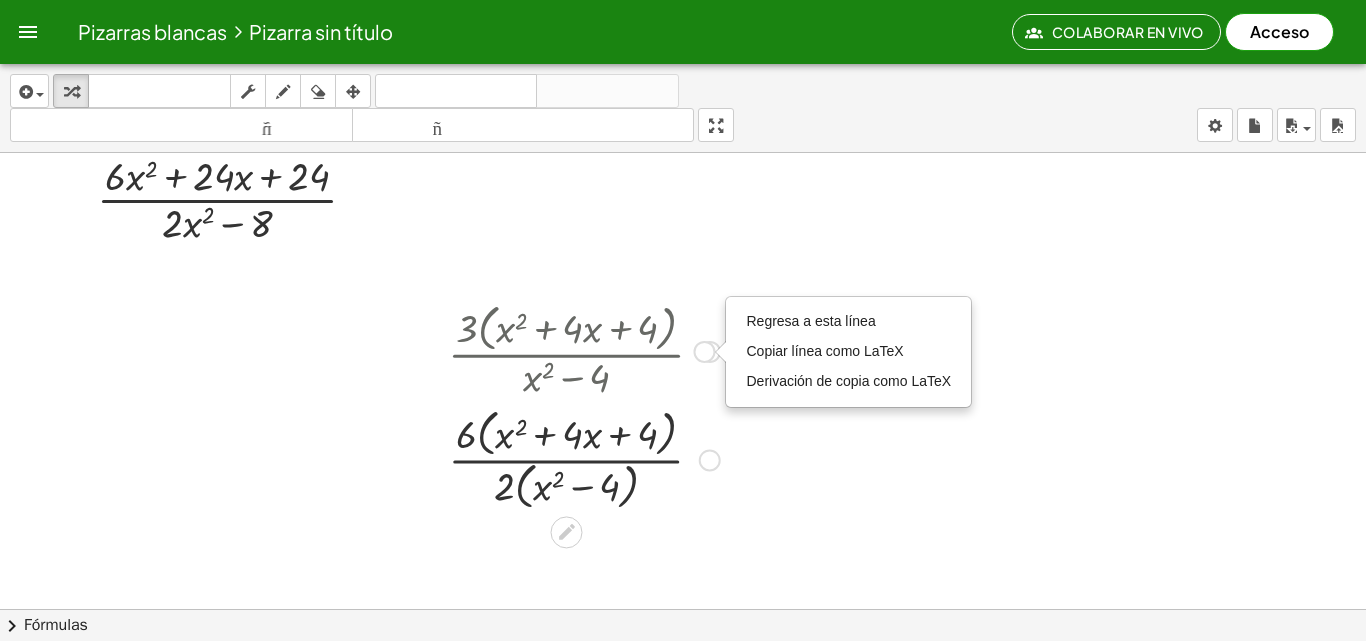 click at bounding box center [584, 350] 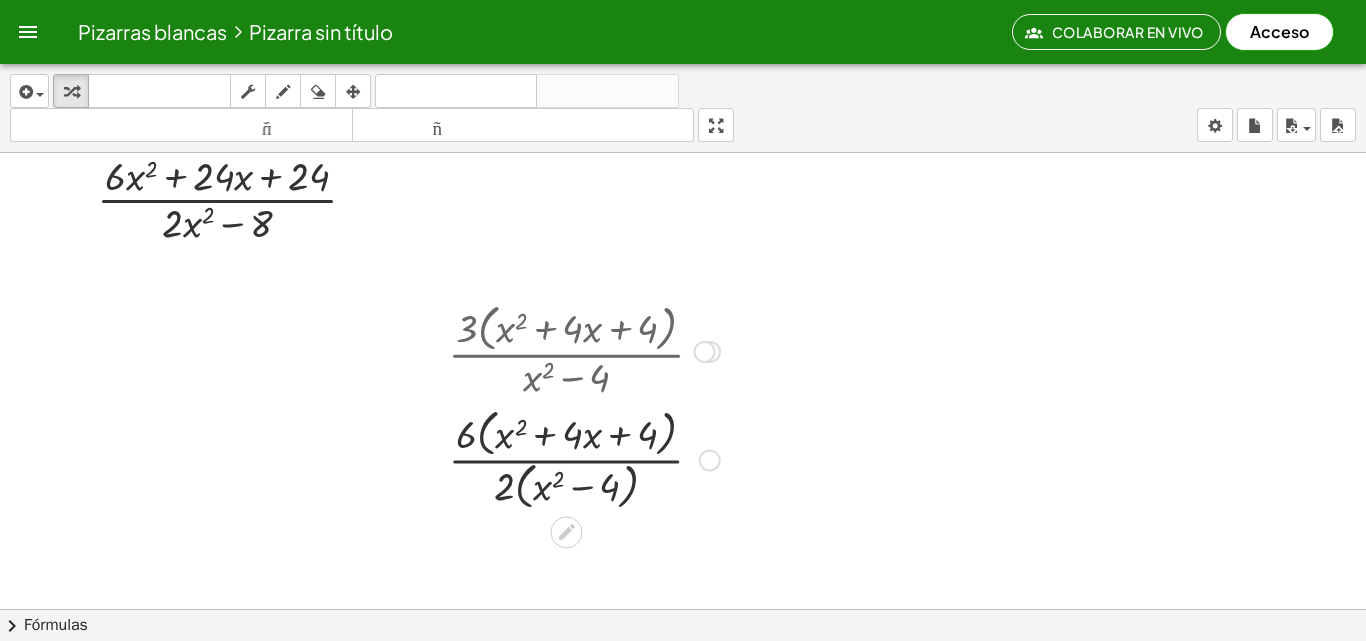 click at bounding box center [584, 350] 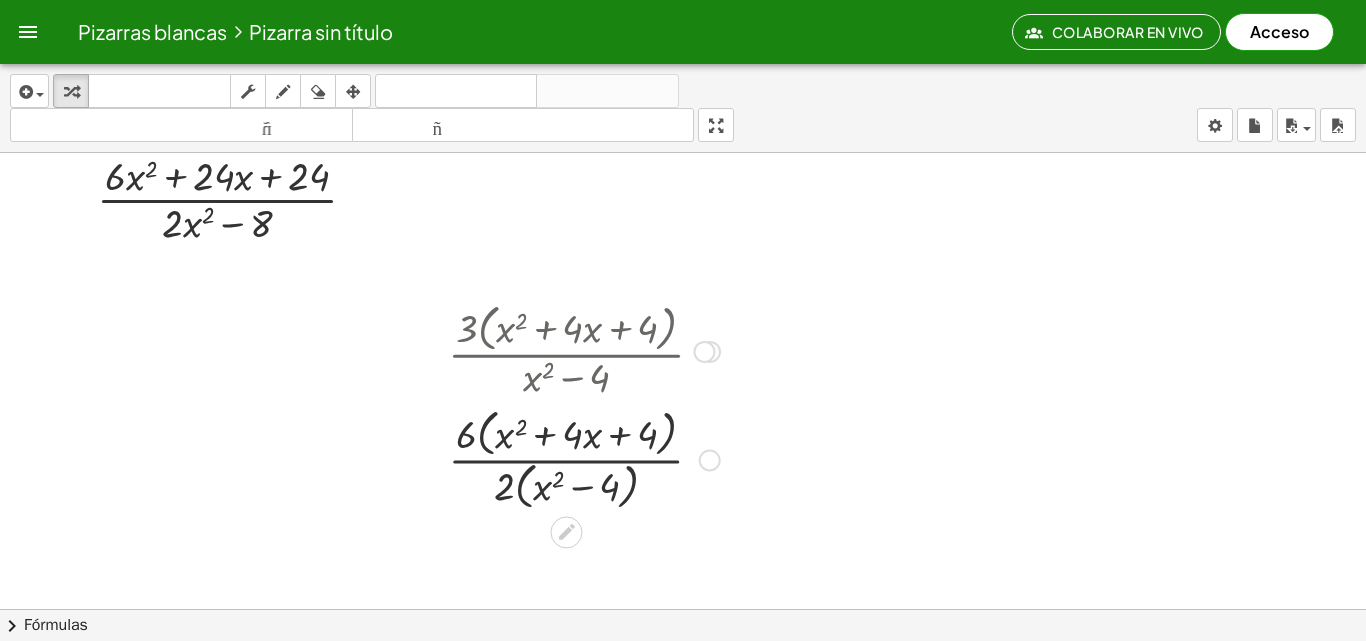 click at bounding box center (584, 350) 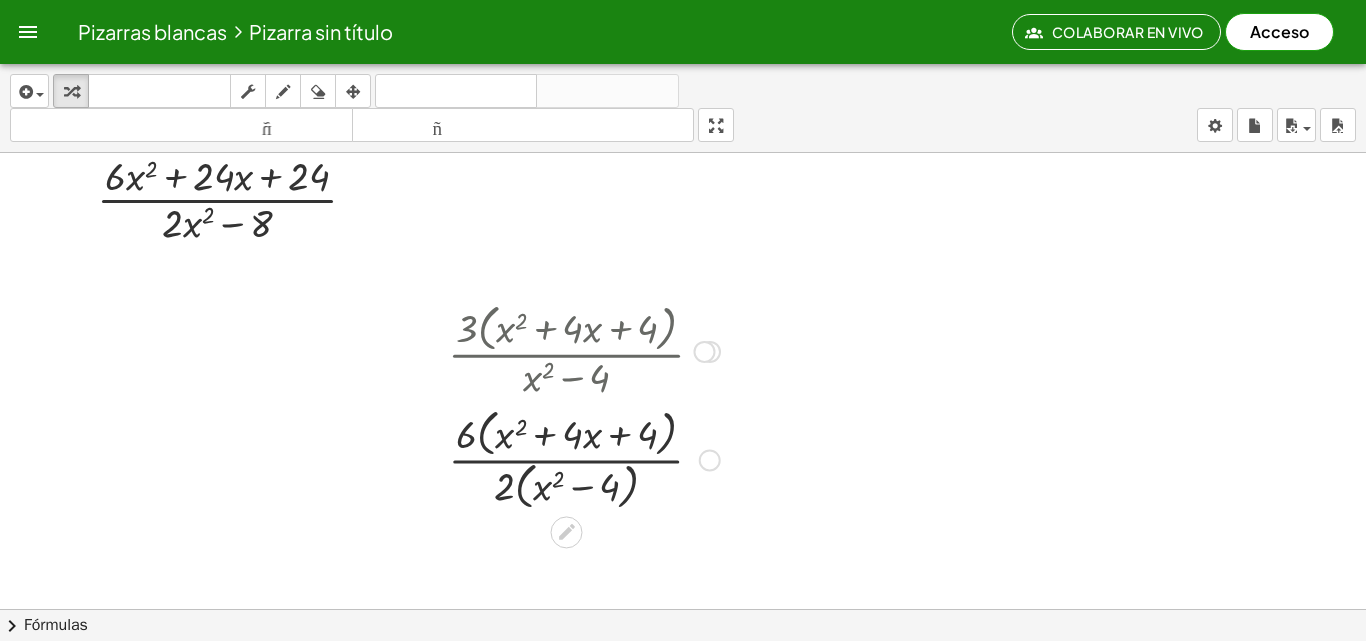 drag, startPoint x: 598, startPoint y: 355, endPoint x: 504, endPoint y: 412, distance: 109.9318 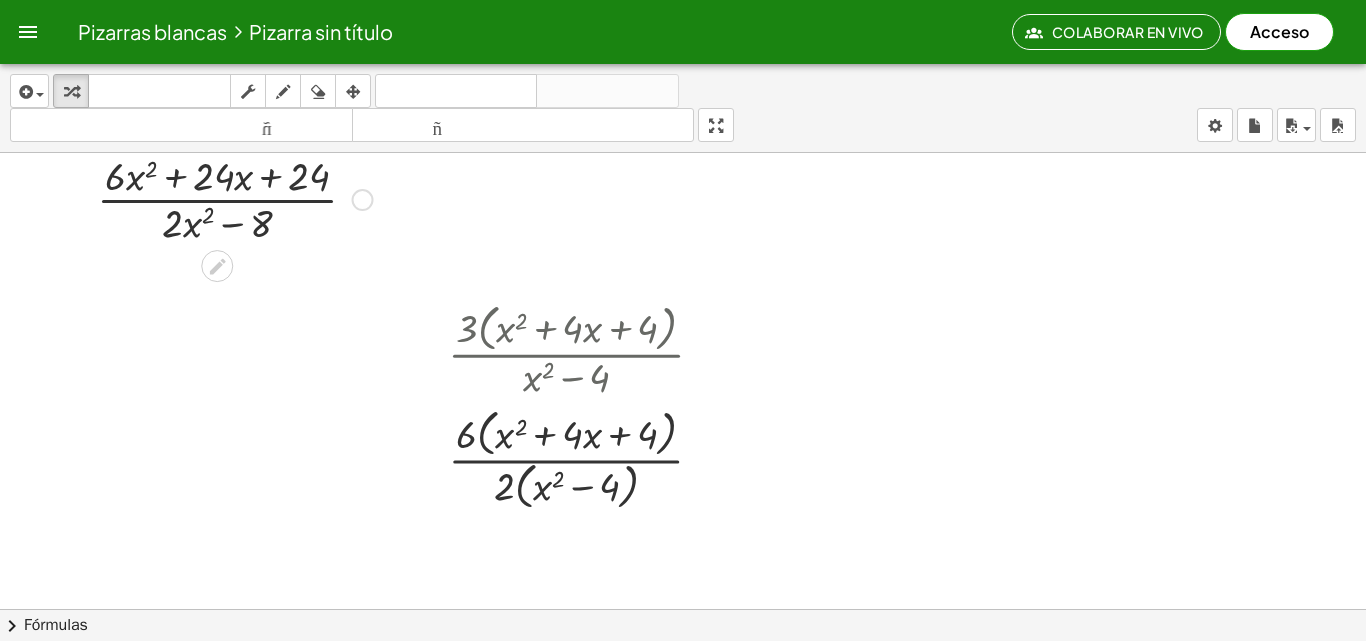 click at bounding box center [235, 198] 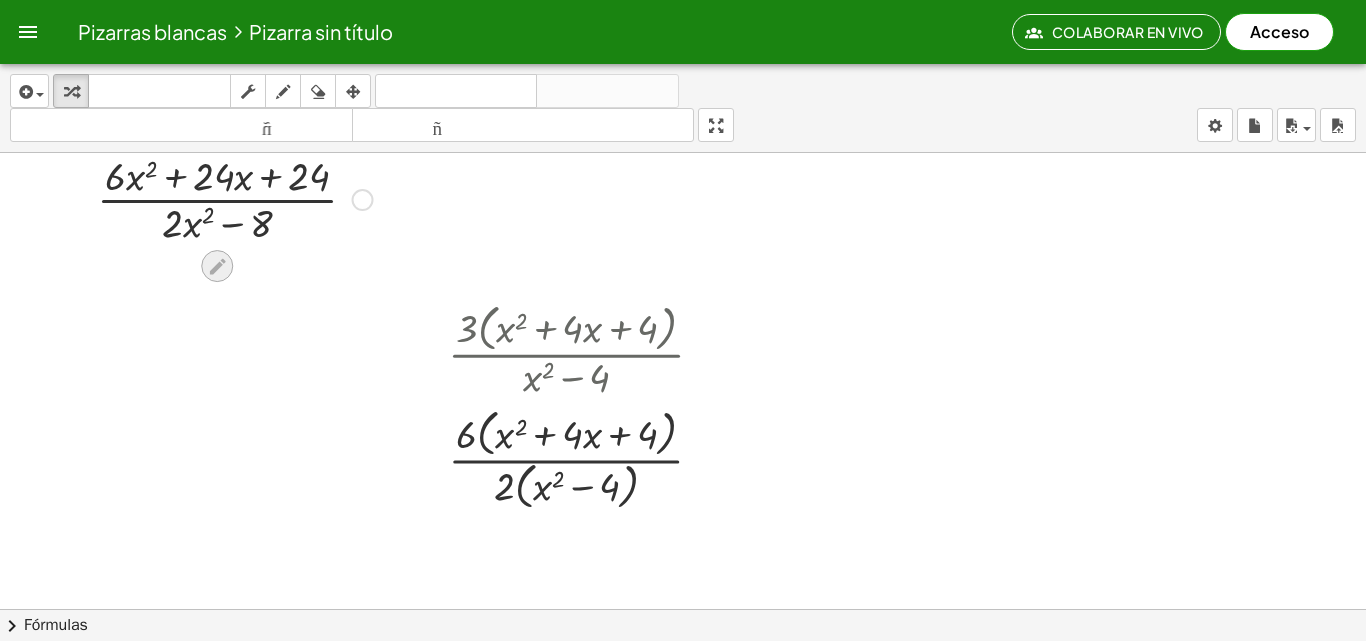 click 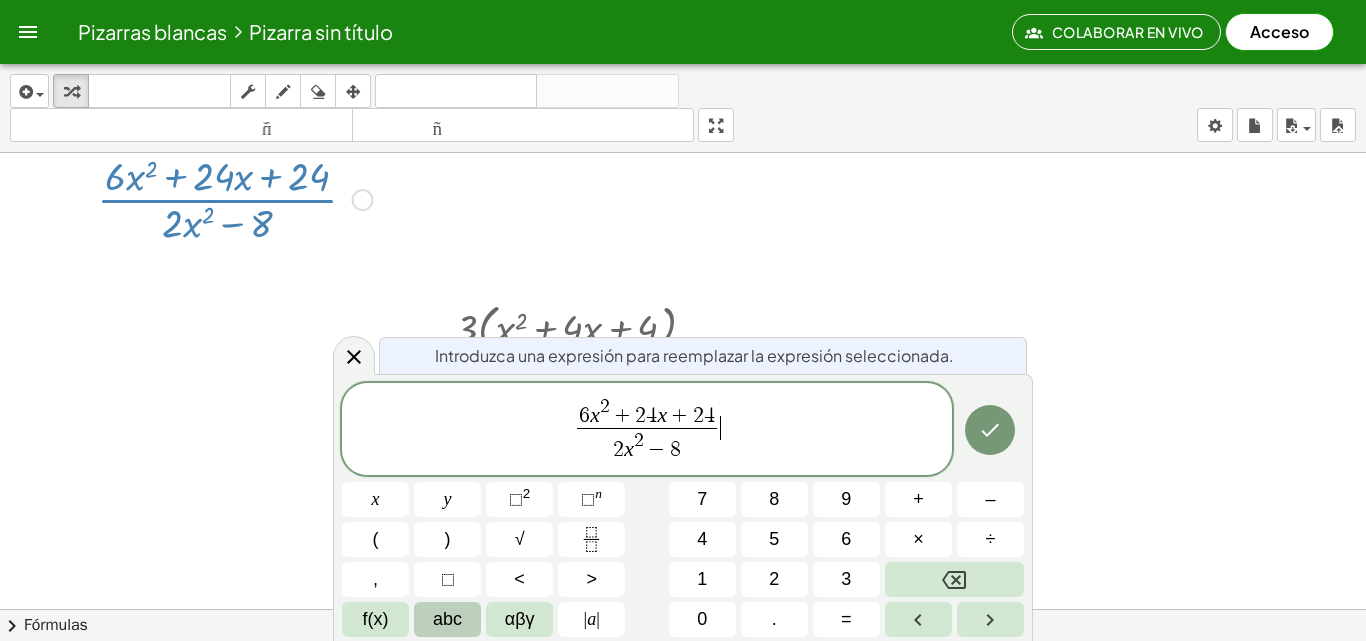 click on "[NUMBER] x [NUMBER] + [NUMBER] [NUMBER] x + [NUMBER] [NUMBER] [NUMBER] x [NUMBER] − [NUMBER]" at bounding box center [647, 430] 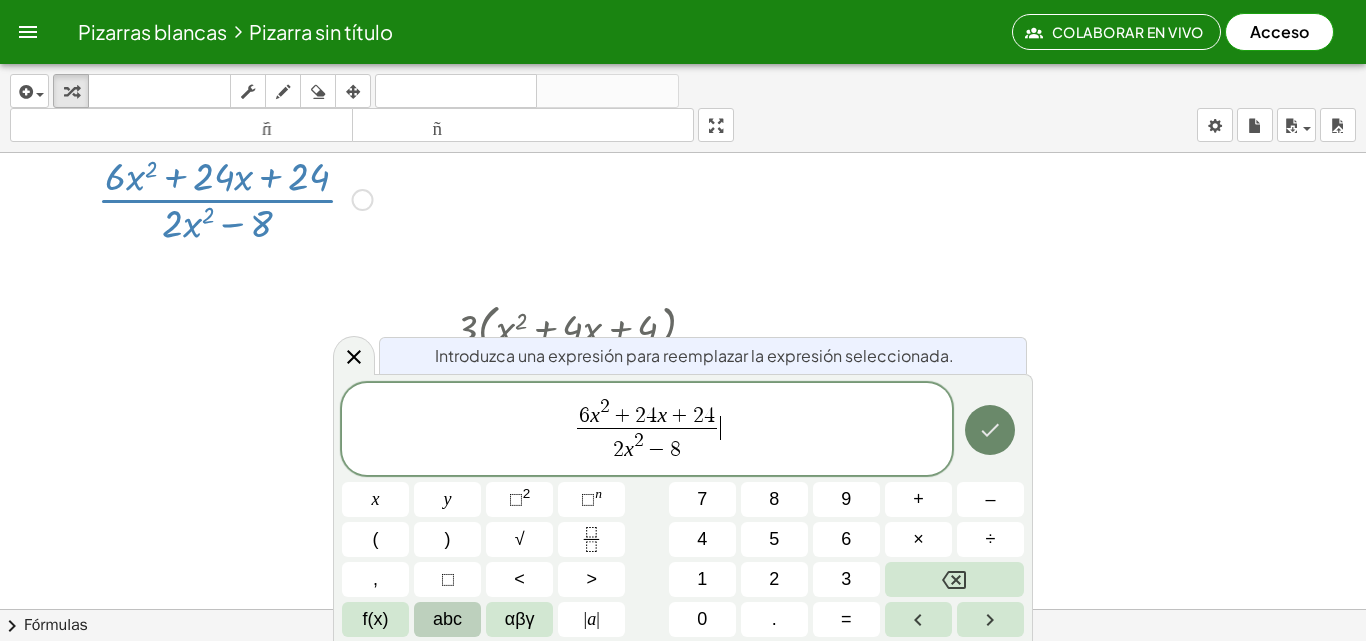 click 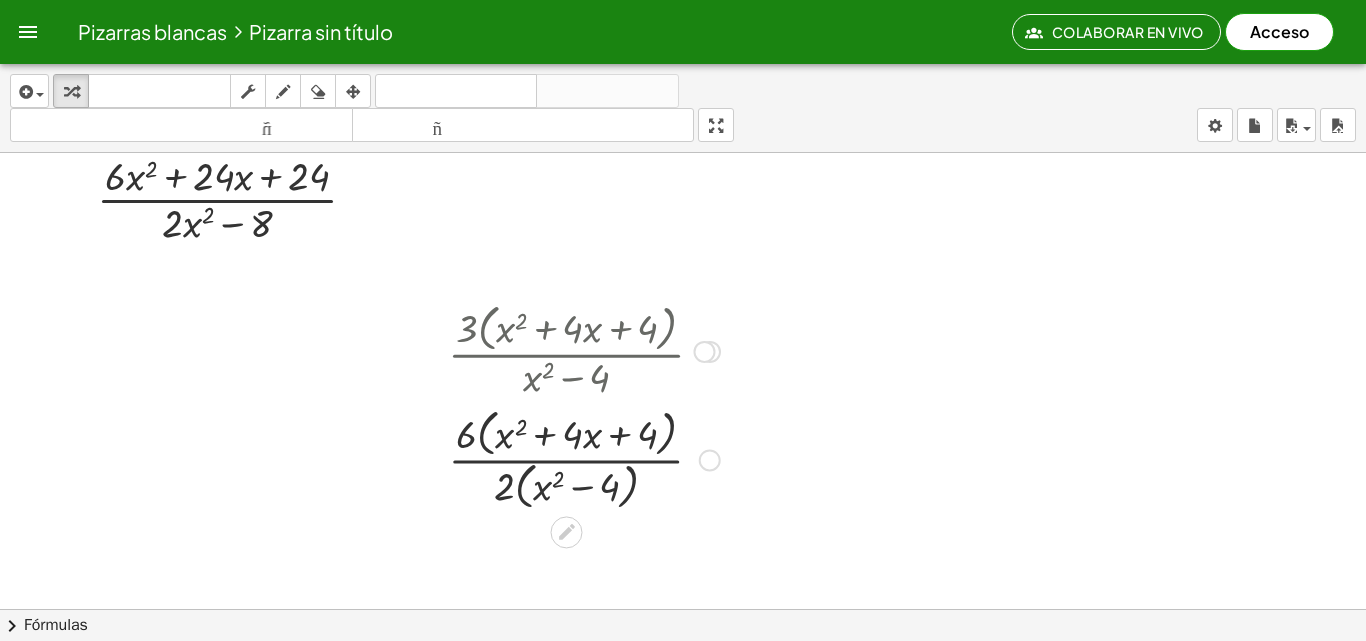 click at bounding box center (584, 350) 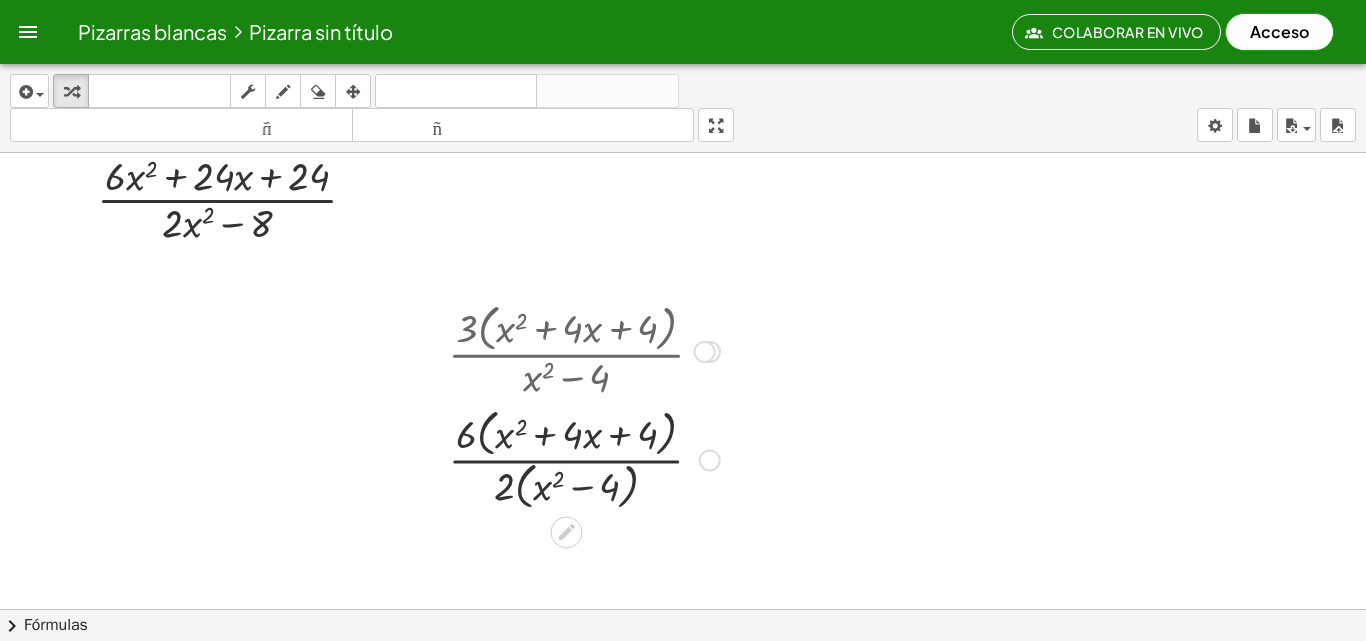 click at bounding box center (584, 458) 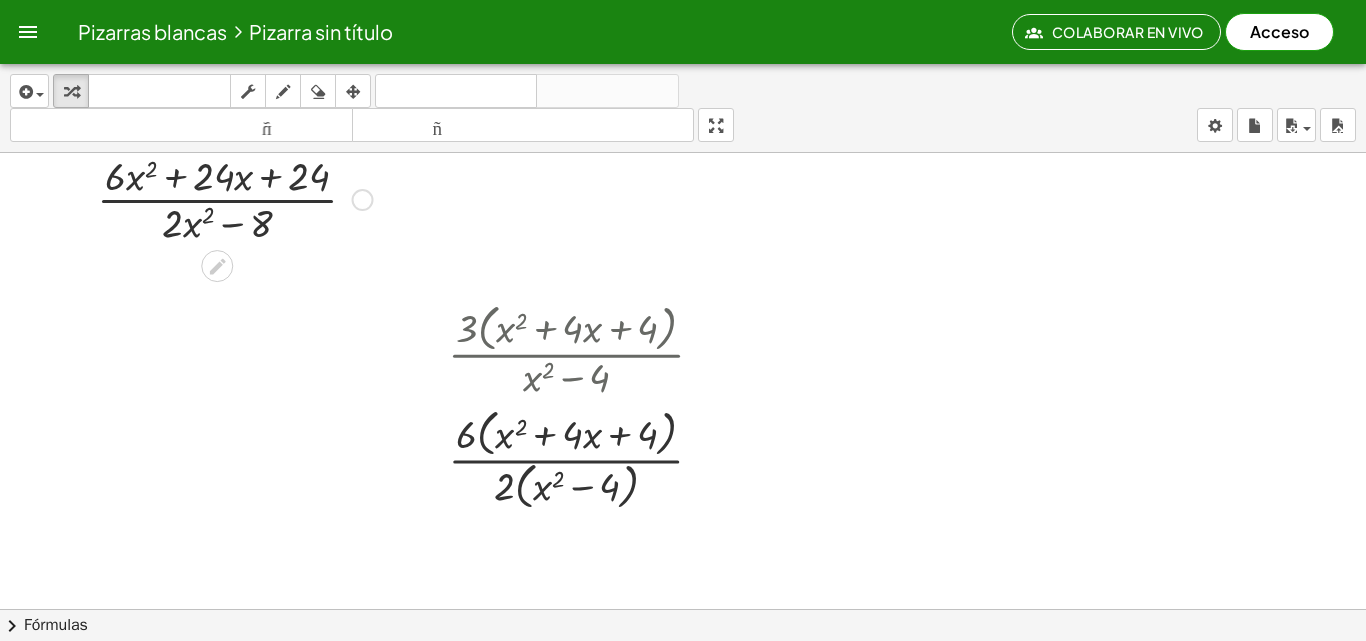 click at bounding box center [235, 198] 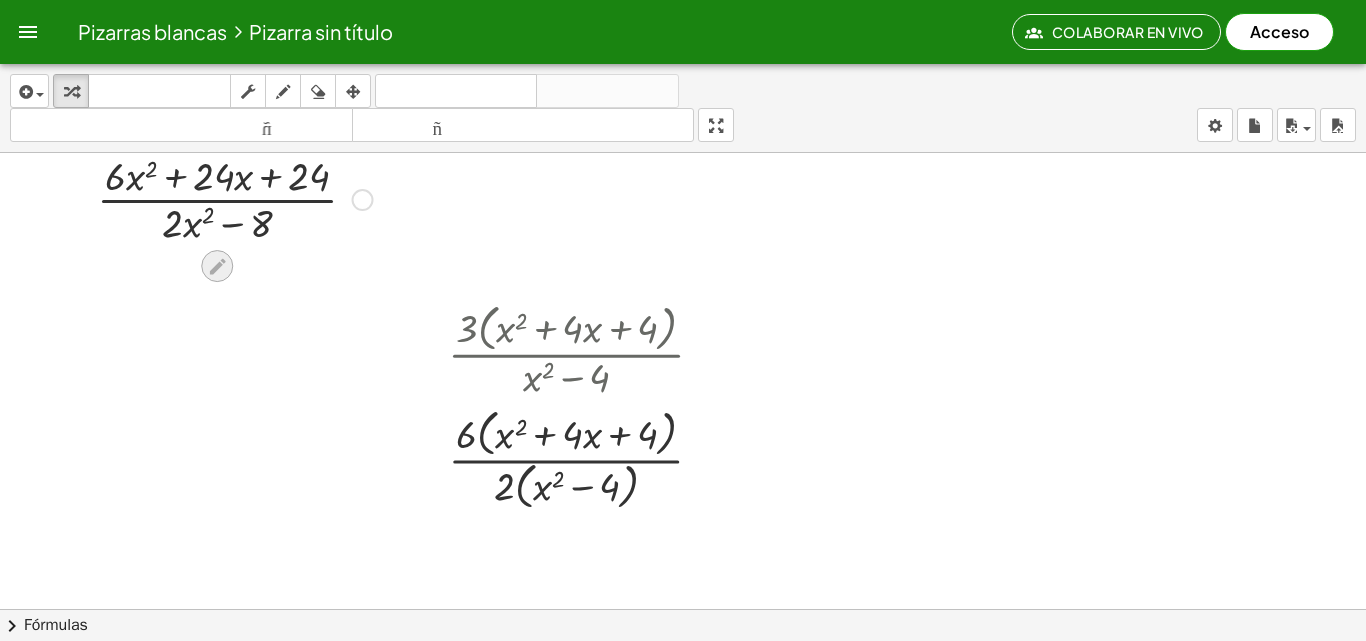 click at bounding box center [217, 266] 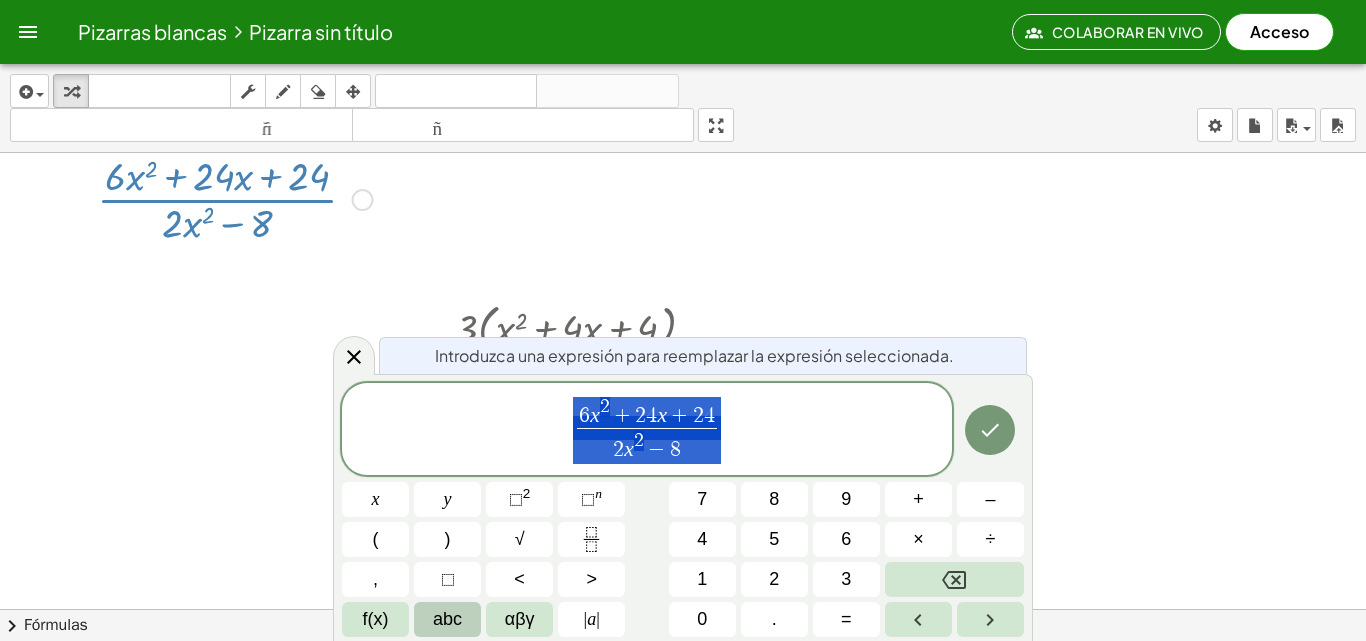 drag, startPoint x: 575, startPoint y: 419, endPoint x: 763, endPoint y: 437, distance: 188.85974 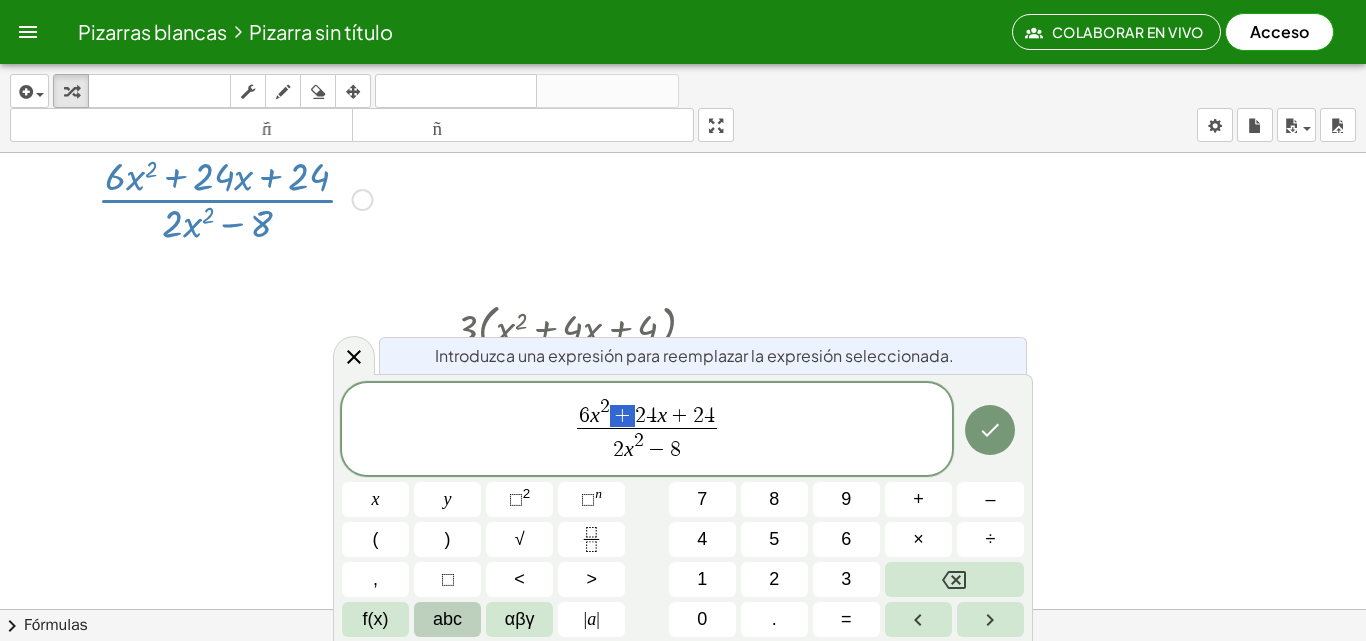 click on "2" at bounding box center (605, 406) 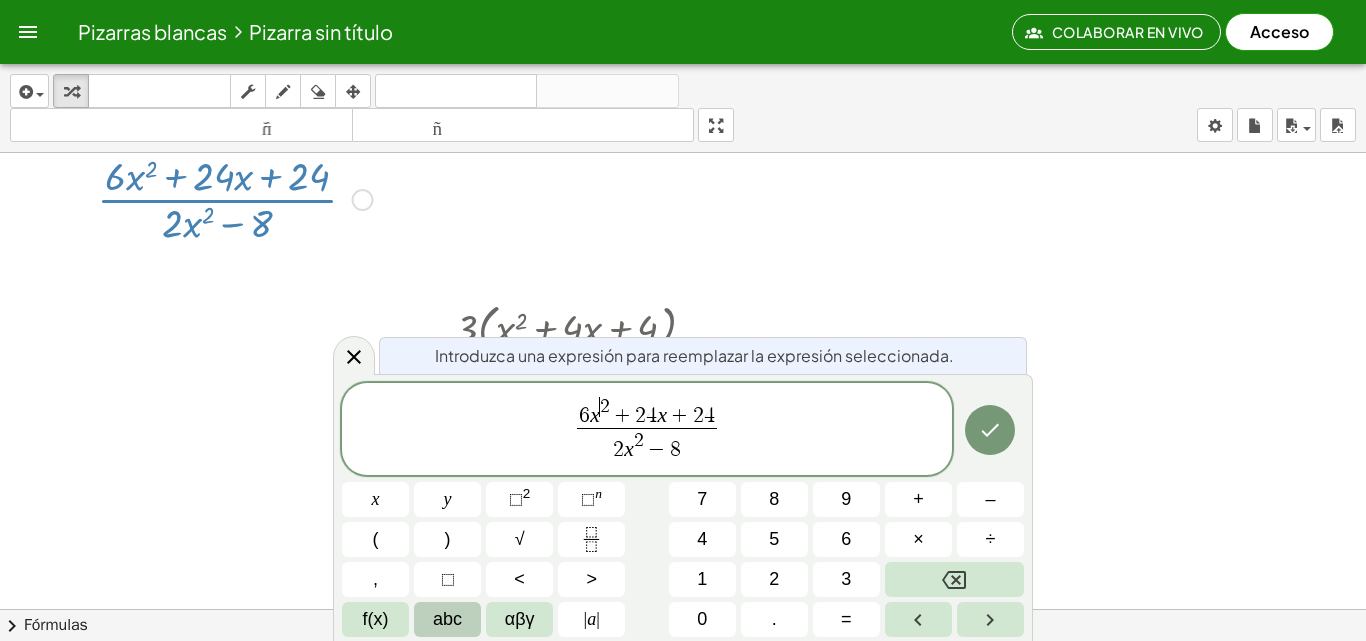 click on "x" at bounding box center (595, 415) 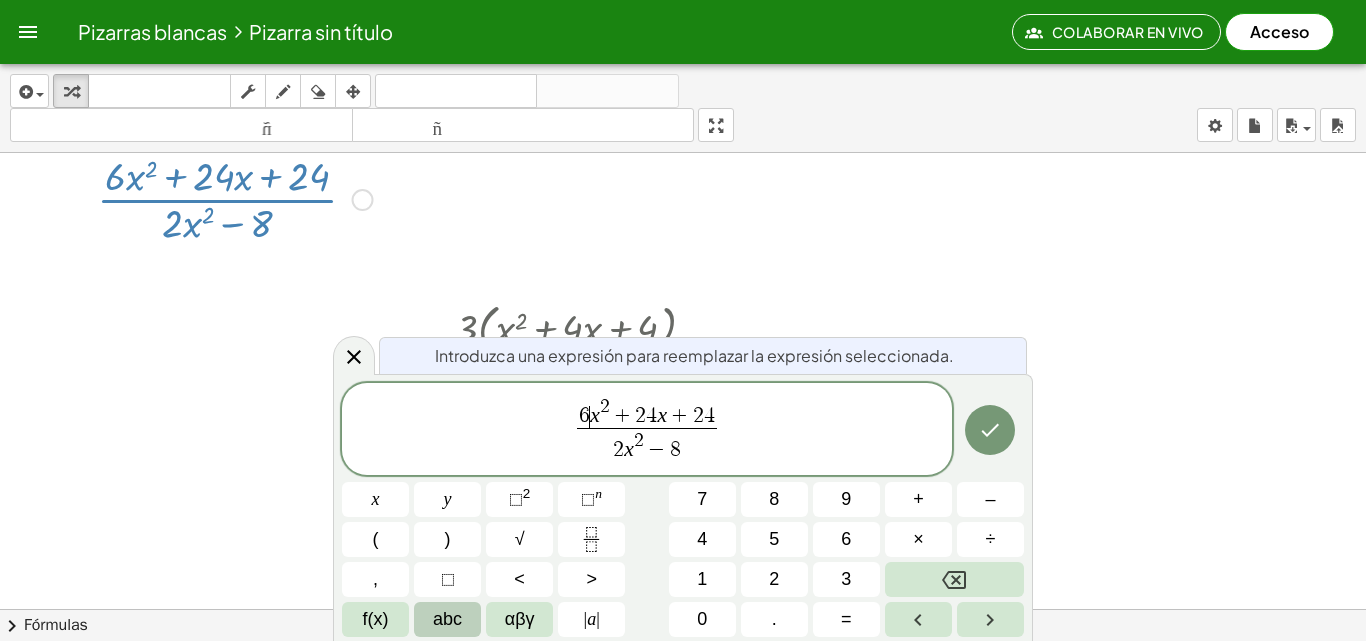 click on "[NUMBER] x [NUMBER] + [NUMBER] [NUMBER] x + [NUMBER] [NUMBER]" at bounding box center (647, 412) 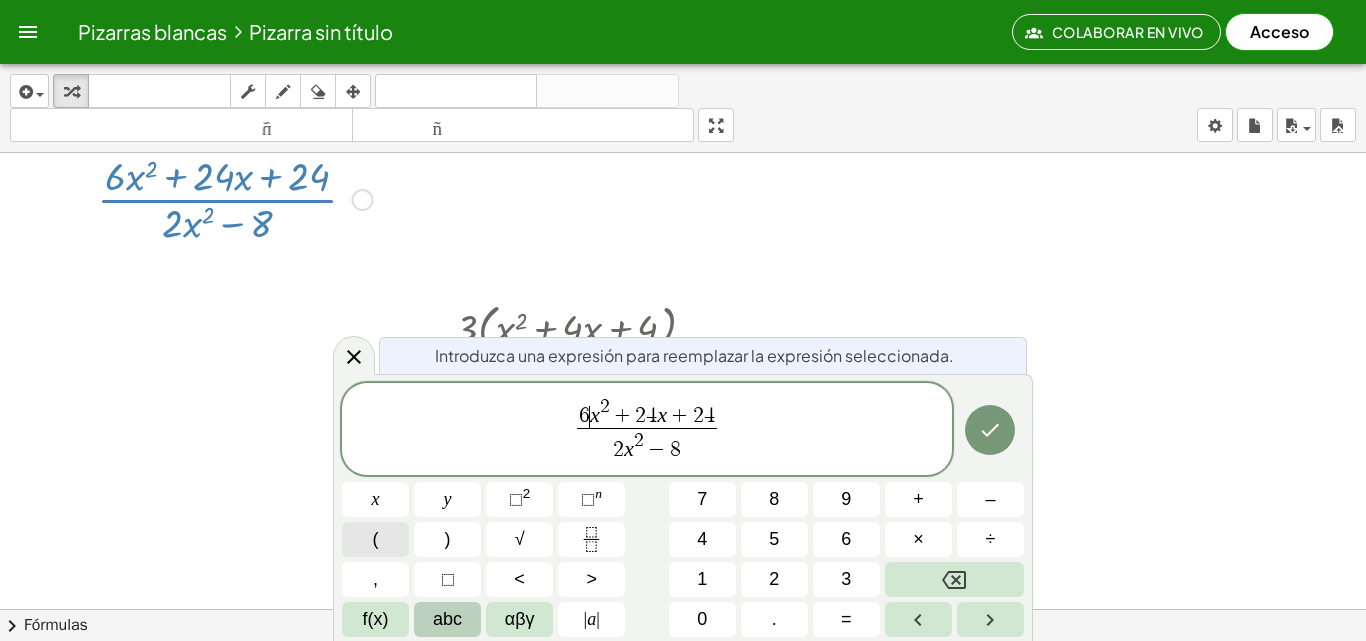 click on "(" at bounding box center (375, 539) 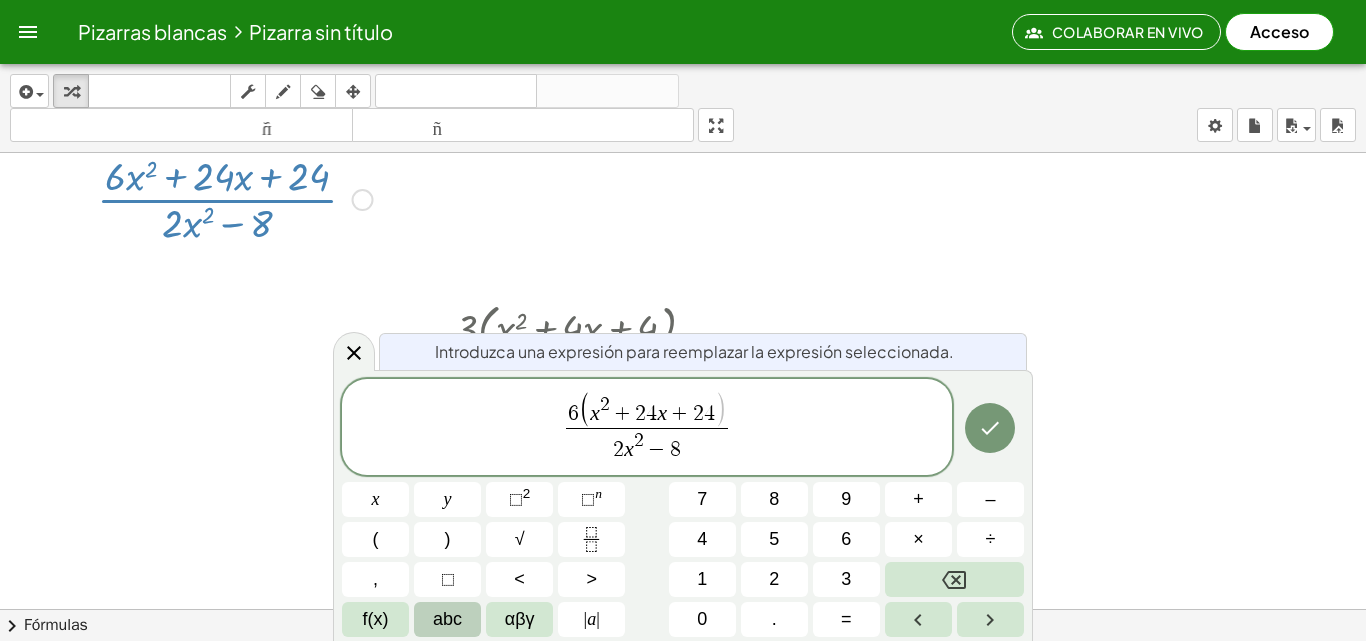click on "4" at bounding box center [651, 414] 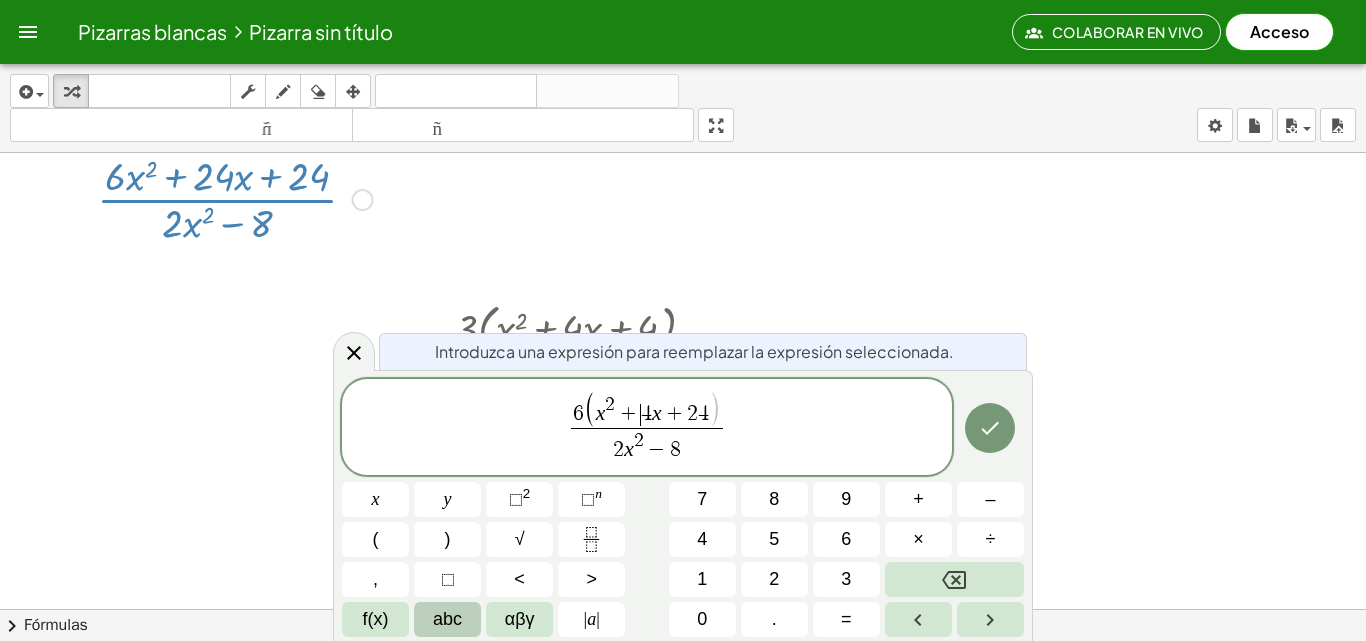 click on "4" at bounding box center (703, 414) 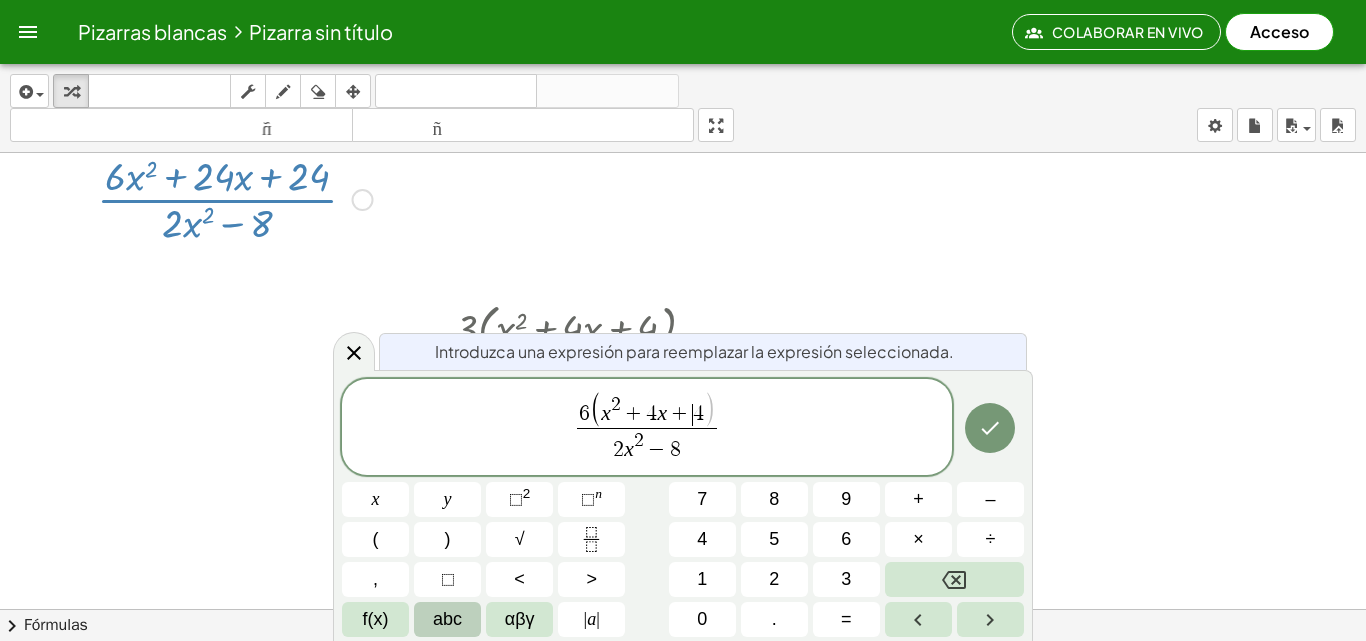 click on "2" at bounding box center (618, 450) 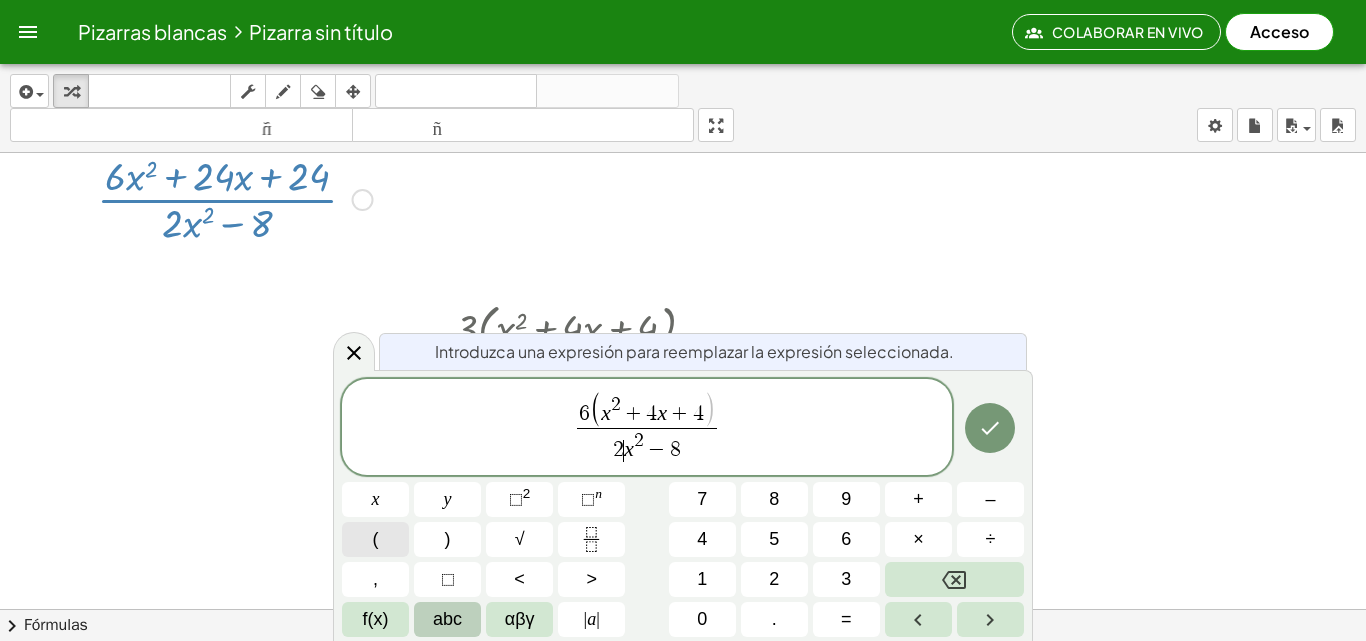 click on "(" at bounding box center (375, 539) 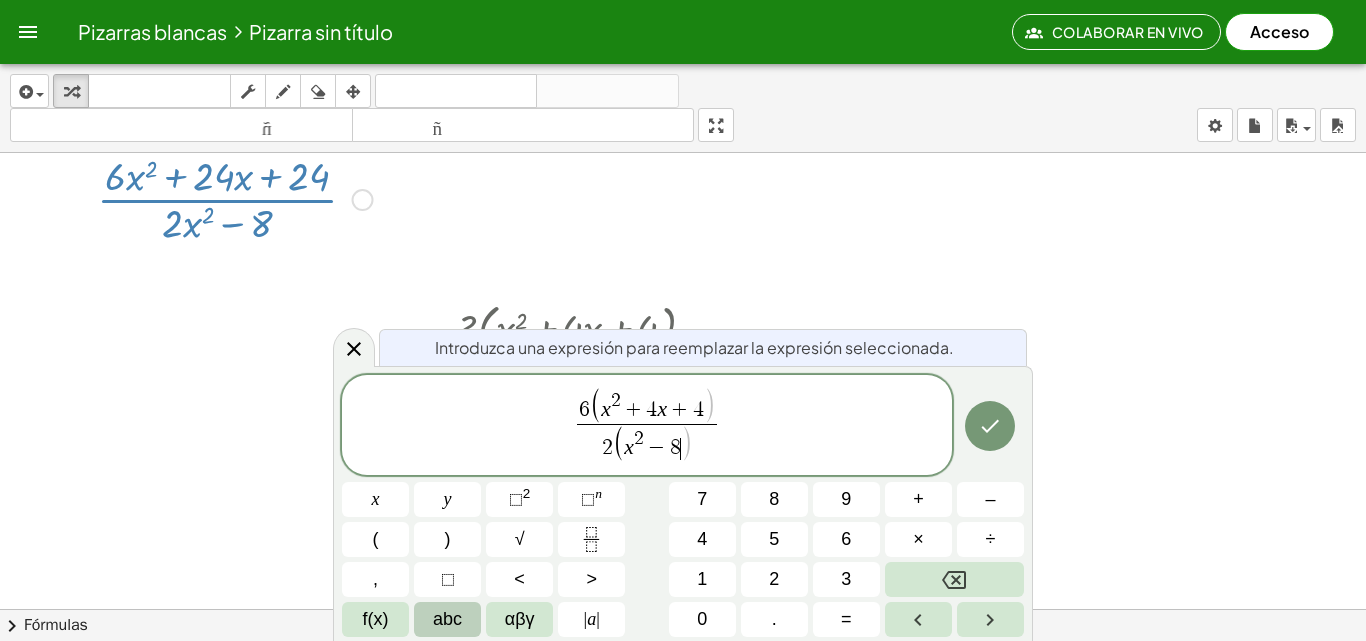 click on "8" at bounding box center [675, 448] 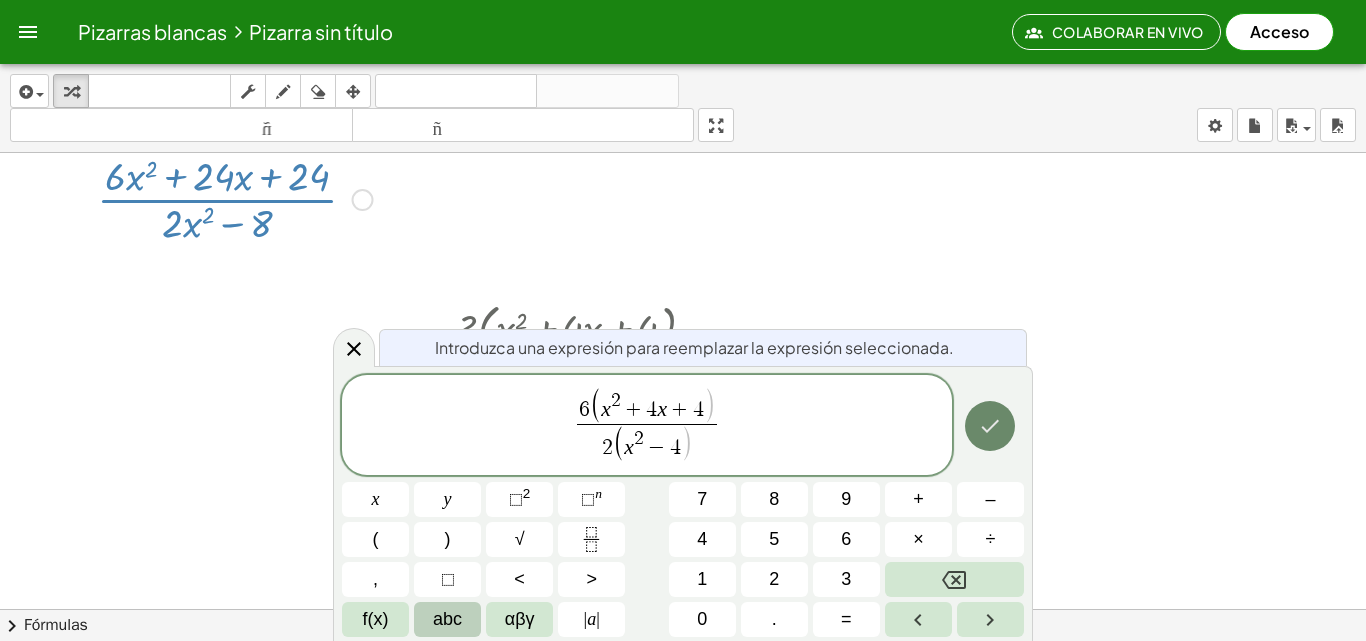 click 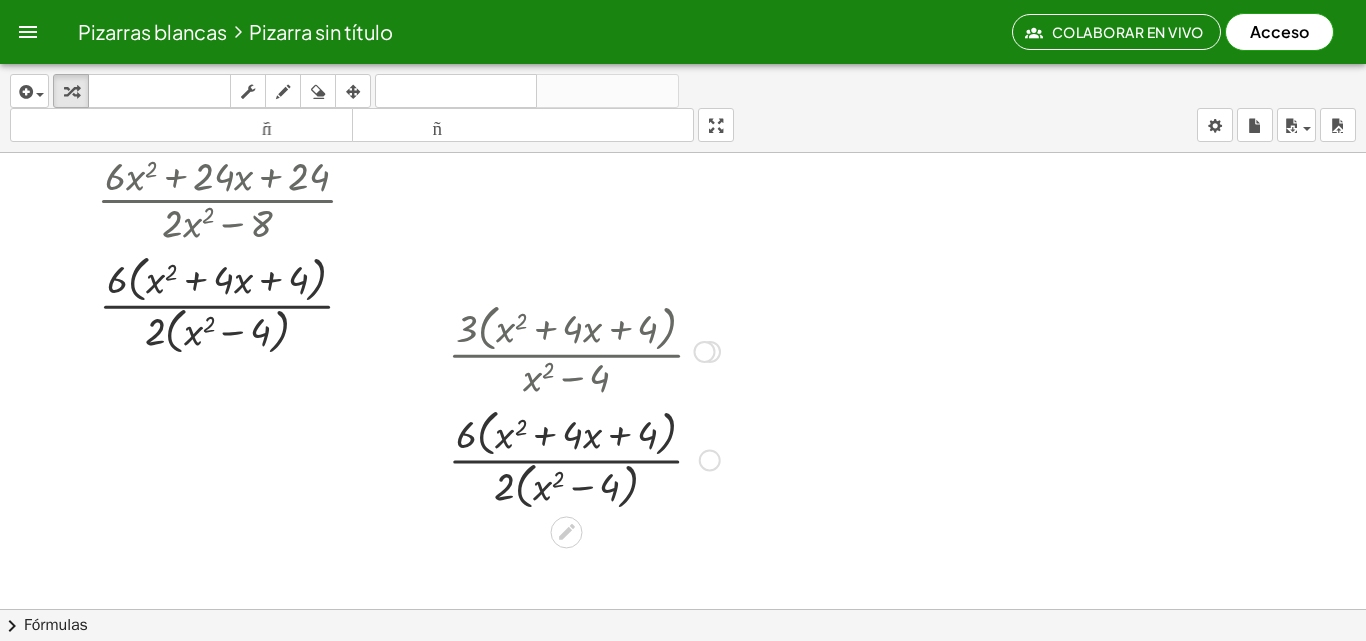 click at bounding box center (584, 350) 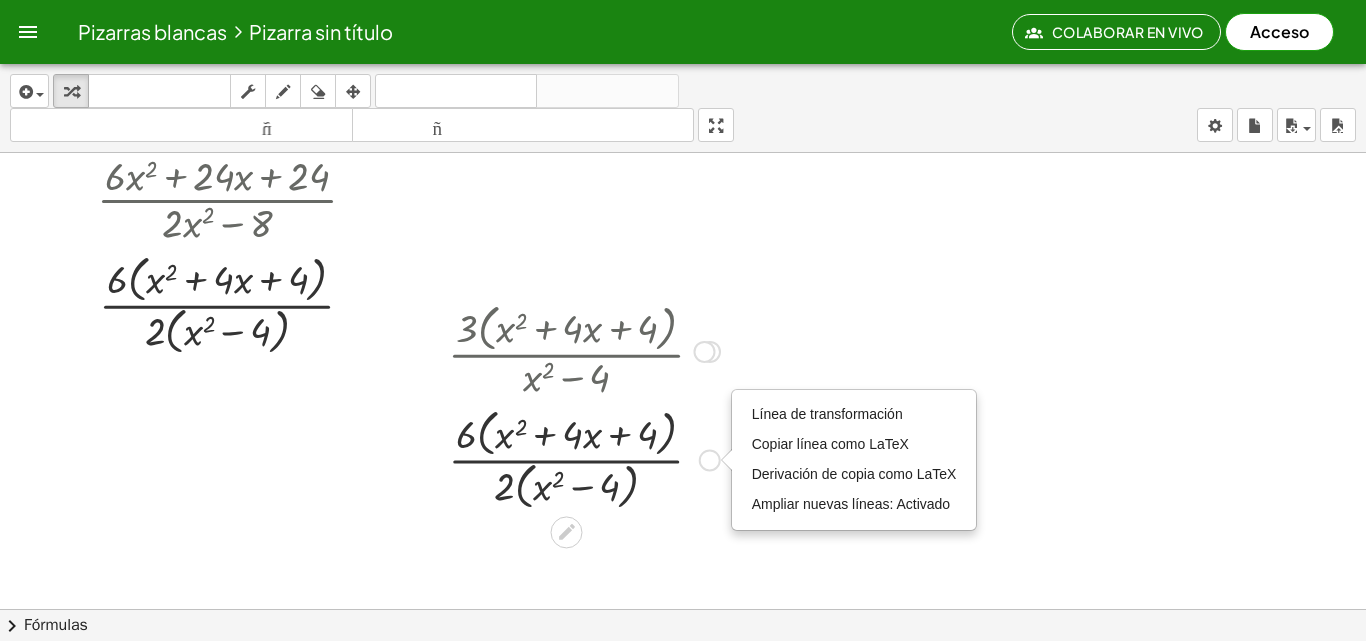 click at bounding box center [584, 458] 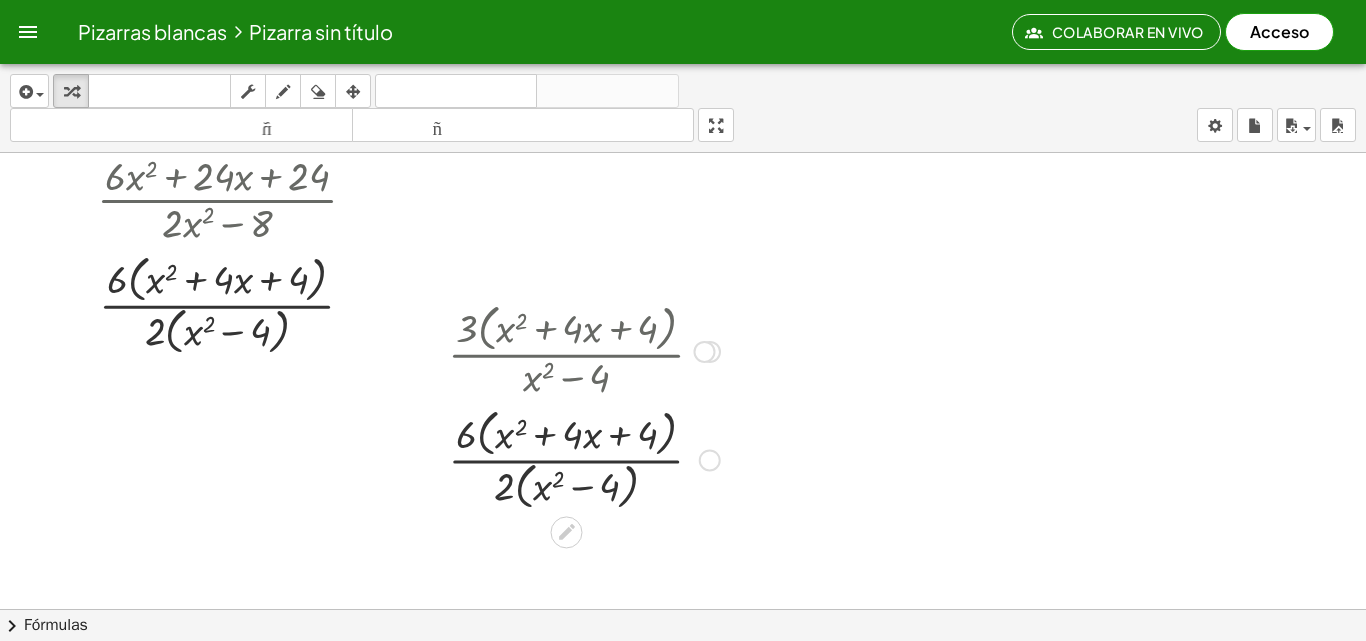 click at bounding box center [584, 458] 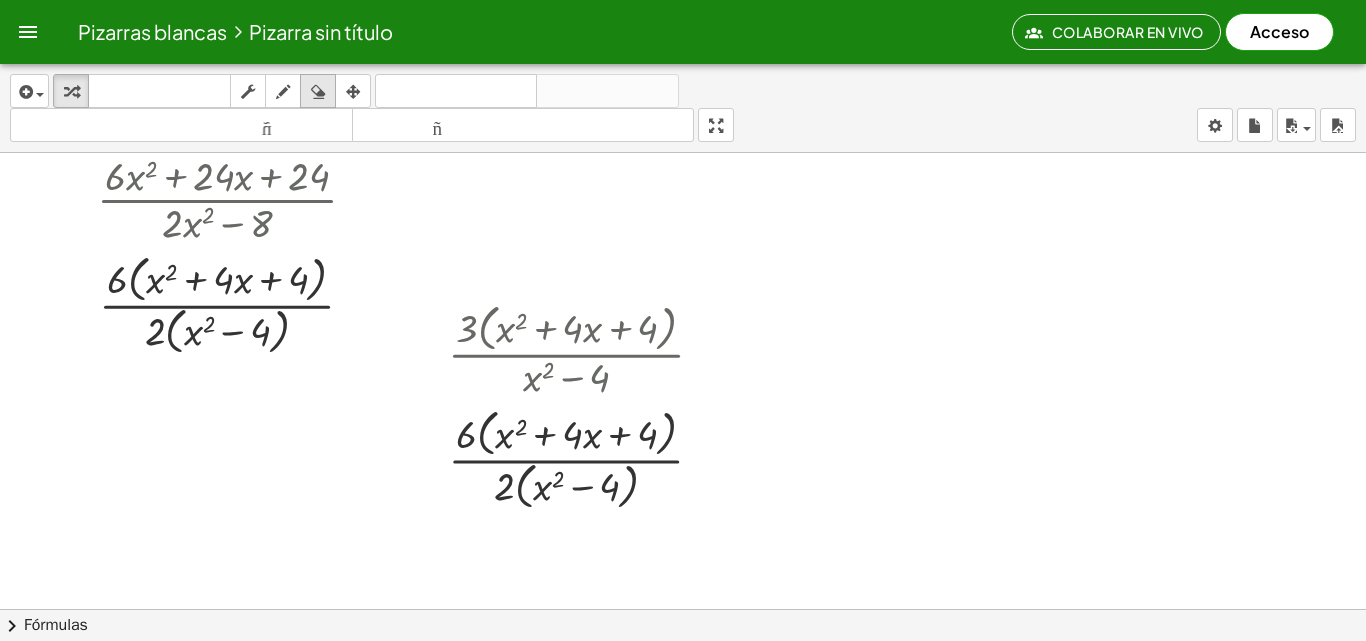 click at bounding box center (318, 92) 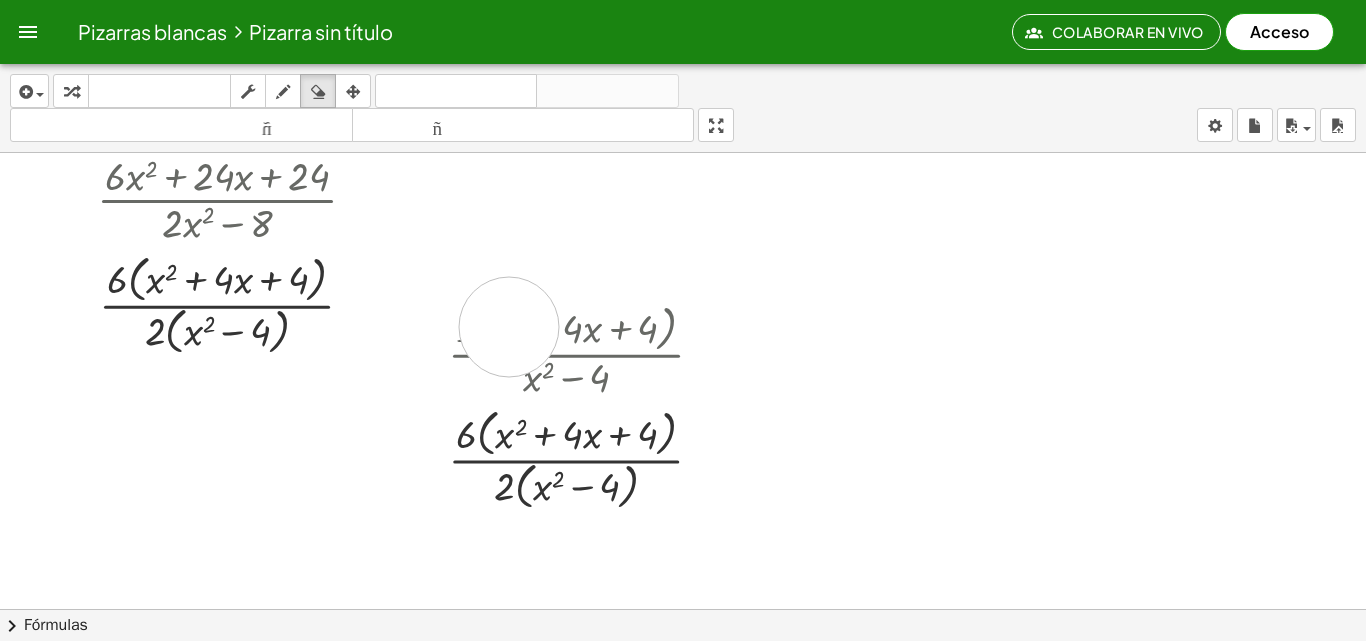 drag, startPoint x: 504, startPoint y: 262, endPoint x: 509, endPoint y: 327, distance: 65.192024 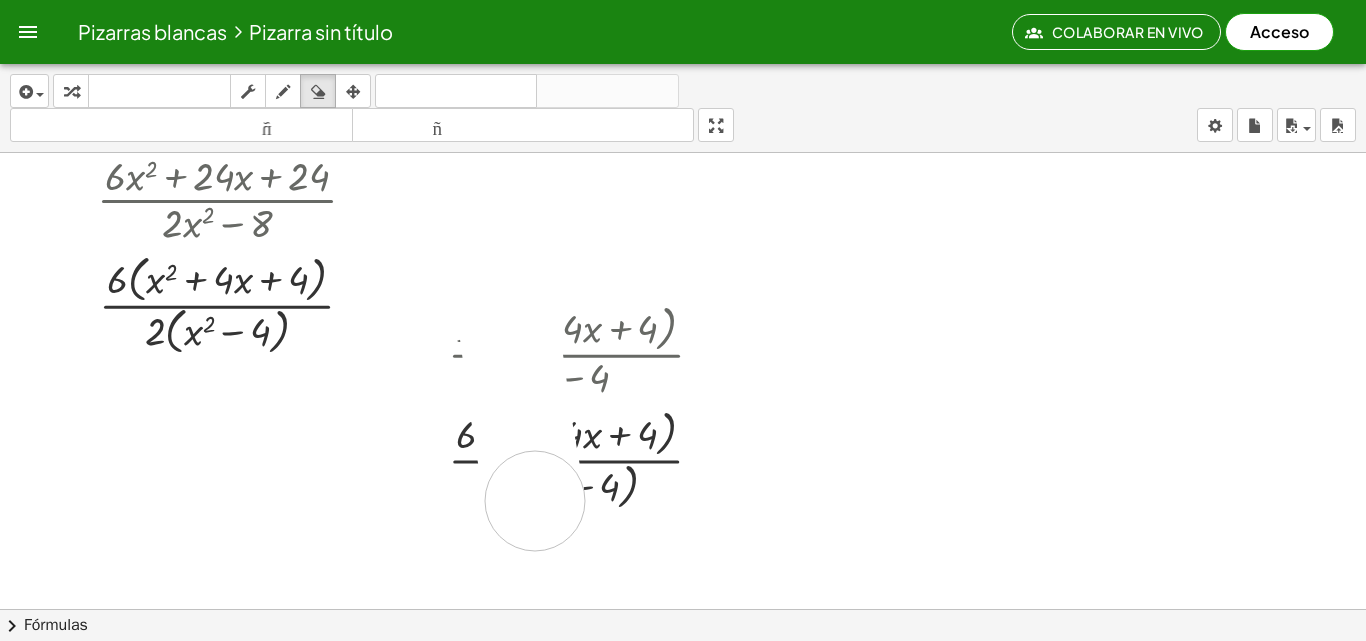 drag, startPoint x: 509, startPoint y: 327, endPoint x: 536, endPoint y: 500, distance: 175.09425 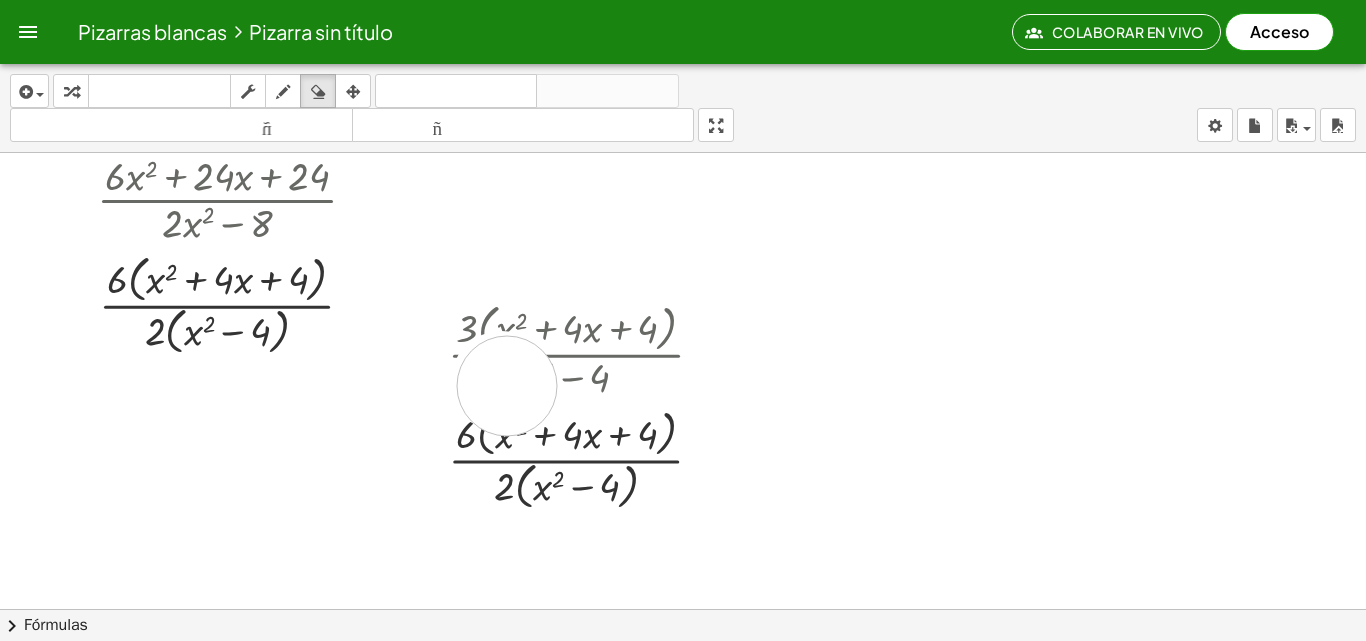drag, startPoint x: 501, startPoint y: 381, endPoint x: 527, endPoint y: 376, distance: 26.476404 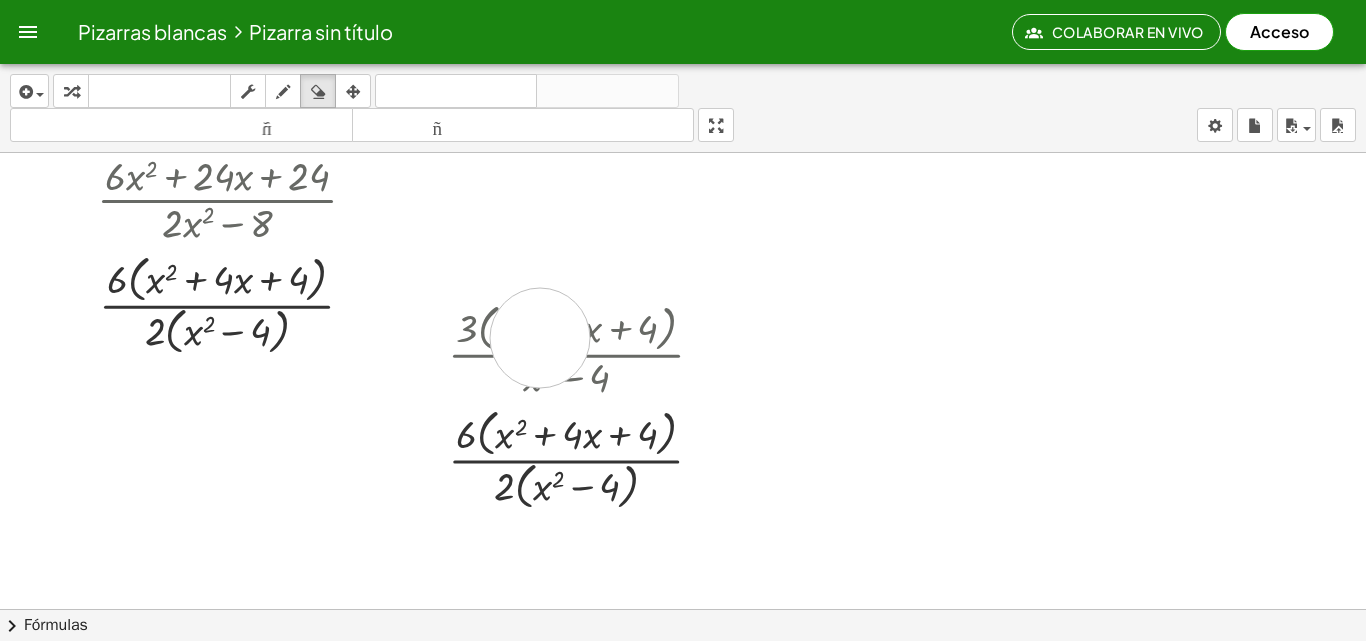click at bounding box center [683, 563] 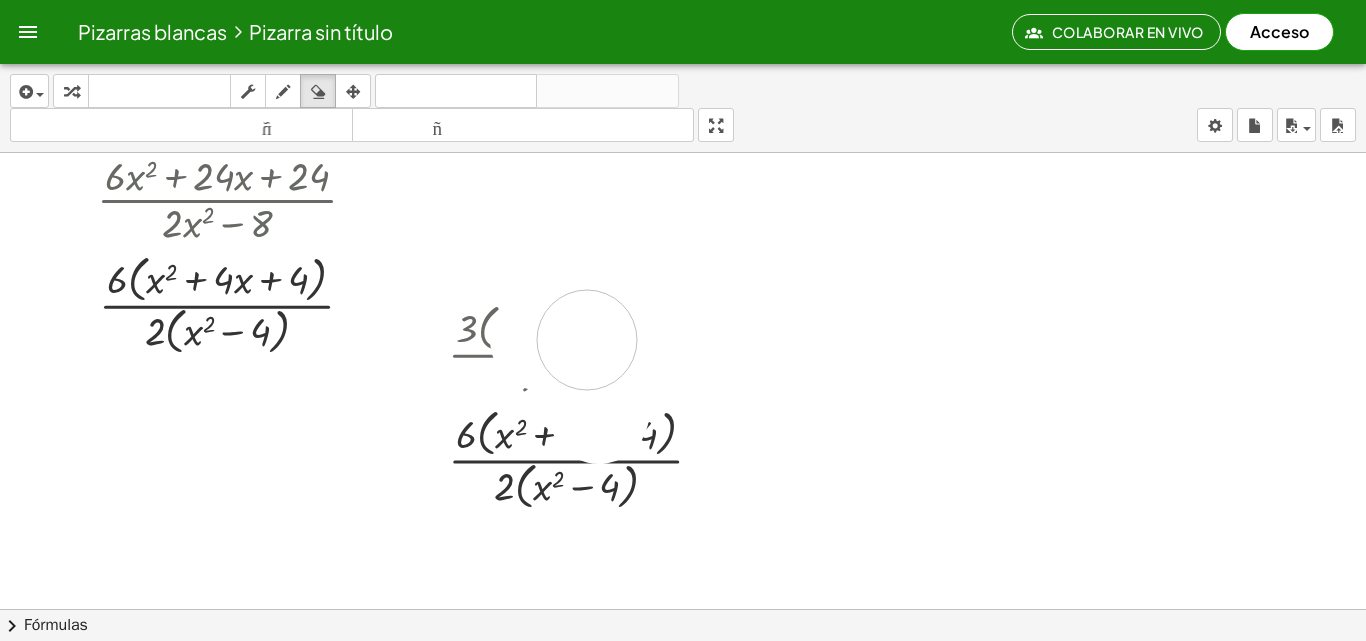 drag, startPoint x: 540, startPoint y: 340, endPoint x: 583, endPoint y: 337, distance: 43.104523 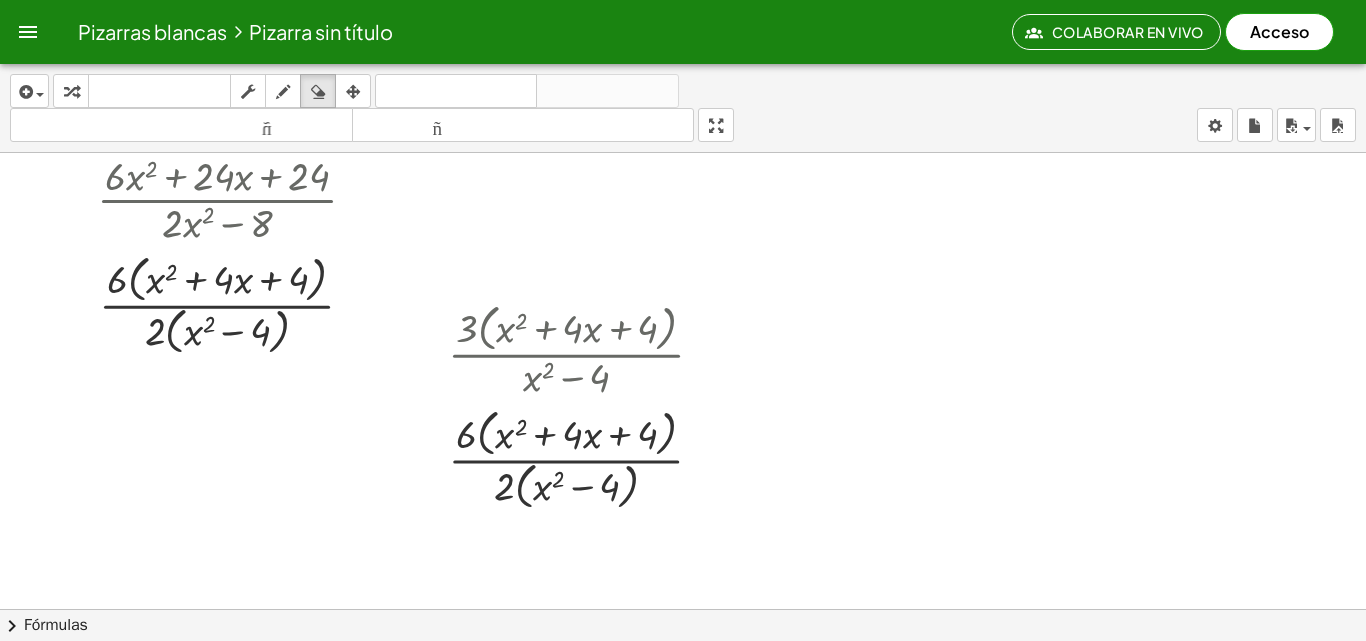 click at bounding box center [683, 563] 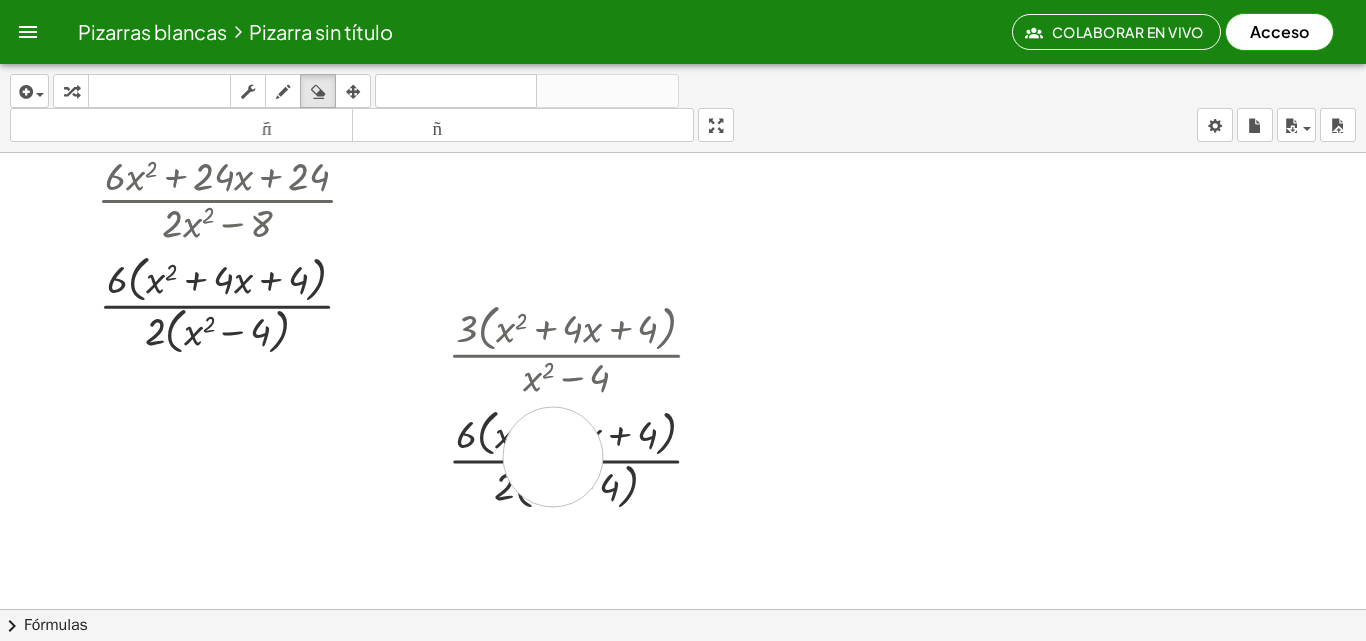 click at bounding box center (683, 563) 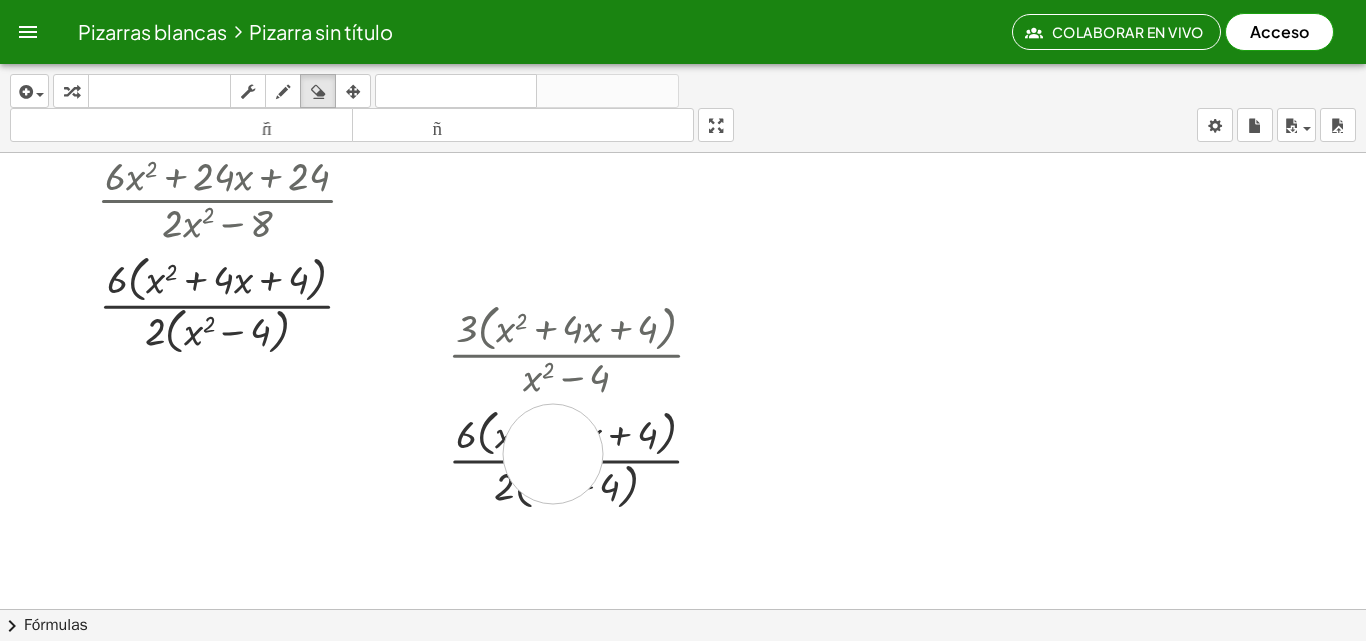 click at bounding box center (683, 563) 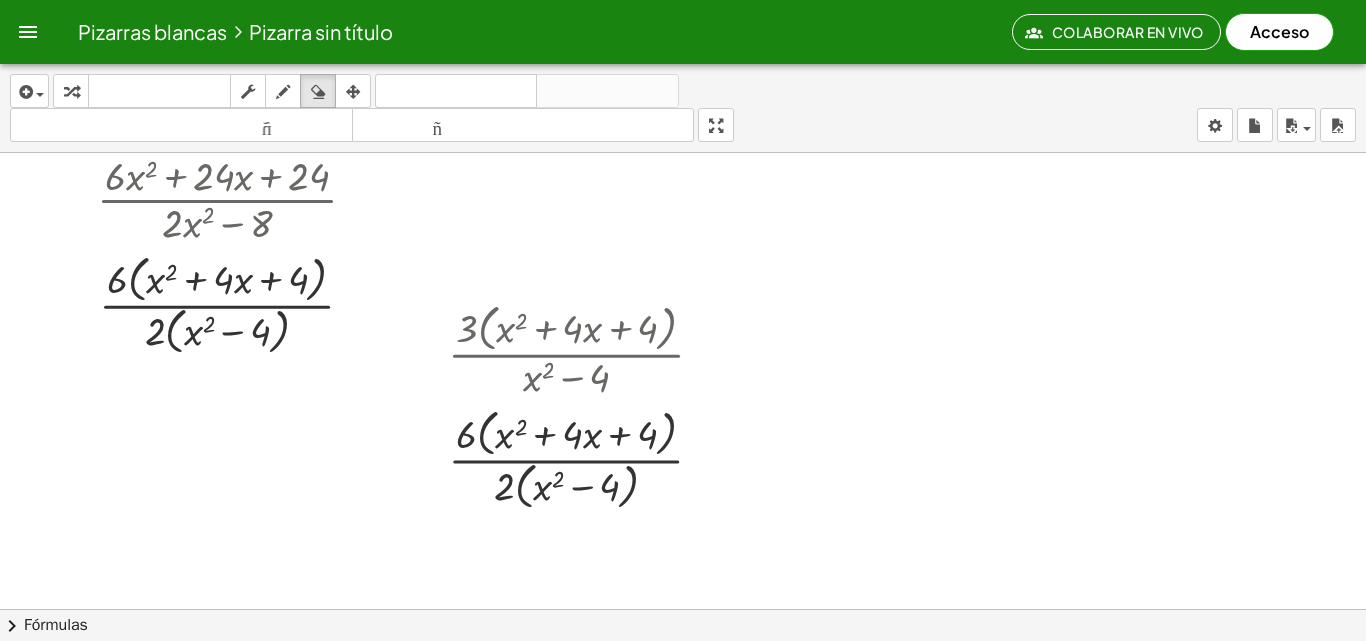 drag, startPoint x: 553, startPoint y: 454, endPoint x: 535, endPoint y: 470, distance: 24.083189 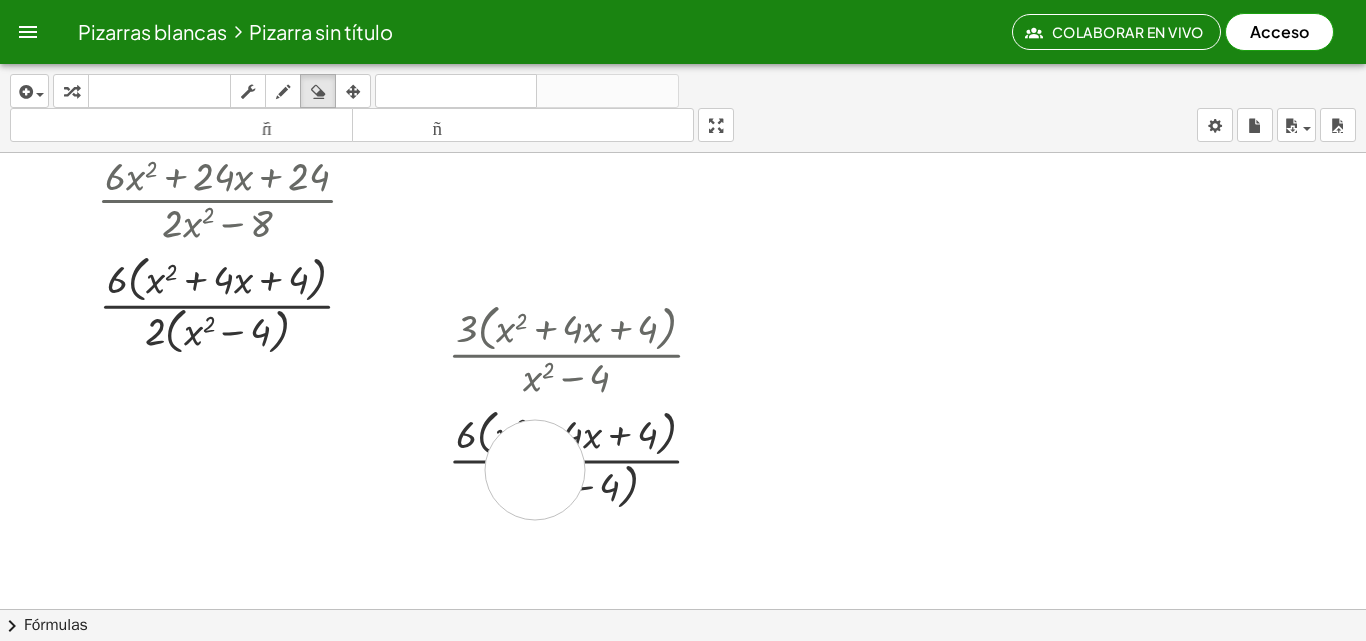 click at bounding box center [683, 563] 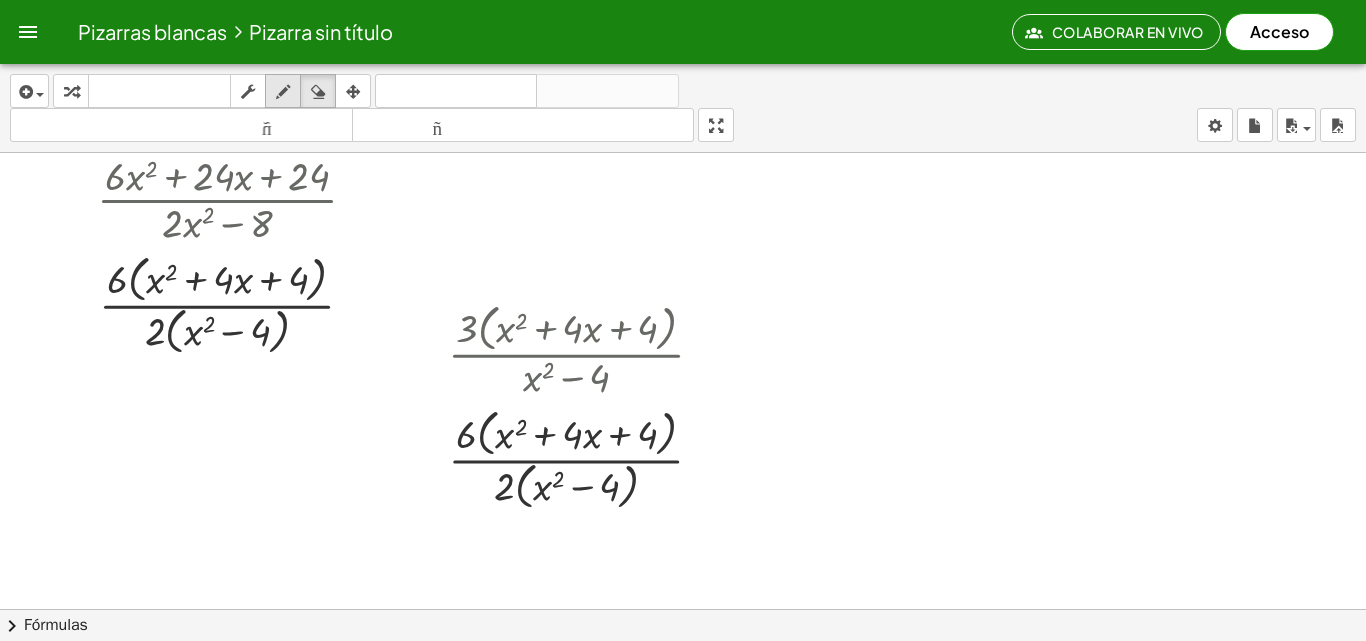 click at bounding box center [283, 92] 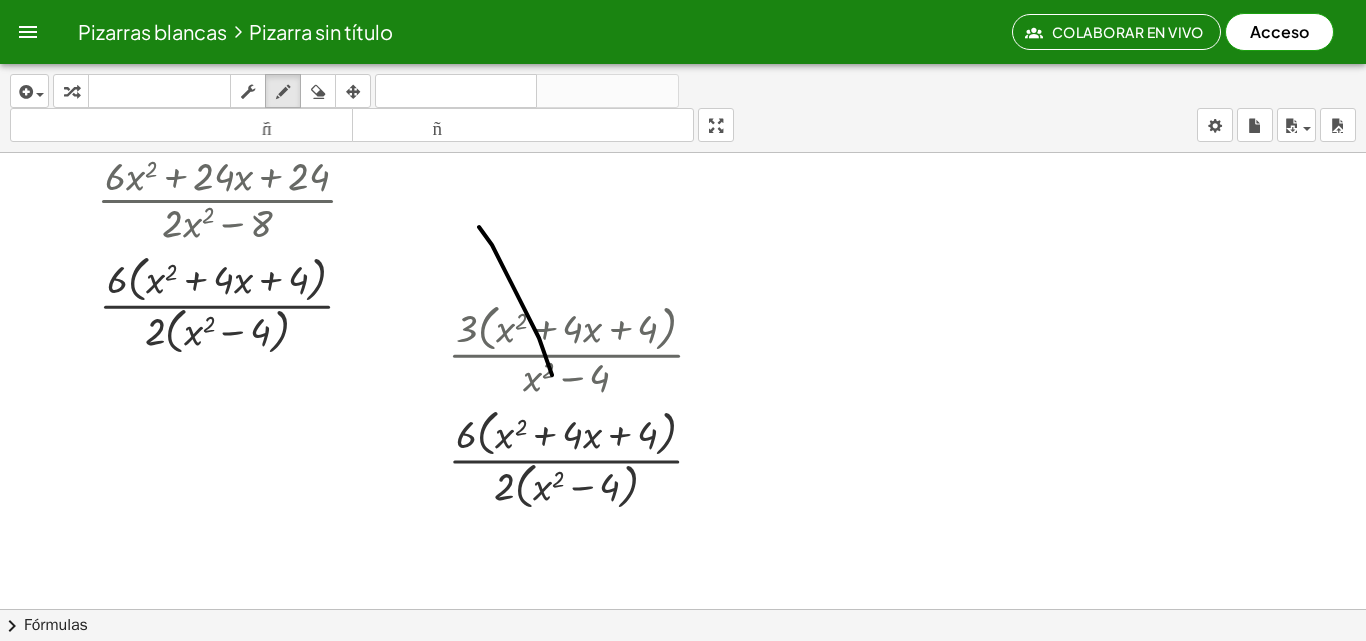 drag, startPoint x: 479, startPoint y: 227, endPoint x: 552, endPoint y: 375, distance: 165.02425 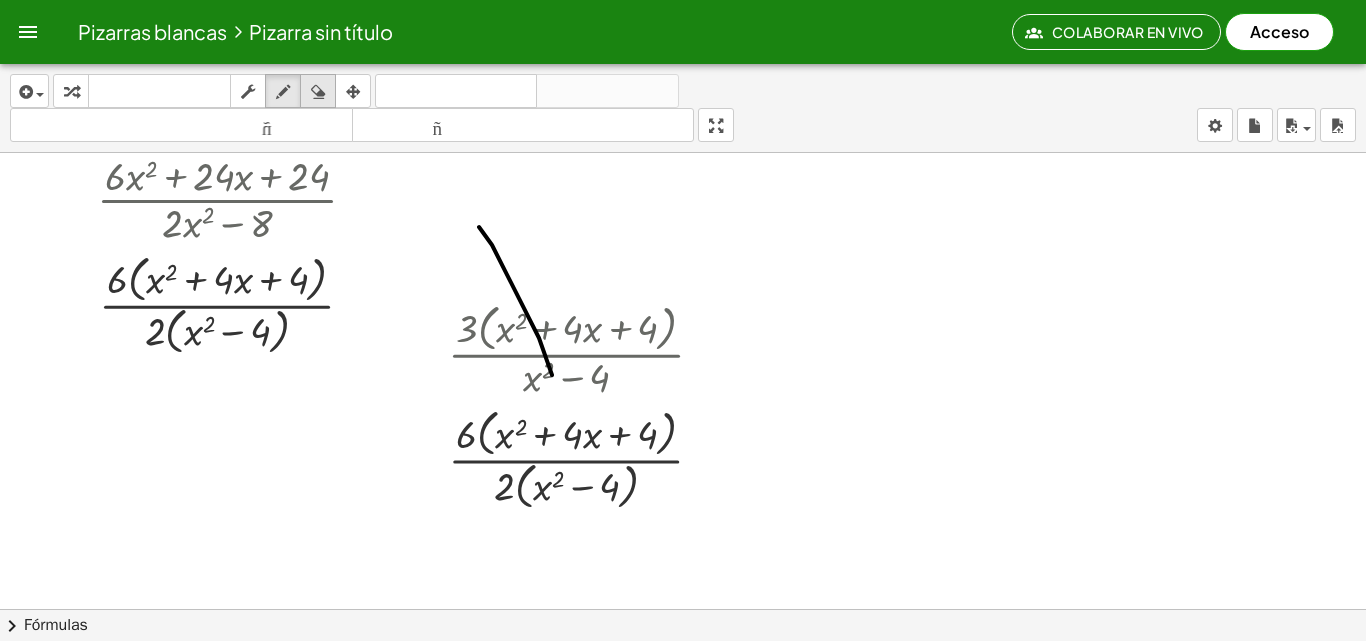 click at bounding box center (318, 92) 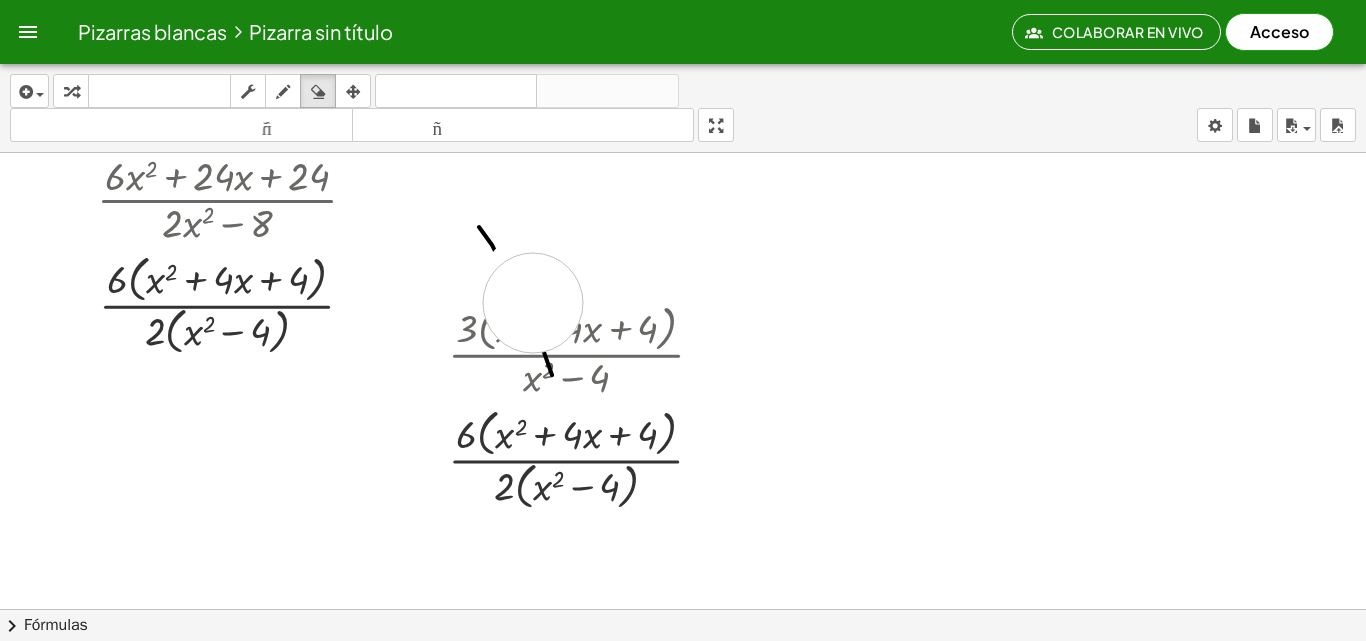 drag, startPoint x: 533, startPoint y: 282, endPoint x: 533, endPoint y: 316, distance: 34 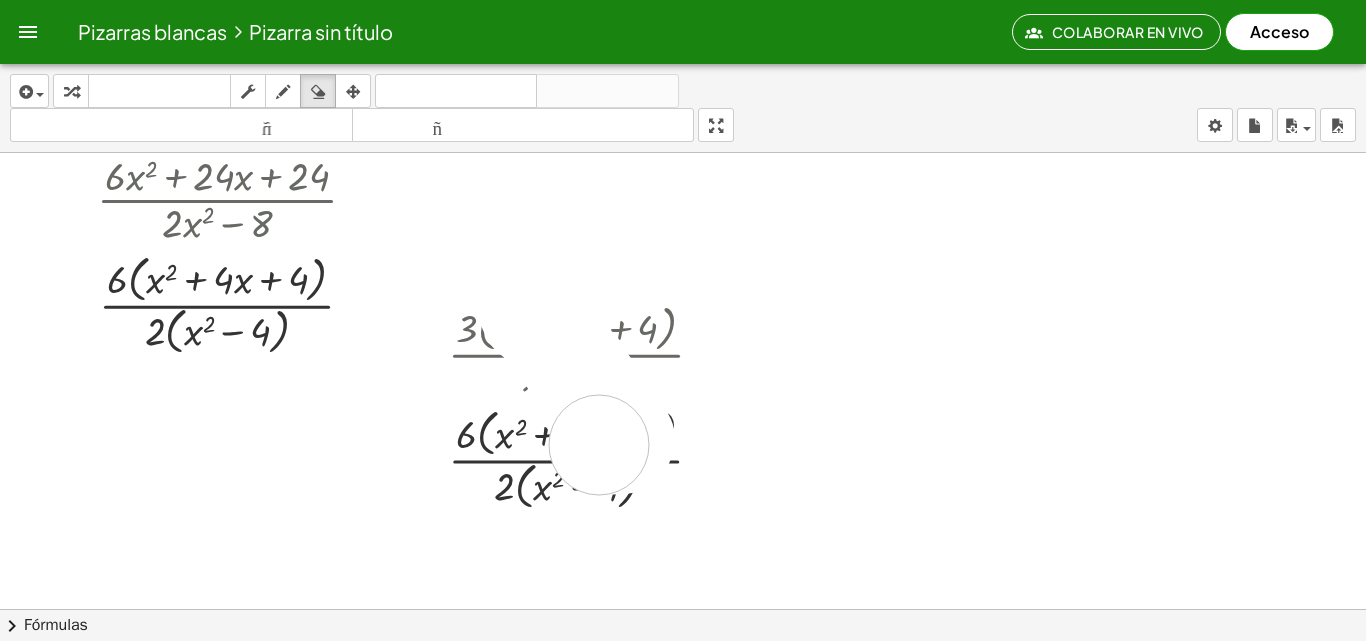 drag, startPoint x: 532, startPoint y: 316, endPoint x: 533, endPoint y: 341, distance: 25.019993 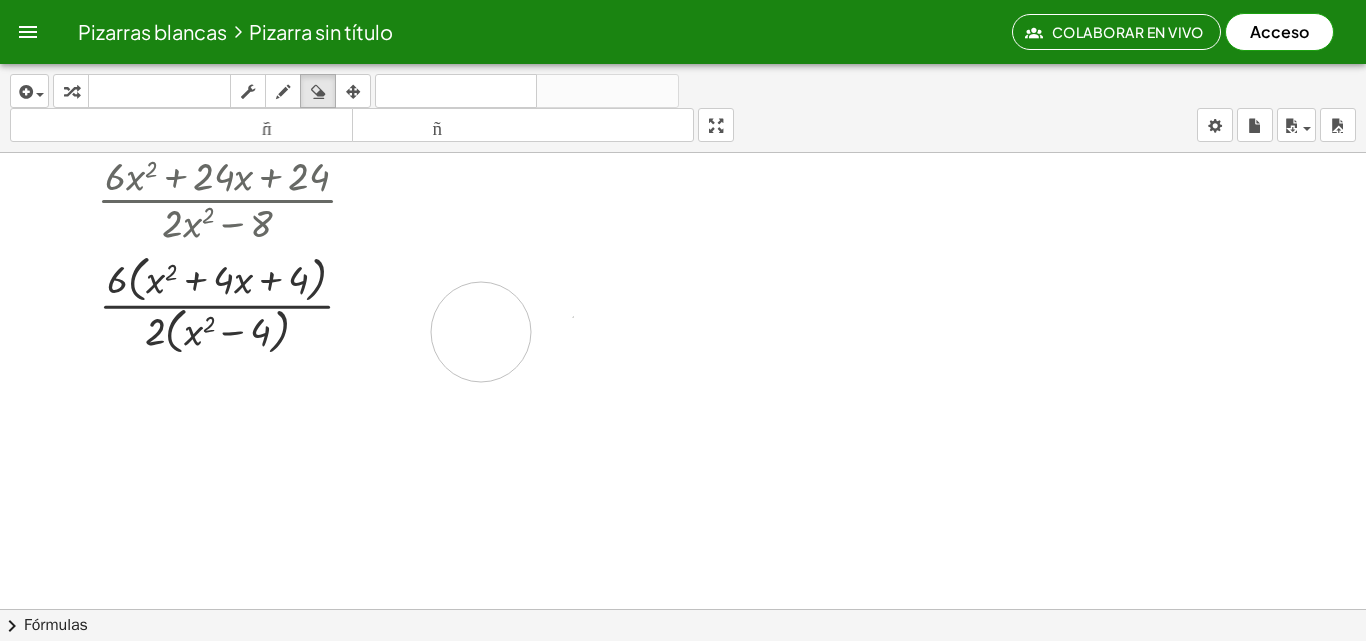 drag, startPoint x: 522, startPoint y: 338, endPoint x: 478, endPoint y: 338, distance: 44 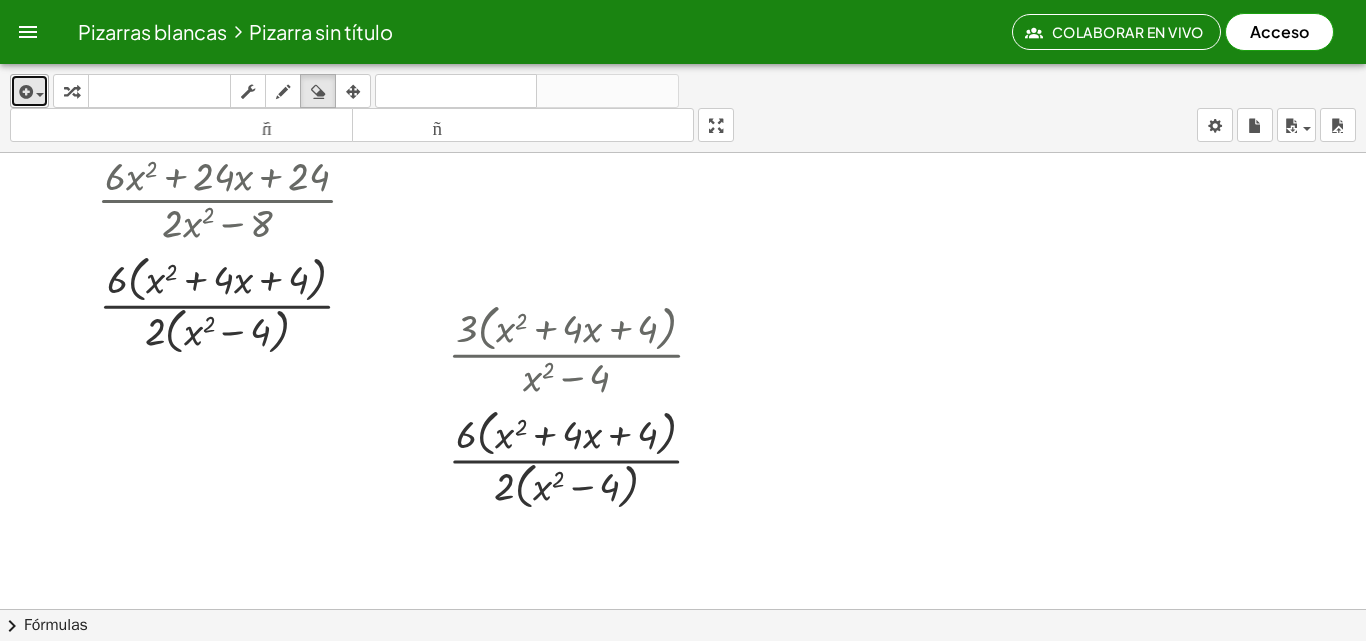 click at bounding box center (24, 92) 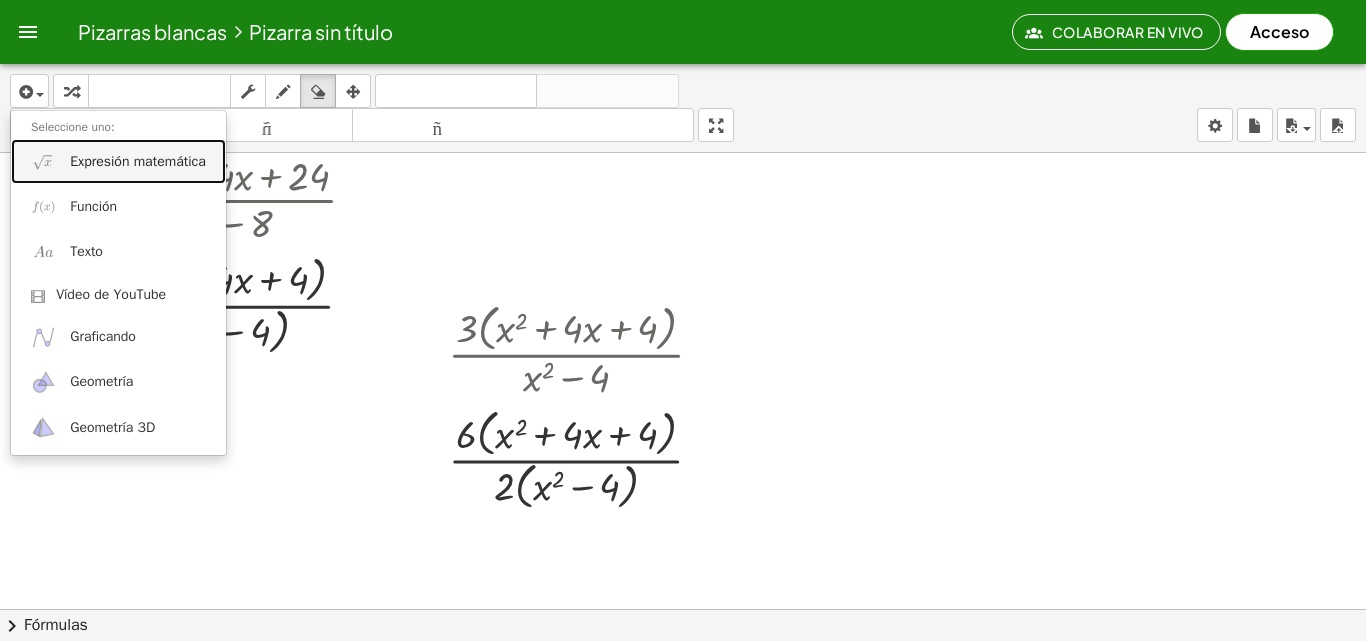 click on "Expresión matemática" at bounding box center (138, 161) 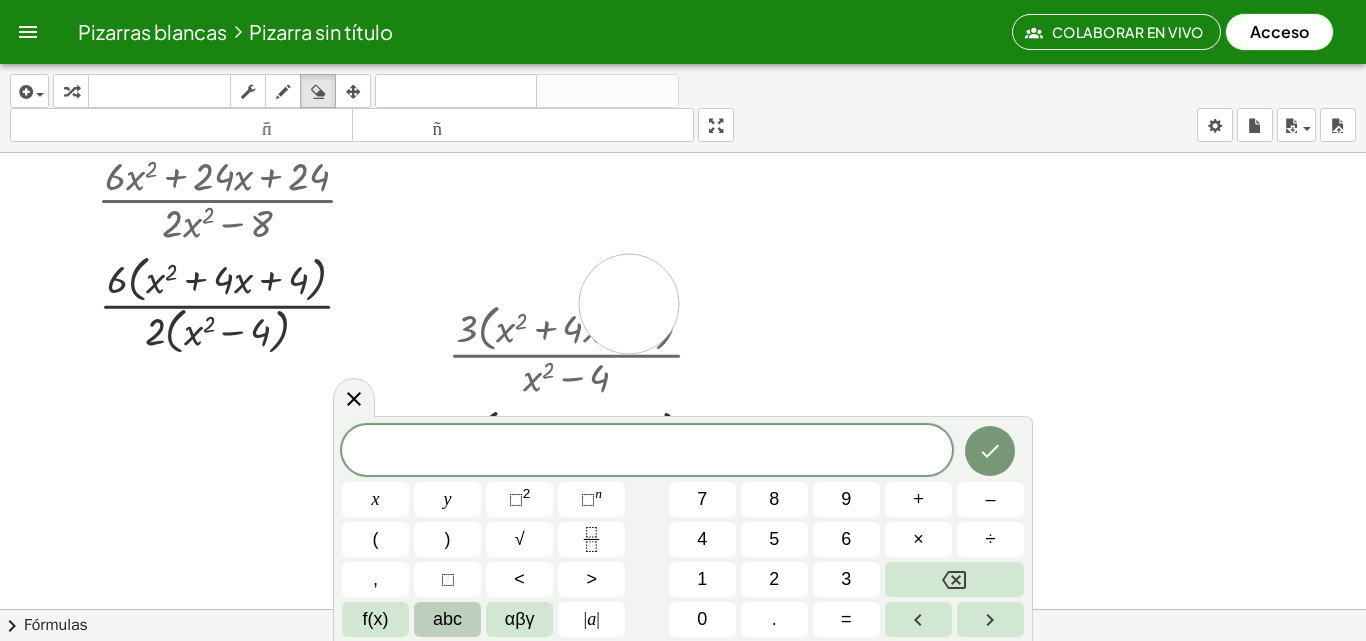 click at bounding box center [683, 563] 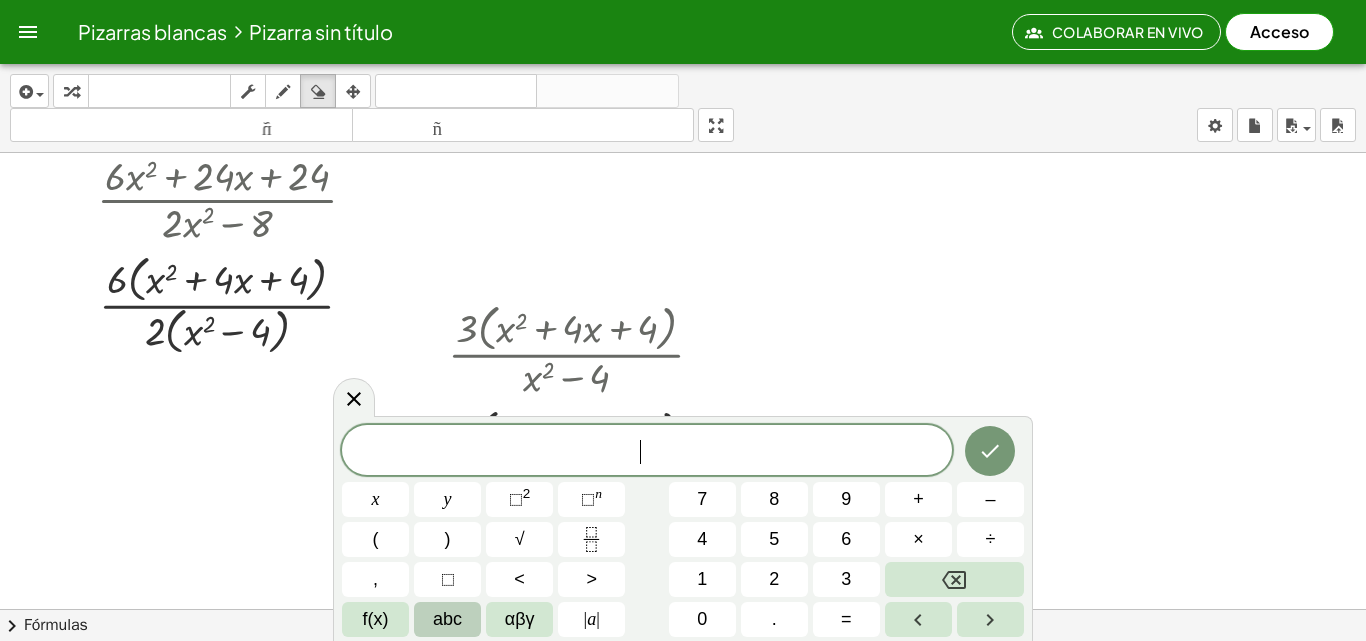 click at bounding box center [683, 563] 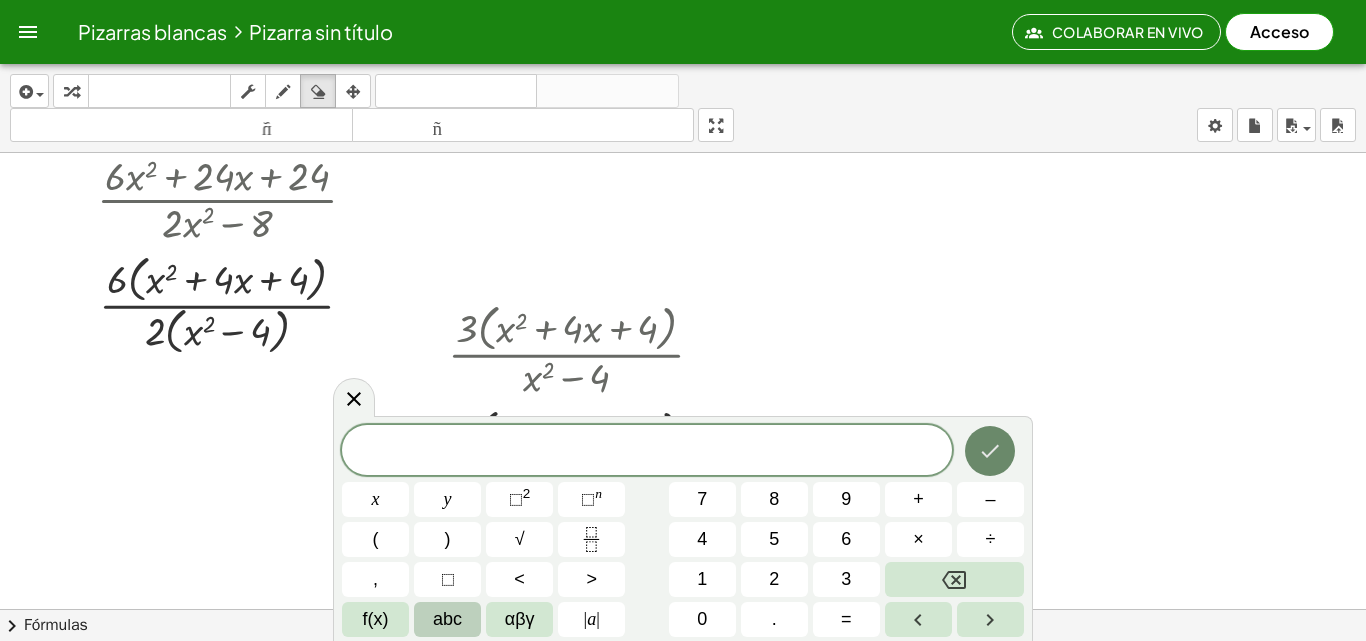 click at bounding box center (990, 451) 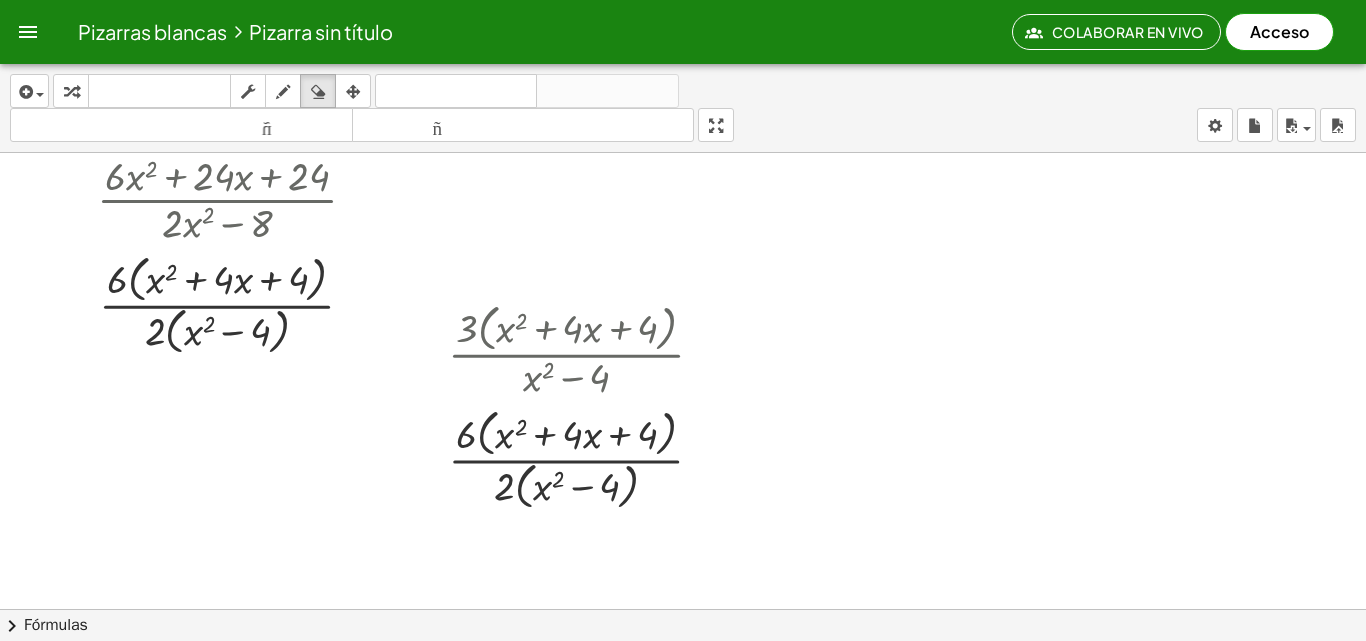 click at bounding box center (683, 563) 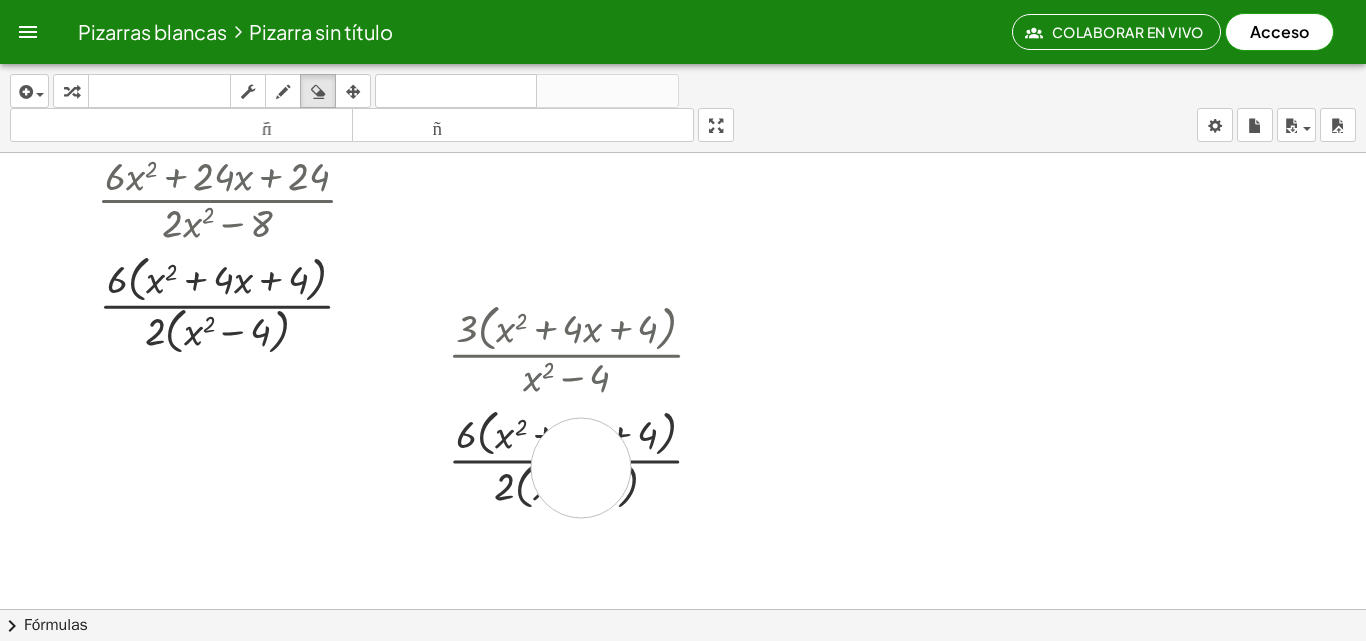 click at bounding box center (683, 563) 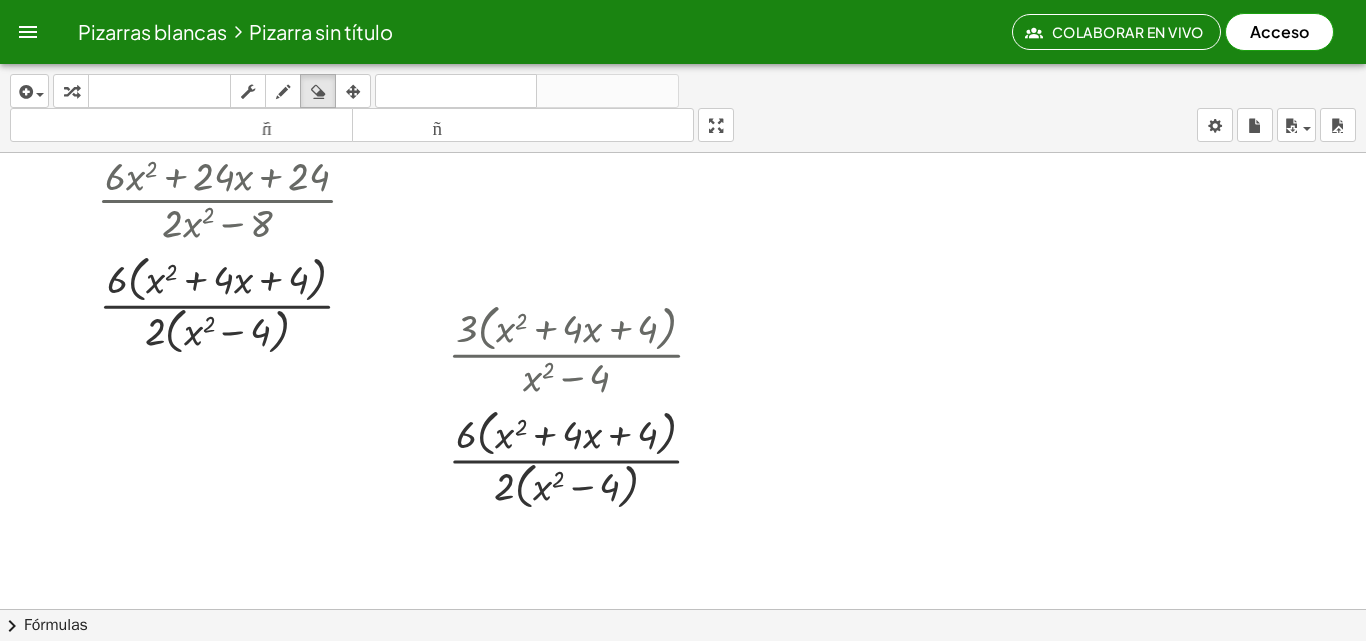 click at bounding box center (683, 563) 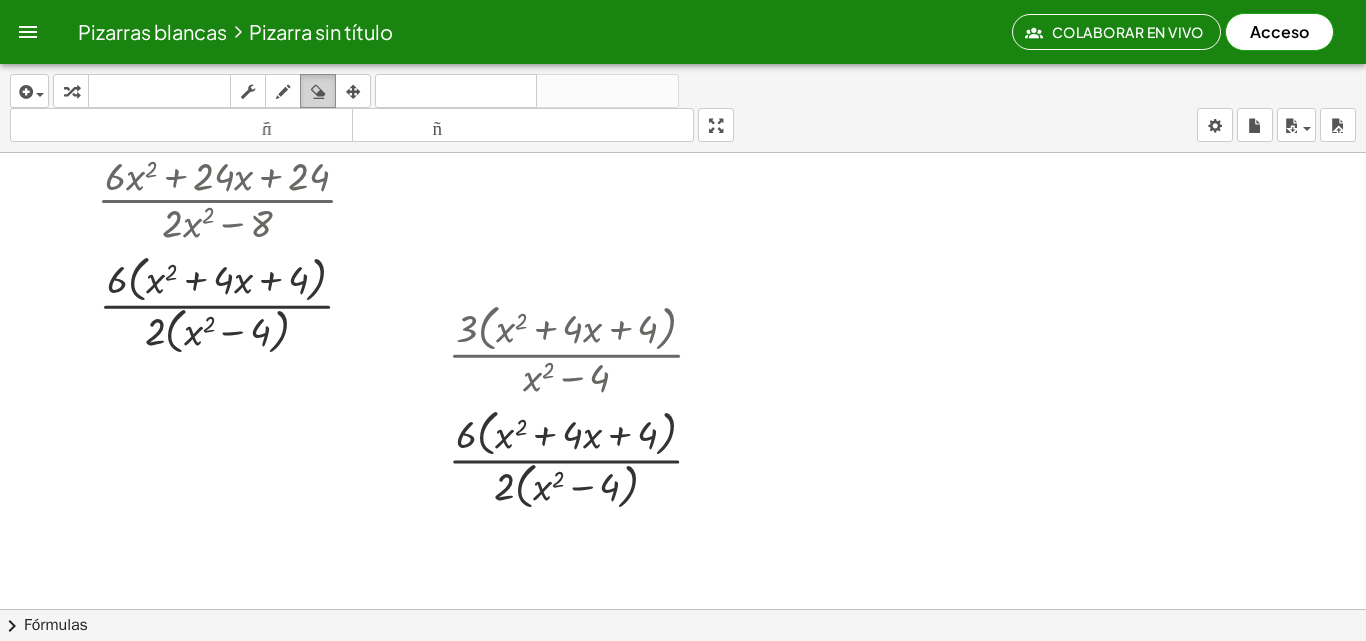 click at bounding box center [318, 92] 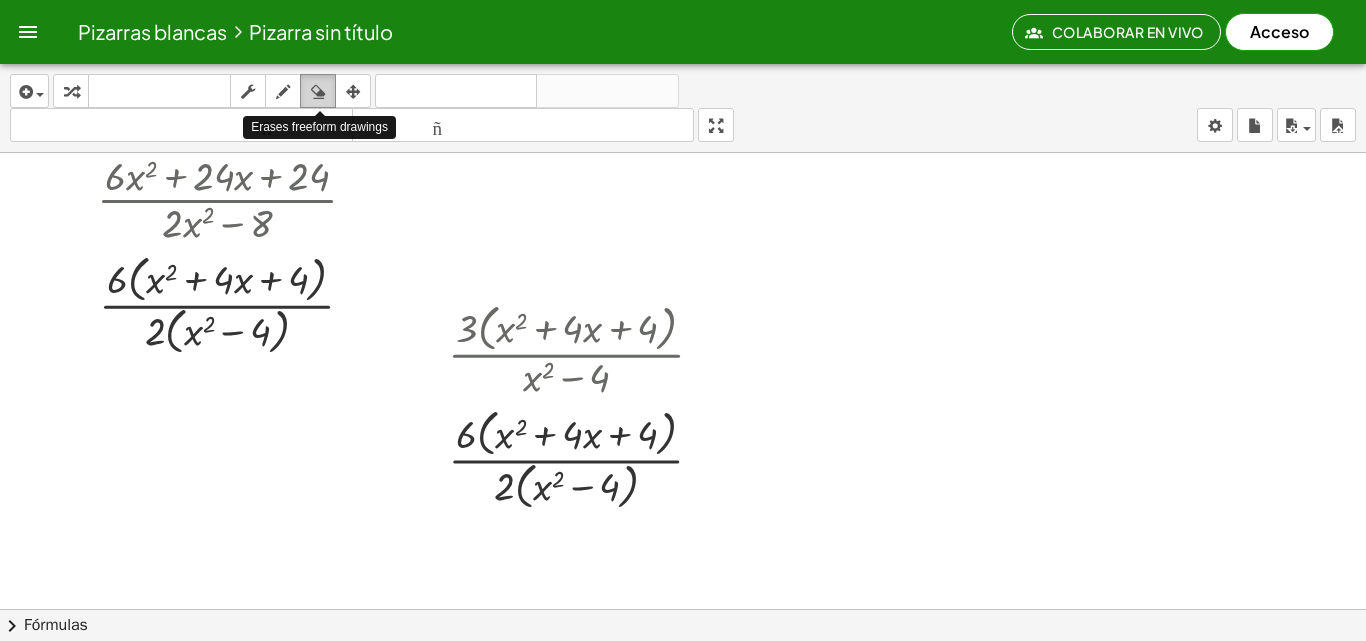 click at bounding box center [318, 92] 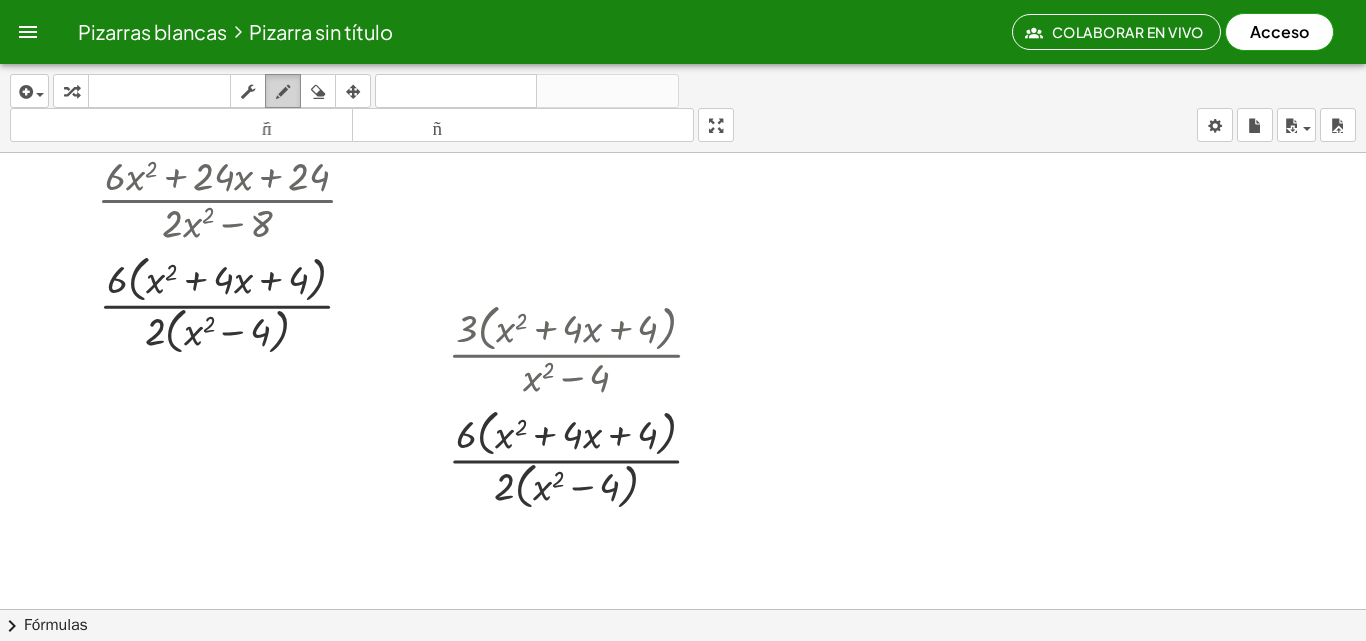 click on "dibujar" at bounding box center [283, 91] 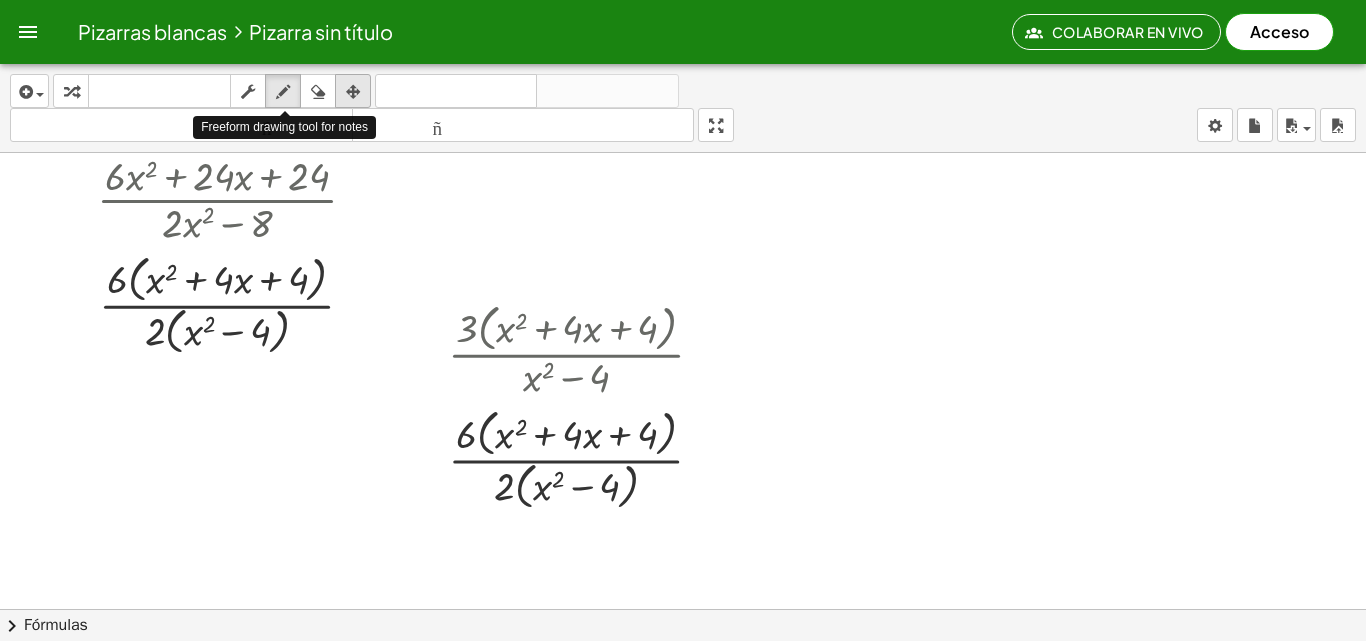 click at bounding box center (353, 91) 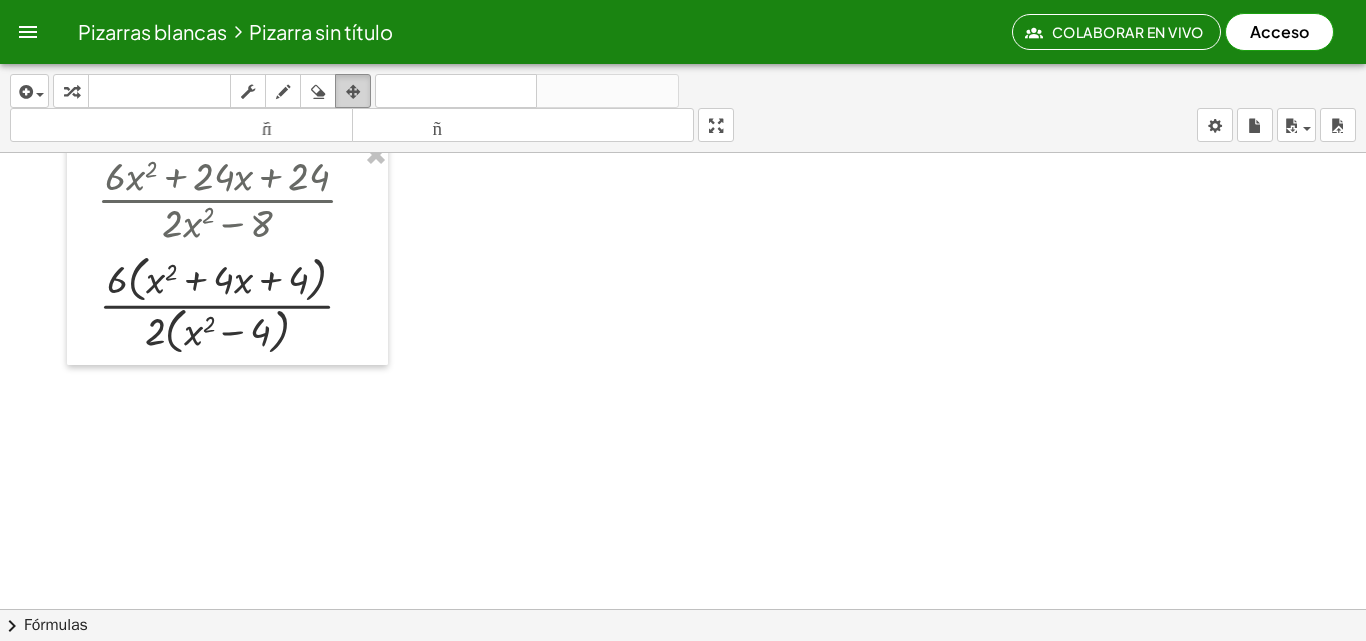 click at bounding box center [353, 92] 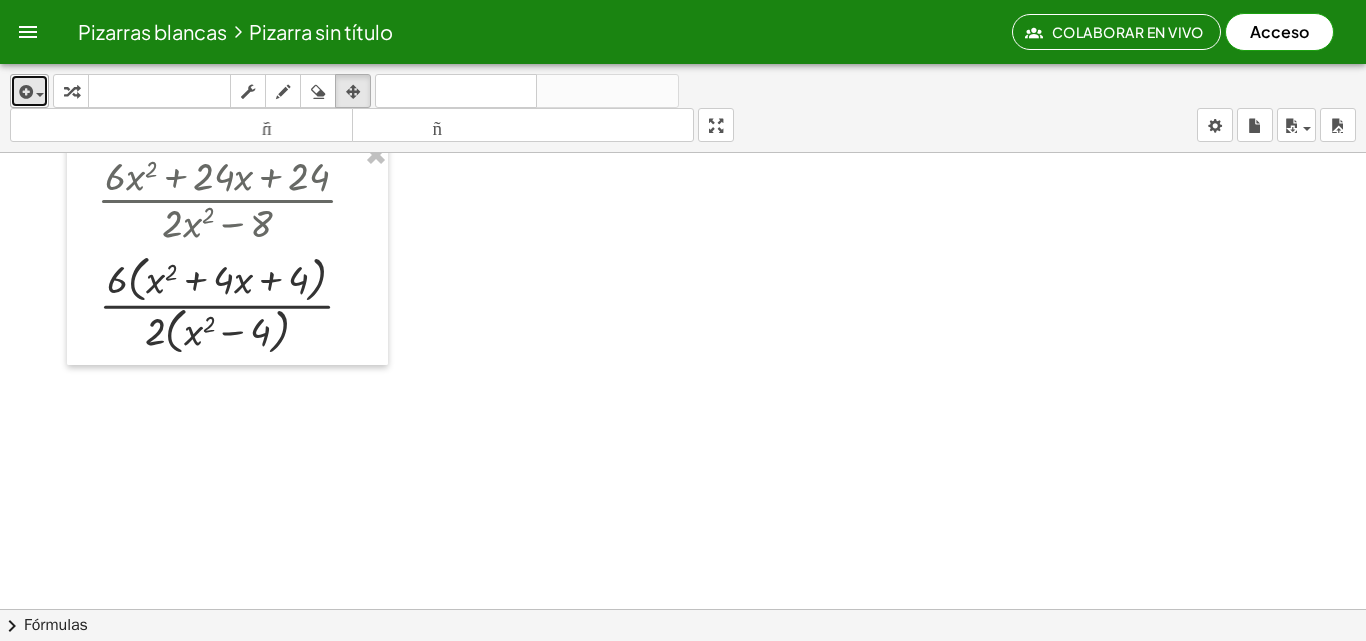 click at bounding box center [24, 92] 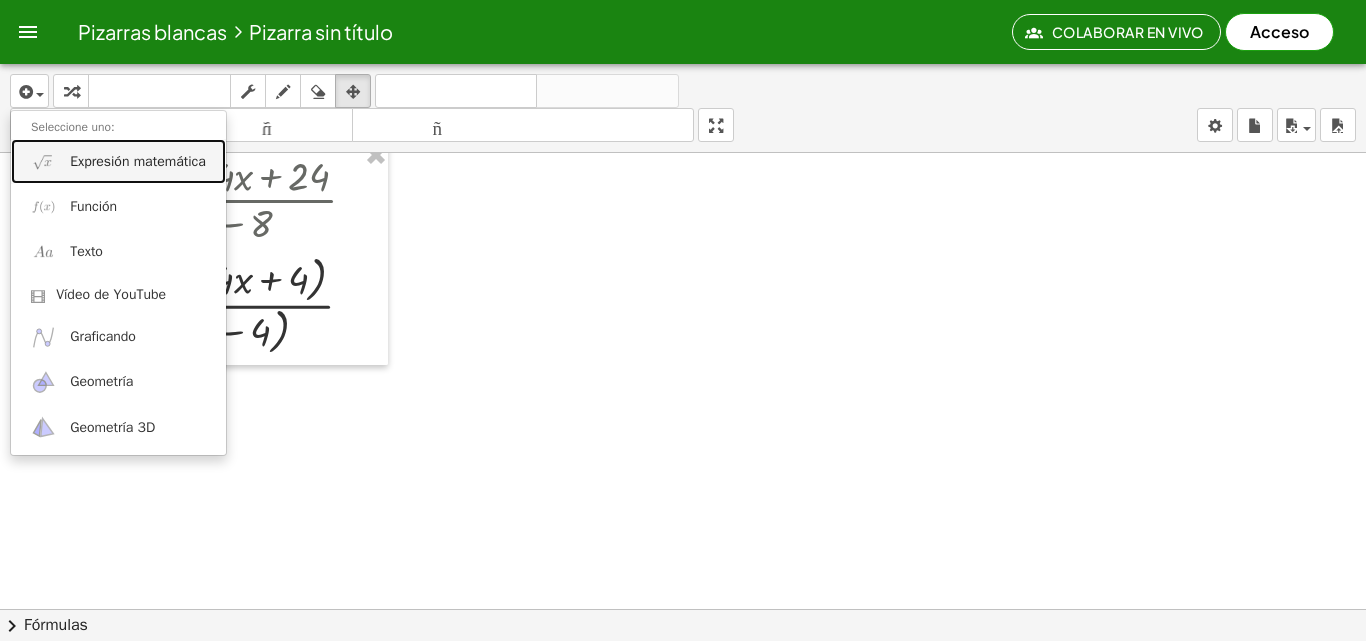 click on "Expresión matemática" at bounding box center [138, 161] 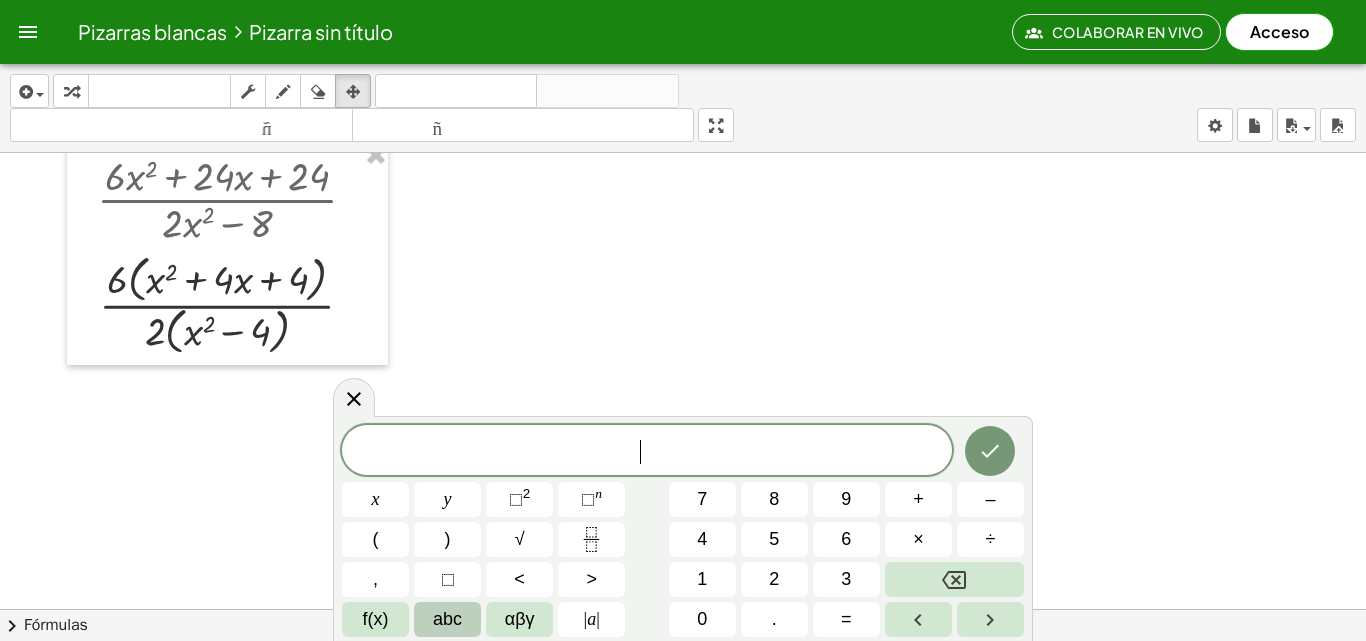 click at bounding box center (683, 563) 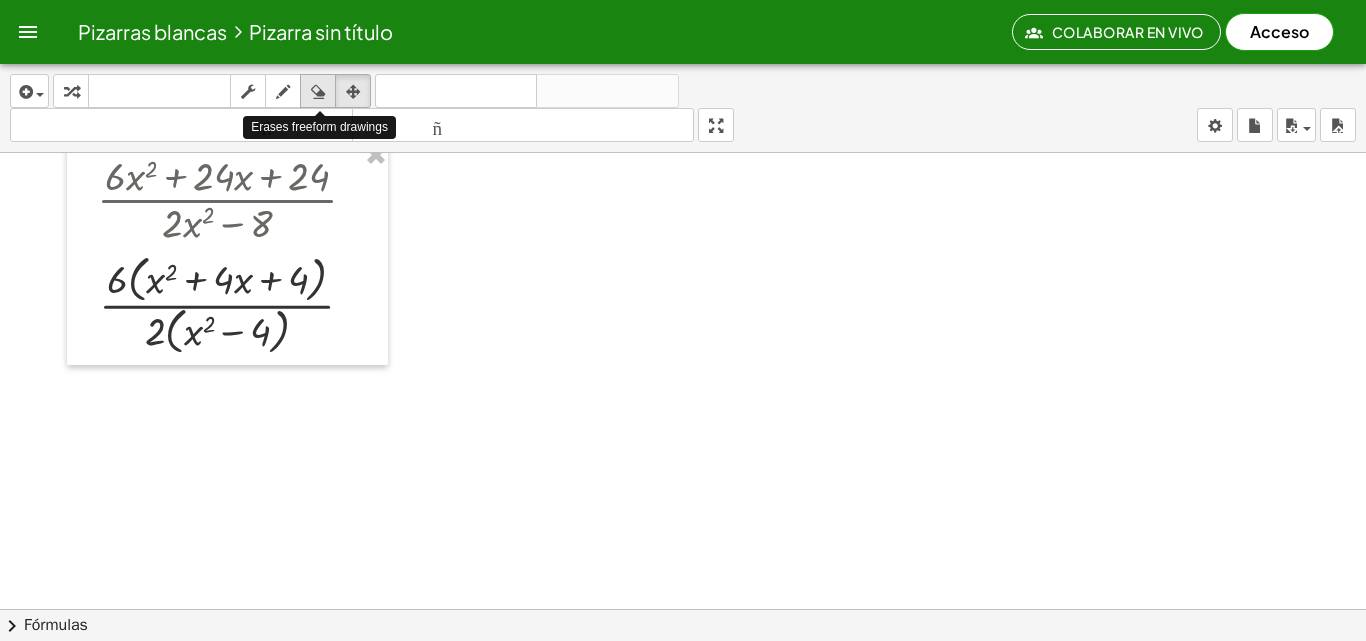 click on "borrar" at bounding box center [318, 91] 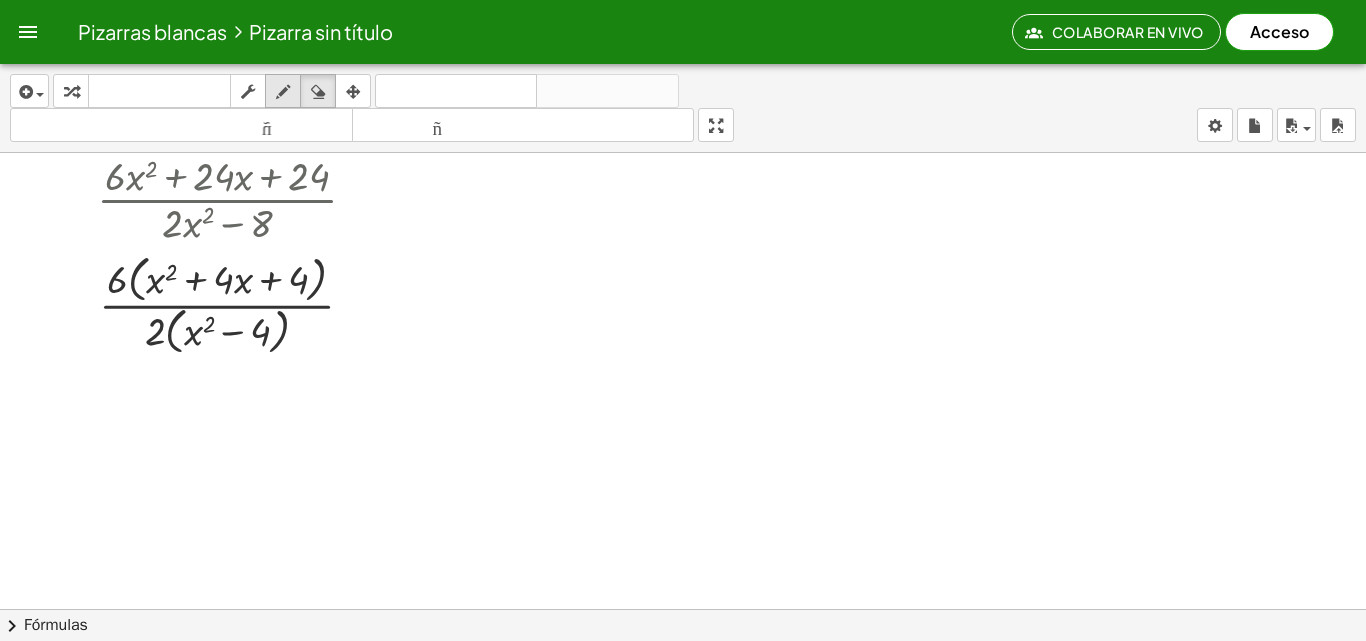 click at bounding box center (283, 92) 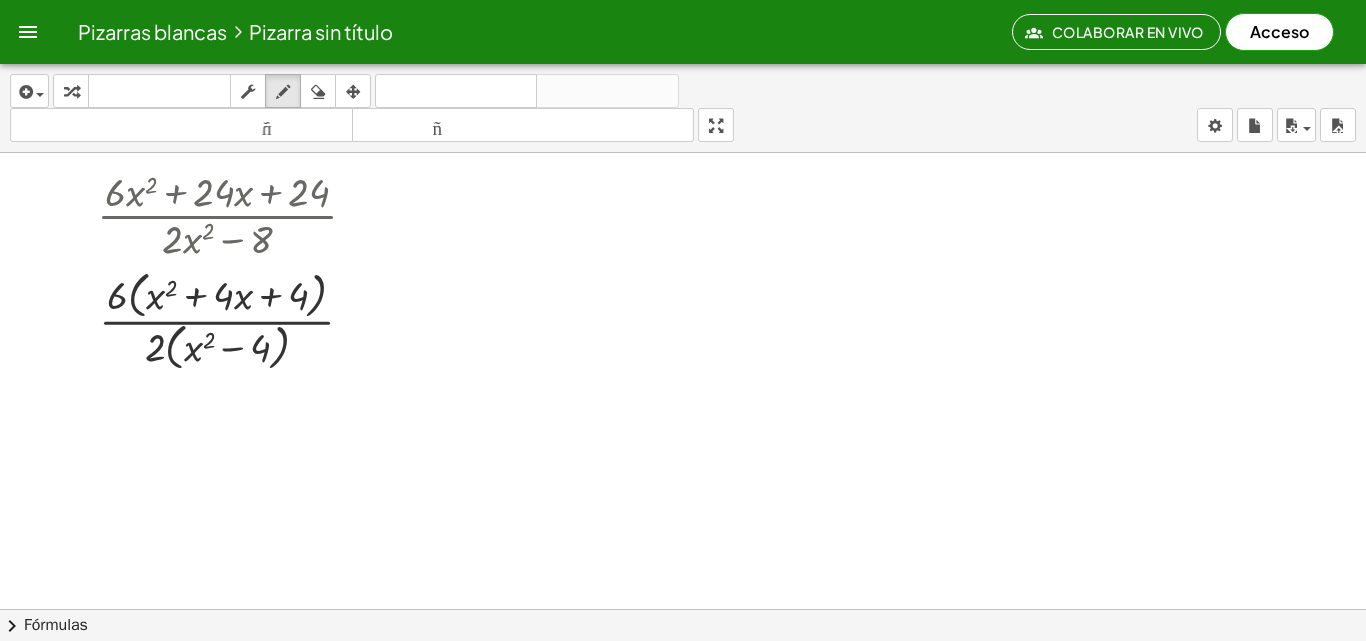 scroll, scrollTop: 0, scrollLeft: 0, axis: both 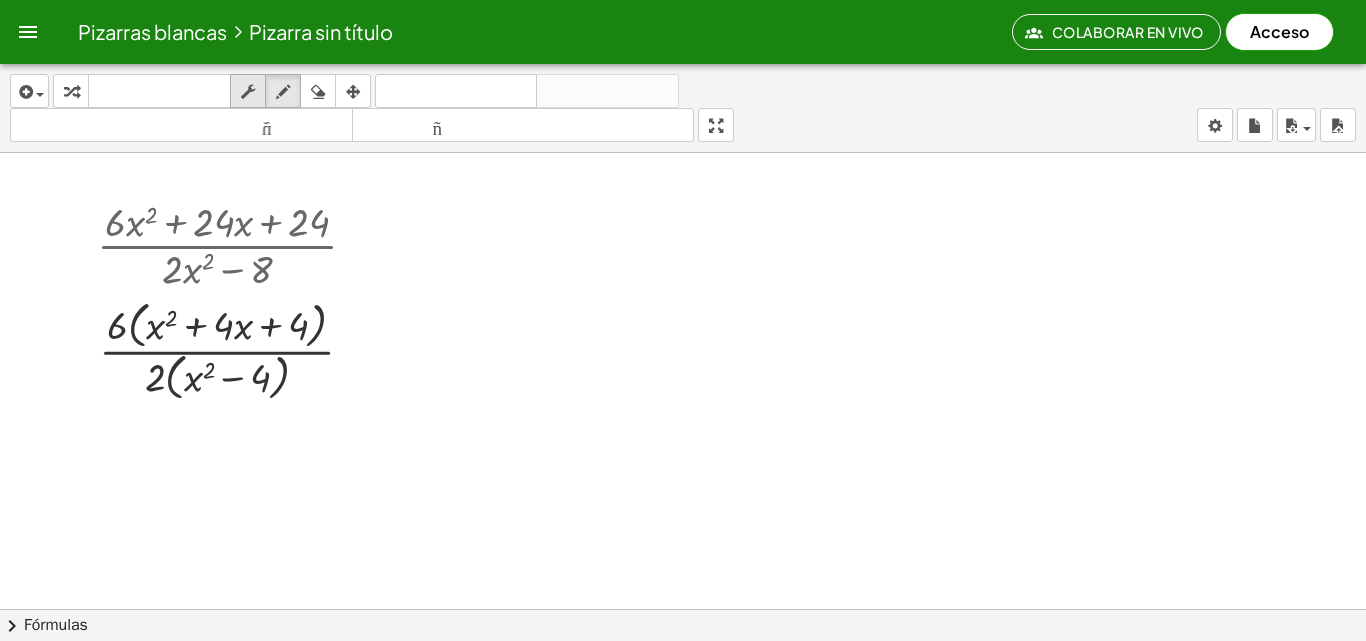click on "fregar" at bounding box center [248, 91] 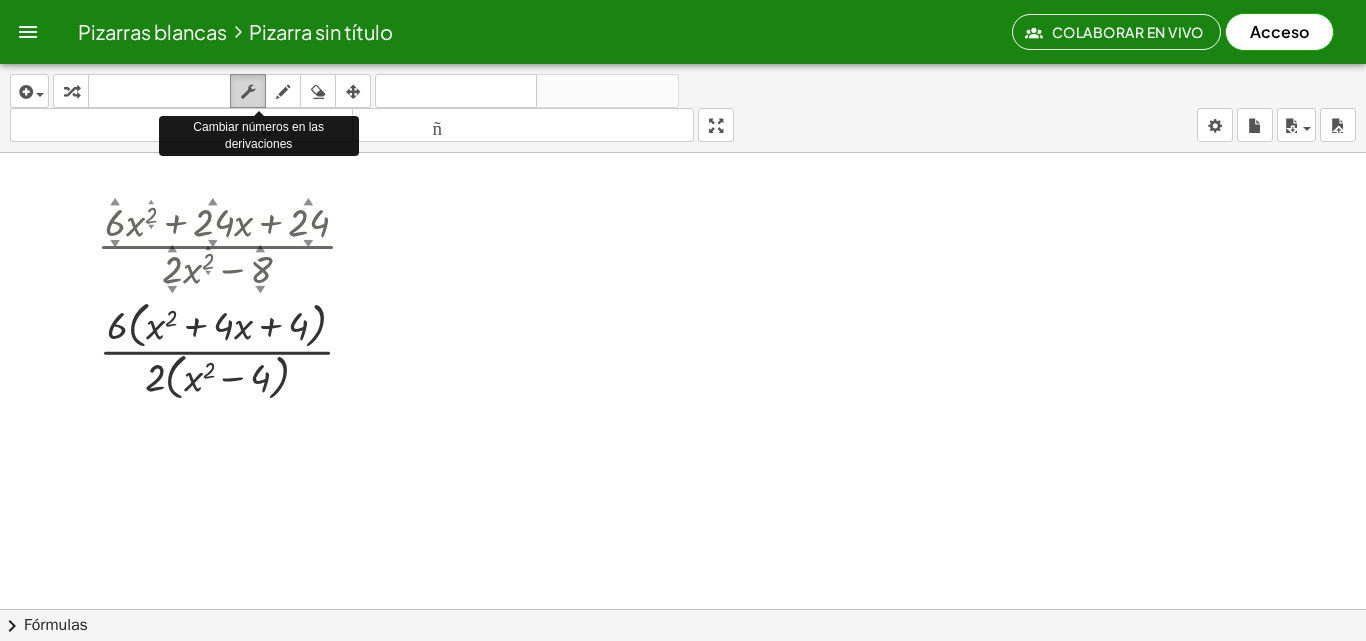 click on "fregar" at bounding box center (248, 91) 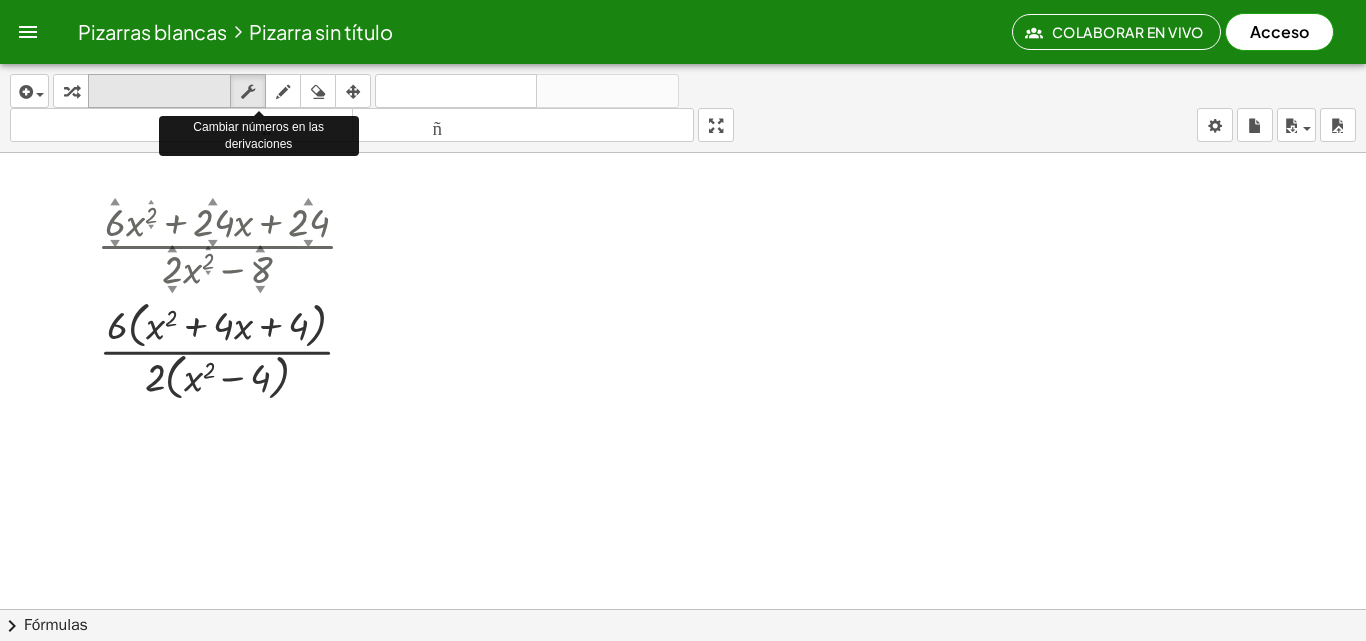 click on "teclado" at bounding box center [159, 91] 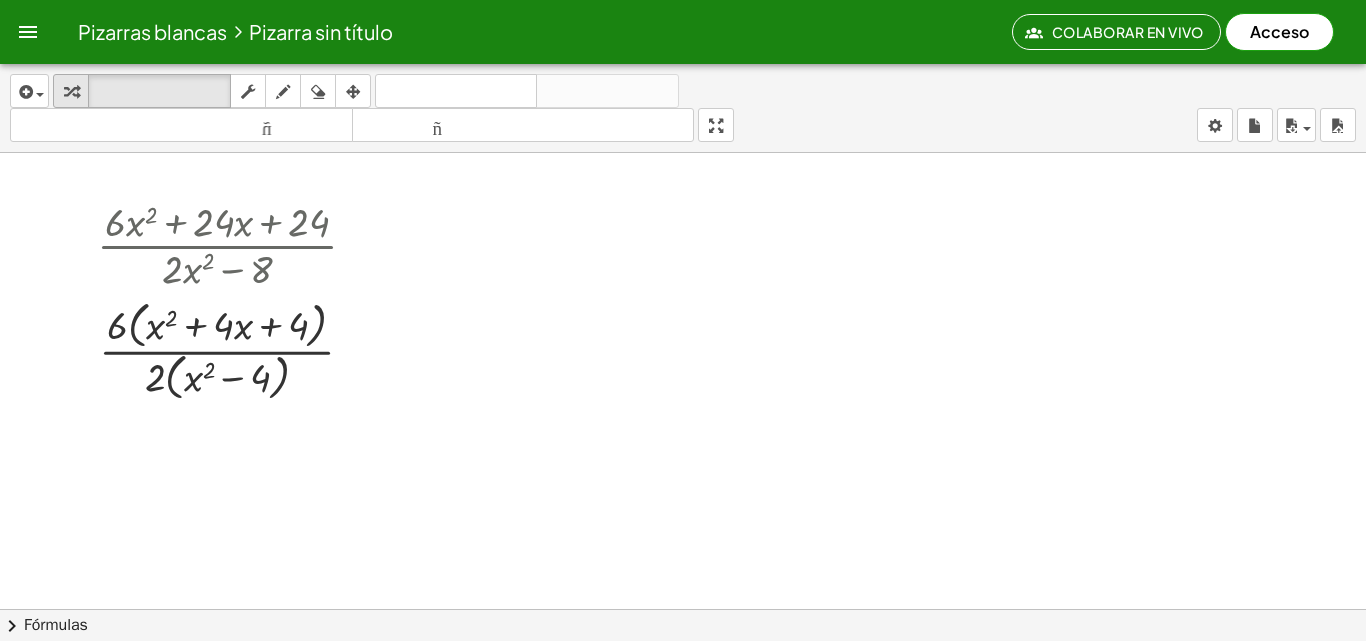 click at bounding box center (71, 92) 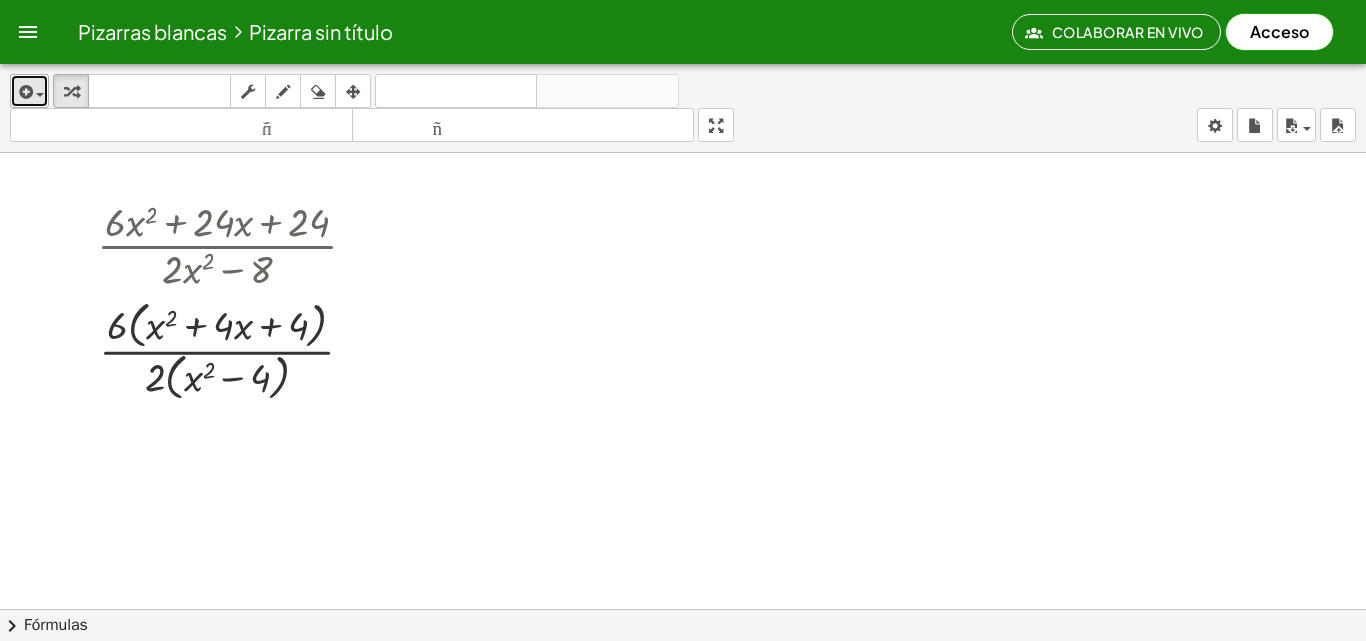 click at bounding box center [24, 92] 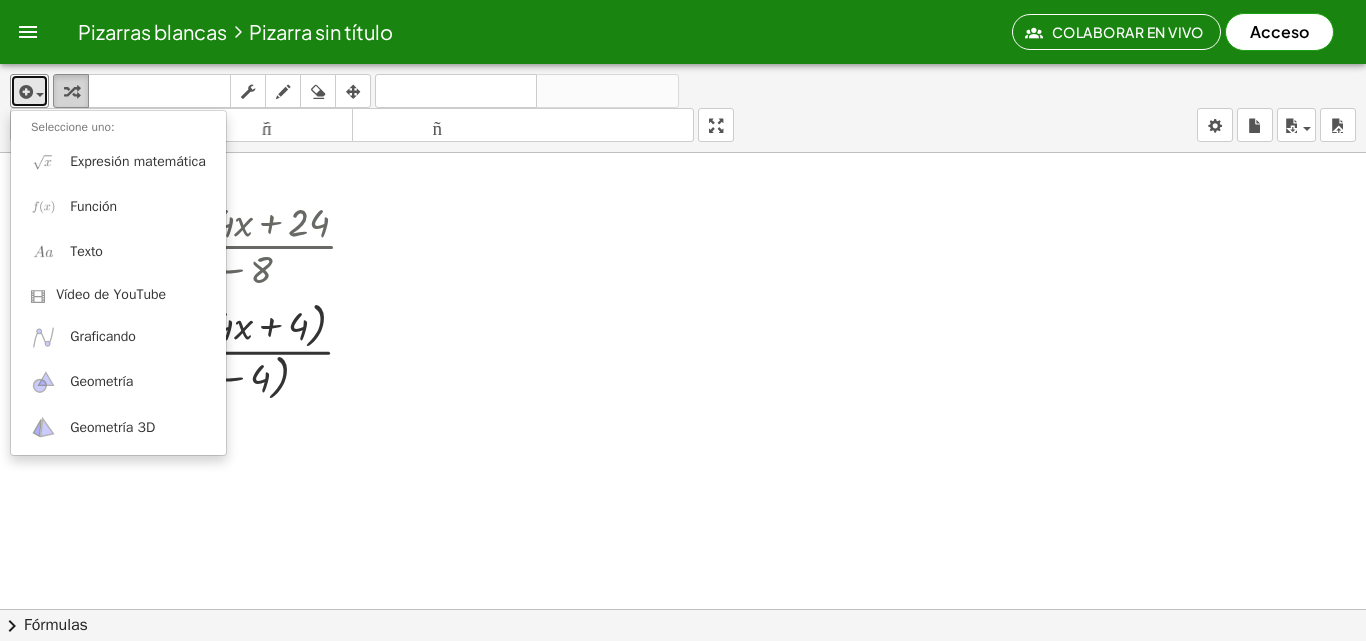 click at bounding box center [71, 92] 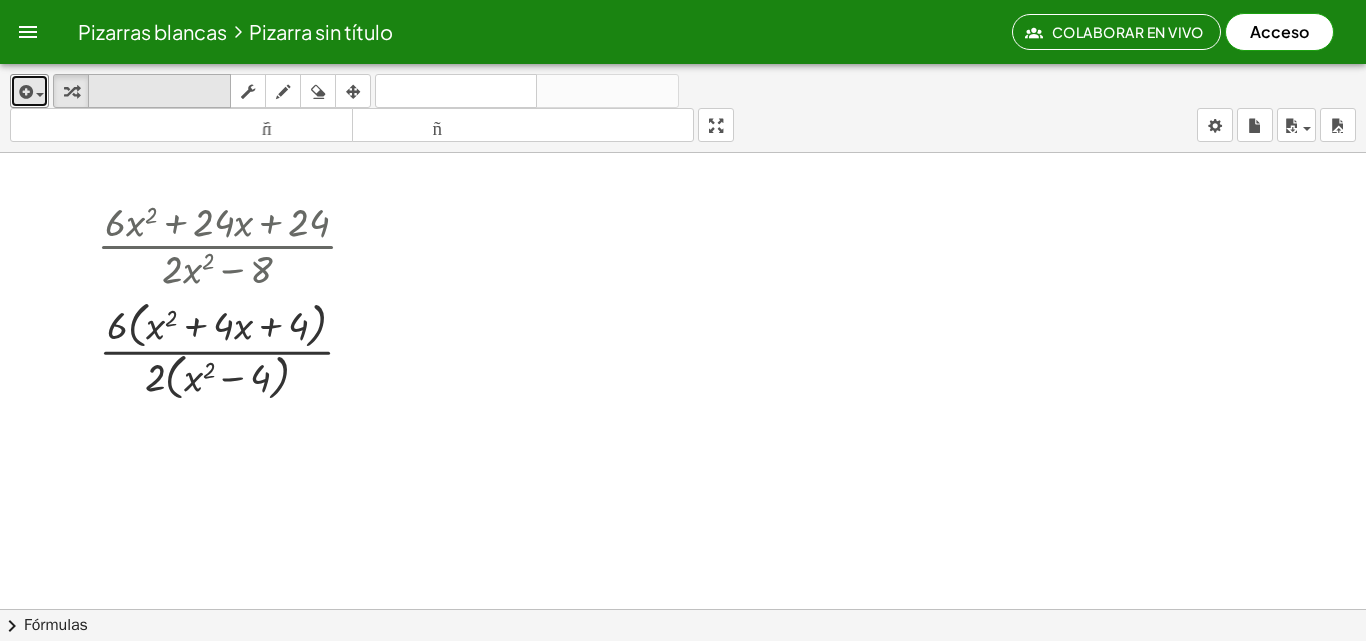 click on "teclado" at bounding box center (159, 91) 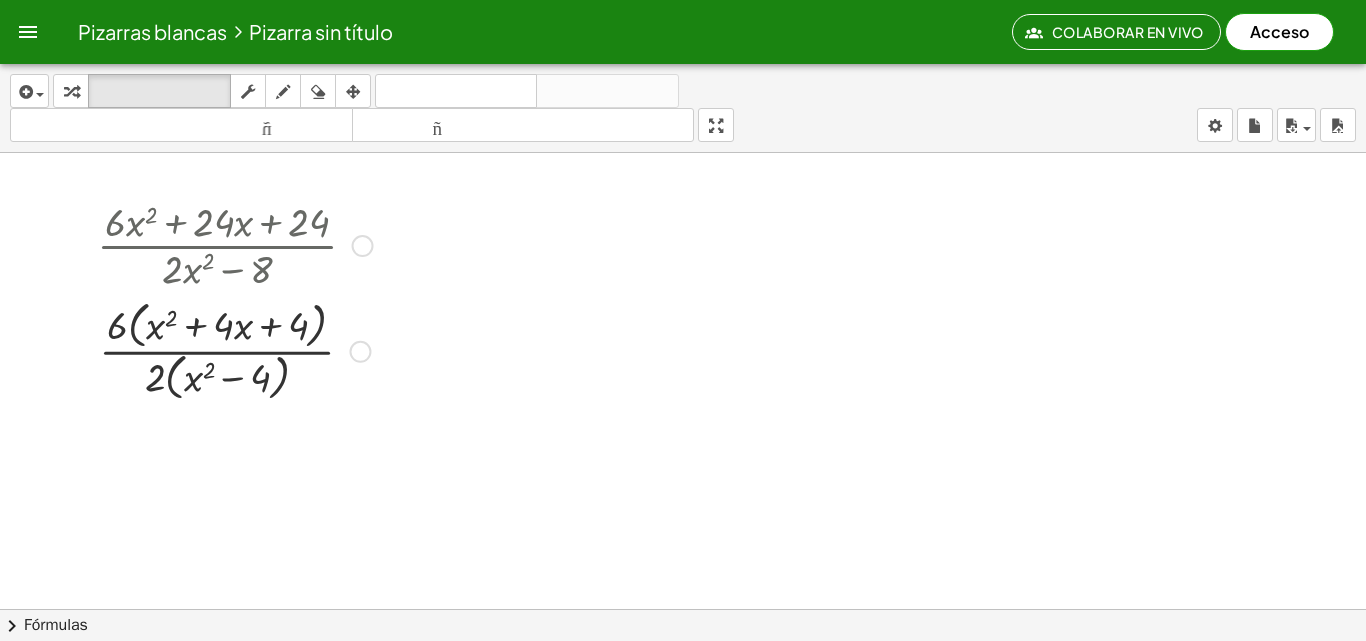 click at bounding box center (235, 244) 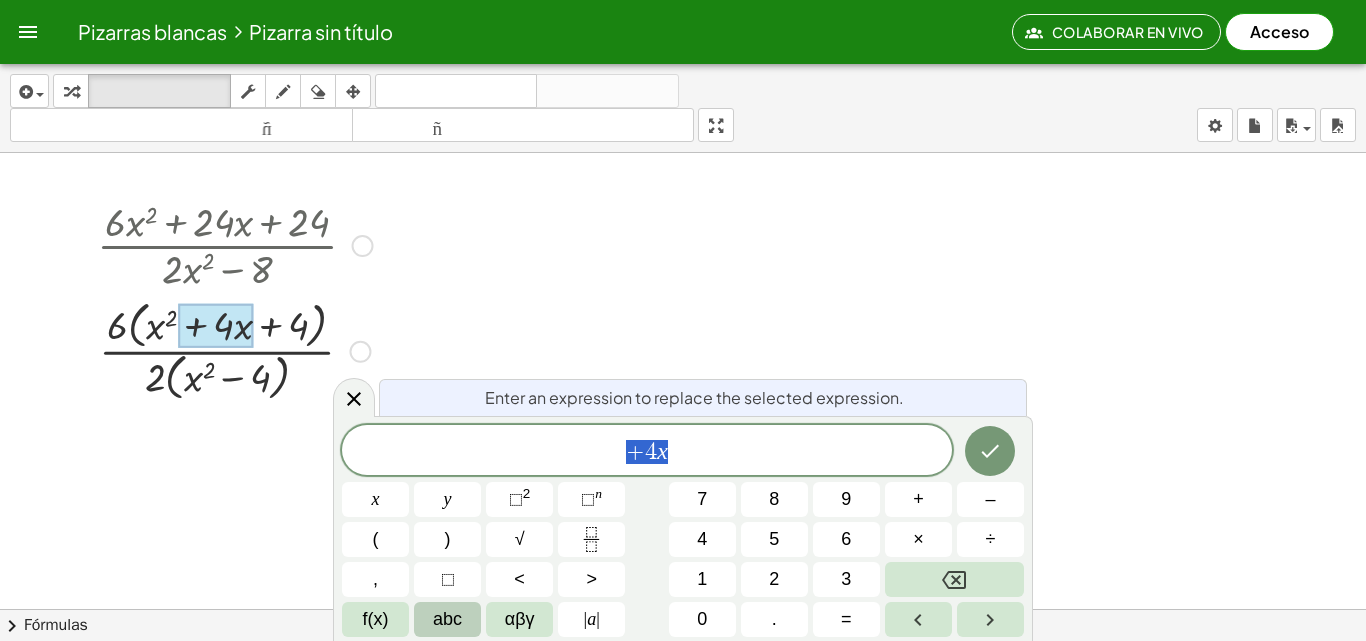 click at bounding box center (215, 326) 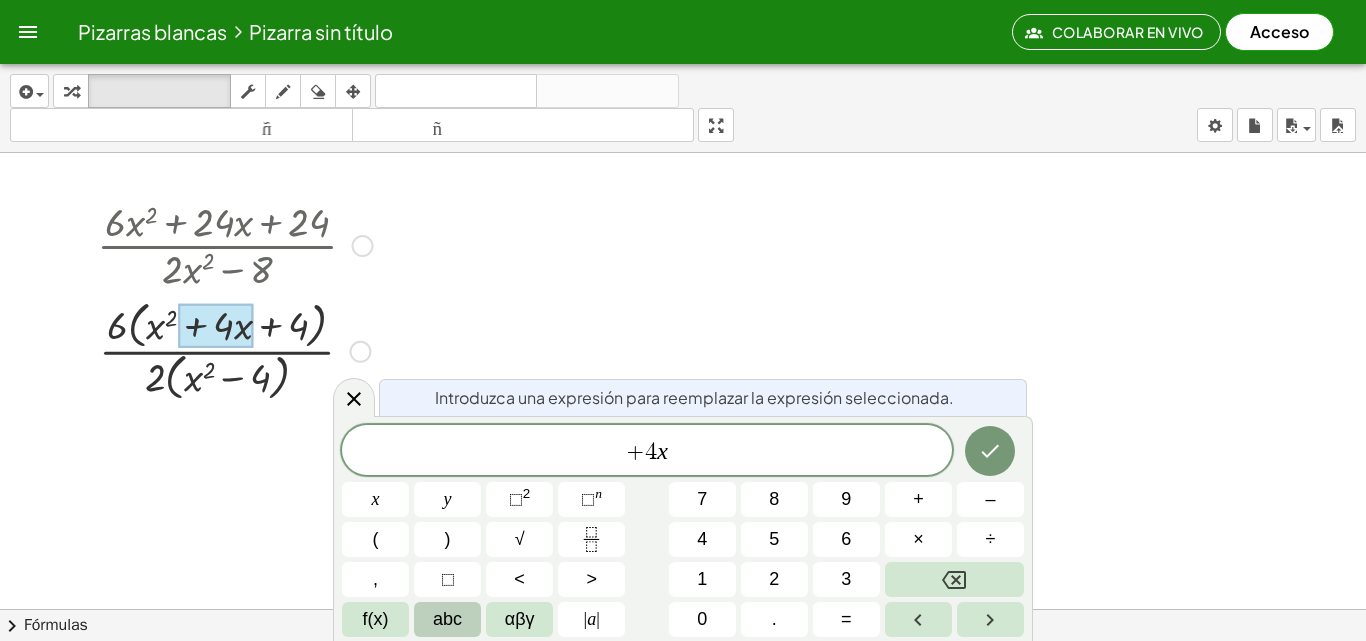 click at bounding box center (235, 349) 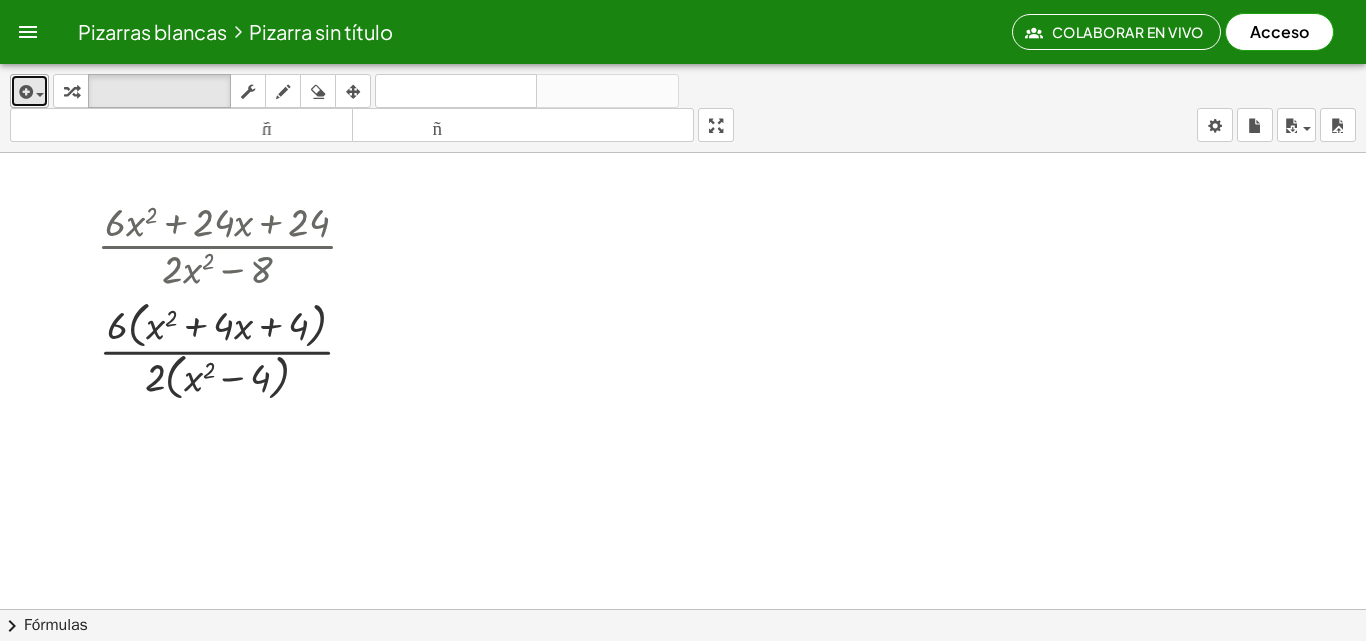 click at bounding box center [24, 92] 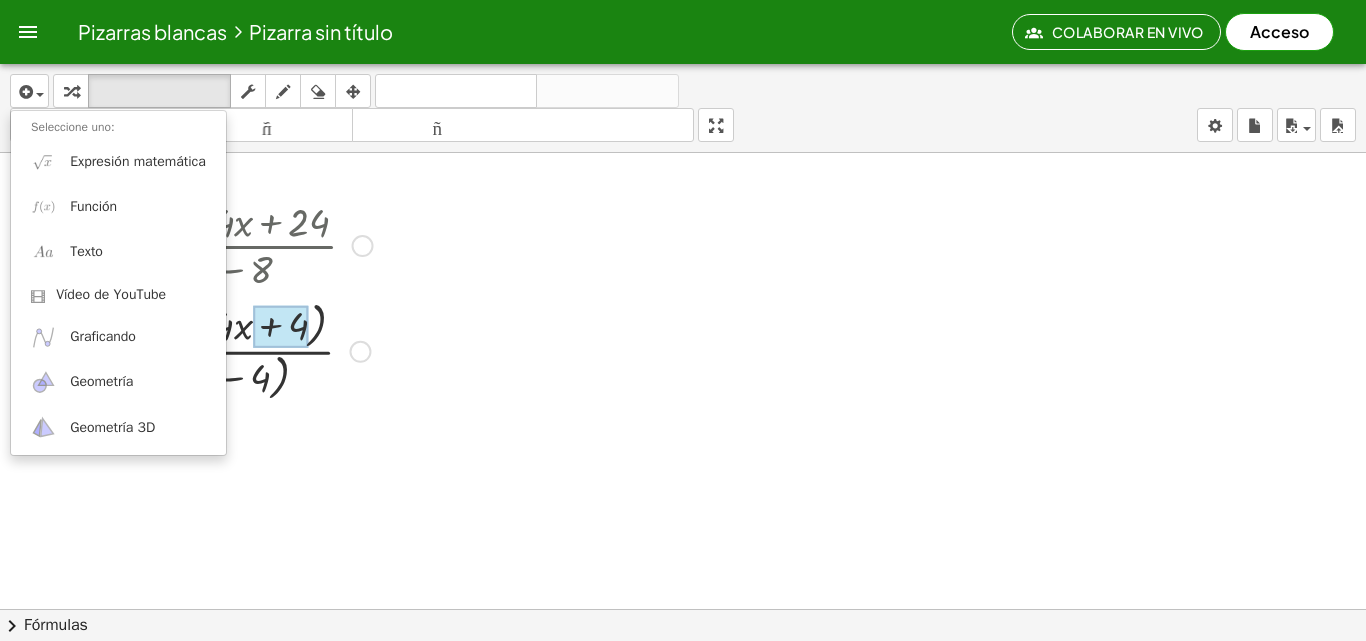 click at bounding box center (281, 327) 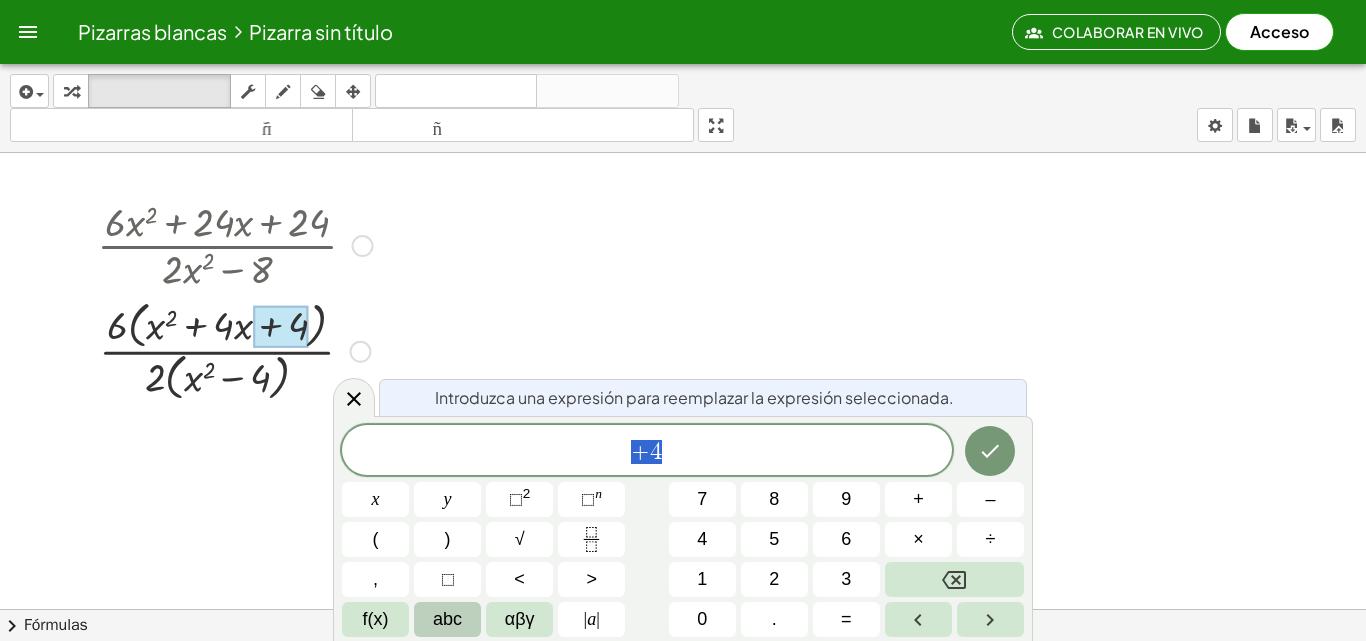 click at bounding box center [235, 349] 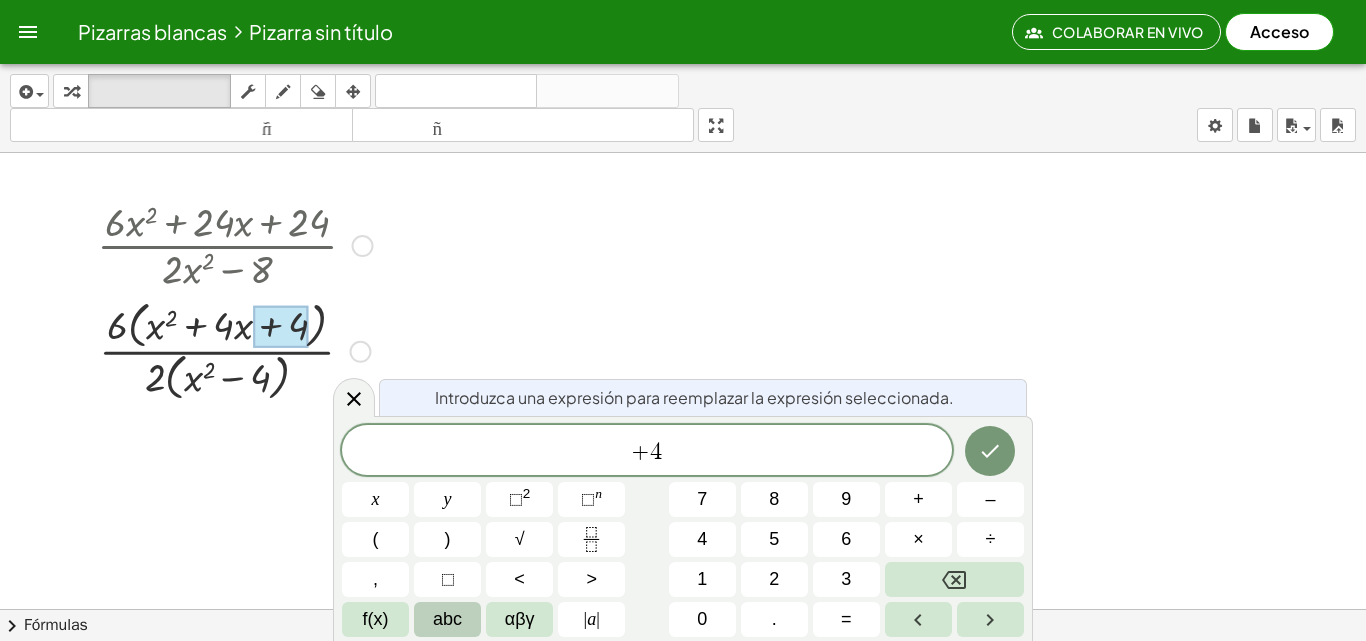 click at bounding box center (360, 352) 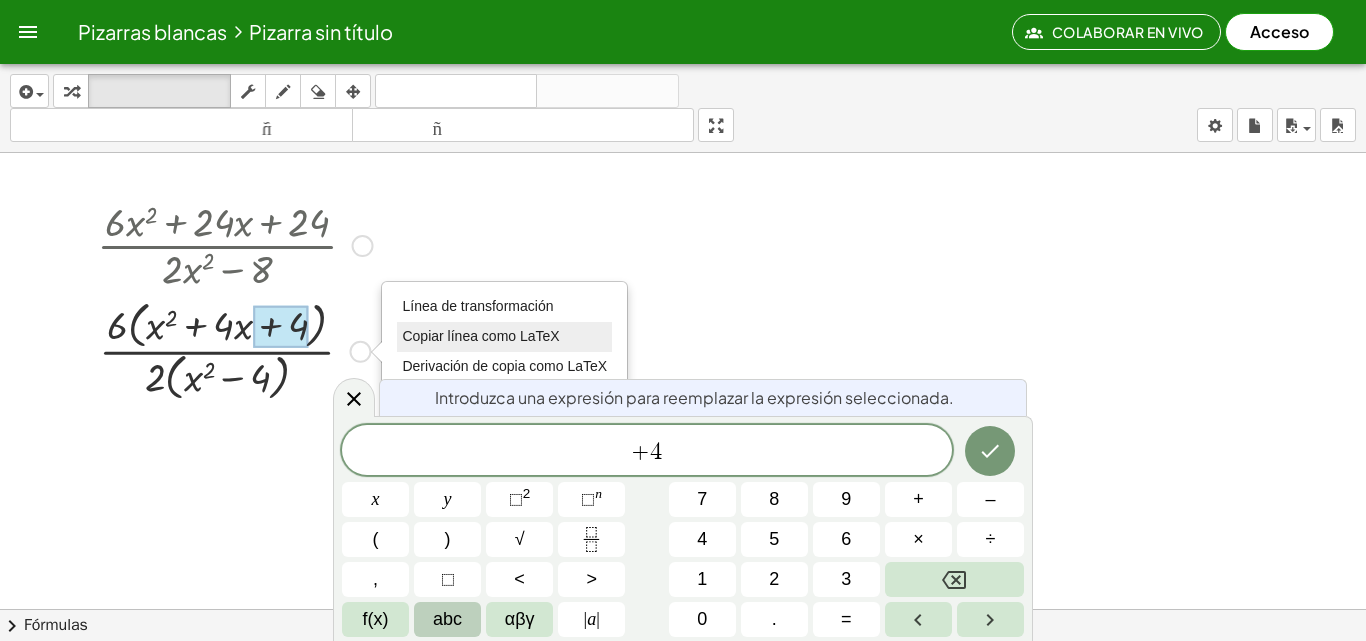 click on "Copiar línea como LaTeX" at bounding box center (480, 336) 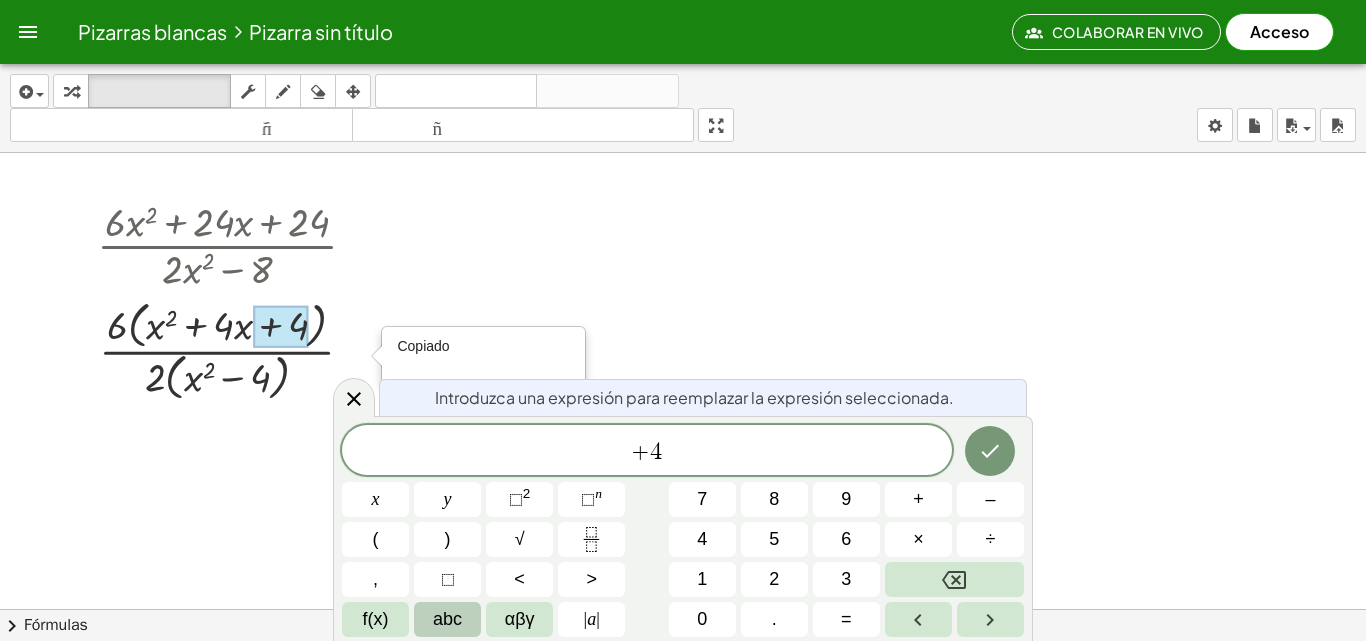 click at bounding box center (683, 609) 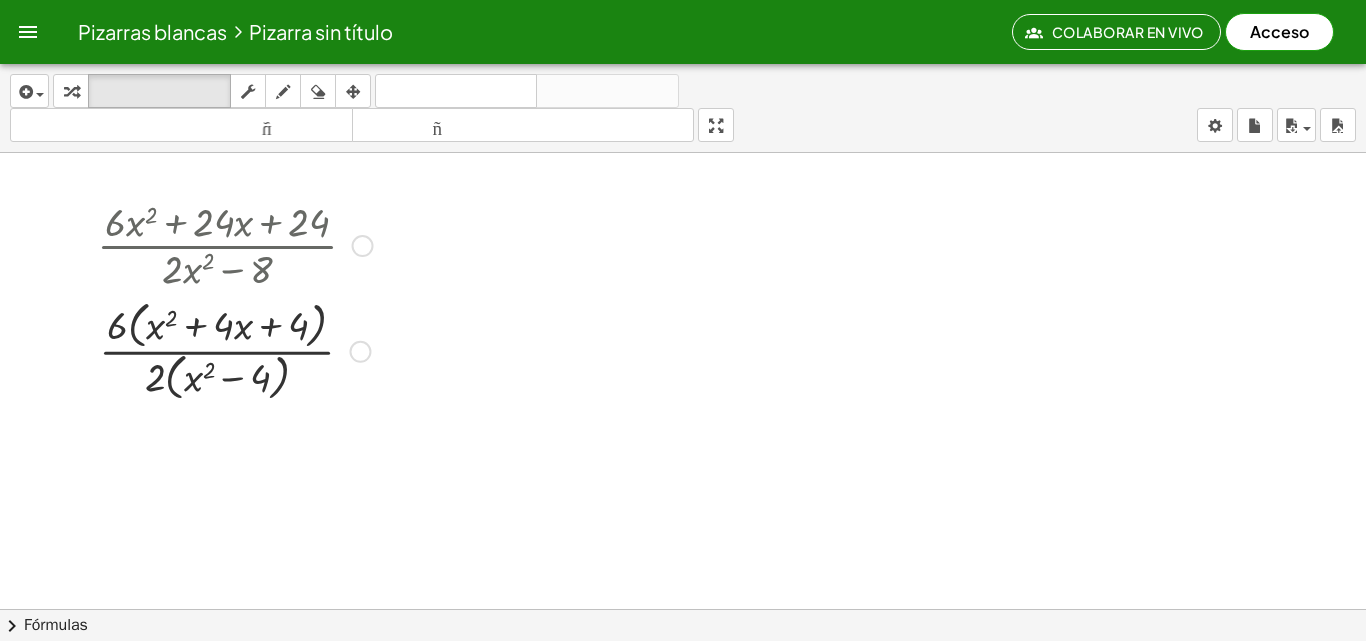 click at bounding box center [235, 349] 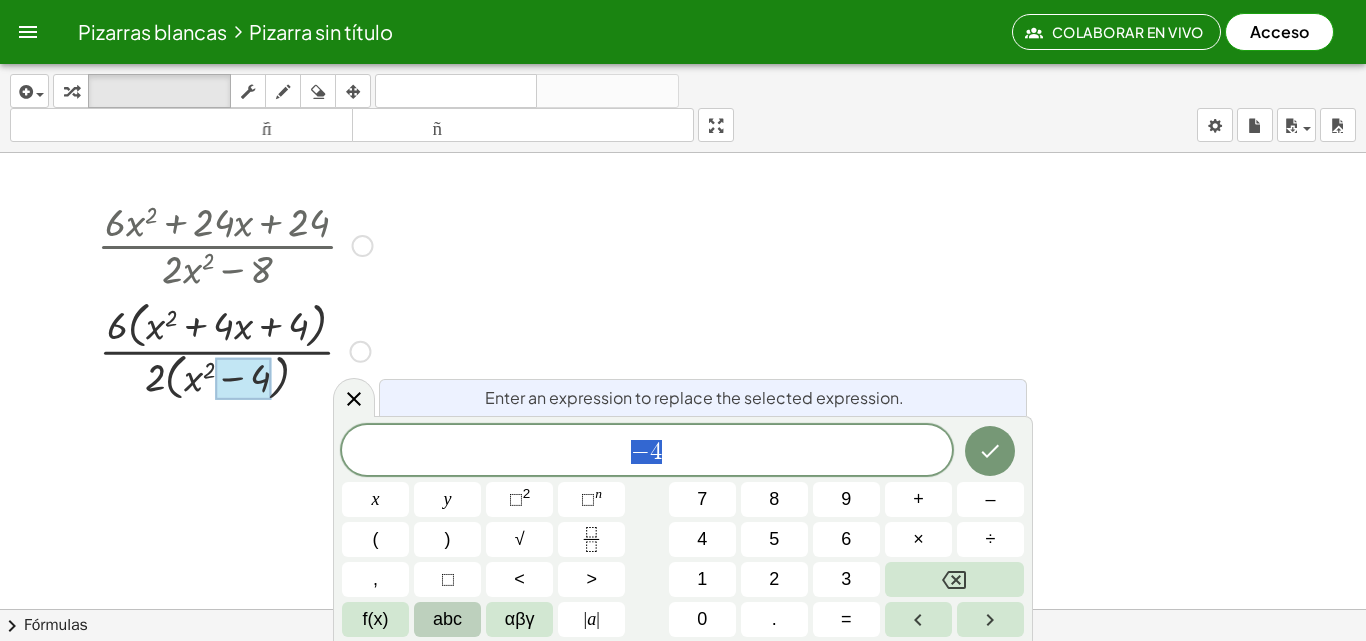 click at bounding box center (243, 379) 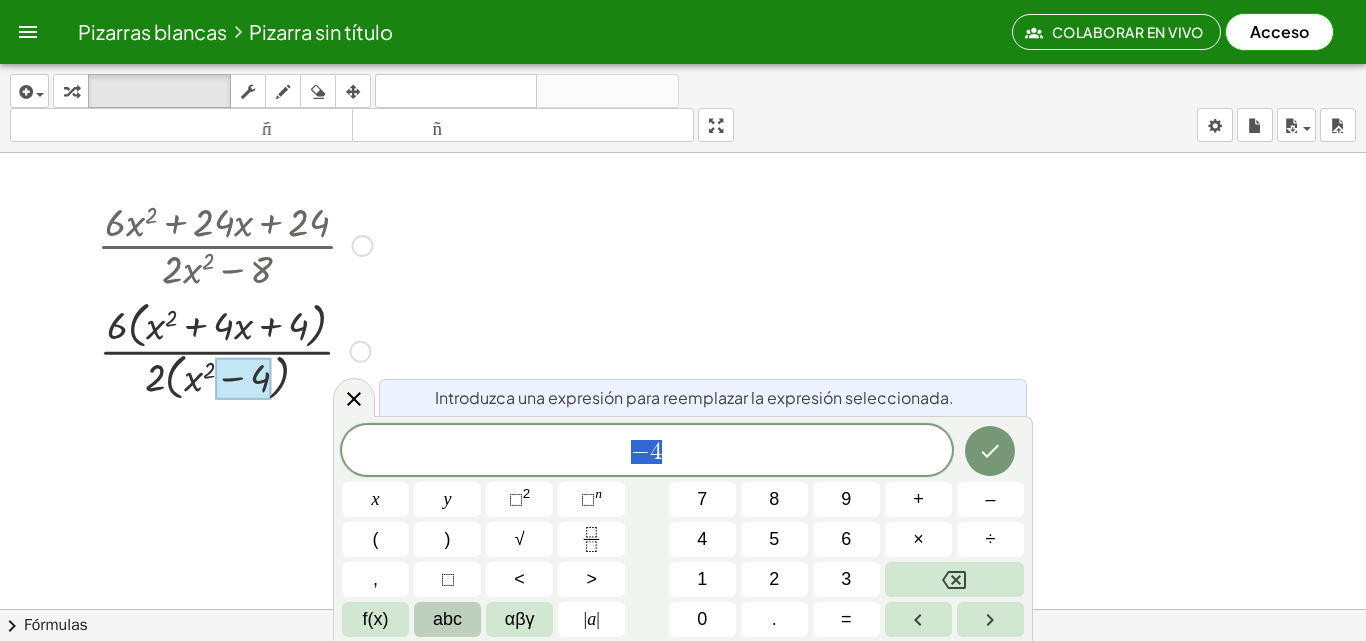 click at bounding box center (683, 609) 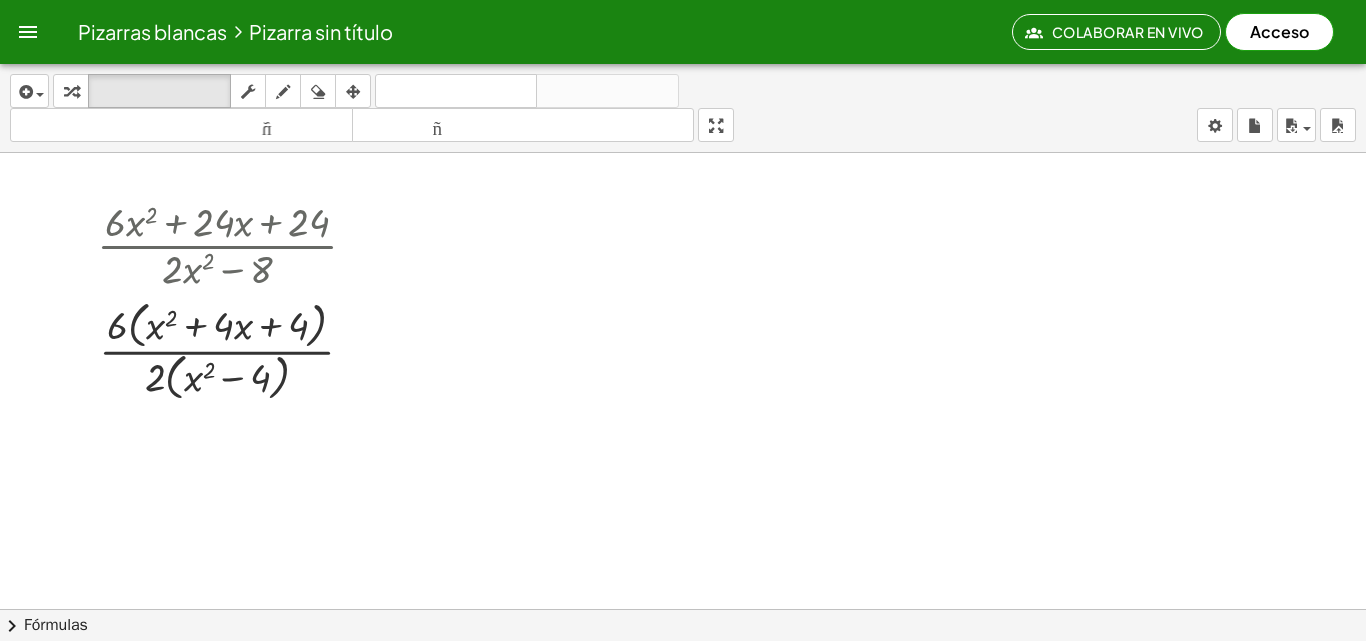 click on "insertar Seleccione uno: Expresión matemática Función Texto Vídeo de YouTube Graficando Geometría Geometría 3D transformar teclado teclado fregar dibujar borrar arreglar deshacer deshacer rehacer rehacer tamaño_del_formato menor tamaño_del_formato más grande pantalla completa carga   ahorrar nuevo ajustes" at bounding box center [683, 108] 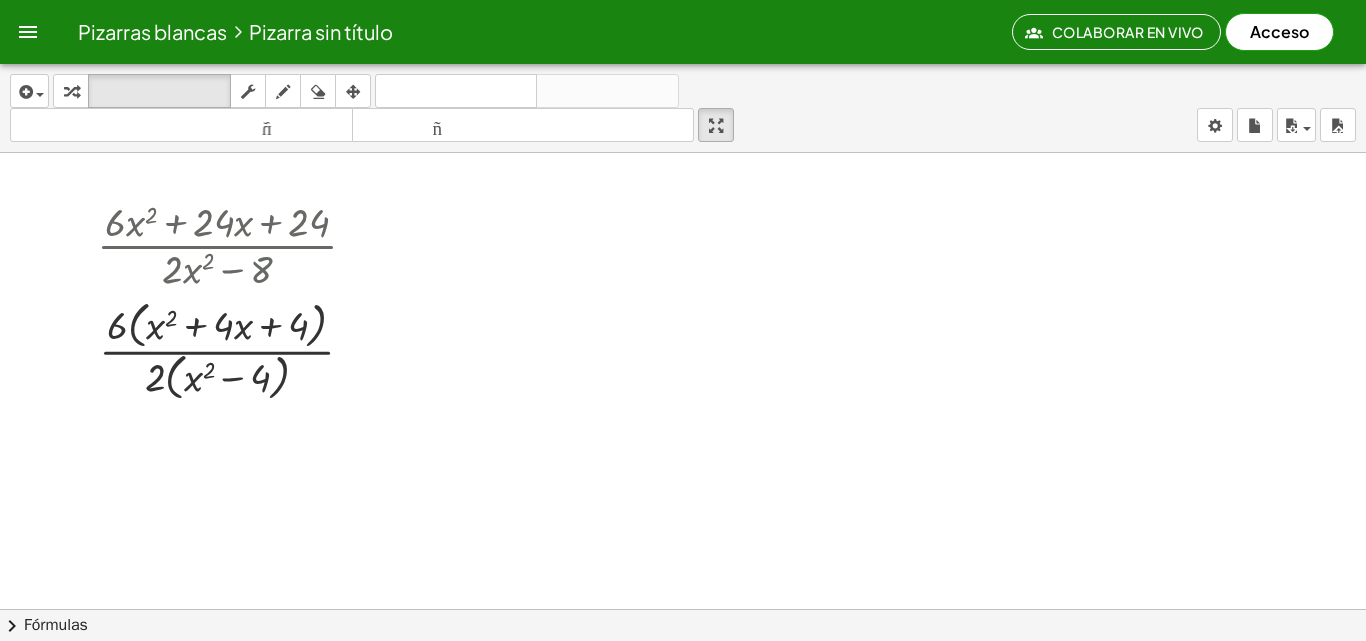 drag, startPoint x: 721, startPoint y: 129, endPoint x: 721, endPoint y: 216, distance: 87 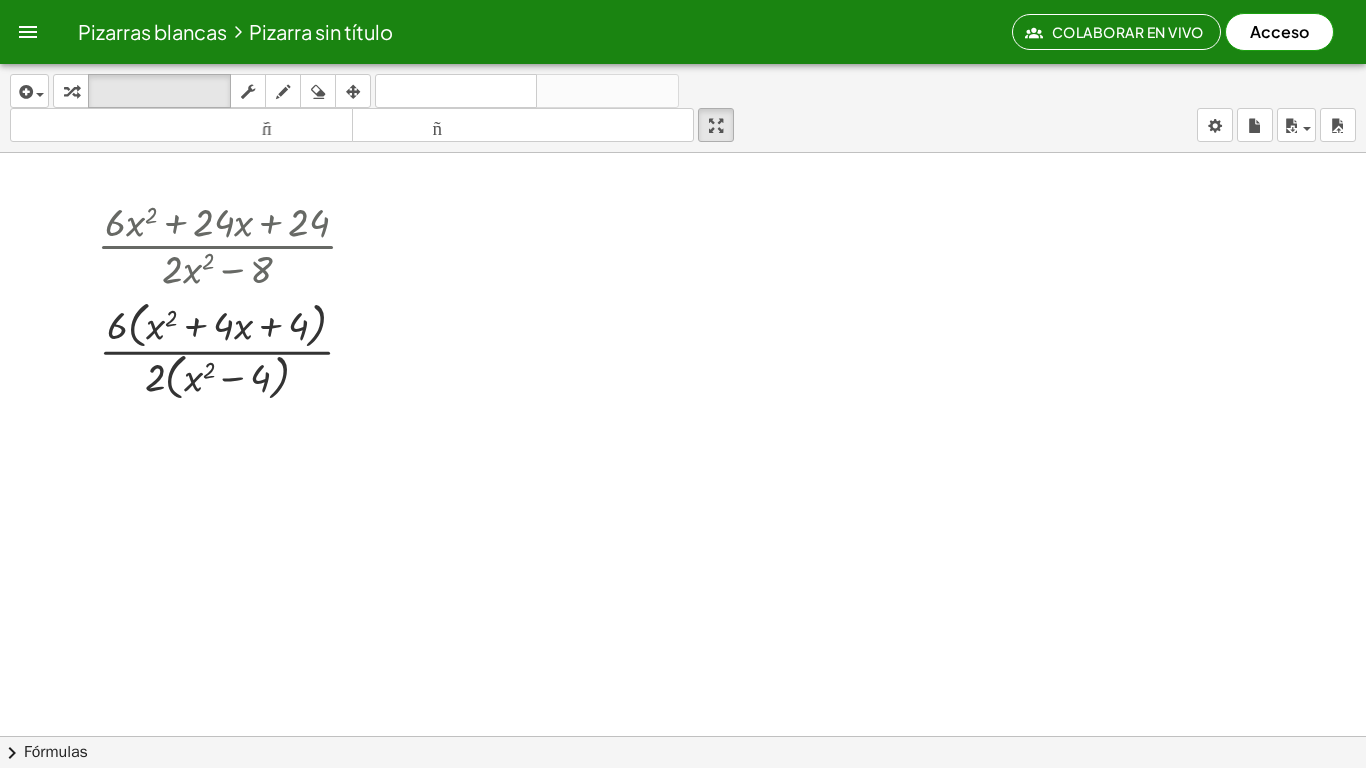 click on "insertar Seleccione uno: Expresión matemática Función Texto Vídeo de YouTube Graficando Geometría Geometría 3D transformar teclado teclado fregar dibujar borrar arreglar deshacer deshacer rehacer rehacer tamaño_del_formato menor tamaño_del_formato más grande pantalla completa carga   ahorrar nuevo ajustes" at bounding box center [683, 108] 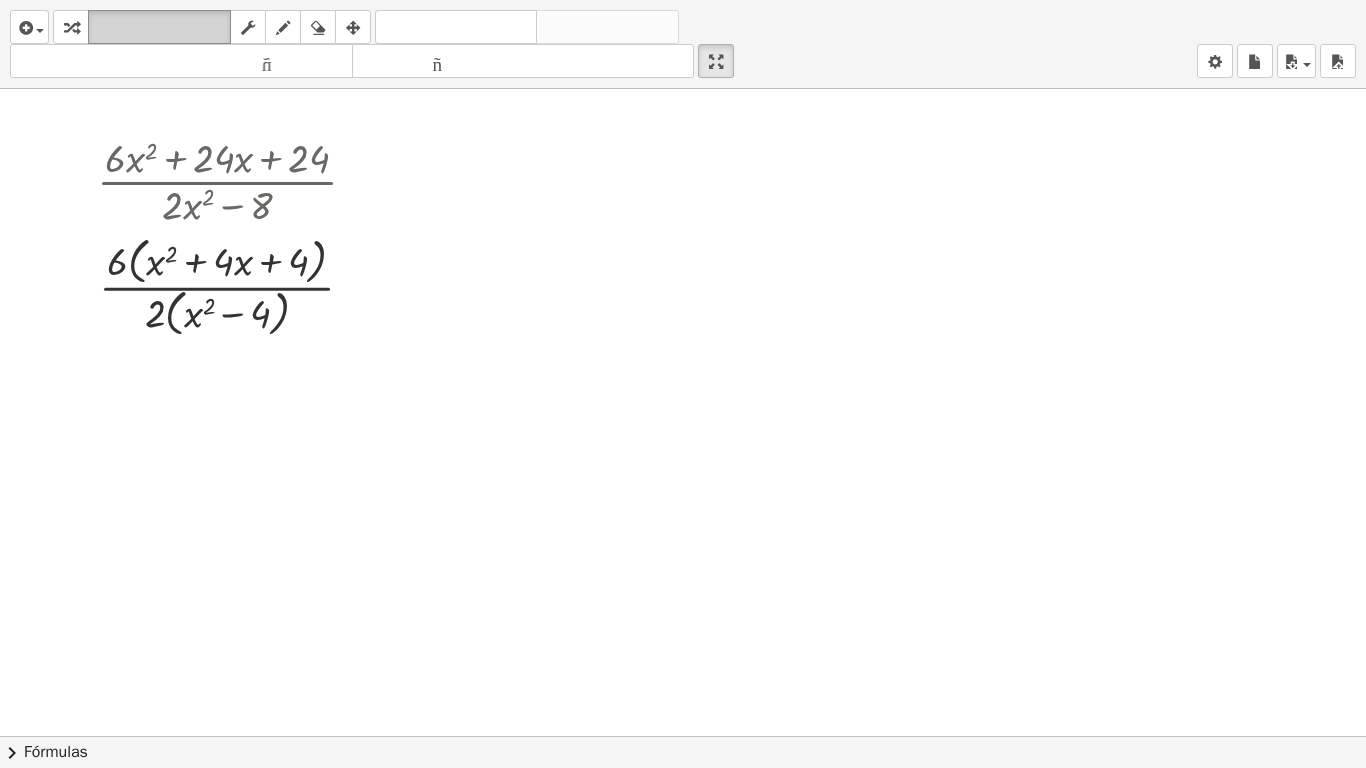 click on "teclado" at bounding box center (159, 27) 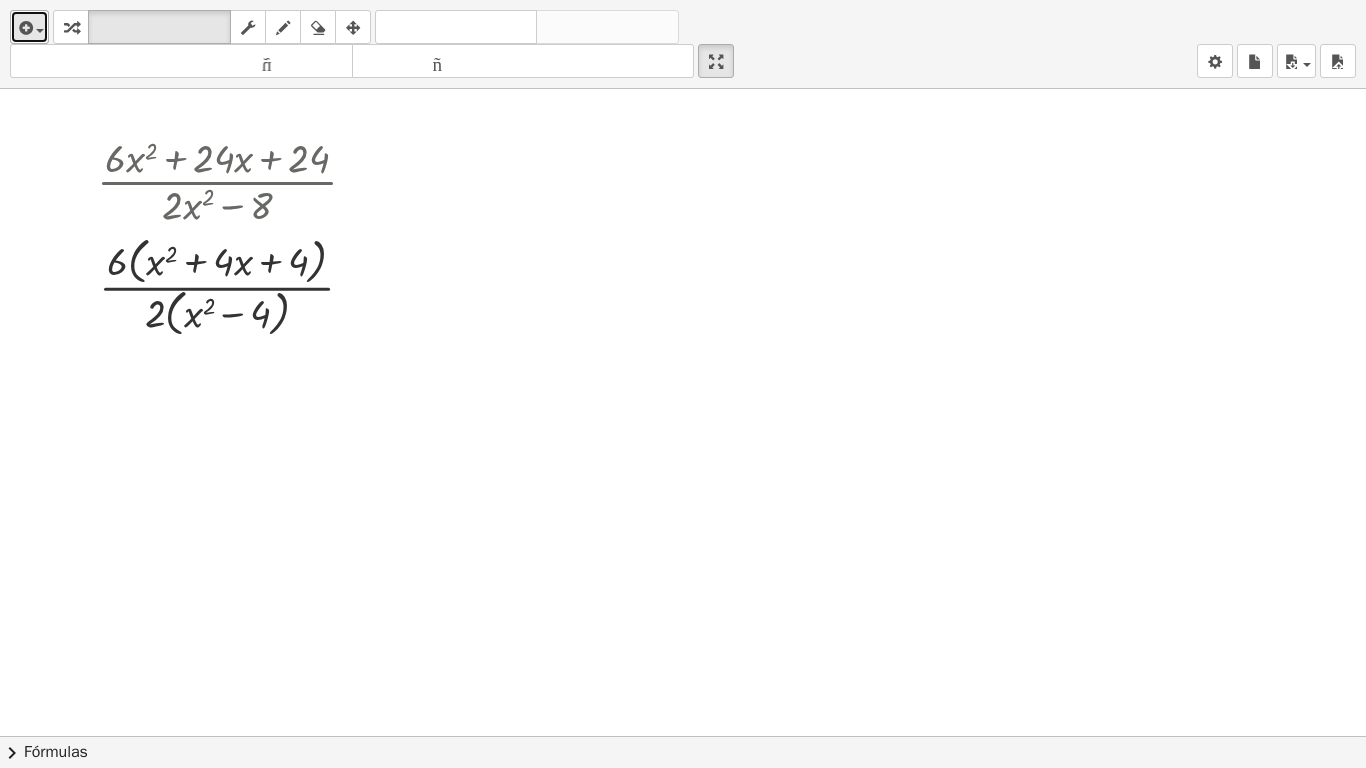 click on "insertar" at bounding box center [29, 27] 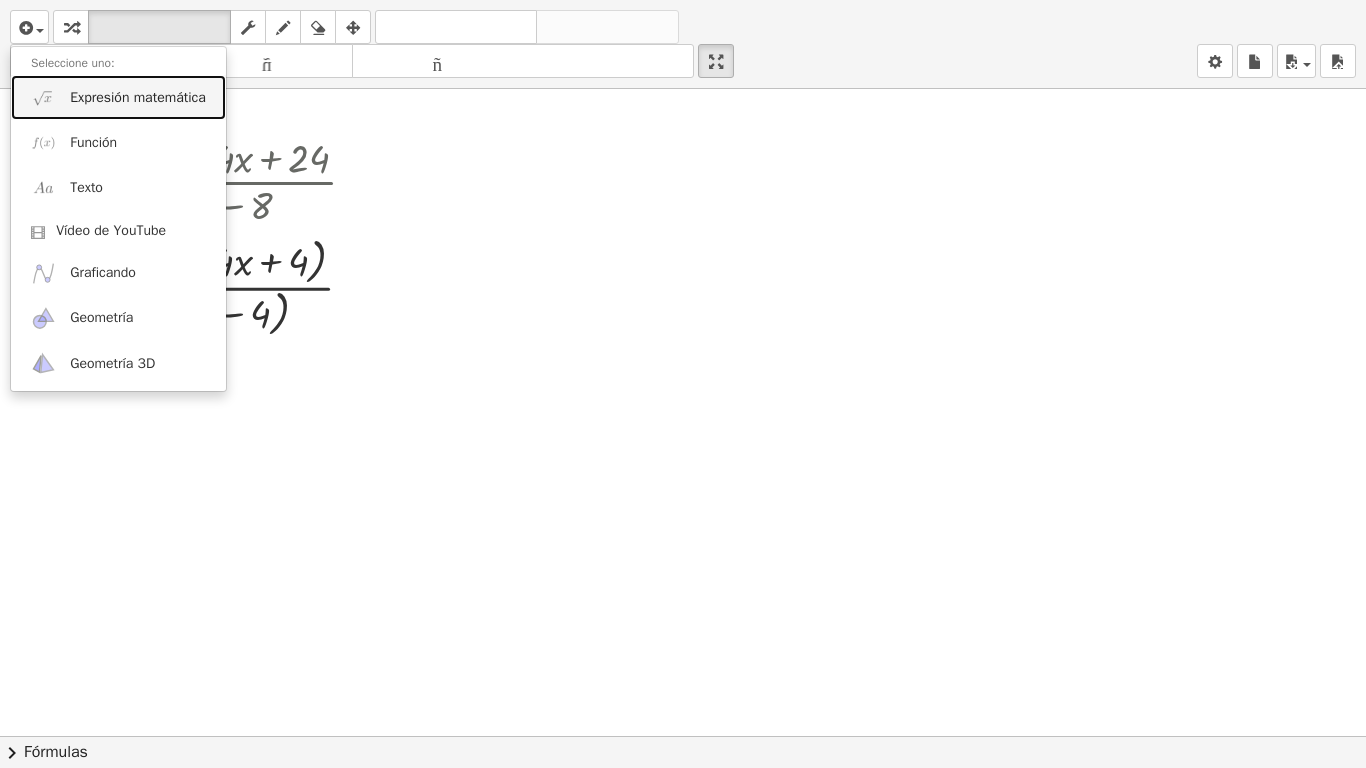 click on "Expresión matemática" at bounding box center (118, 97) 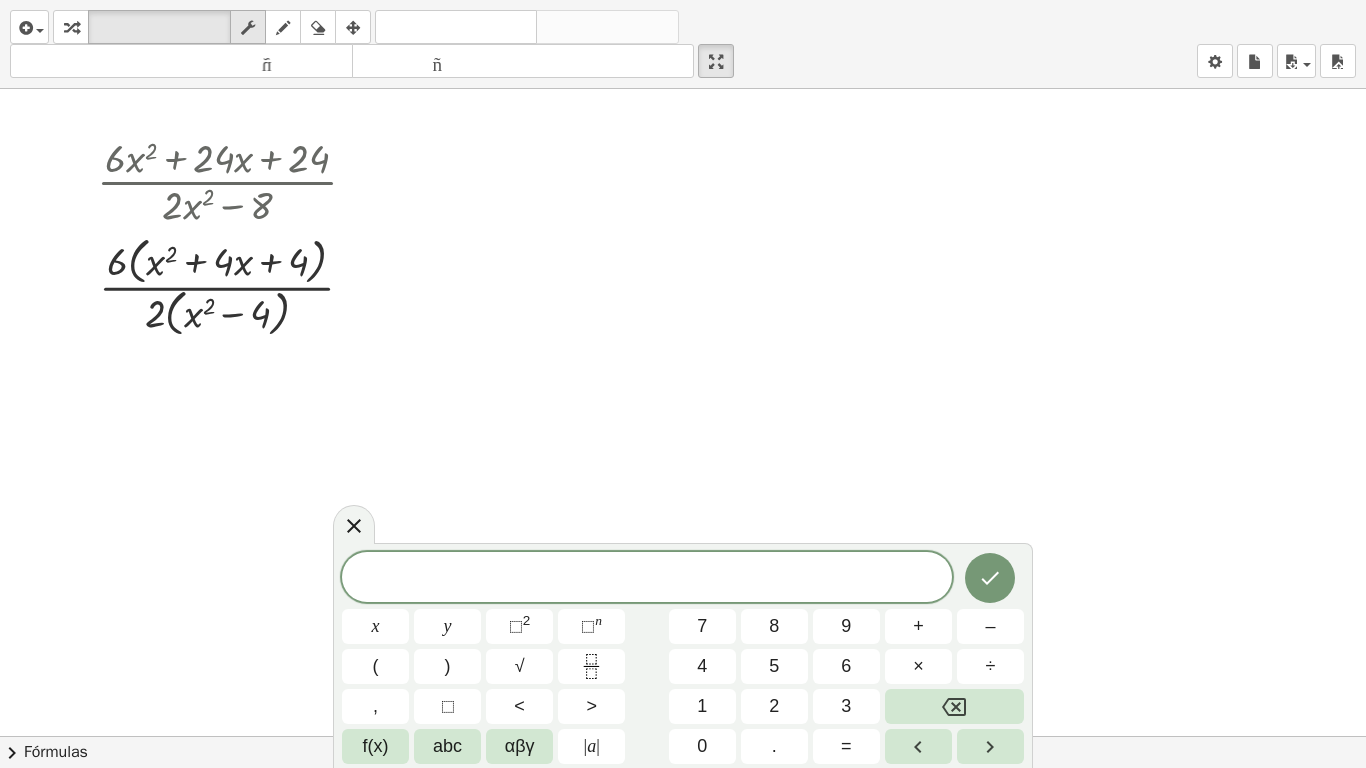click at bounding box center (248, 28) 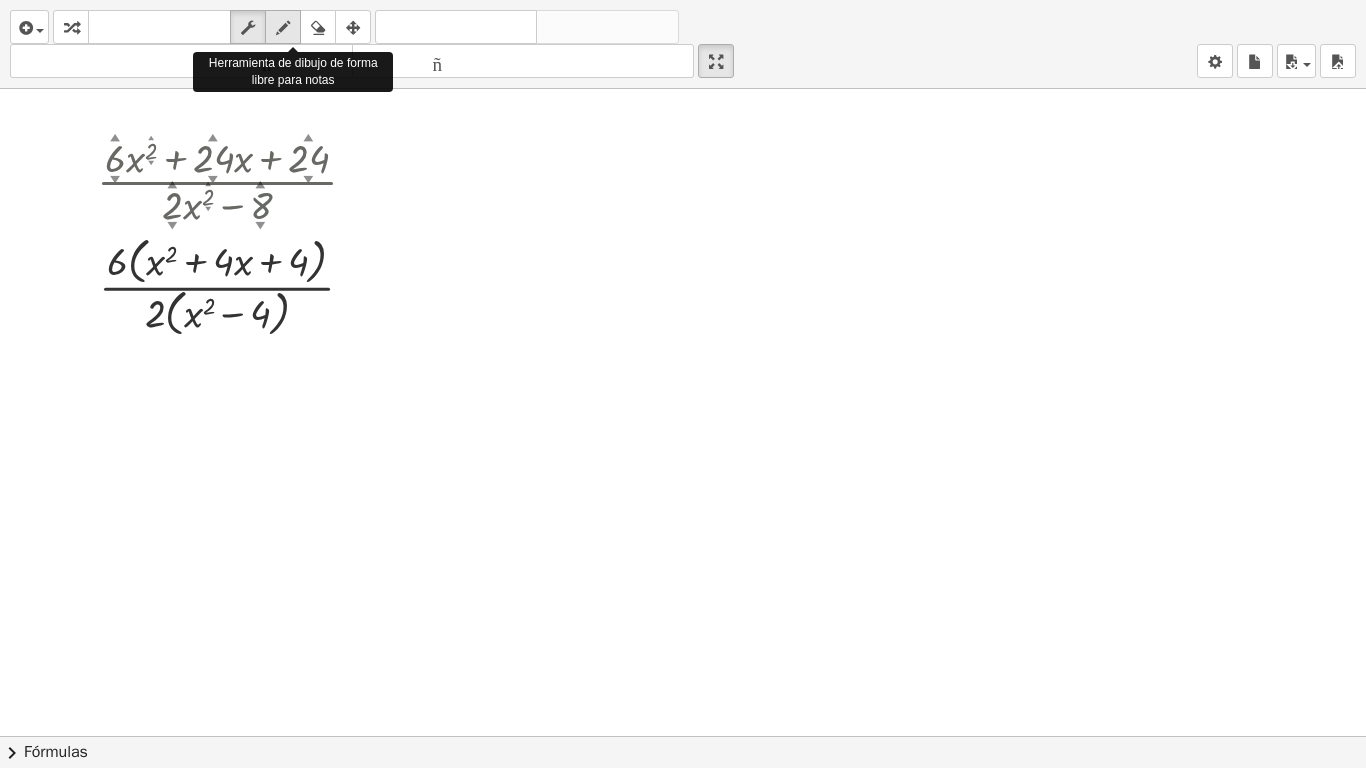 click at bounding box center (283, 28) 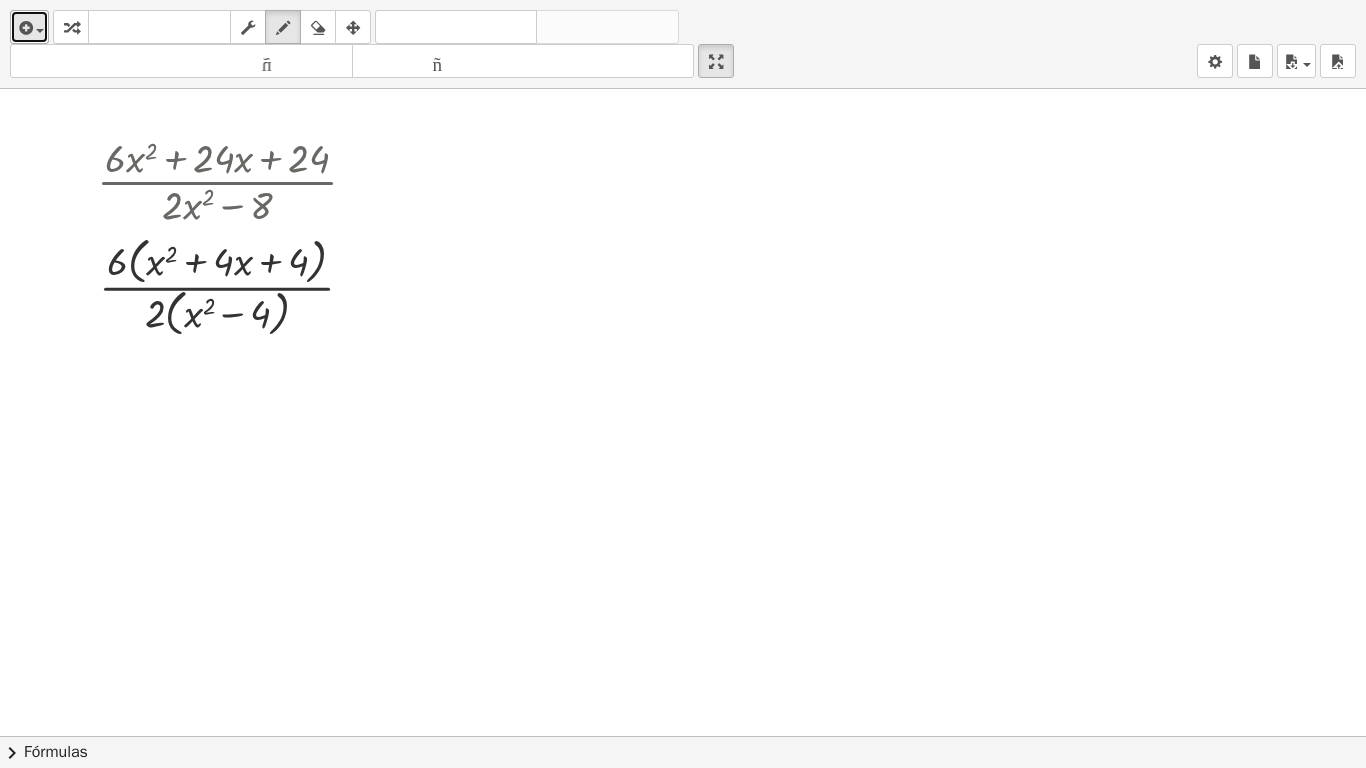 click at bounding box center [35, 30] 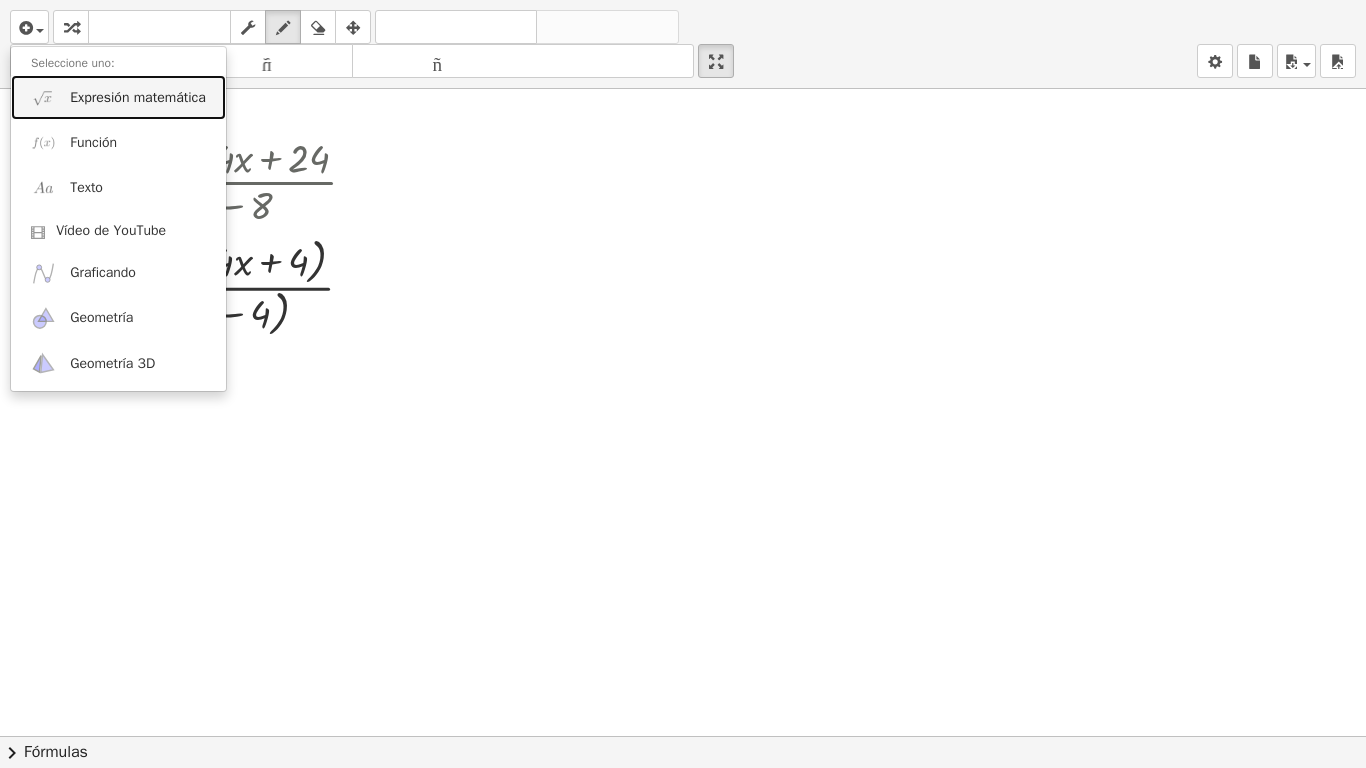 click on "Expresión matemática" at bounding box center [138, 97] 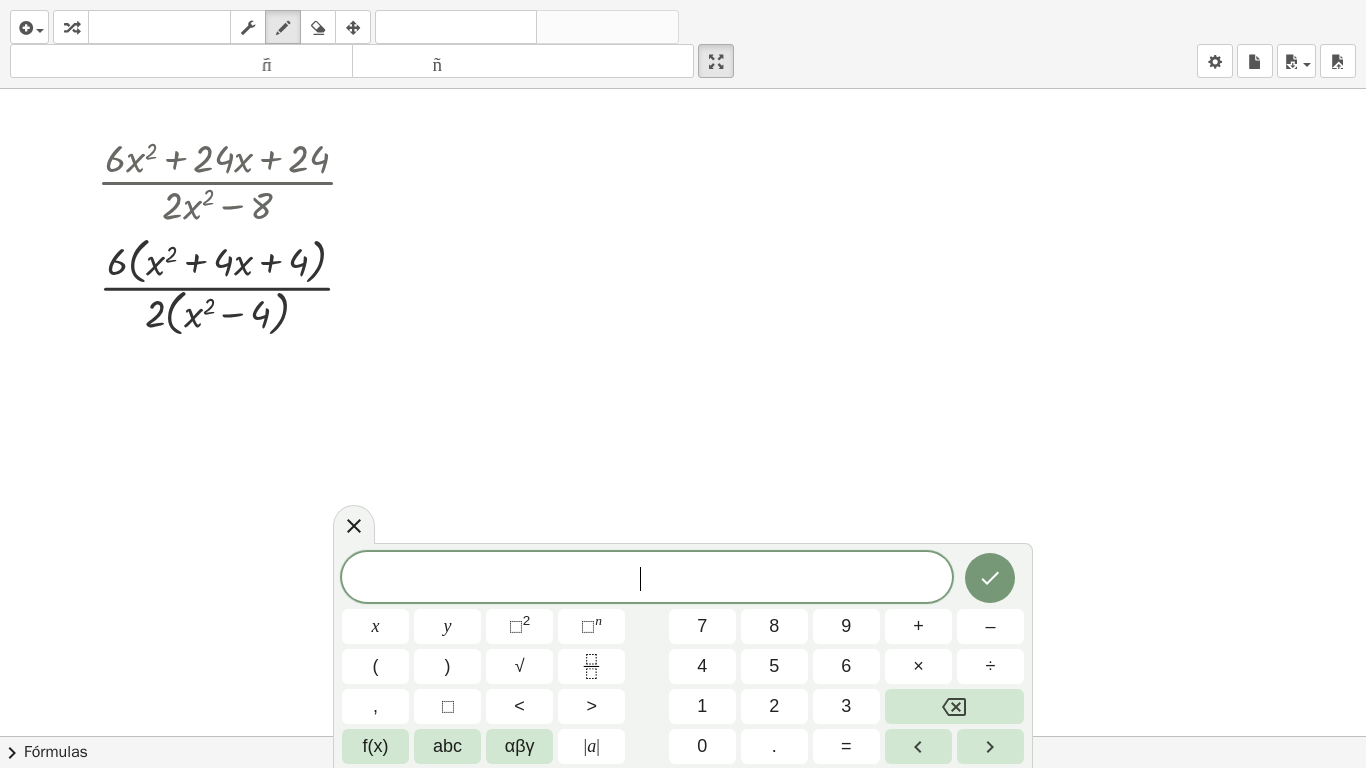 click at bounding box center [683, 736] 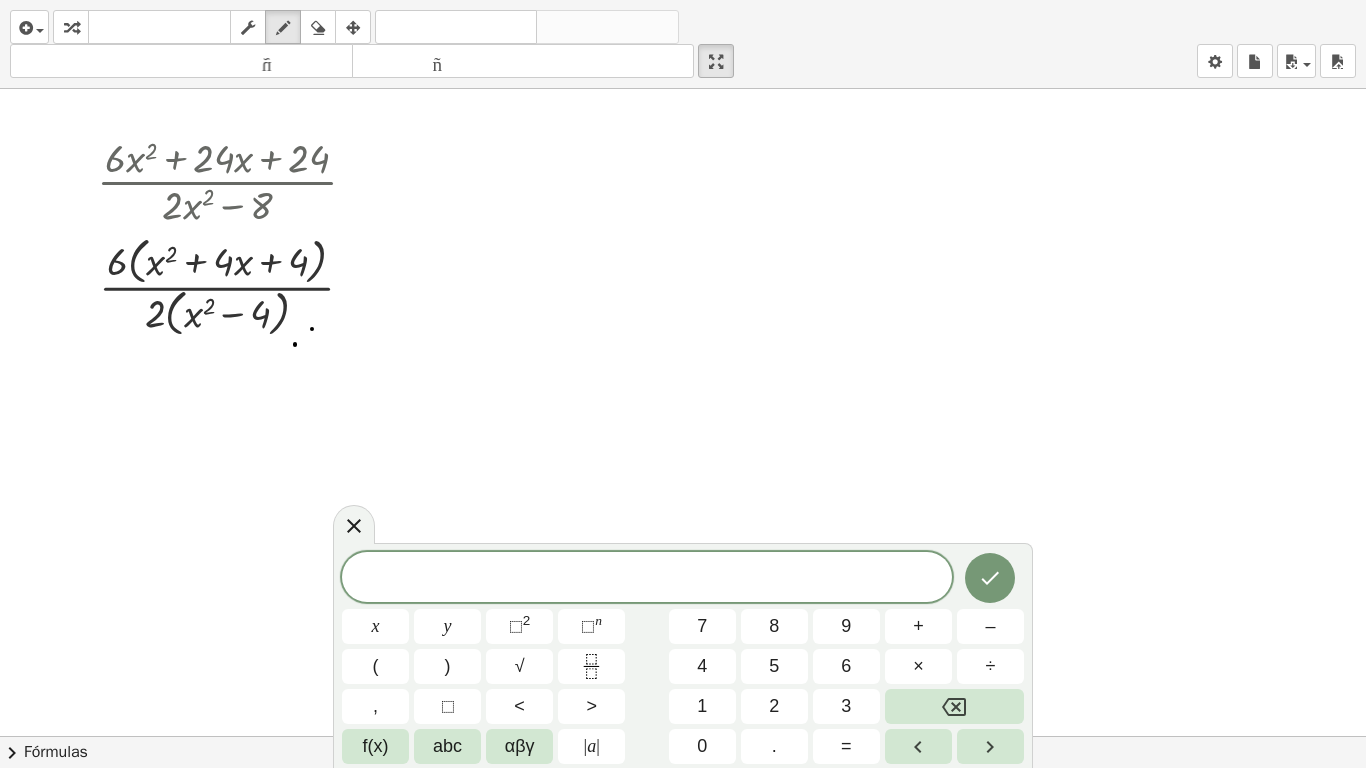 click at bounding box center (683, 736) 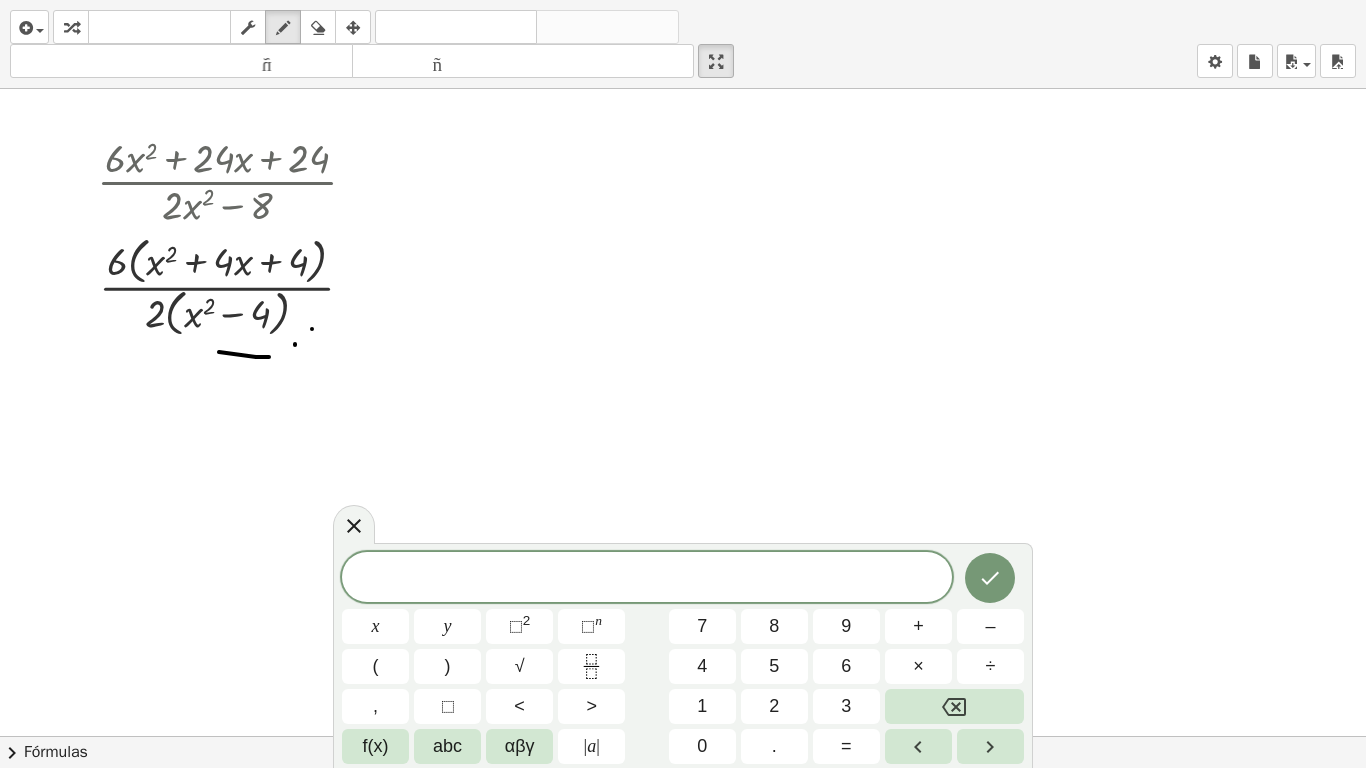 drag, startPoint x: 266, startPoint y: 357, endPoint x: 182, endPoint y: 352, distance: 84.14868 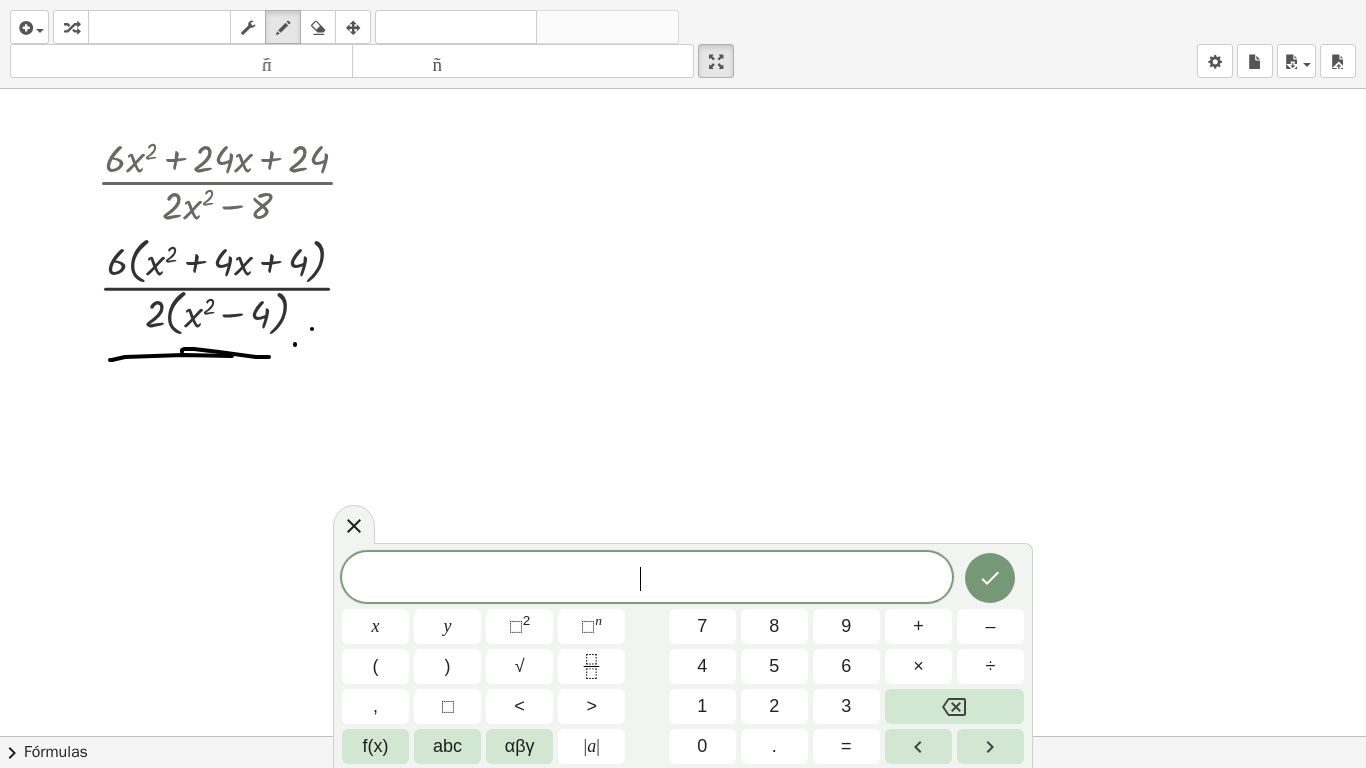 drag, startPoint x: 110, startPoint y: 360, endPoint x: 366, endPoint y: 374, distance: 256.38254 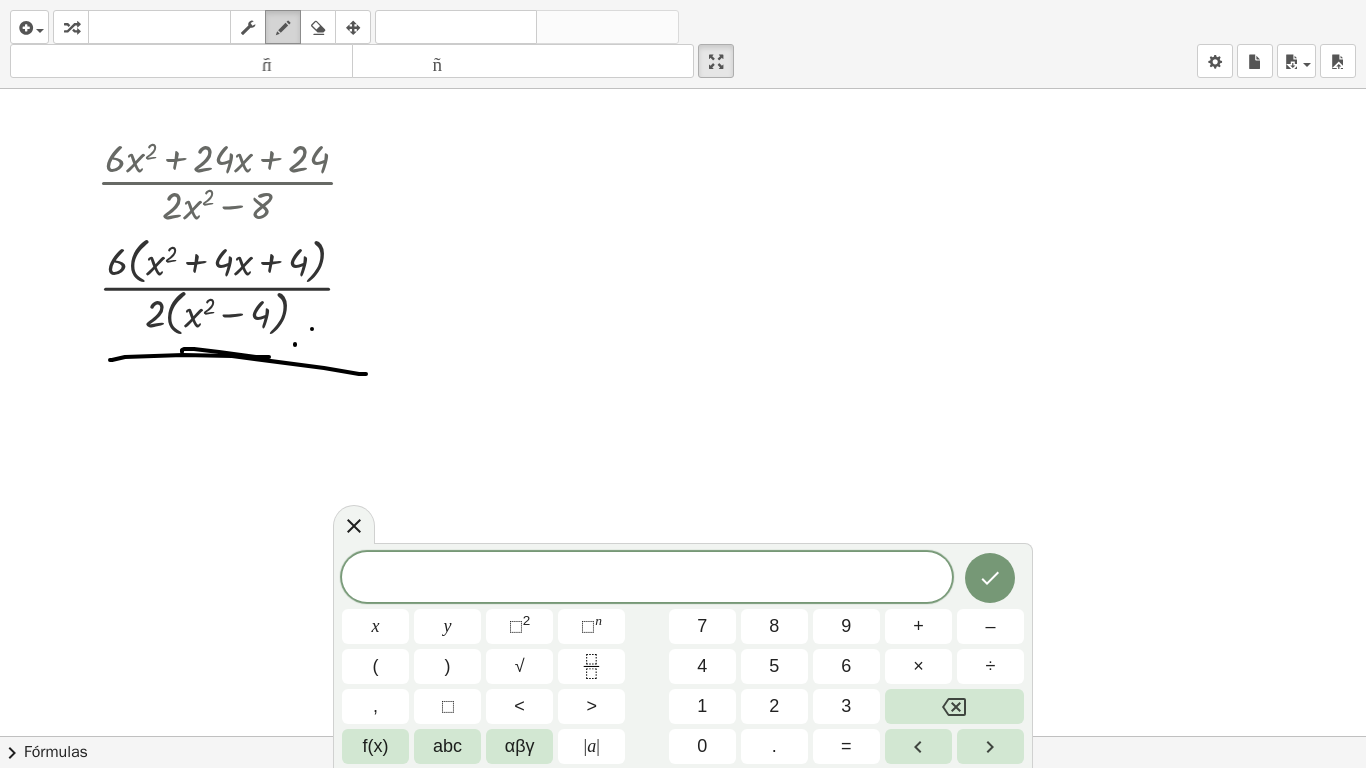 click at bounding box center [283, 28] 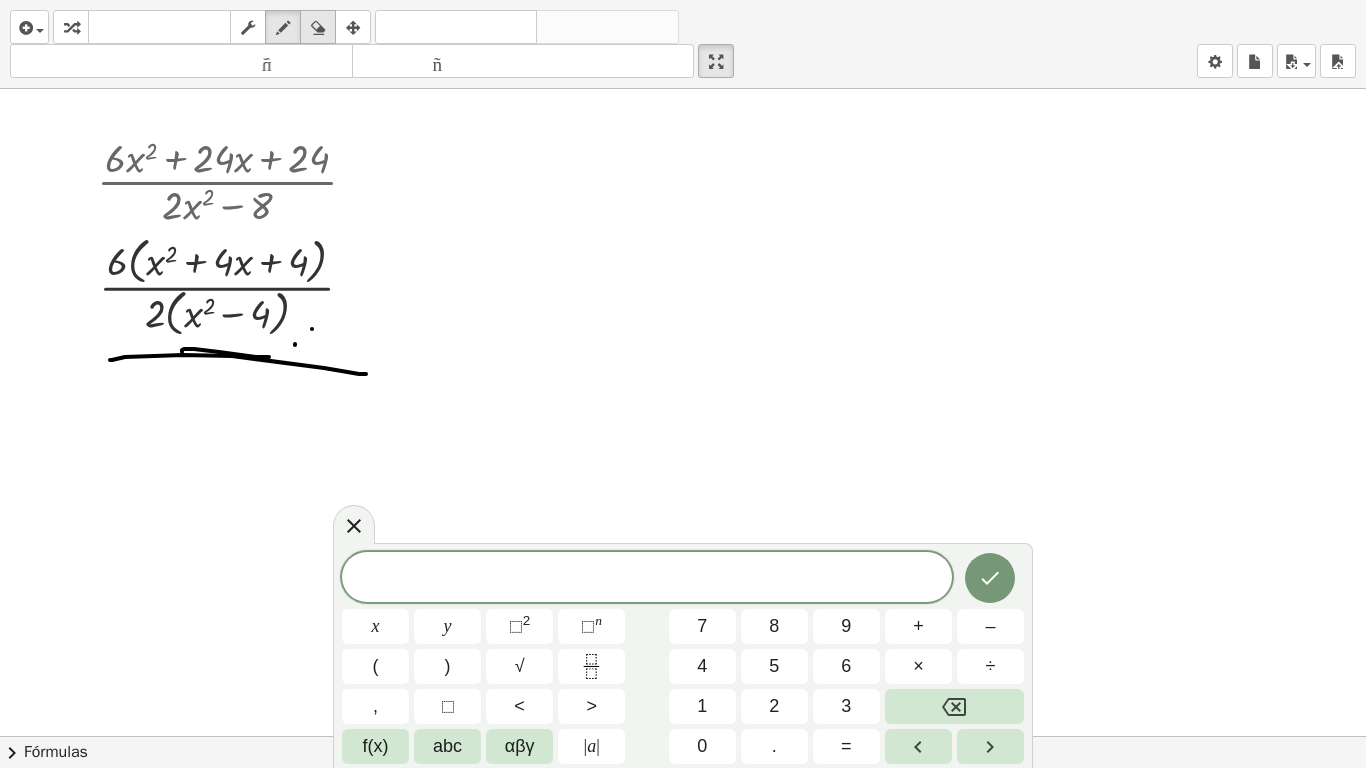 click at bounding box center [318, 28] 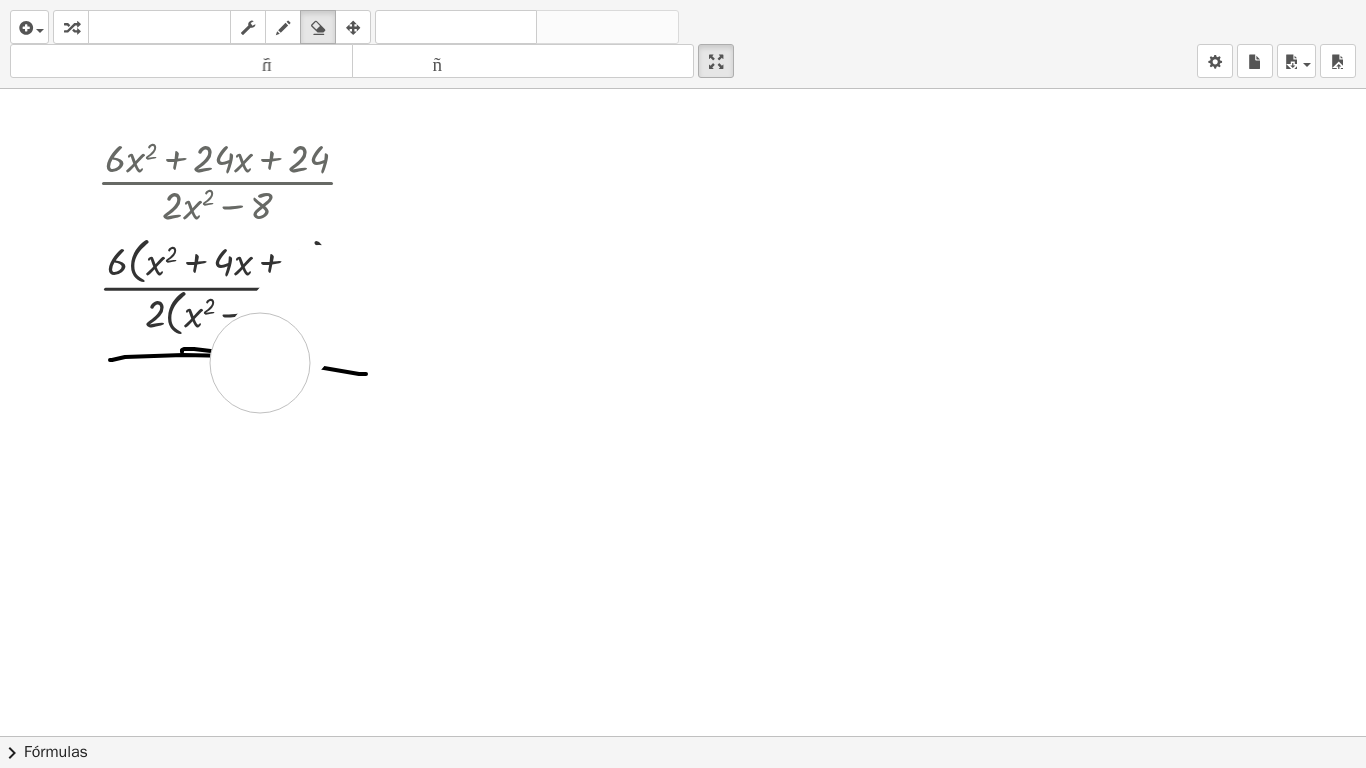 drag, startPoint x: 317, startPoint y: 297, endPoint x: 260, endPoint y: 363, distance: 87.20665 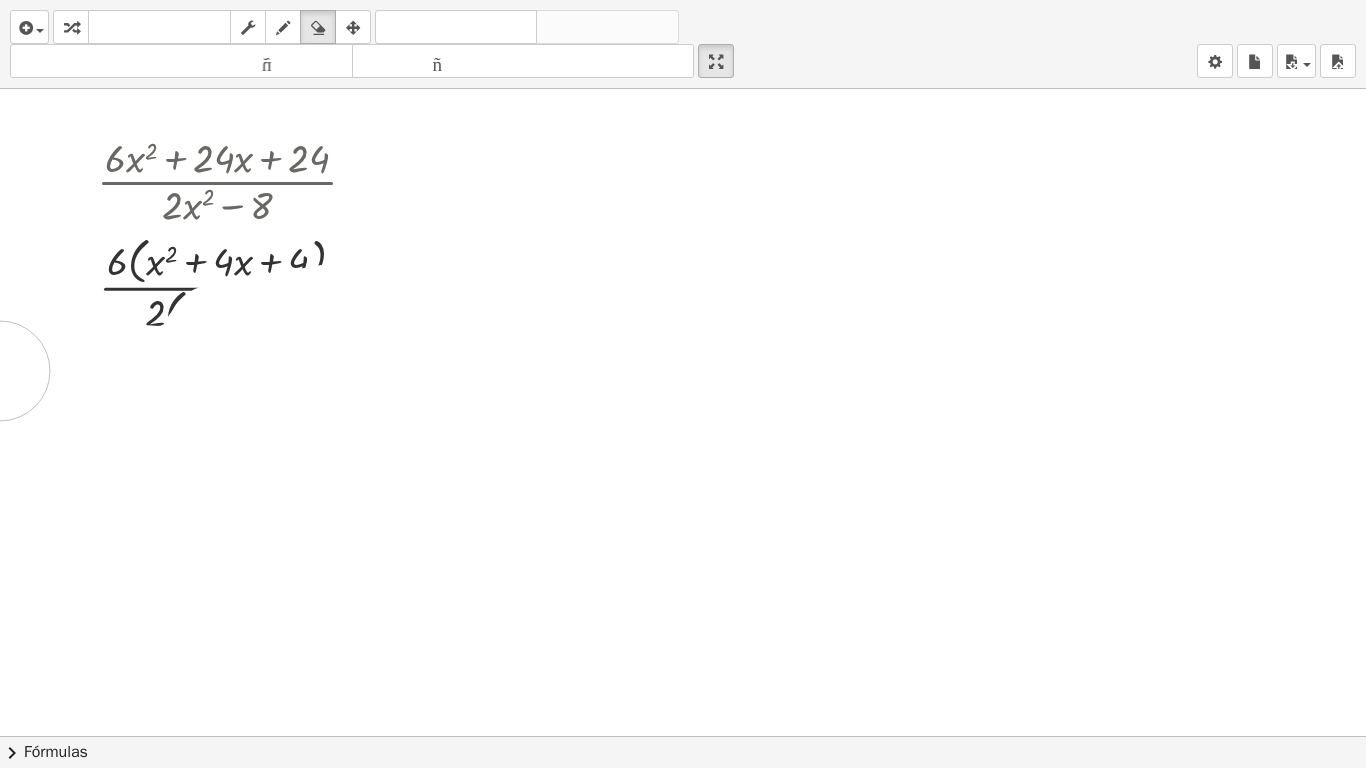 drag, startPoint x: 206, startPoint y: 362, endPoint x: 0, endPoint y: 371, distance: 206.1965 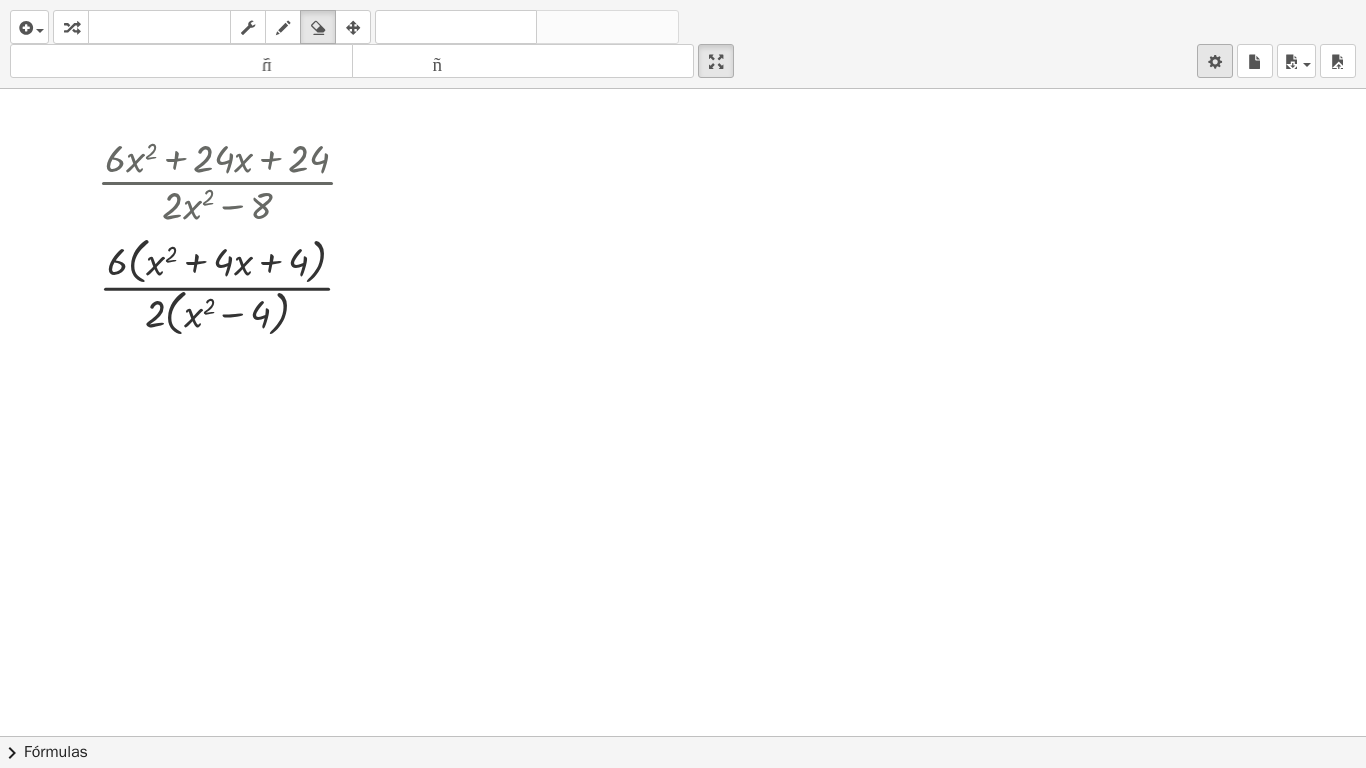 click at bounding box center [1215, 62] 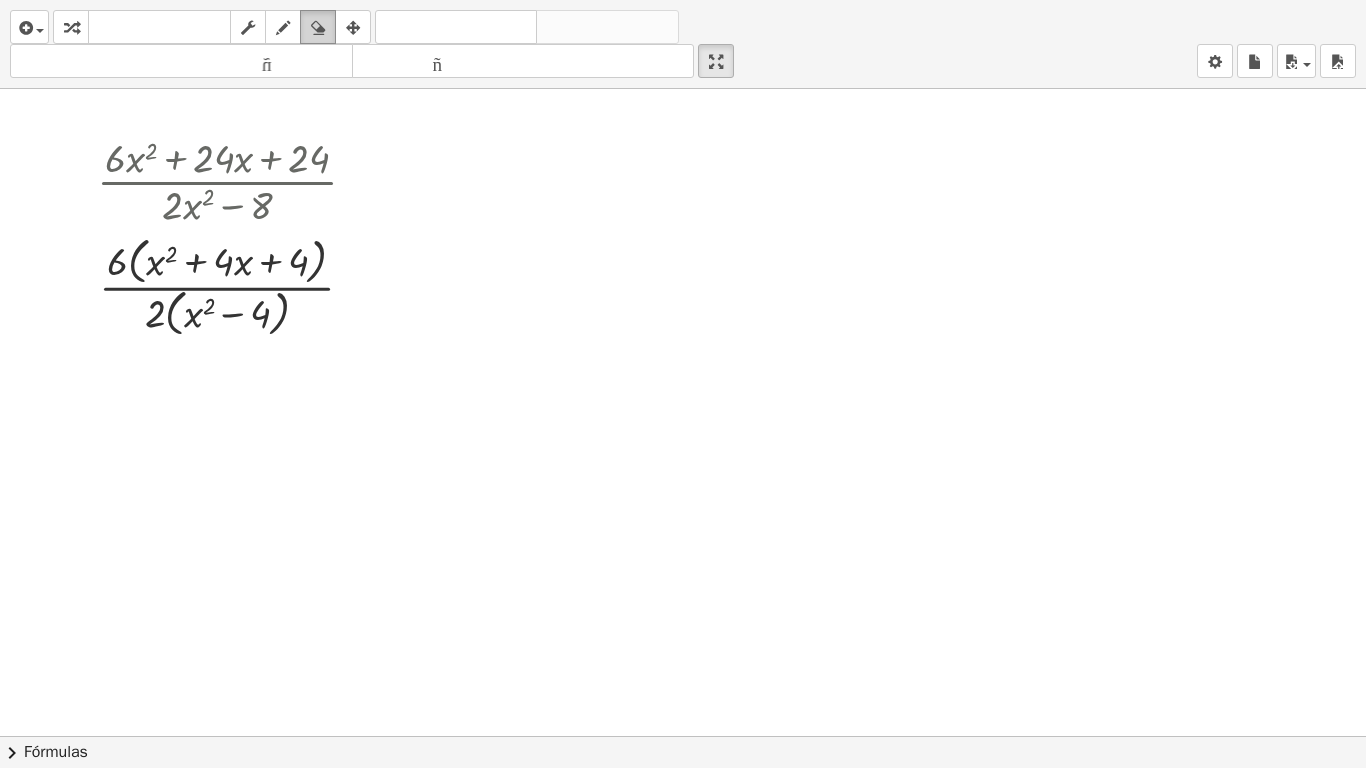 click at bounding box center [318, 27] 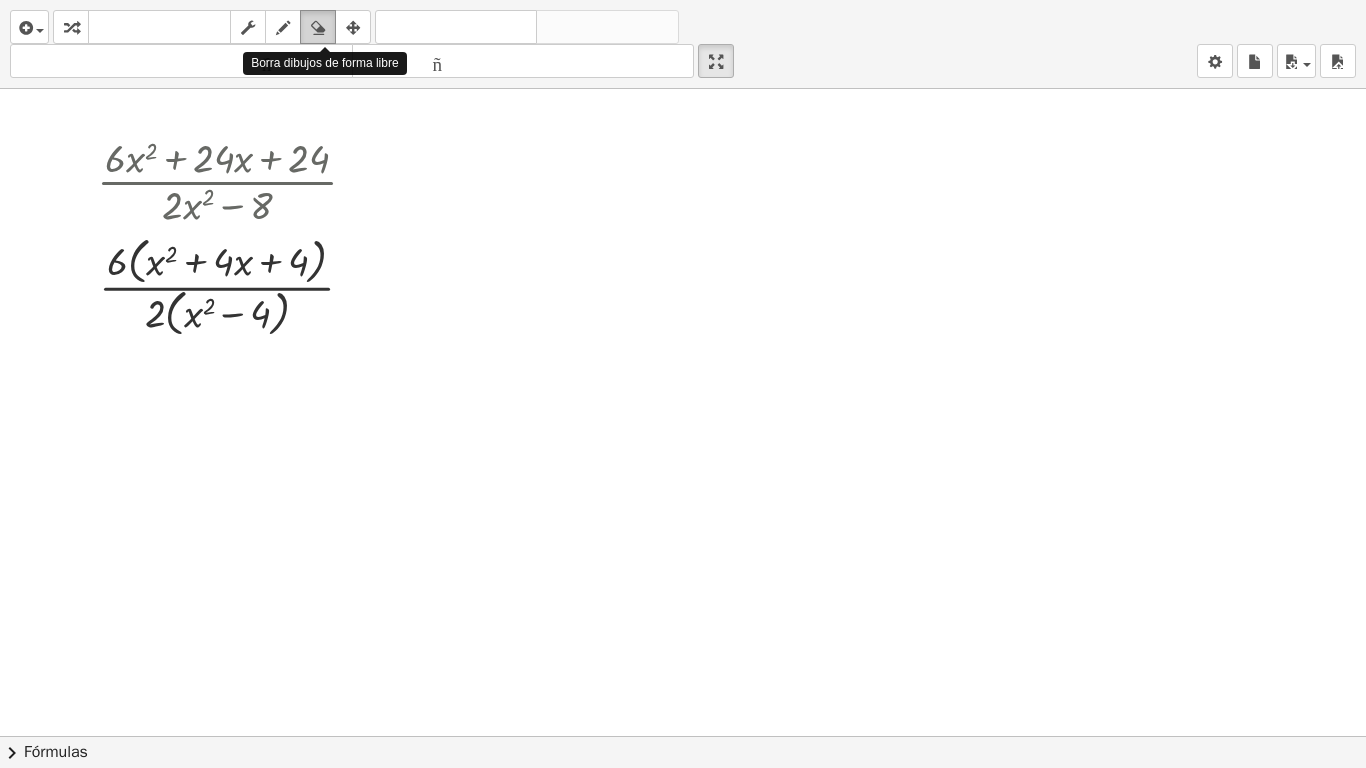 click at bounding box center (318, 27) 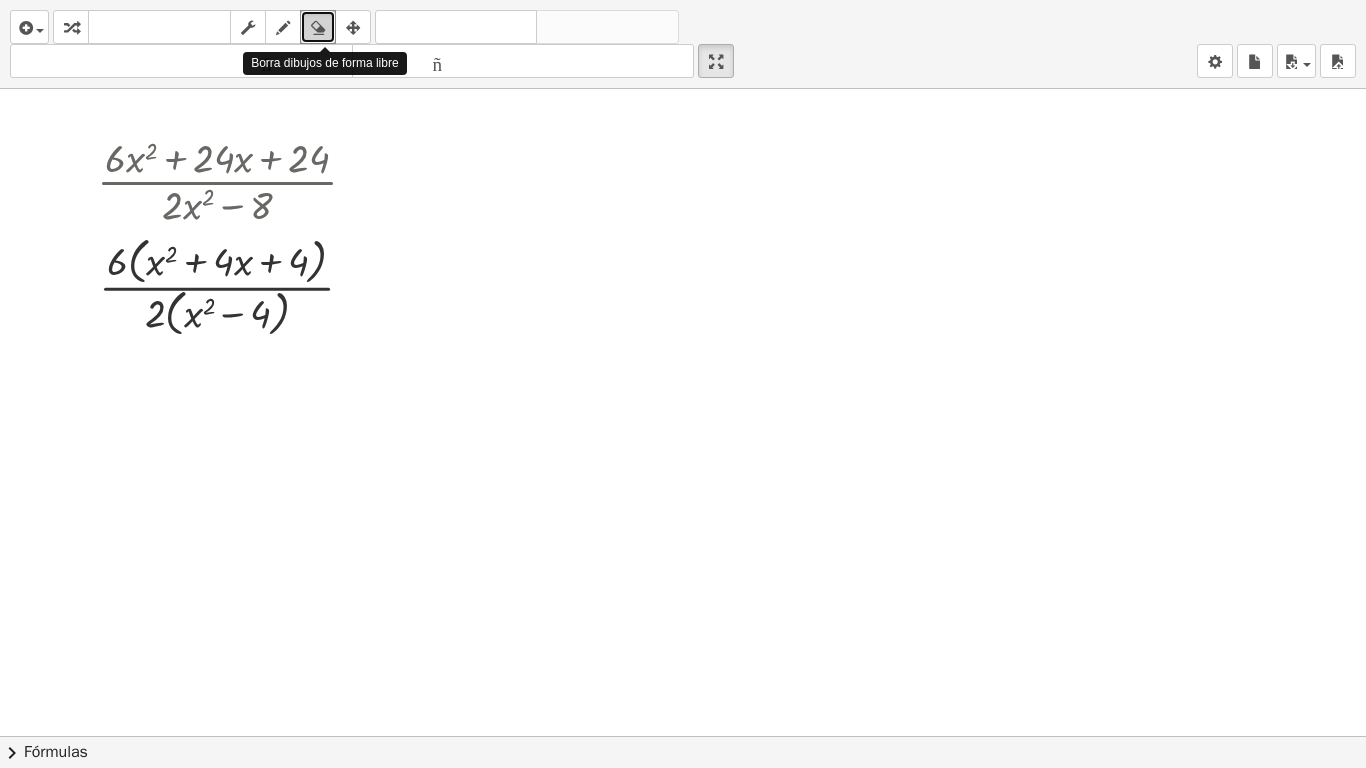drag, startPoint x: 319, startPoint y: 10, endPoint x: 301, endPoint y: 99, distance: 90.80198 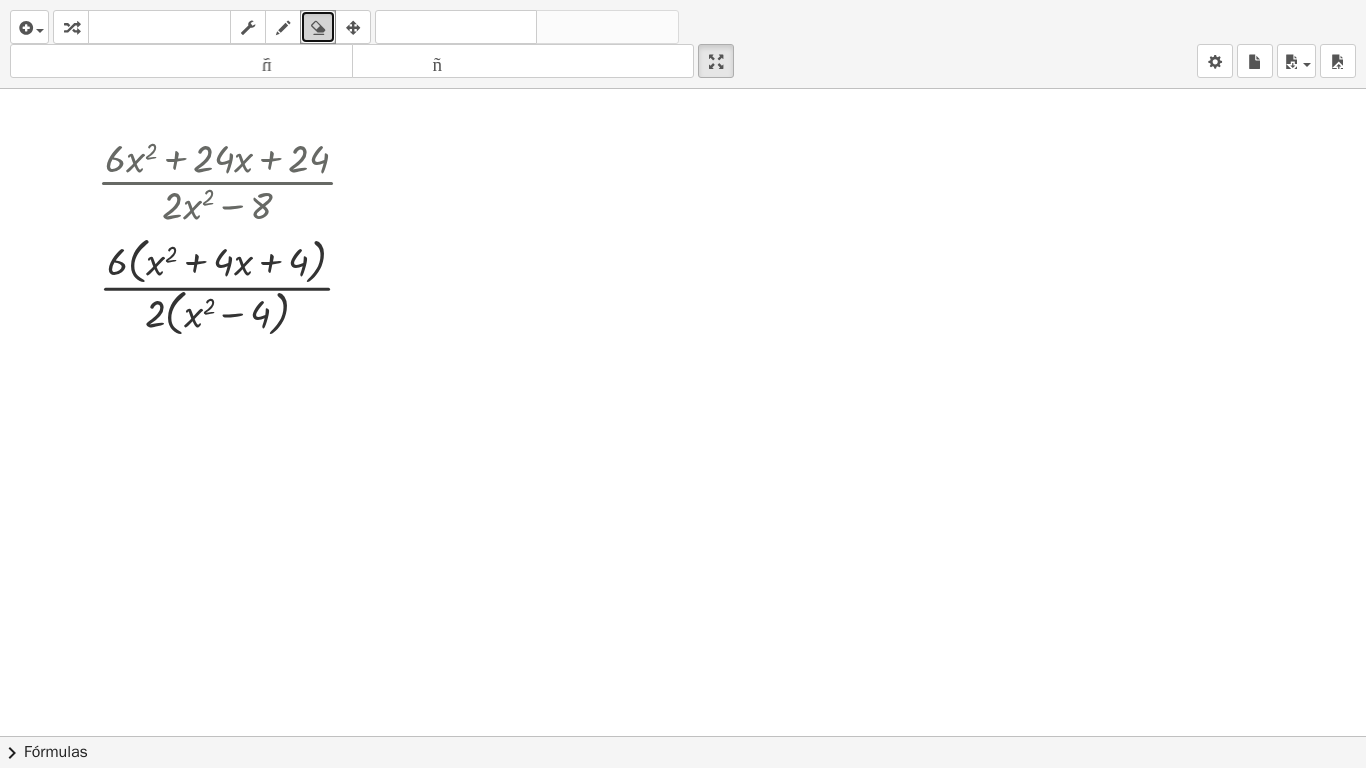 click at bounding box center [318, 28] 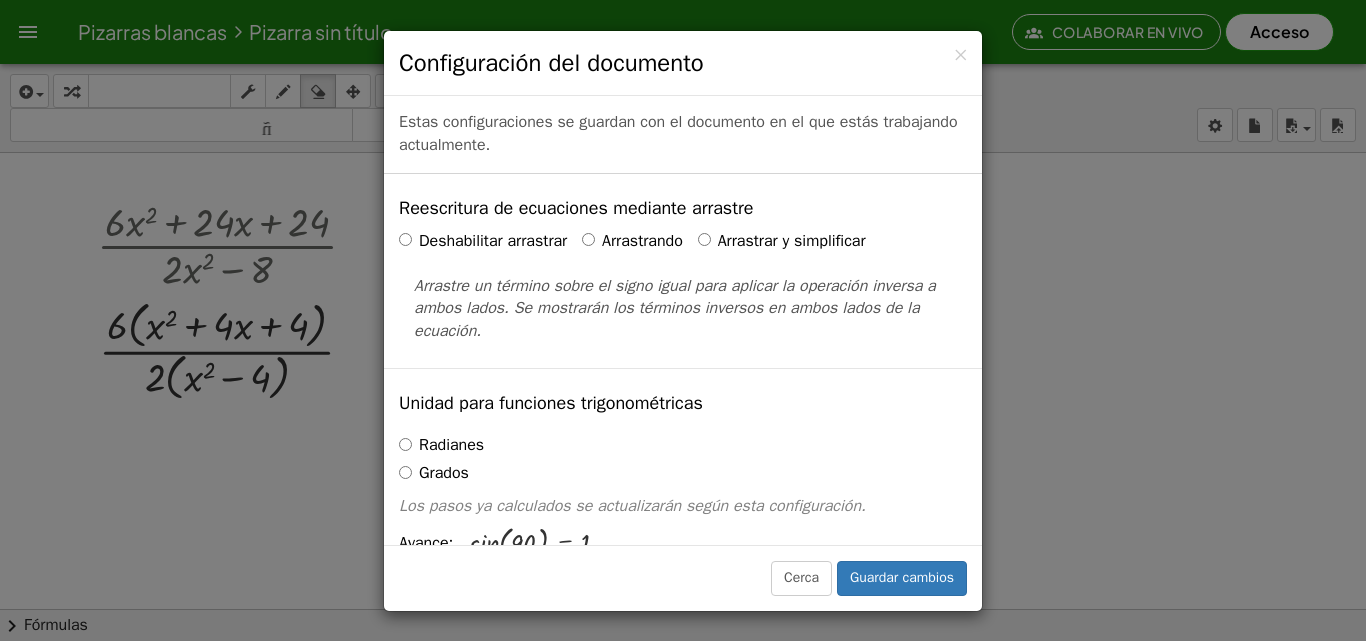 click on "× Configuración del documento Estas configuraciones se guardan con el documento en el que estás trabajando actualmente.
Reescritura de ecuaciones mediante arrastre
Deshabilitar arrastrar
Arrastrando
Arrastrar y simplificar
Arrastre un término sobre el signo igual para aplicar la operación inversa a ambos lados. Se mostrarán los términos inversos en ambos lados de la ecuación.
Unidad para funciones trigonométricas
Radianes
Grados
Los pasos ya calculados se actualizarán según esta configuración.
Avance:
sin ( , 90 ) = 1
Mostrar botones de edición/equilibrio
Mostrar botones de edición/equilibrio
Sustituir con paréntesis   + a" at bounding box center [683, 320] 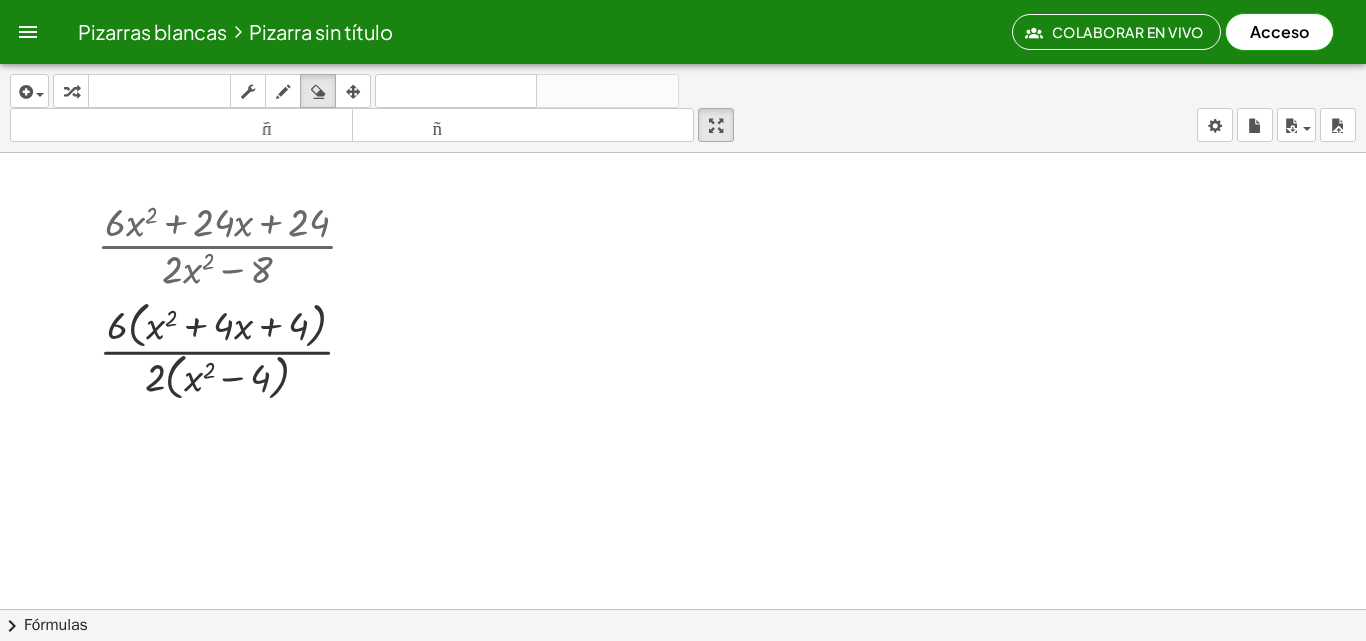 click at bounding box center (683, 609) 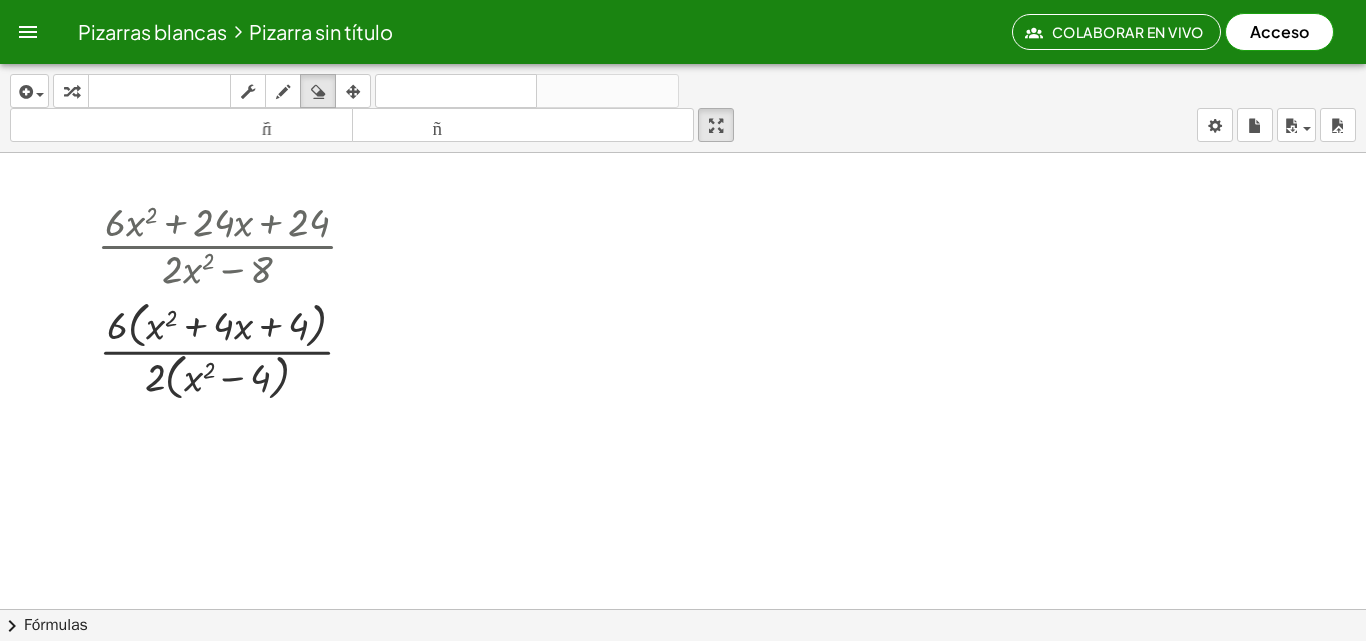 click on "Pizarras blancas" at bounding box center (152, 31) 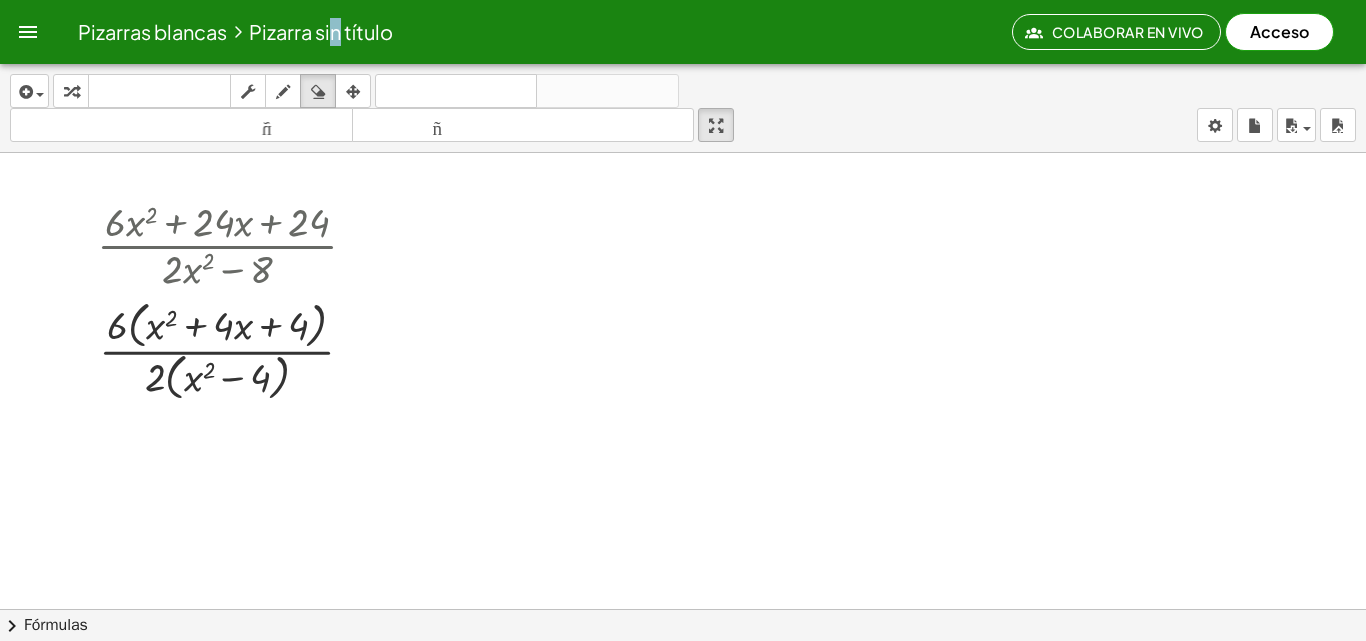 click on "Pizarra sin título" 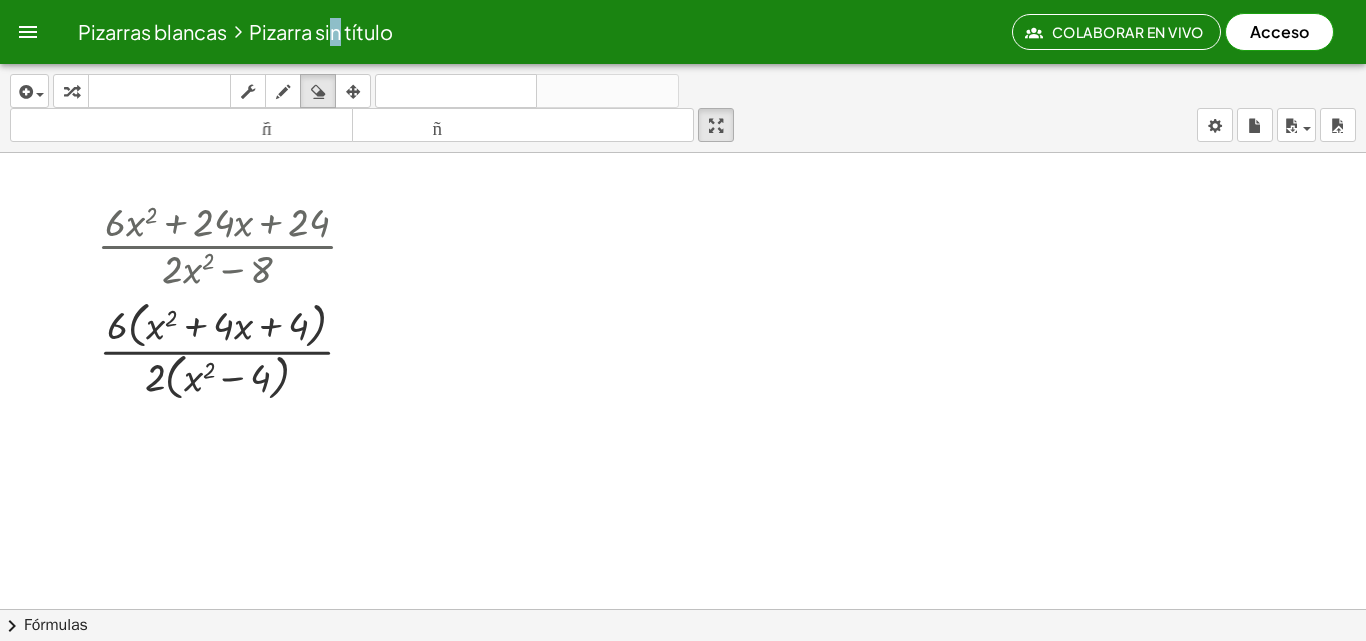 click on "Acceso" at bounding box center (1279, 32) 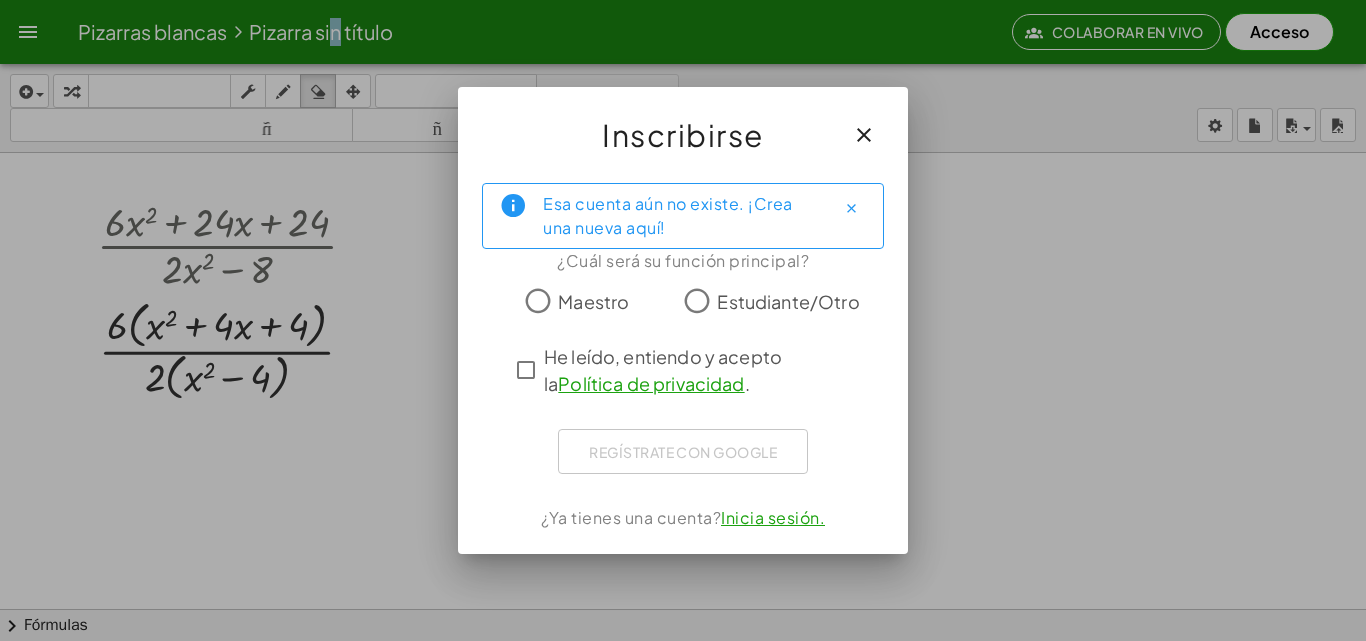 click on "Maestro" at bounding box center (593, 301) 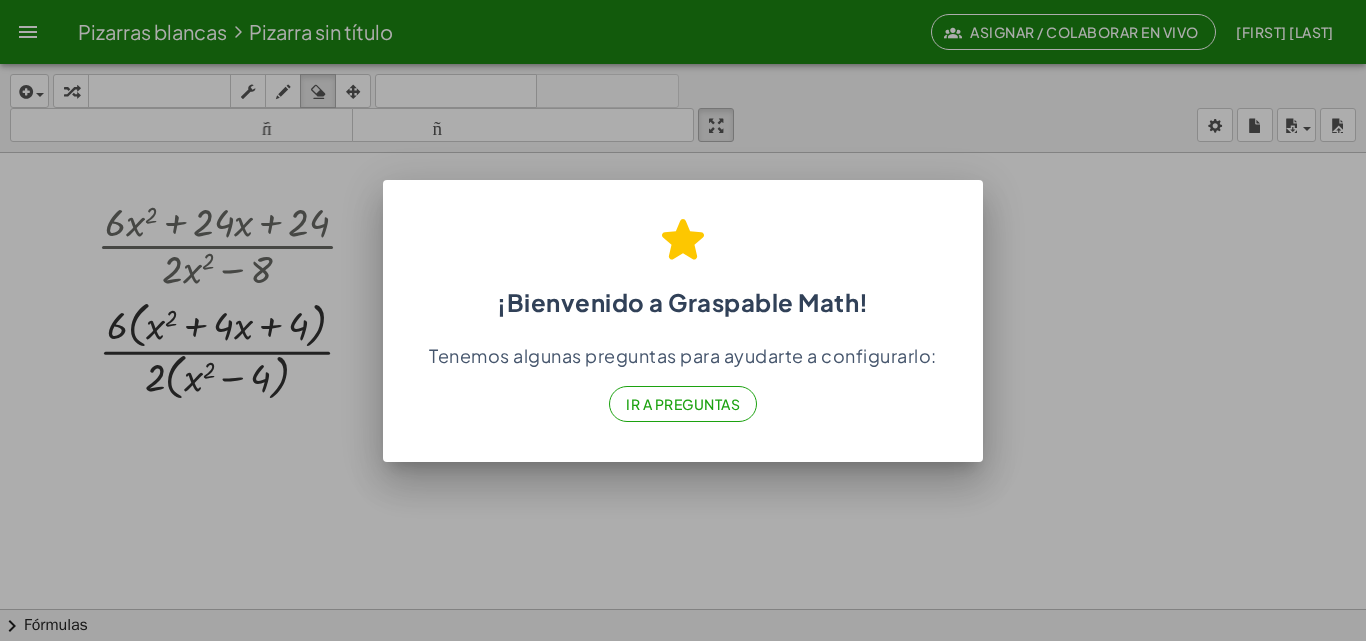 click at bounding box center (683, 320) 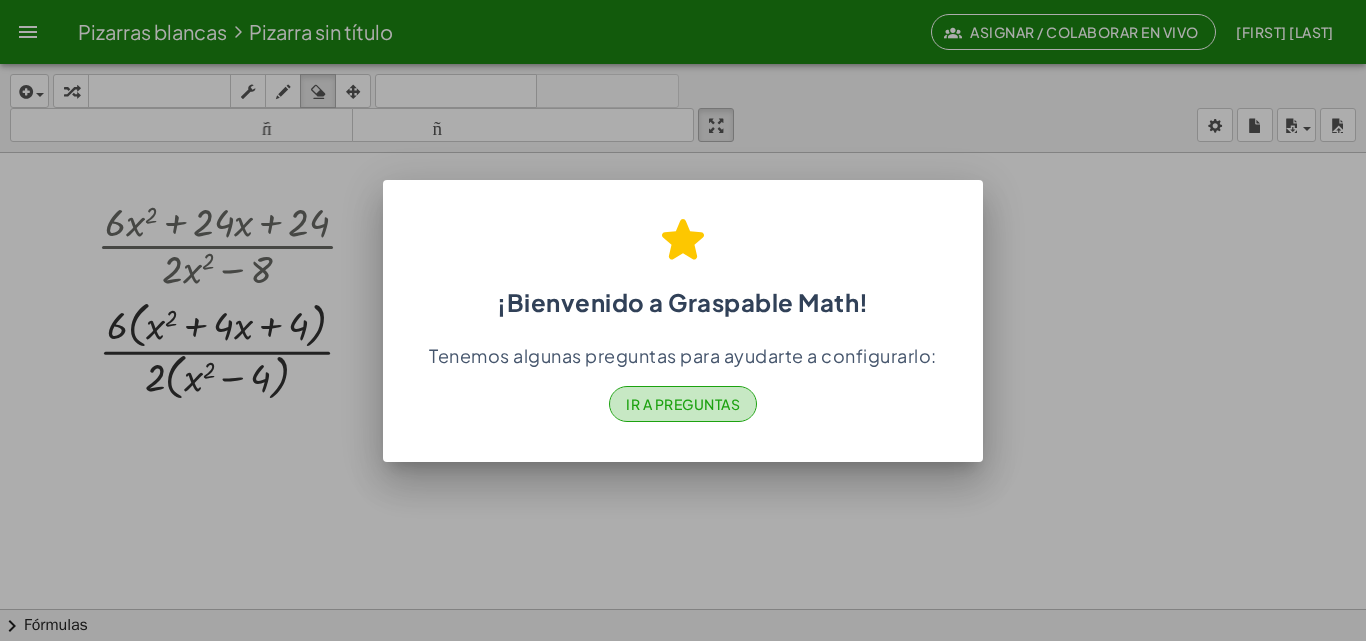 click on "Ir a Preguntas" at bounding box center (683, 404) 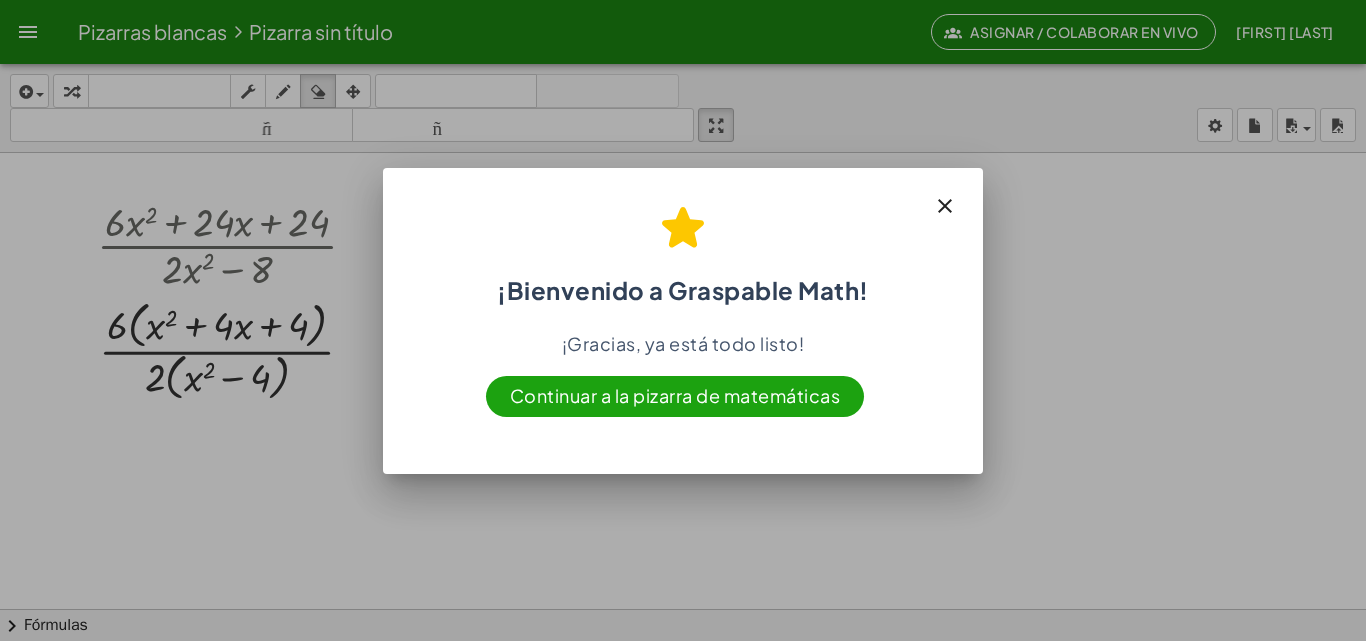 click 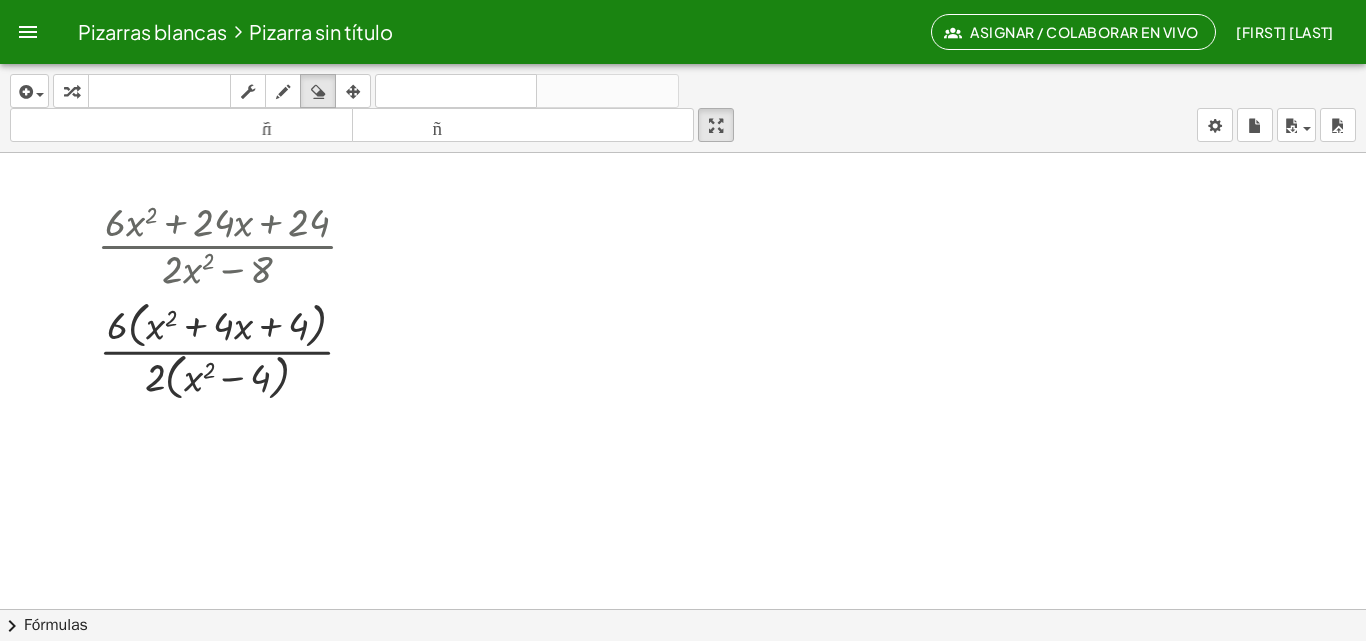 click on "Pizarra sin título" 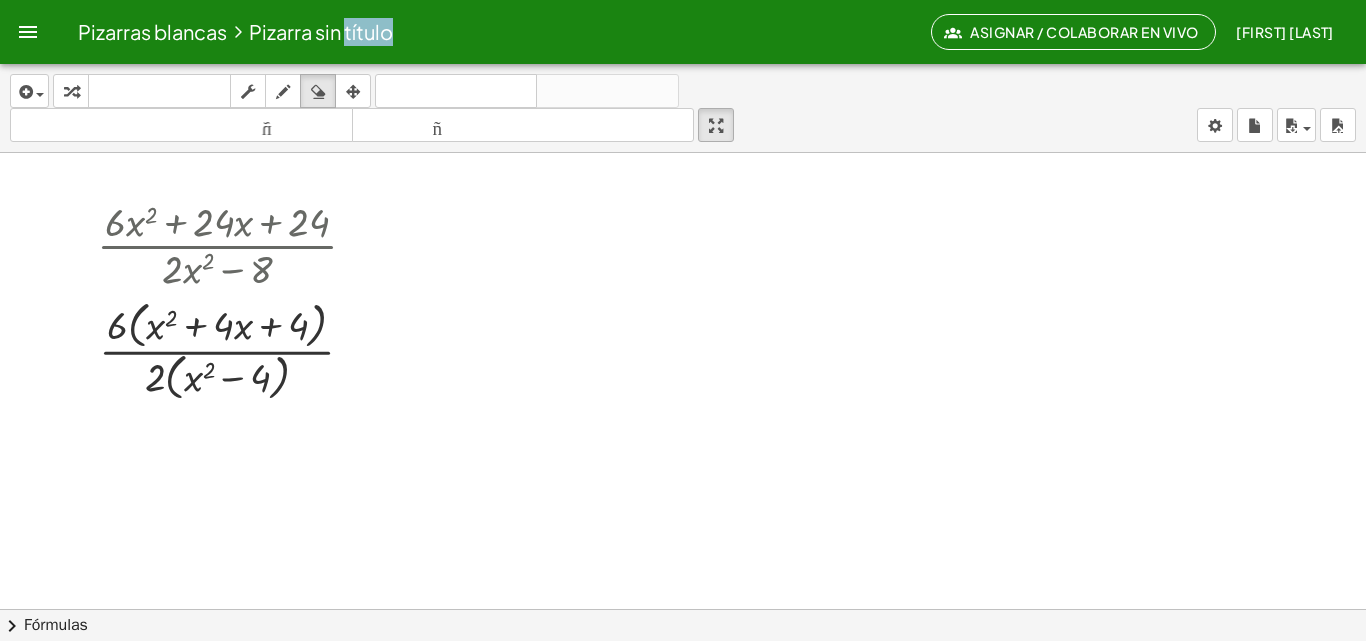 click on "Pizarra sin título" 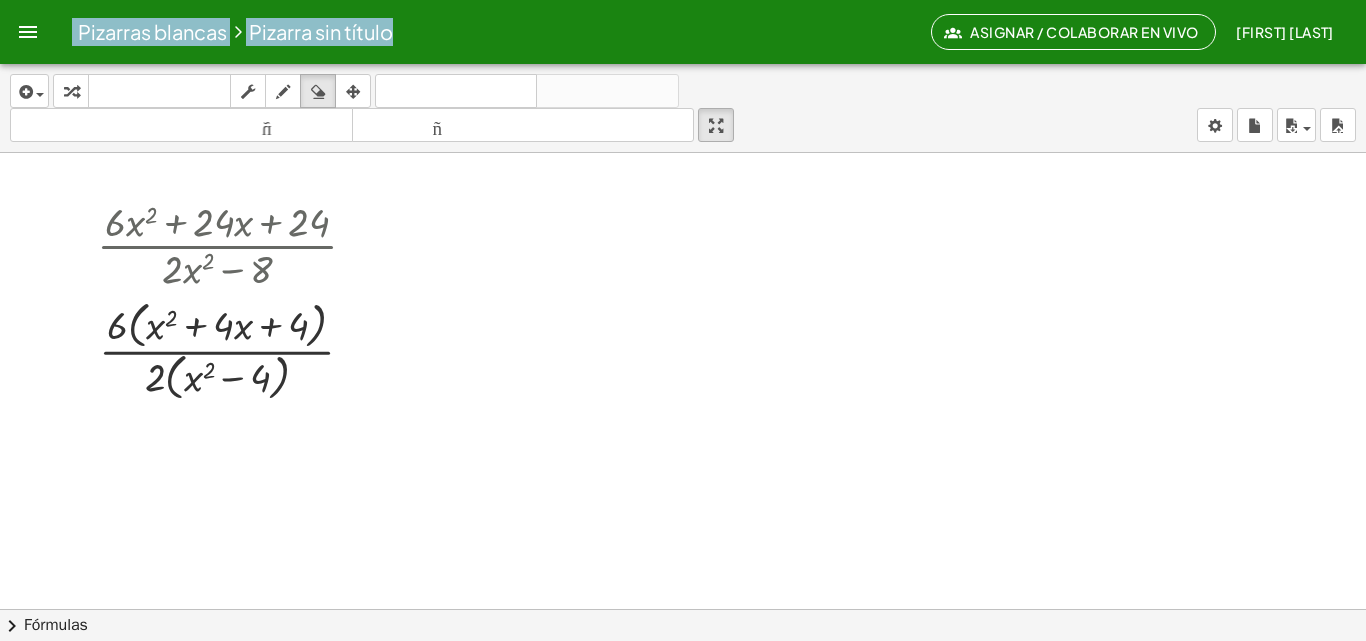 click on "Pizarra sin título" 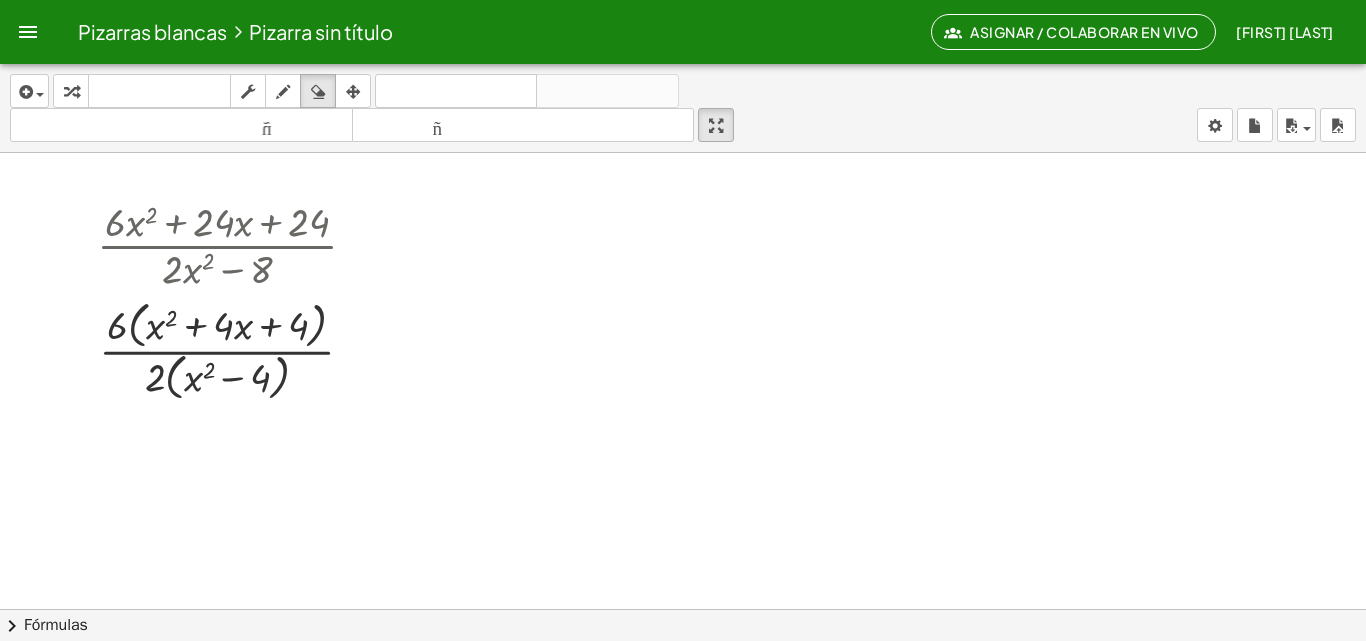 click on "Asignar / Colaborar en vivo" at bounding box center (1084, 32) 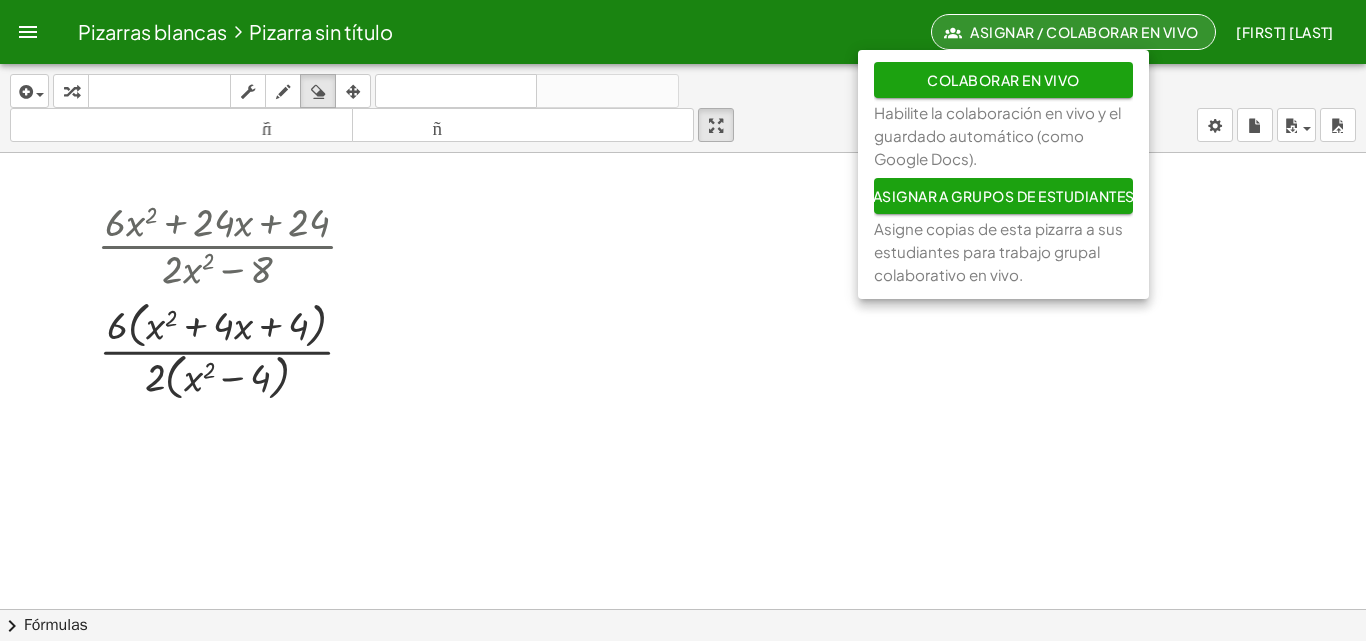 click on "Colaborar en vivo" 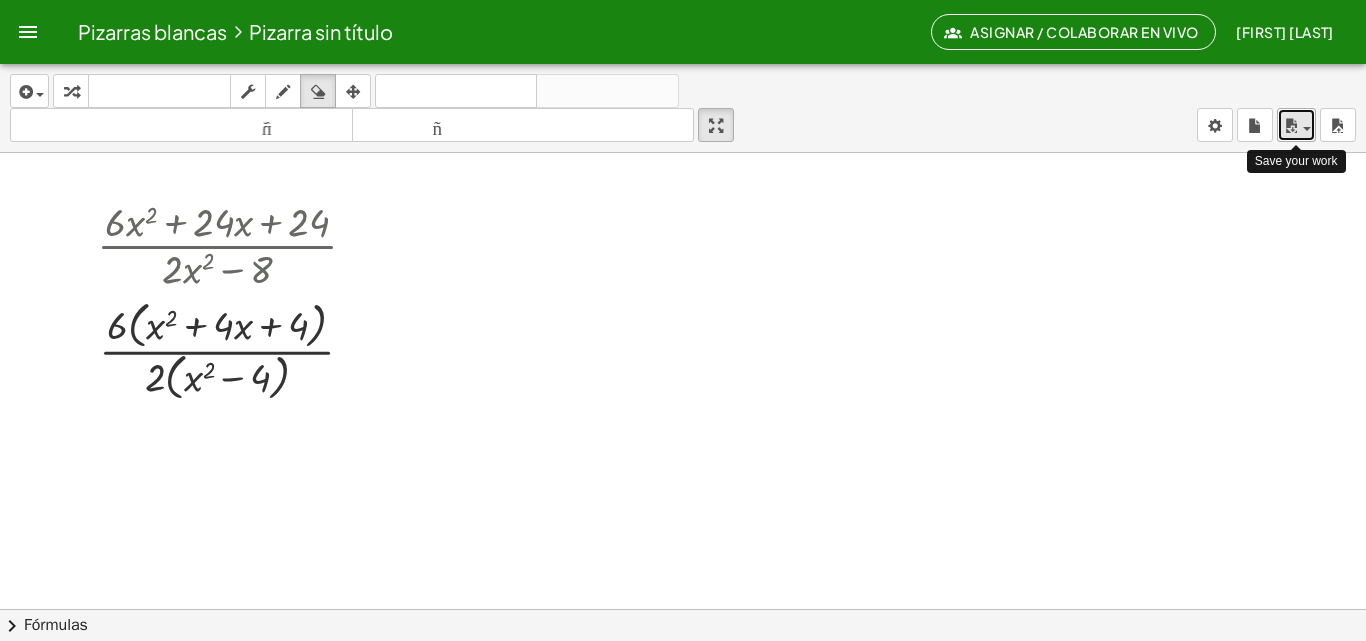 click at bounding box center [1291, 126] 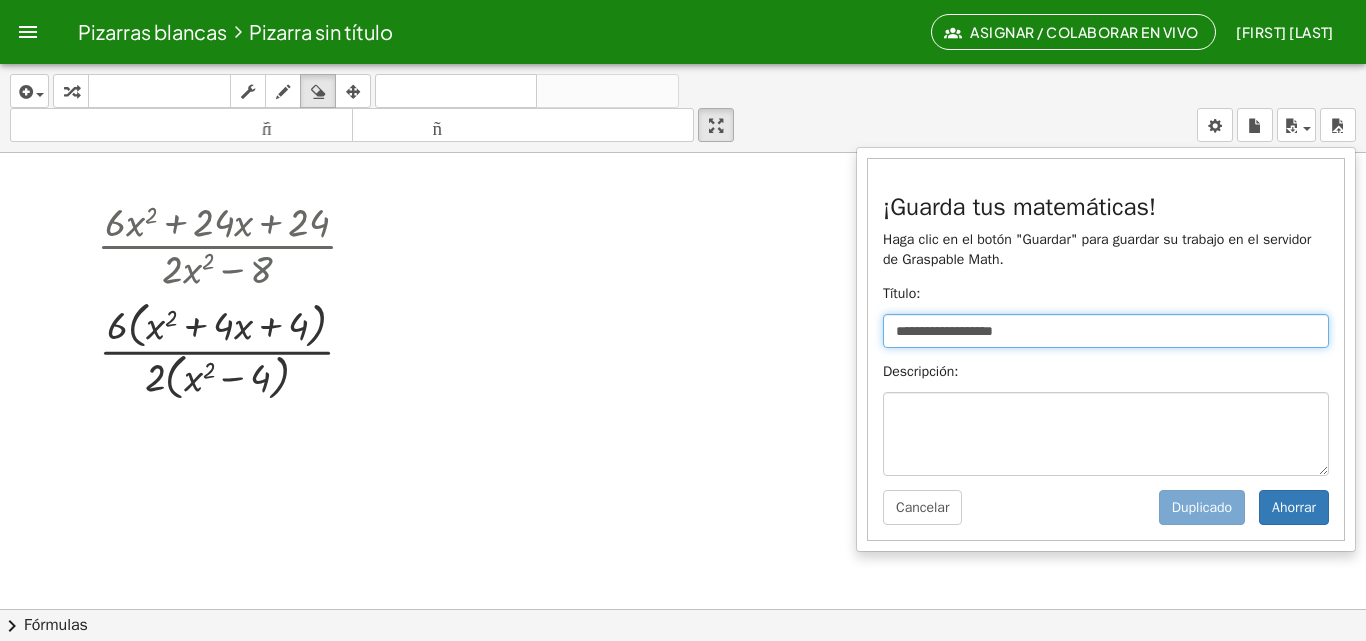 click on "**********" at bounding box center [1106, 331] 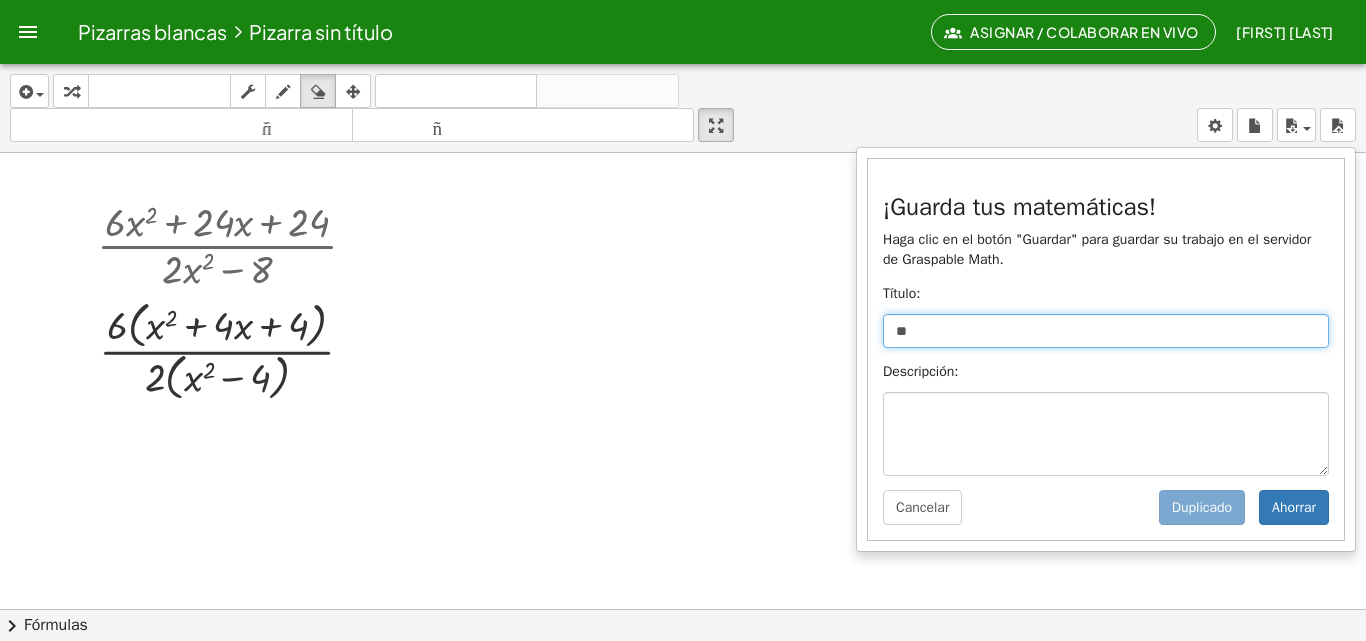 type on "*" 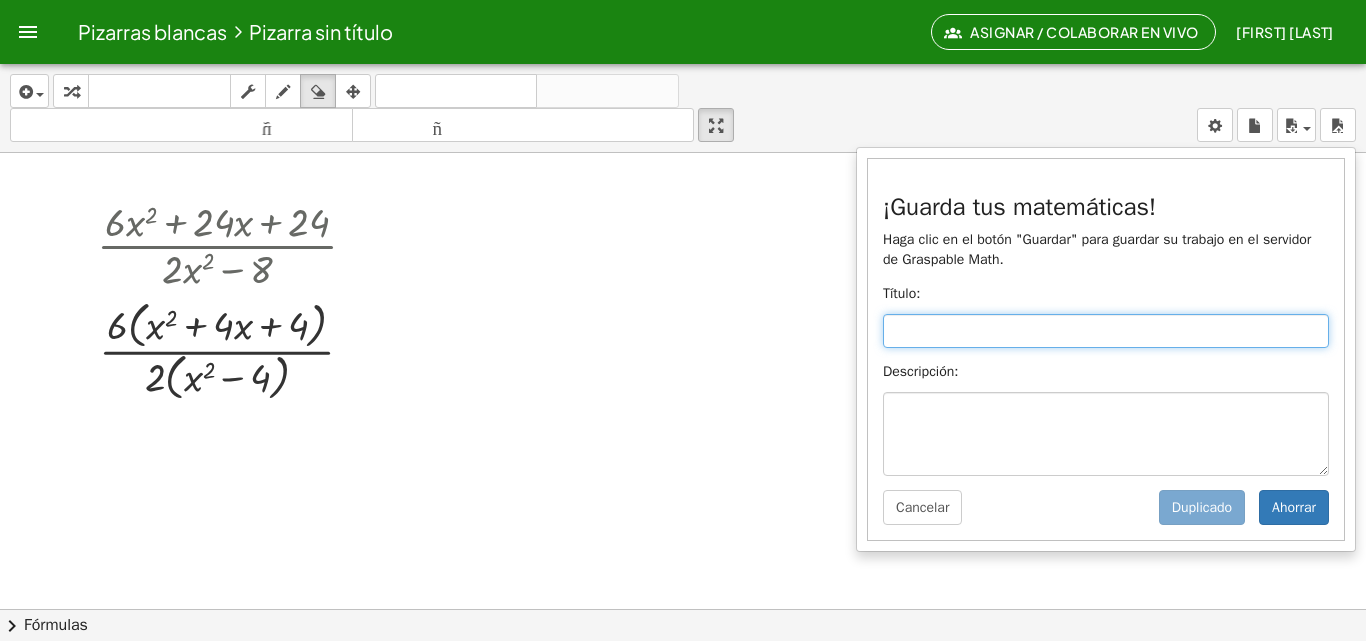 type on "*" 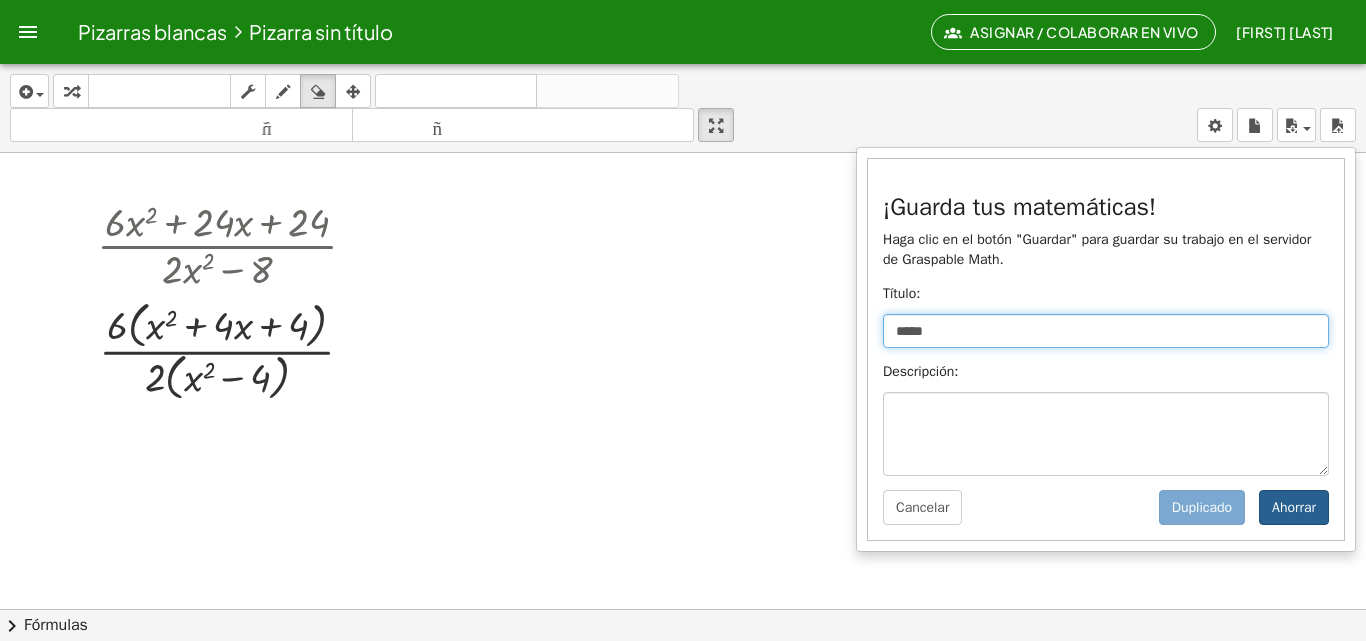 type on "*****" 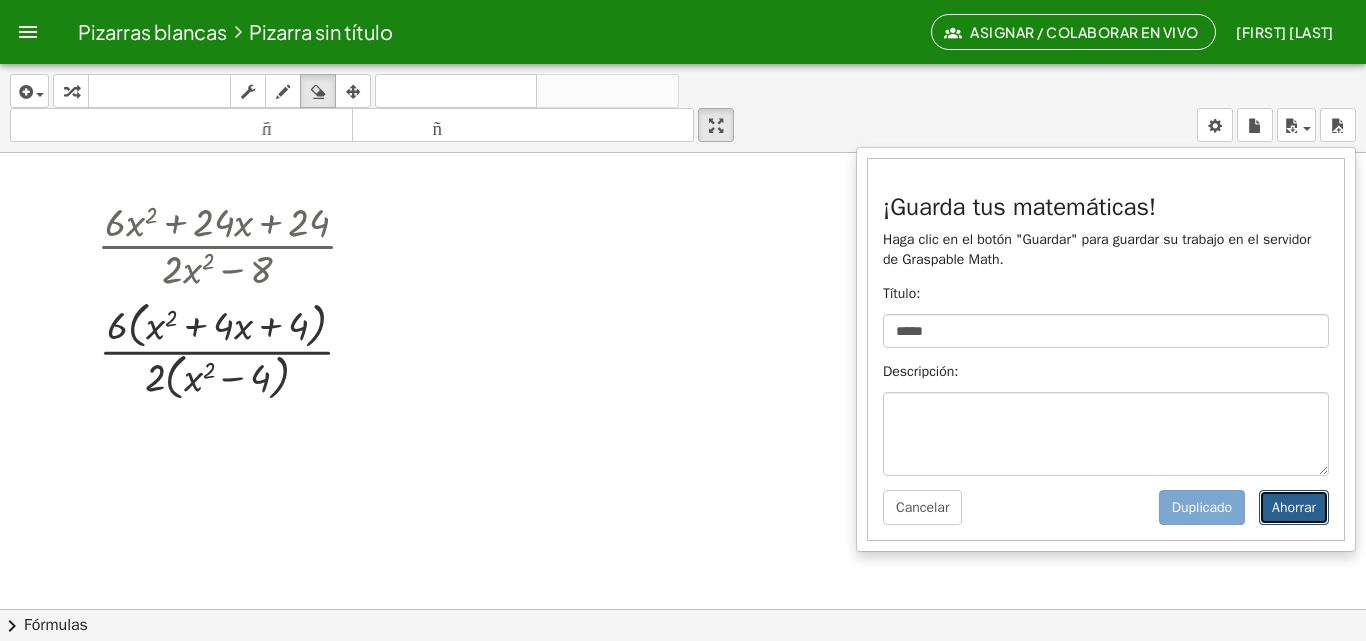 click on "Ahorrar" at bounding box center (1294, 507) 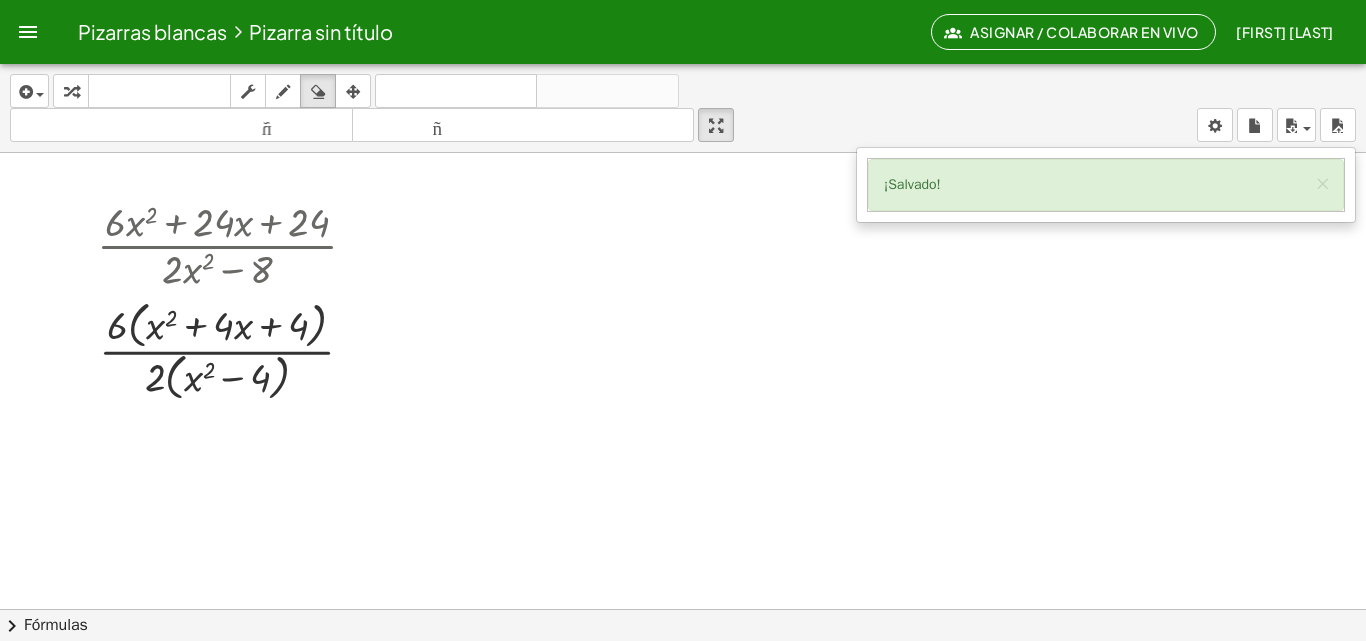 click 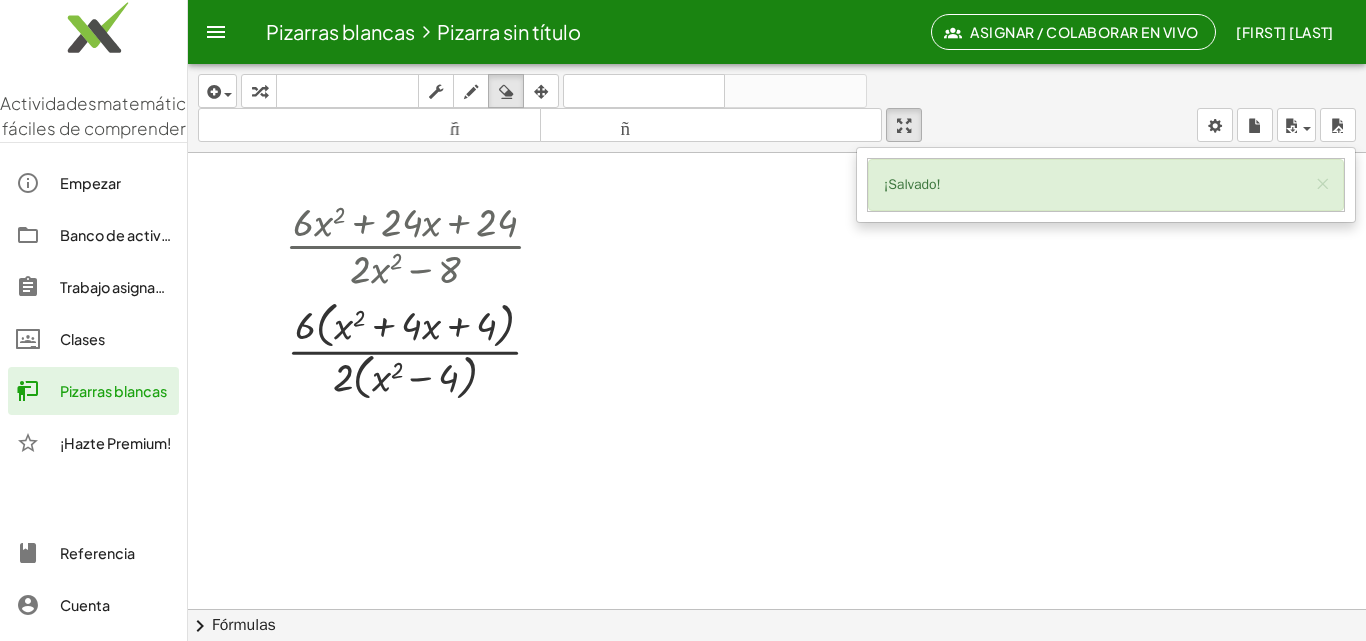click on "Pizarras blancas" at bounding box center [113, 391] 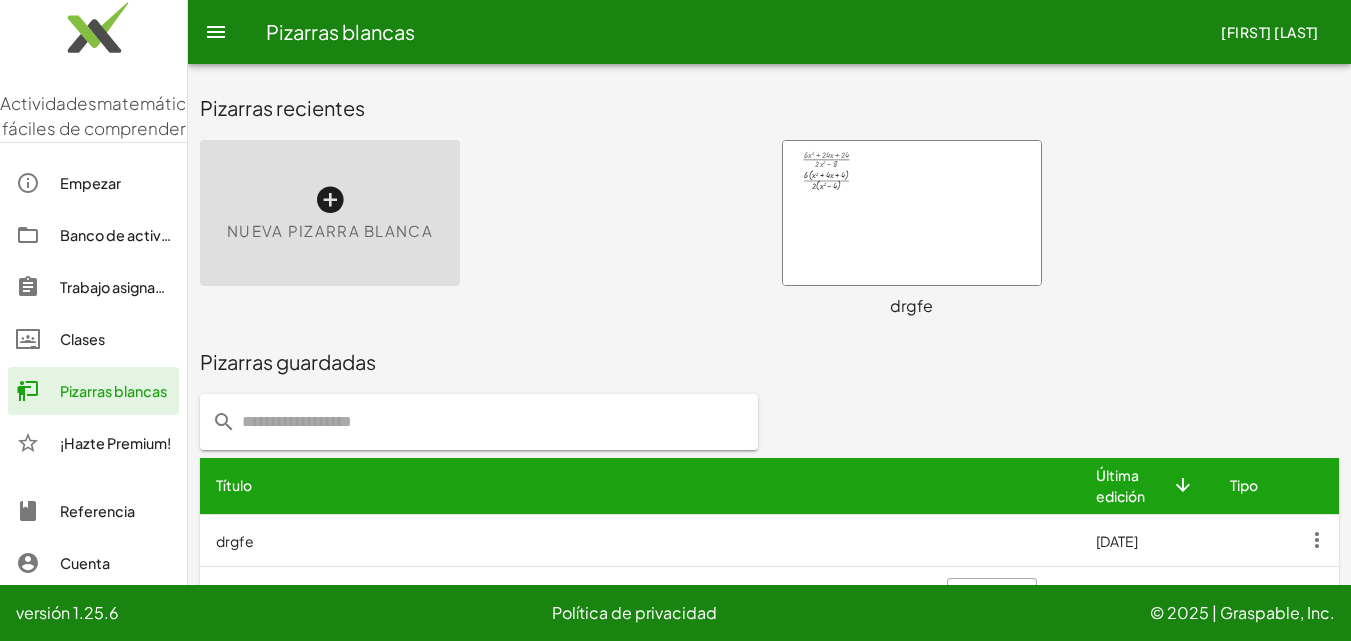 click on "Nueva pizarra blanca" at bounding box center (330, 213) 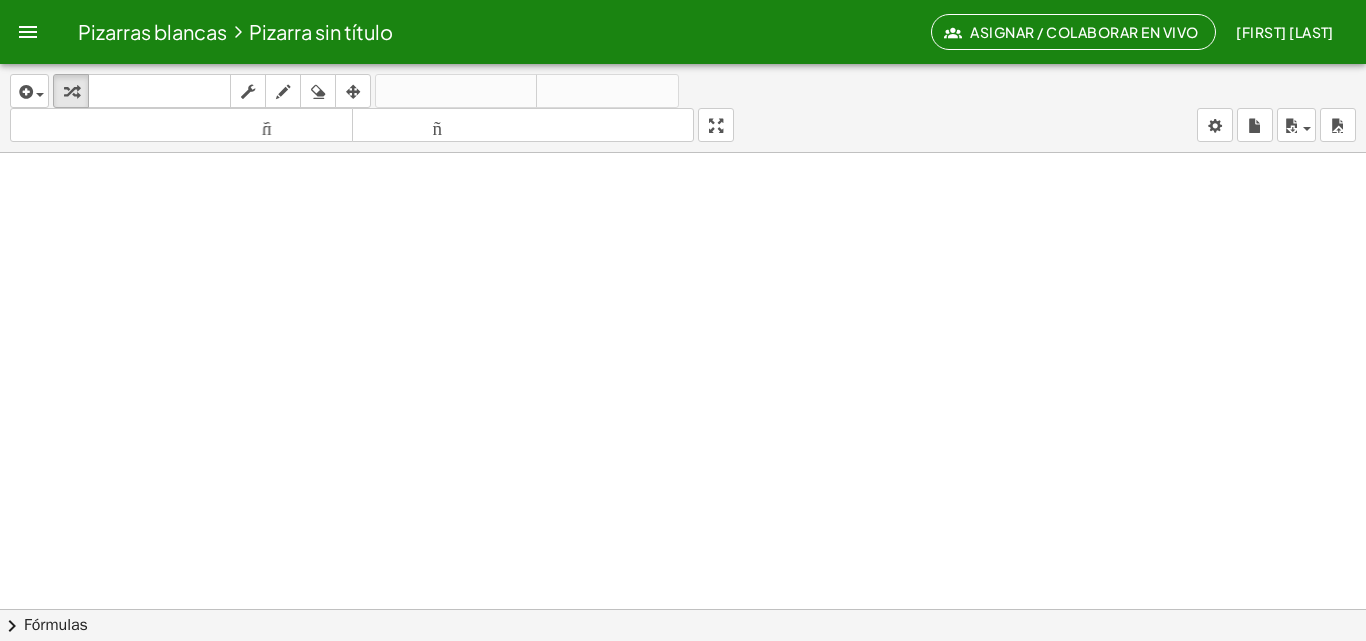 click at bounding box center [683, 687] 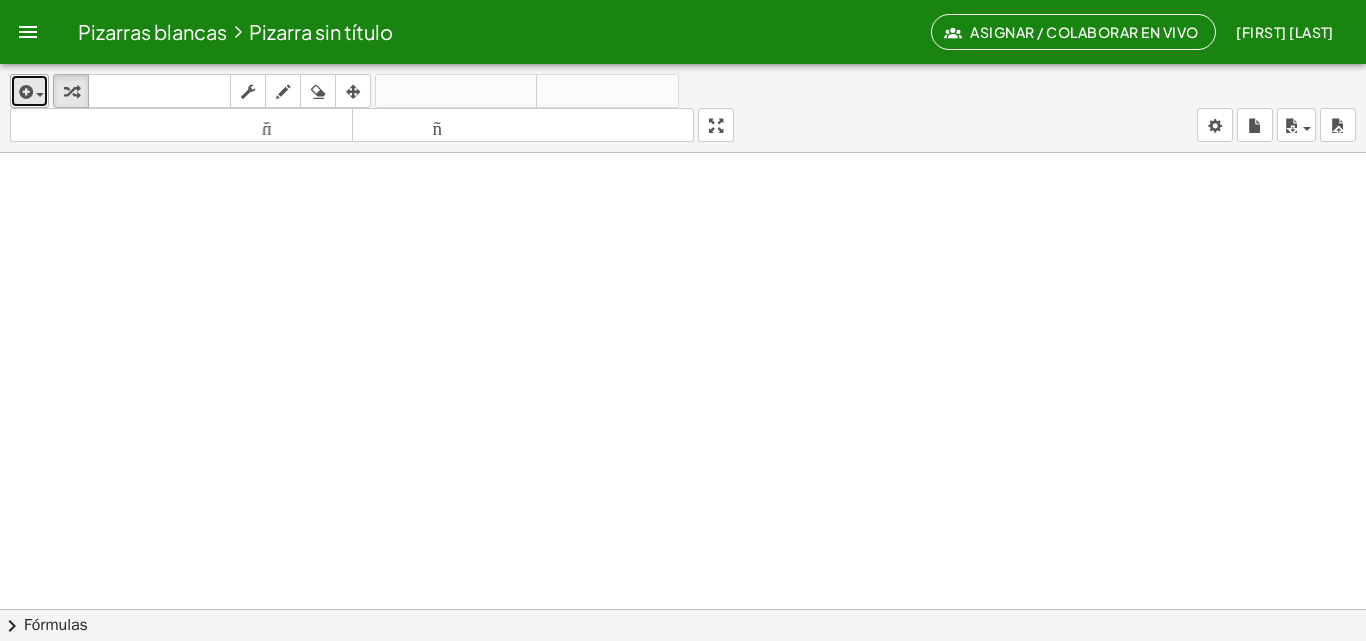 click at bounding box center (35, 94) 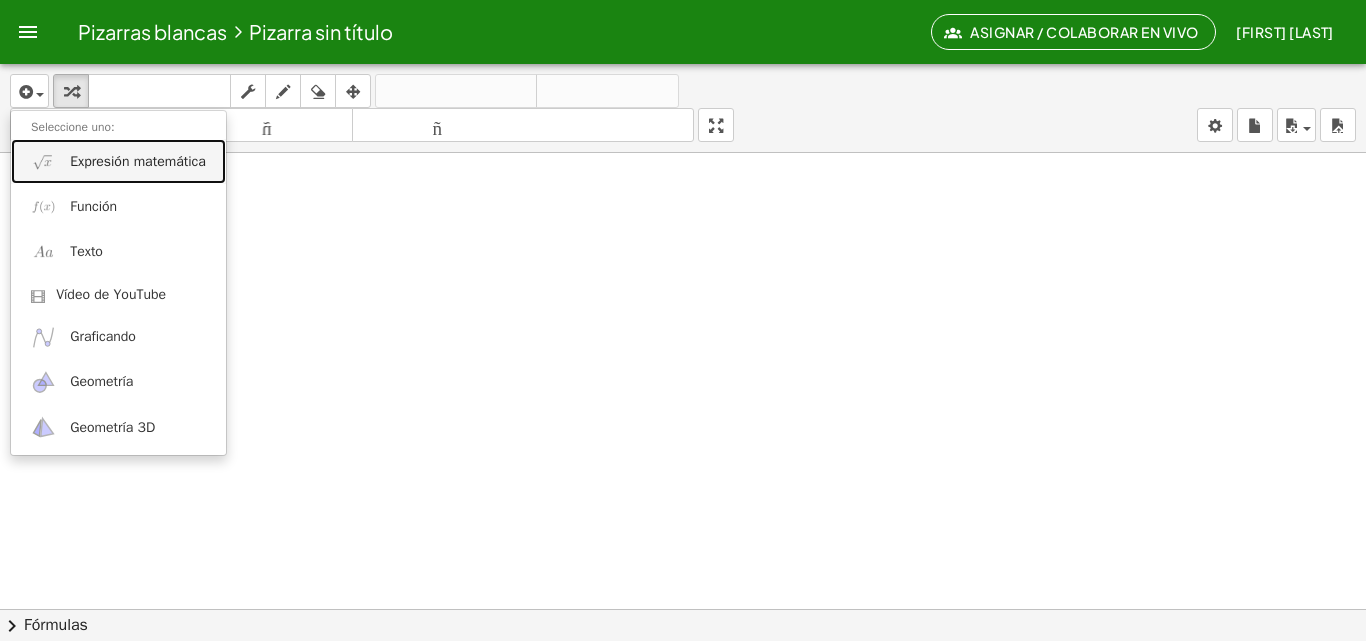 click on "Expresión matemática" at bounding box center [118, 161] 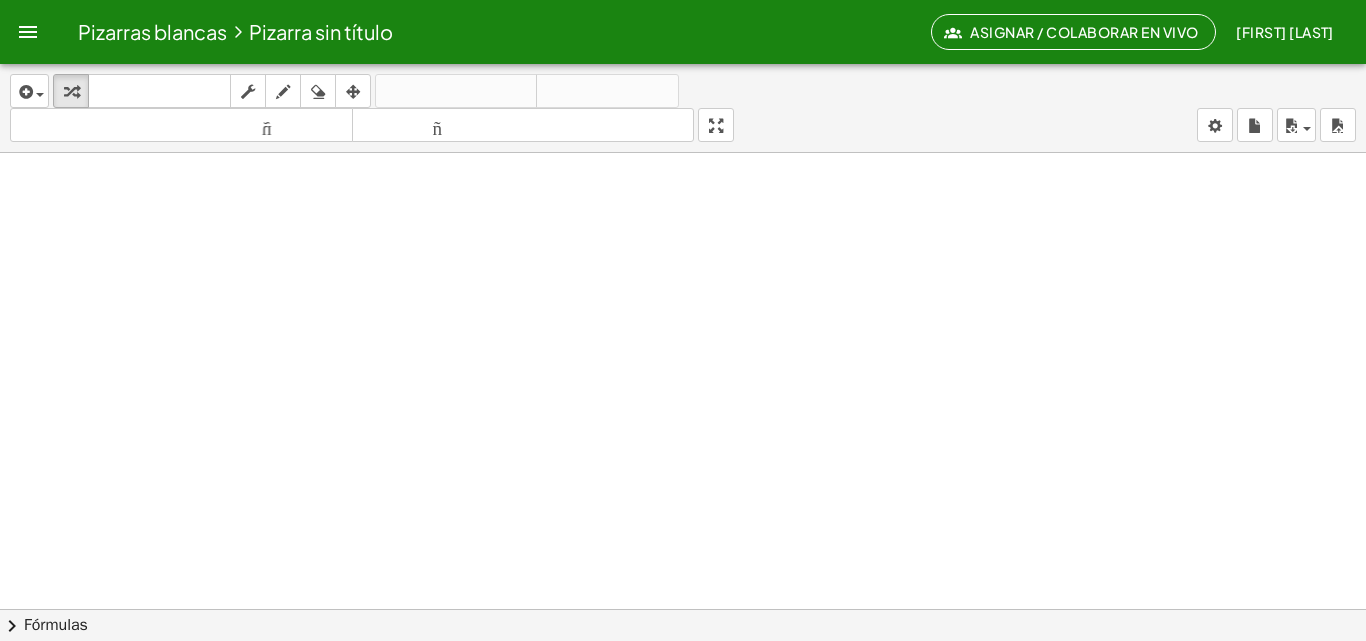 click at bounding box center [683, 687] 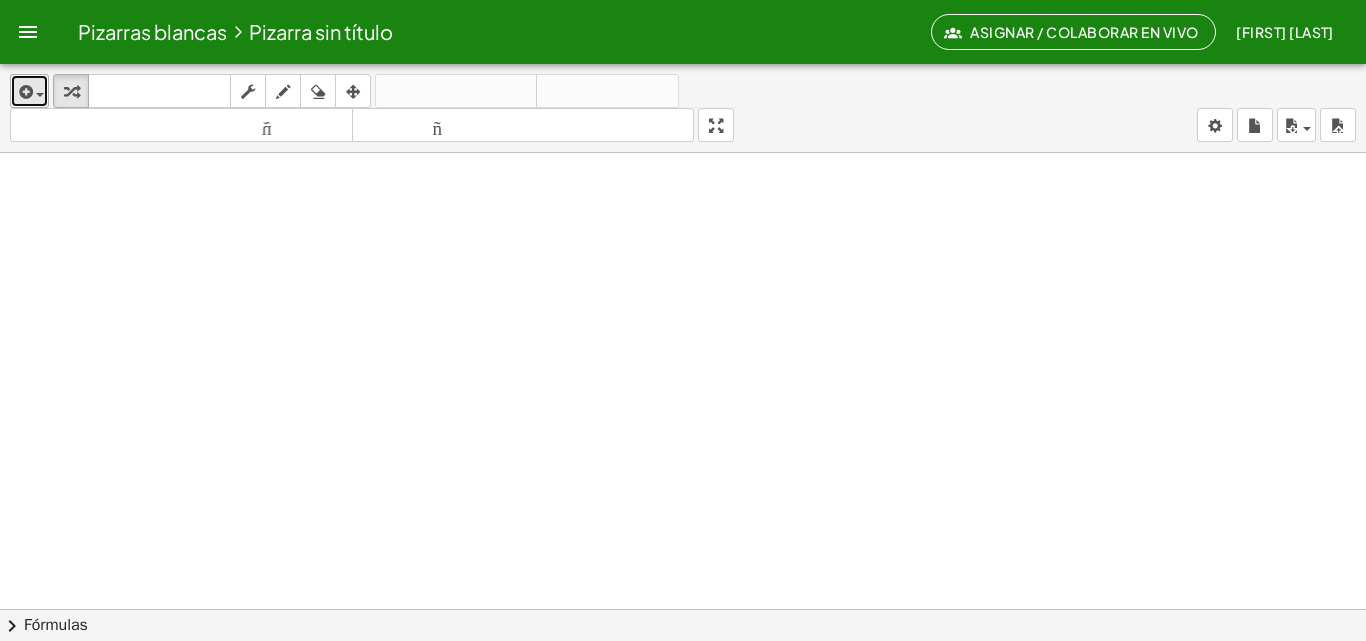 click at bounding box center (35, 94) 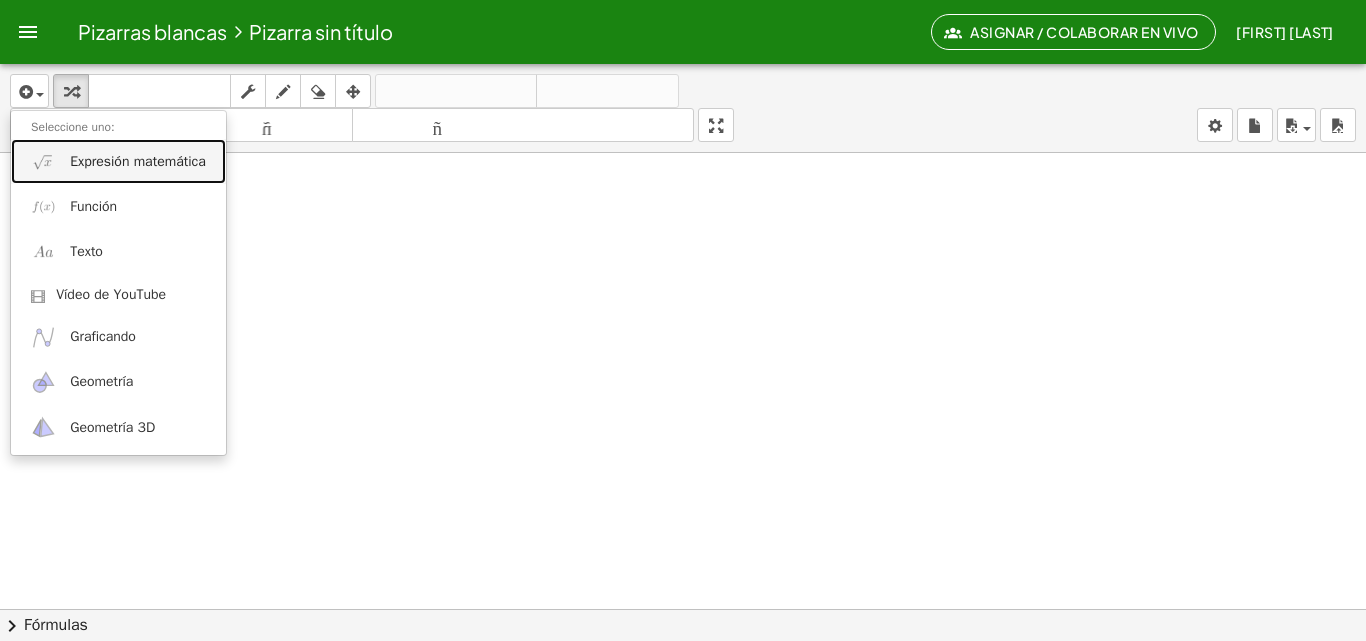click on "Expresión matemática" at bounding box center [118, 161] 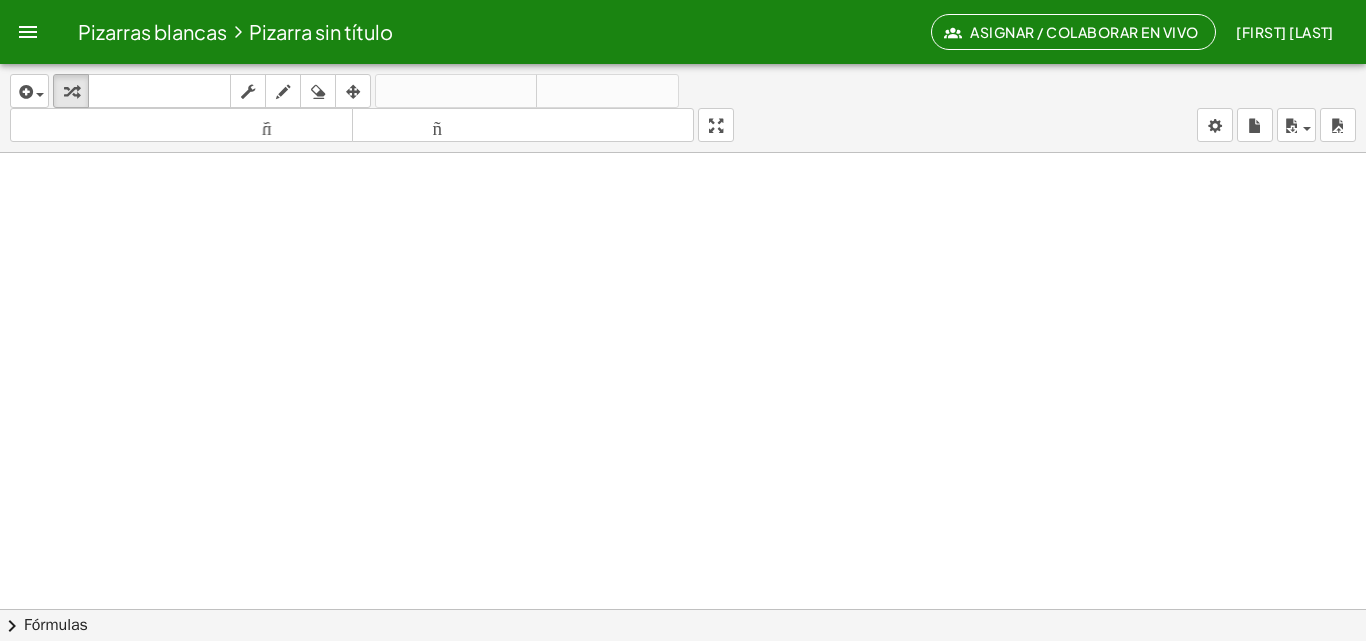 click on "chevron_right" at bounding box center (12, 626) 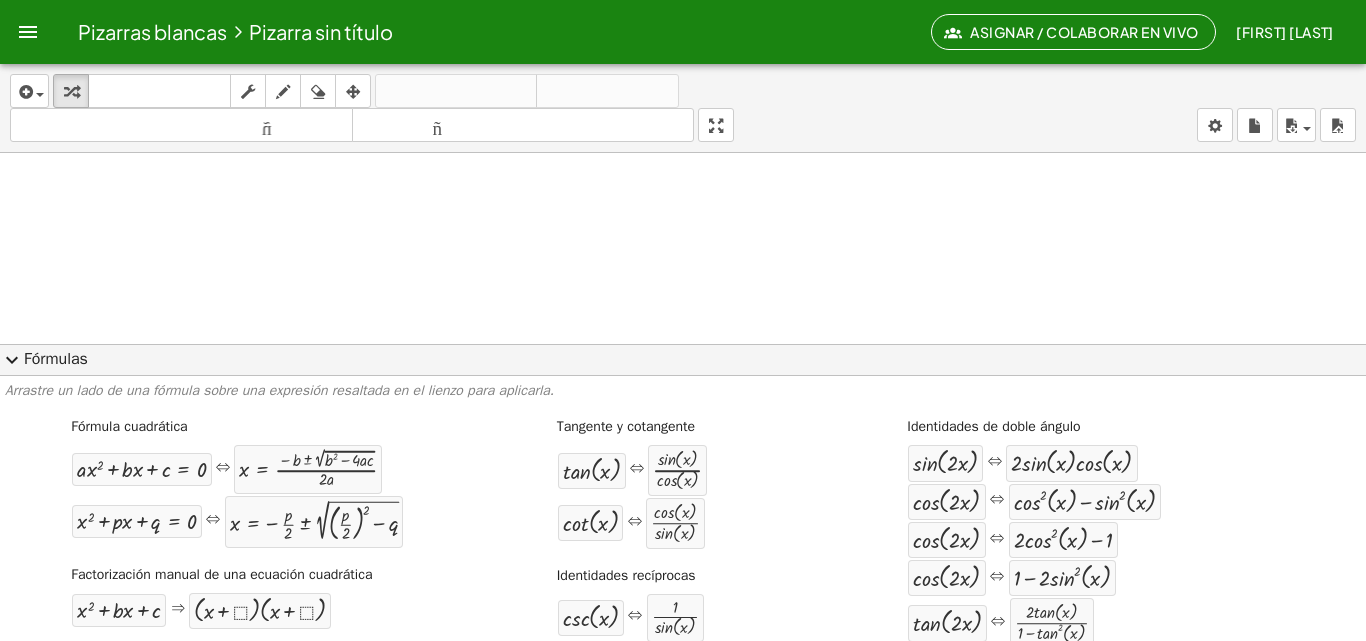 click on "expand_more" at bounding box center [12, 360] 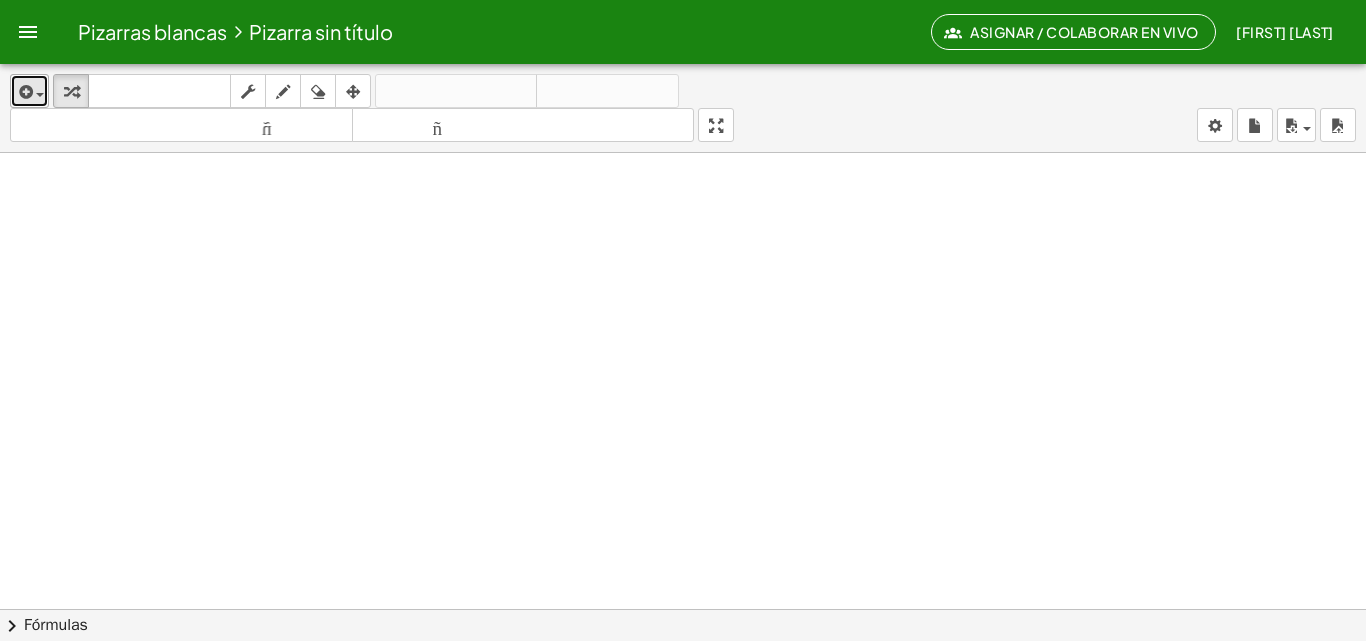 click at bounding box center (29, 91) 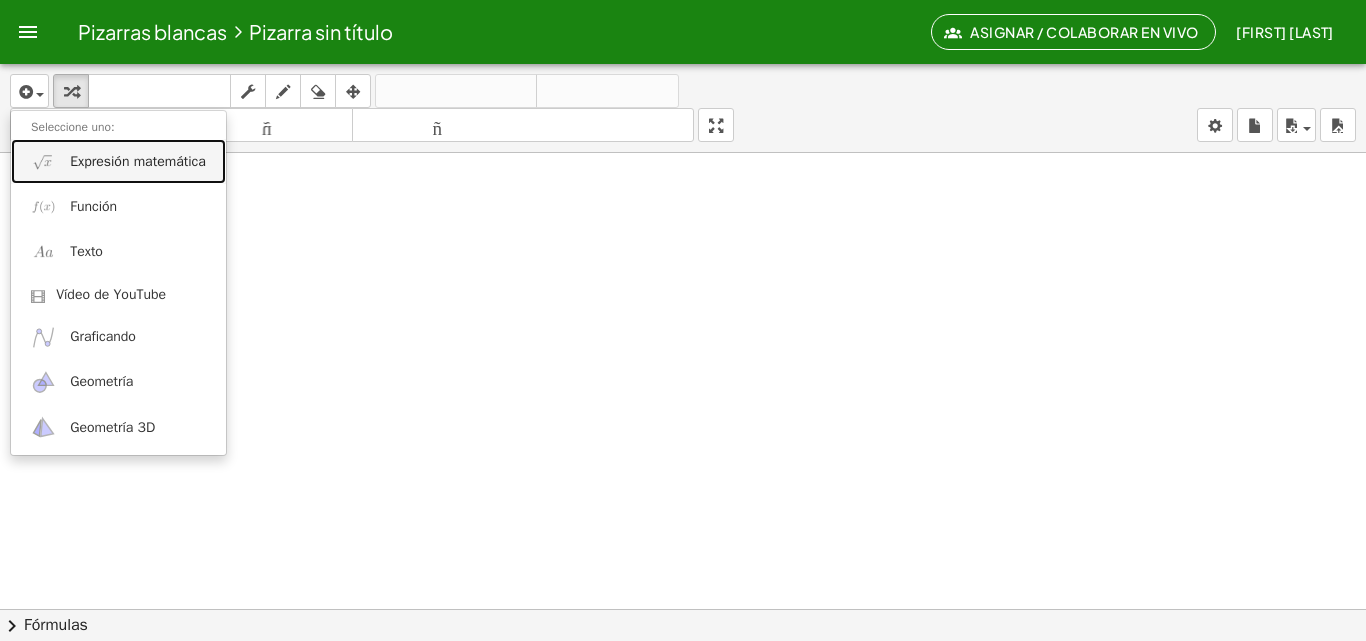 click on "Expresión matemática" at bounding box center [138, 161] 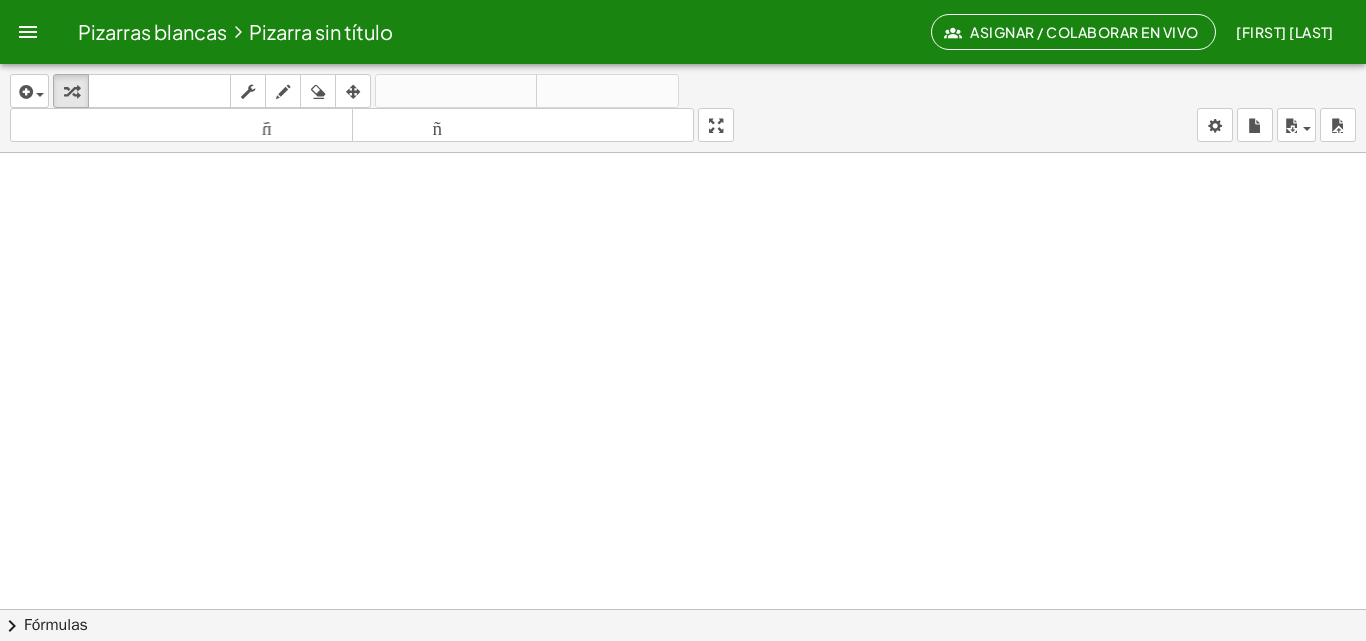click at bounding box center [683, 687] 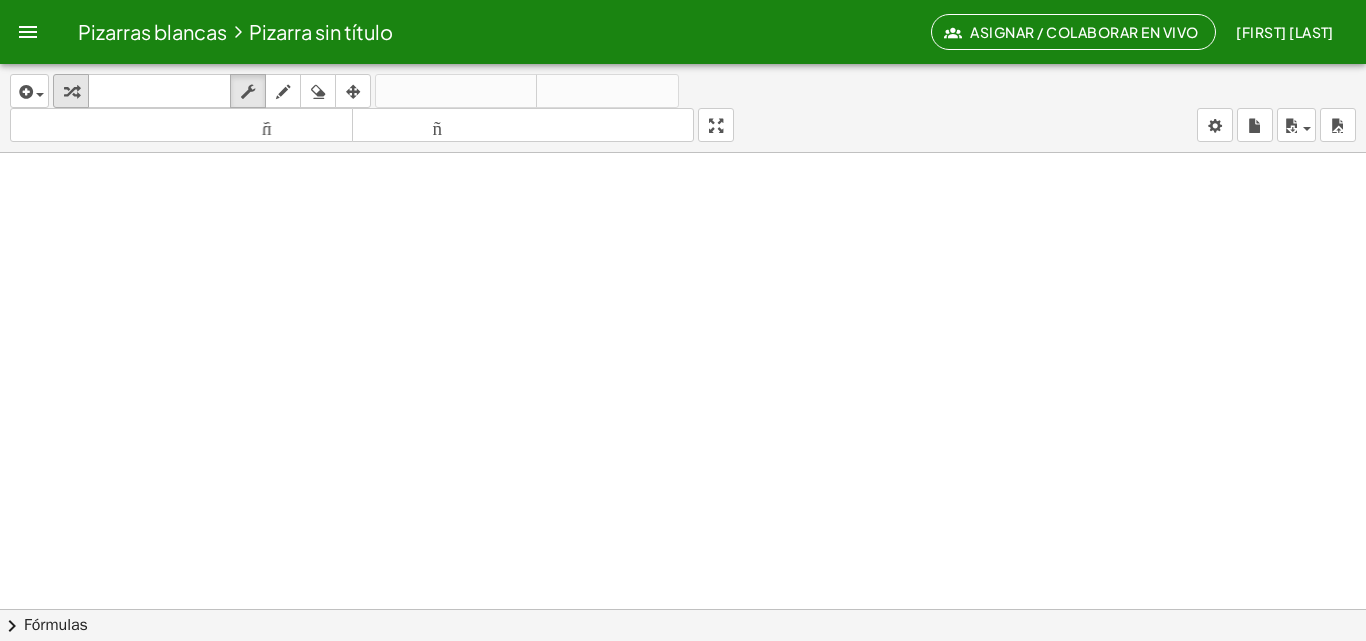 click at bounding box center (71, 91) 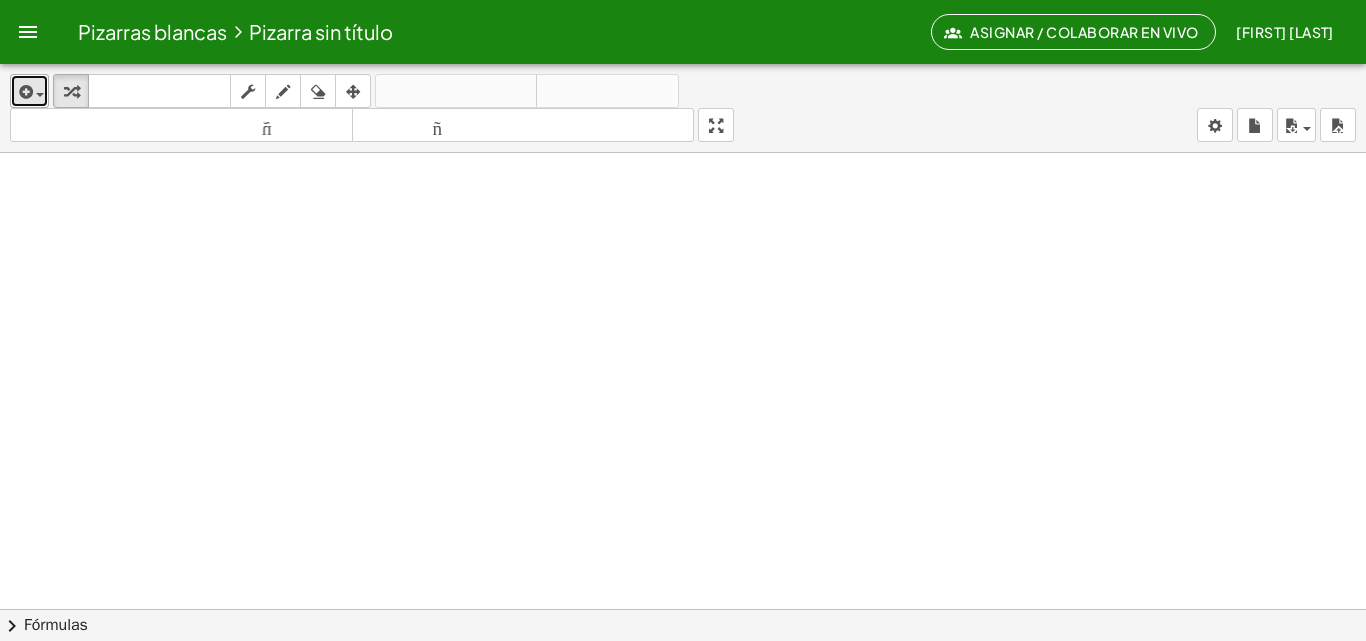 click at bounding box center [24, 92] 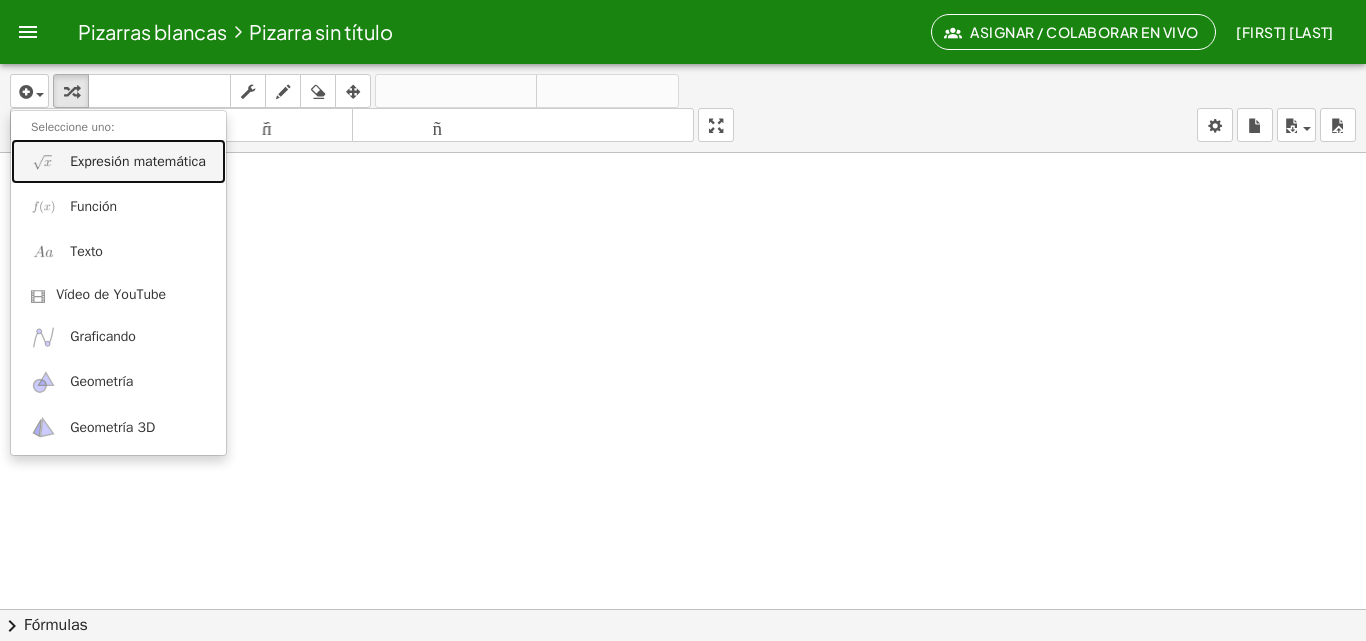 click on "Expresión matemática" at bounding box center [138, 161] 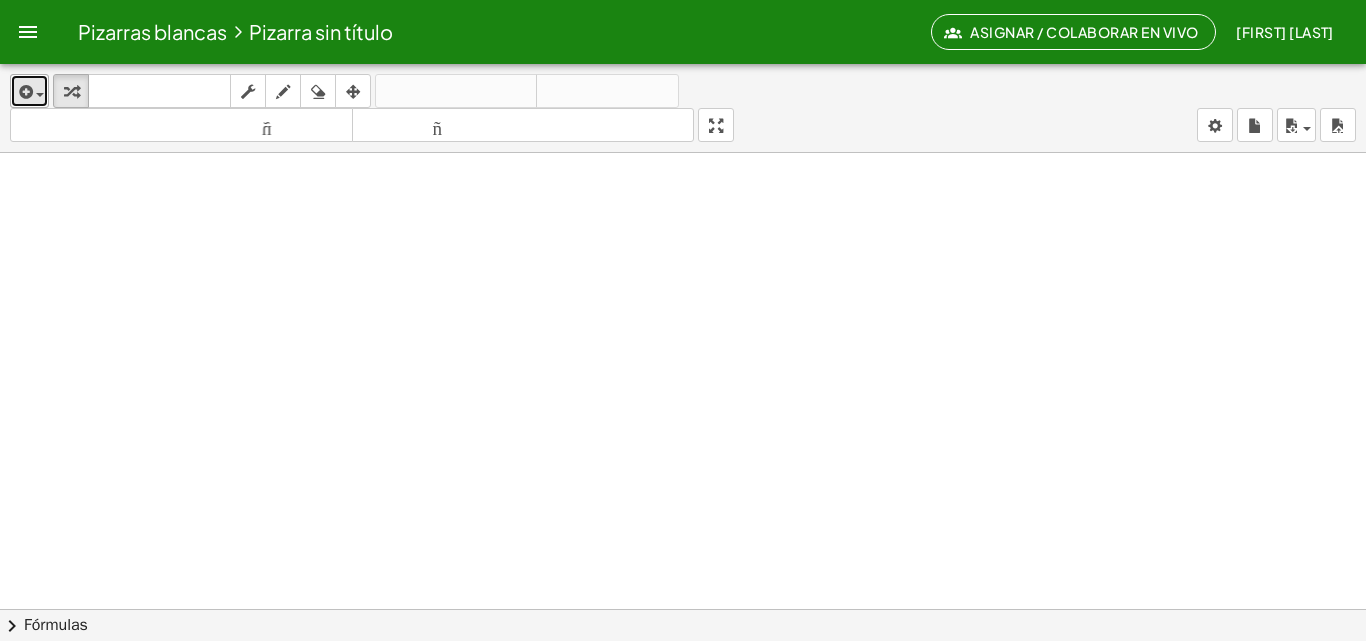 click at bounding box center (24, 92) 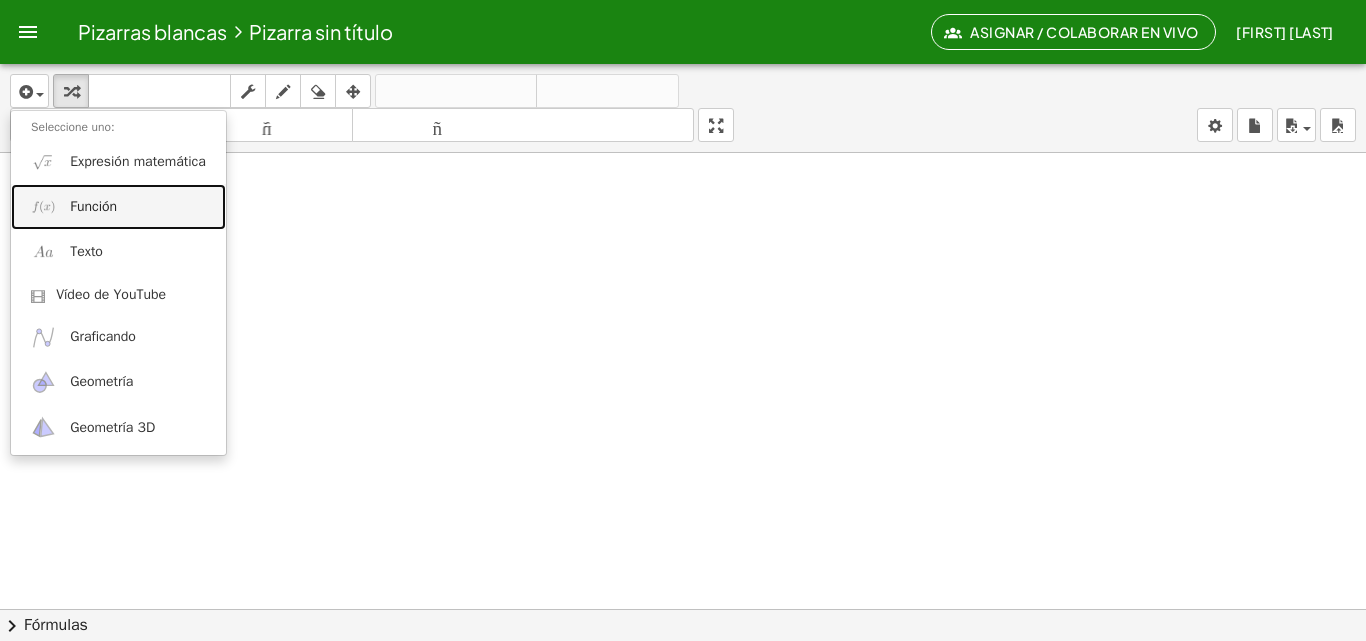 click on "Función" at bounding box center [93, 206] 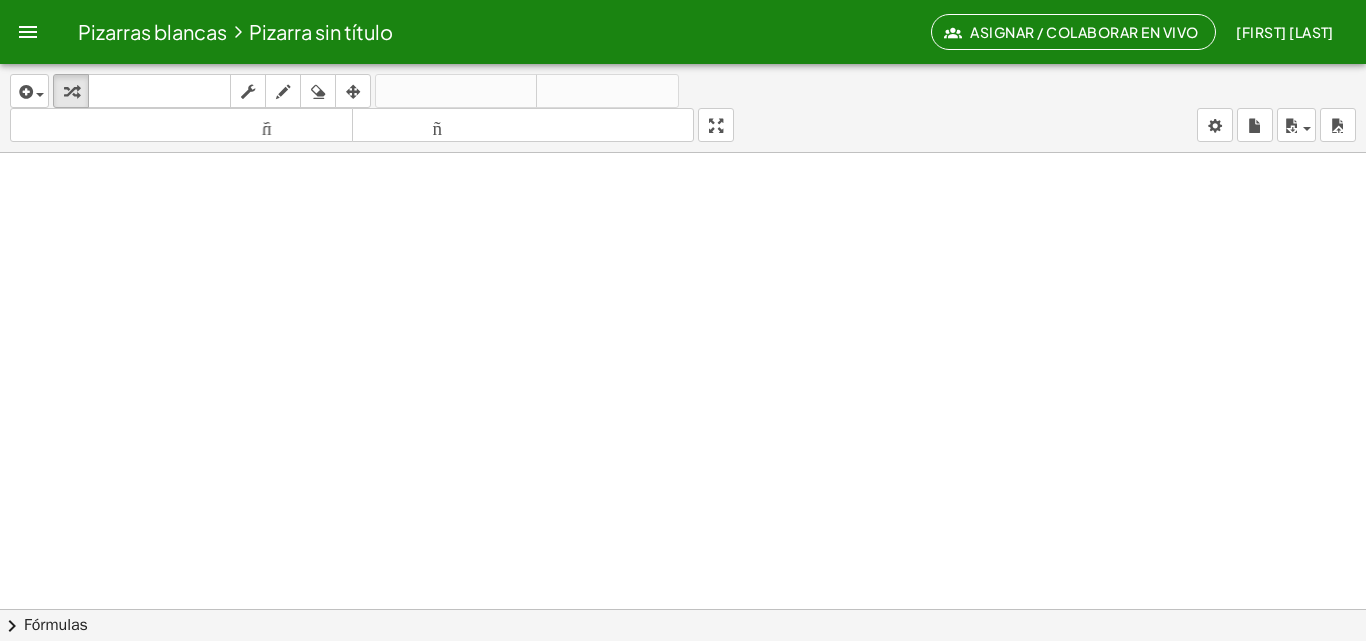 click at bounding box center [28, 32] 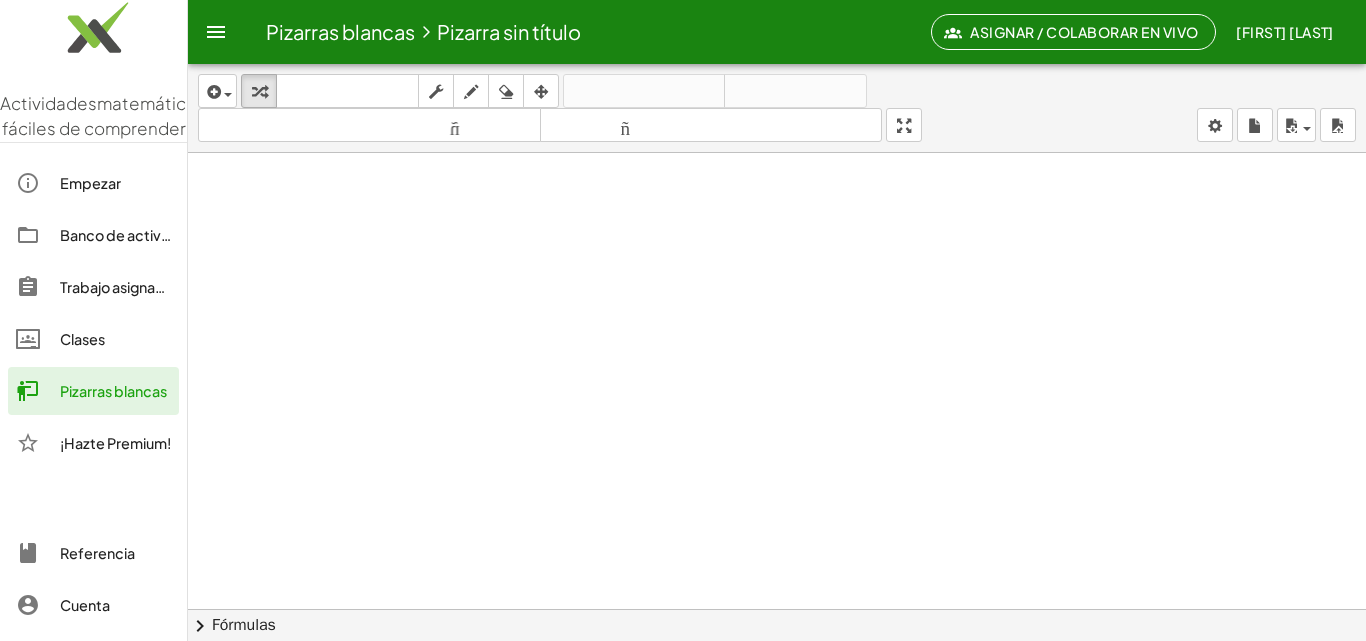 click on "Empezar" at bounding box center (90, 183) 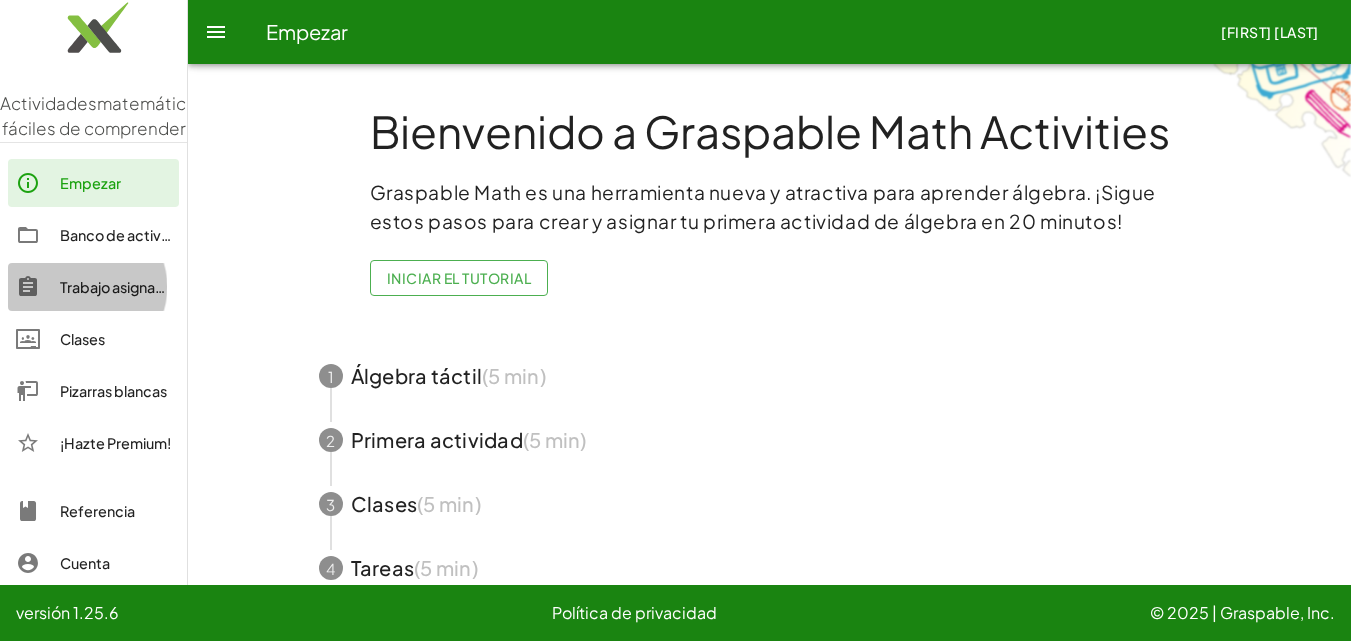 click on "Trabajo asignado" 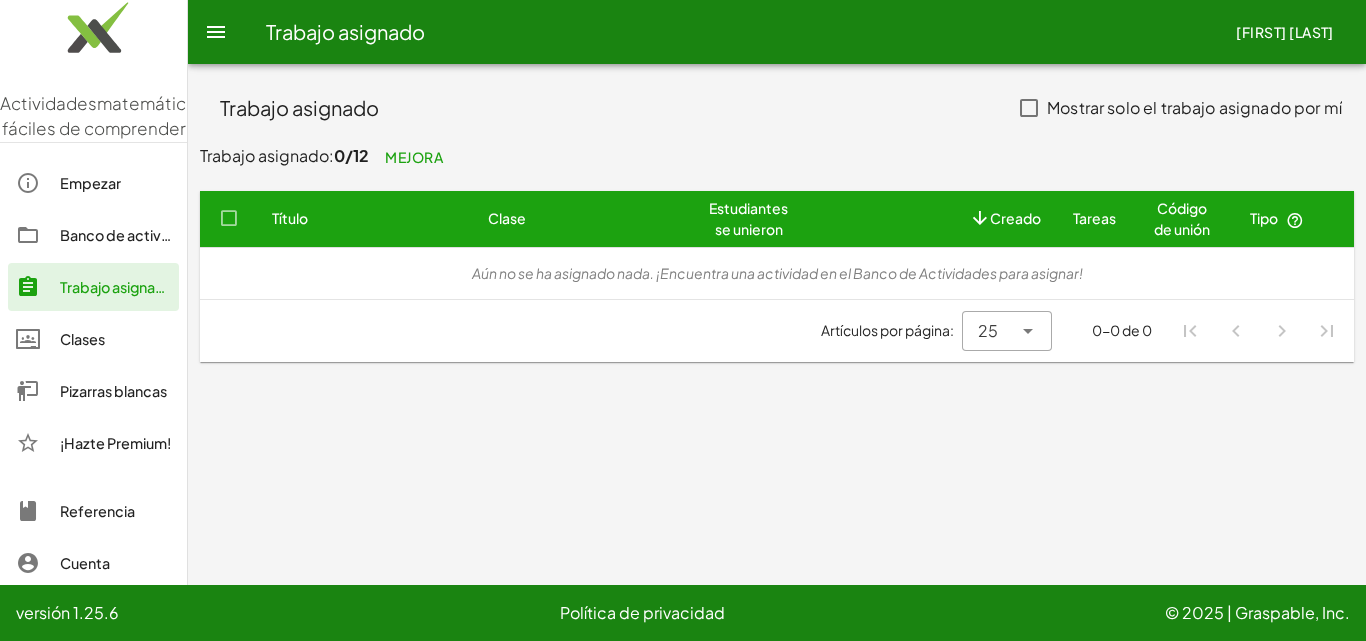 click on "Trabajo asignado" at bounding box center [117, 287] 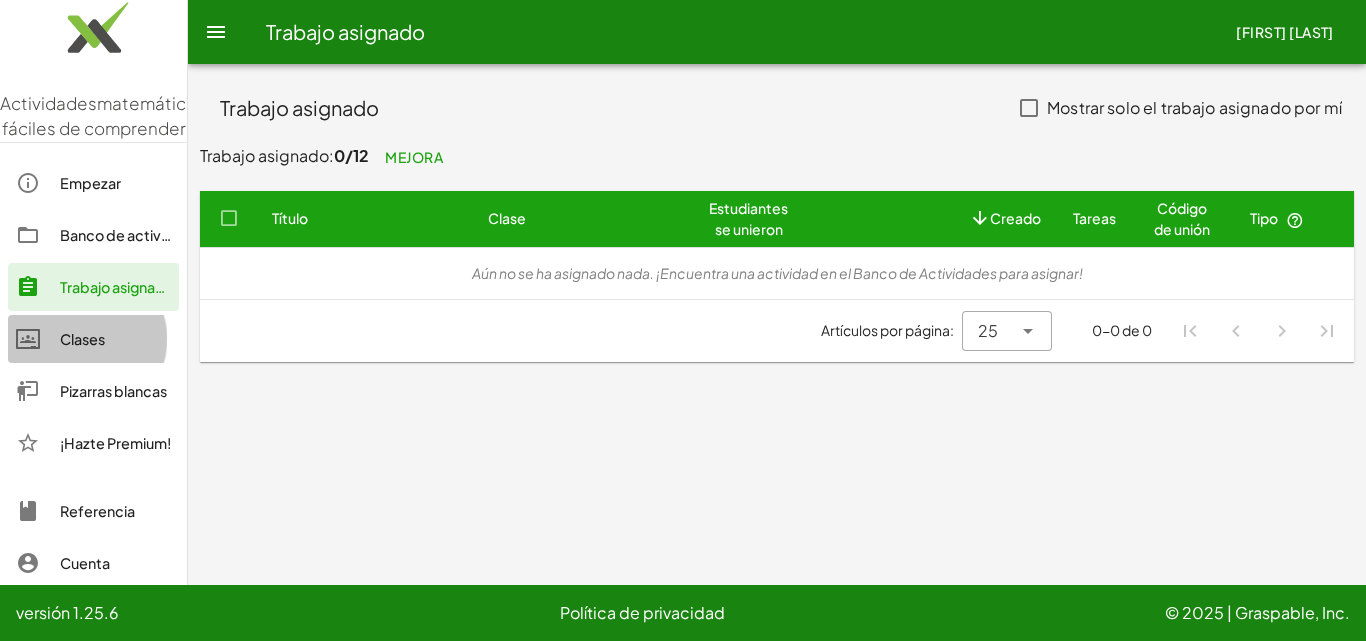 click on "Clases" 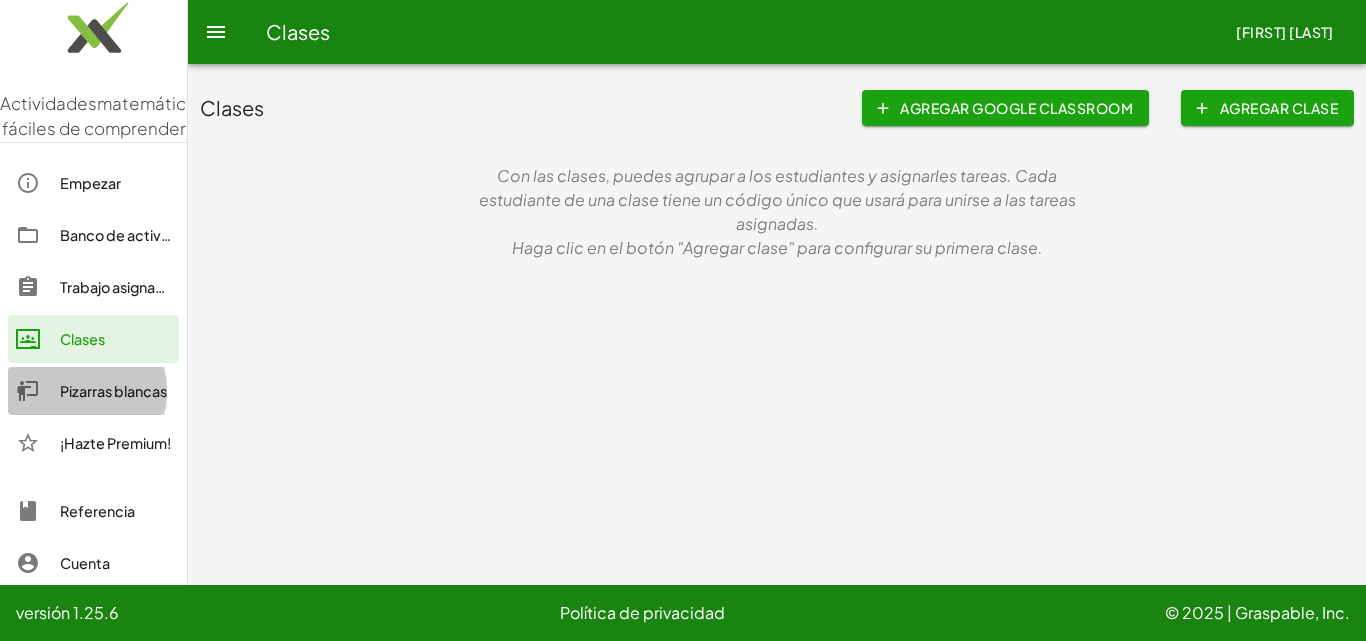 click on "Pizarras blancas" at bounding box center [113, 391] 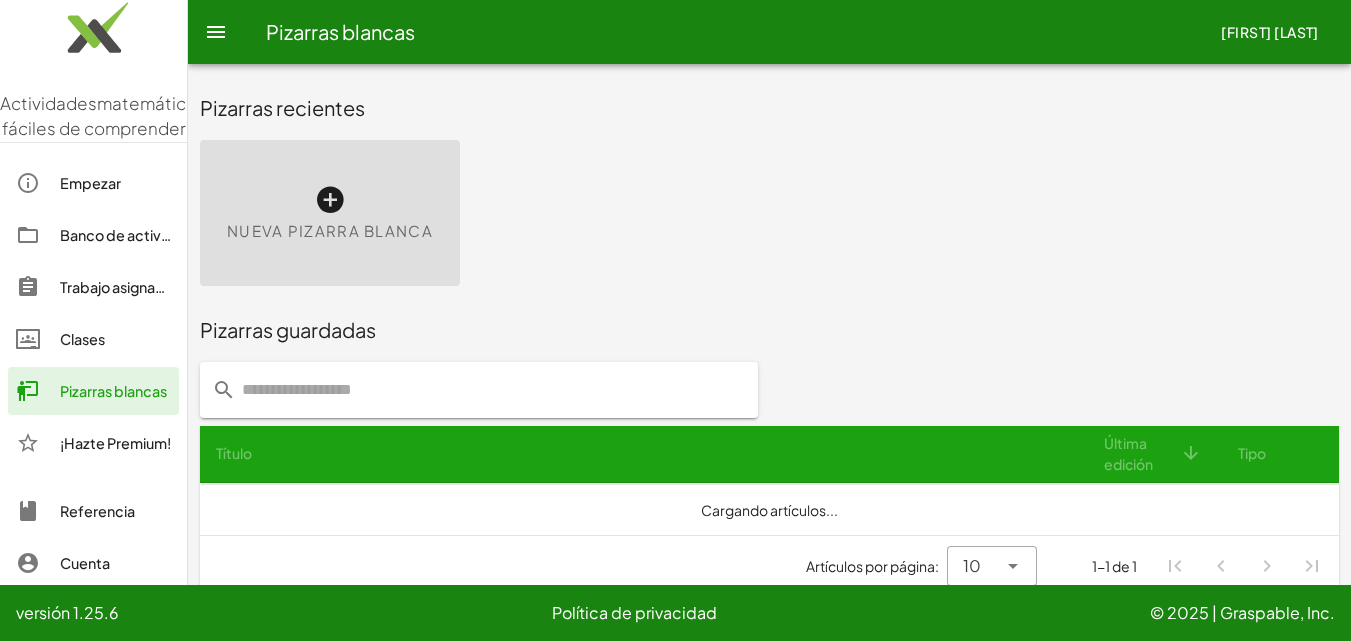 click on "Nueva pizarra blanca" at bounding box center [330, 213] 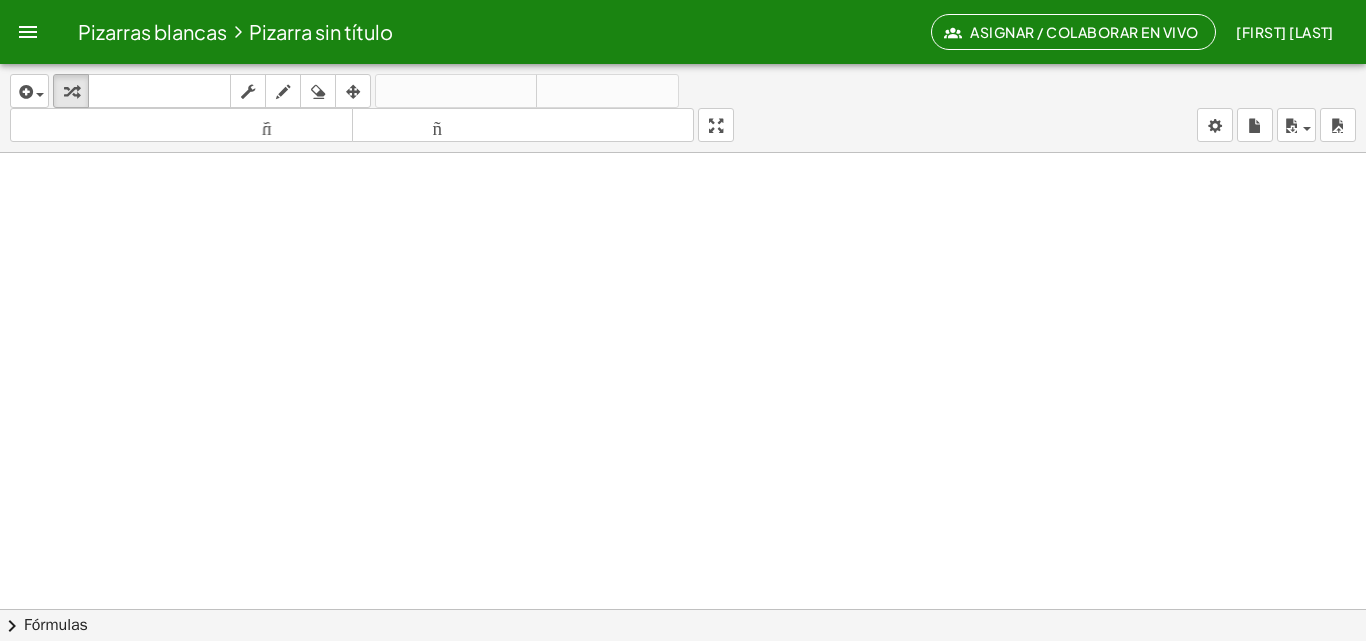 drag, startPoint x: 287, startPoint y: 207, endPoint x: 288, endPoint y: 261, distance: 54.00926 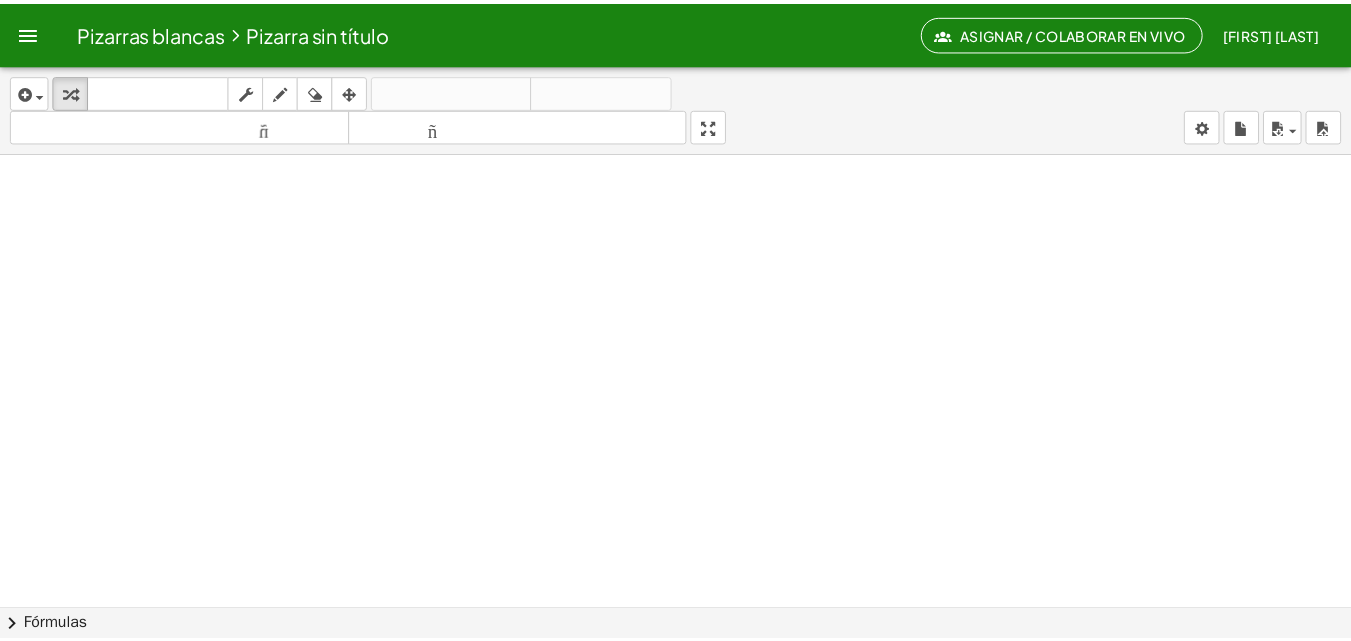 scroll, scrollTop: 0, scrollLeft: 0, axis: both 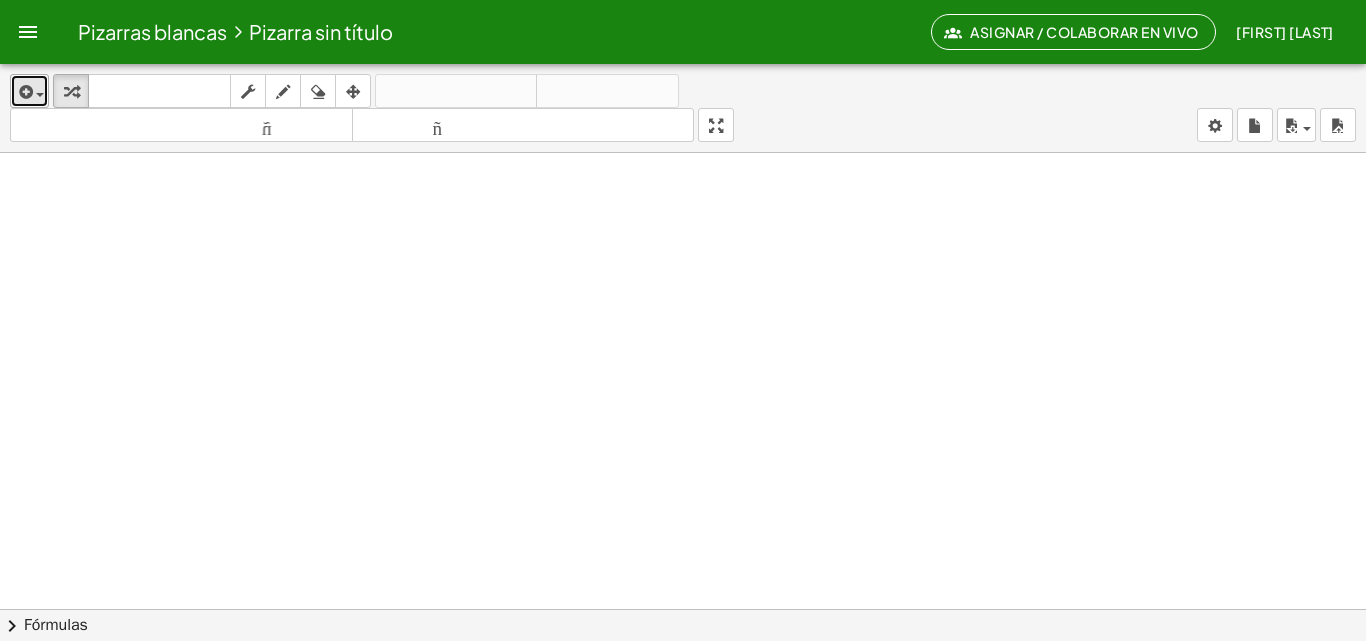 click at bounding box center [24, 92] 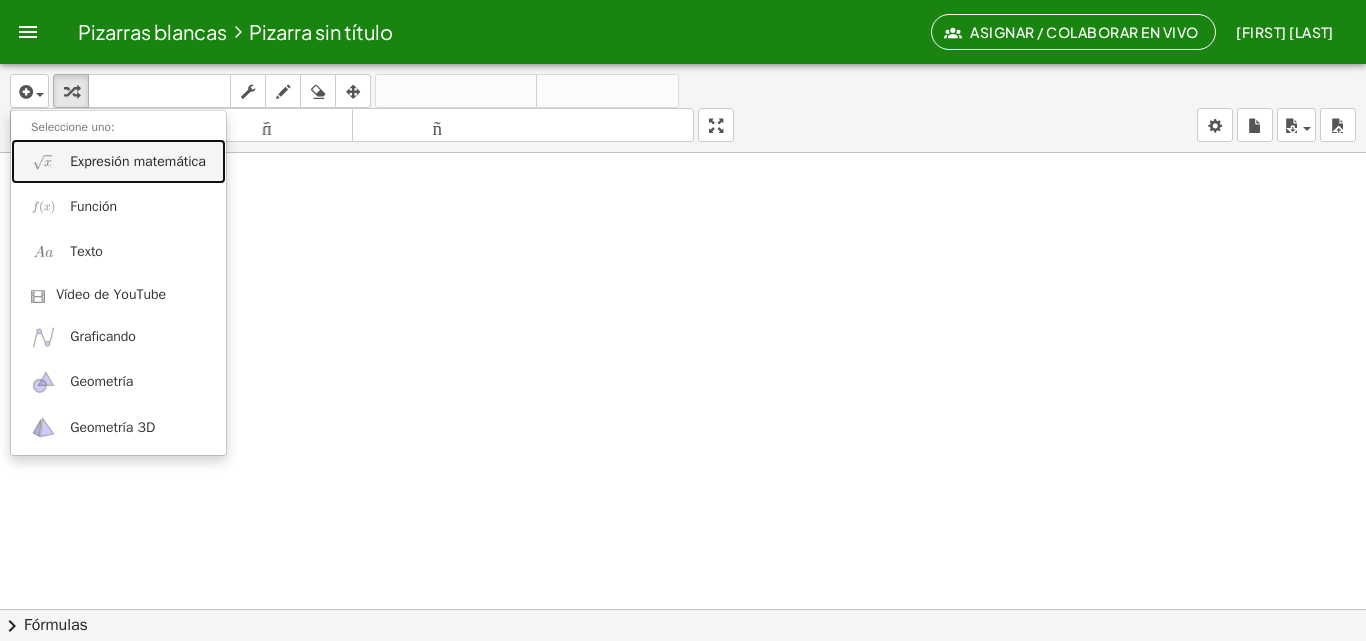 click at bounding box center (43, 161) 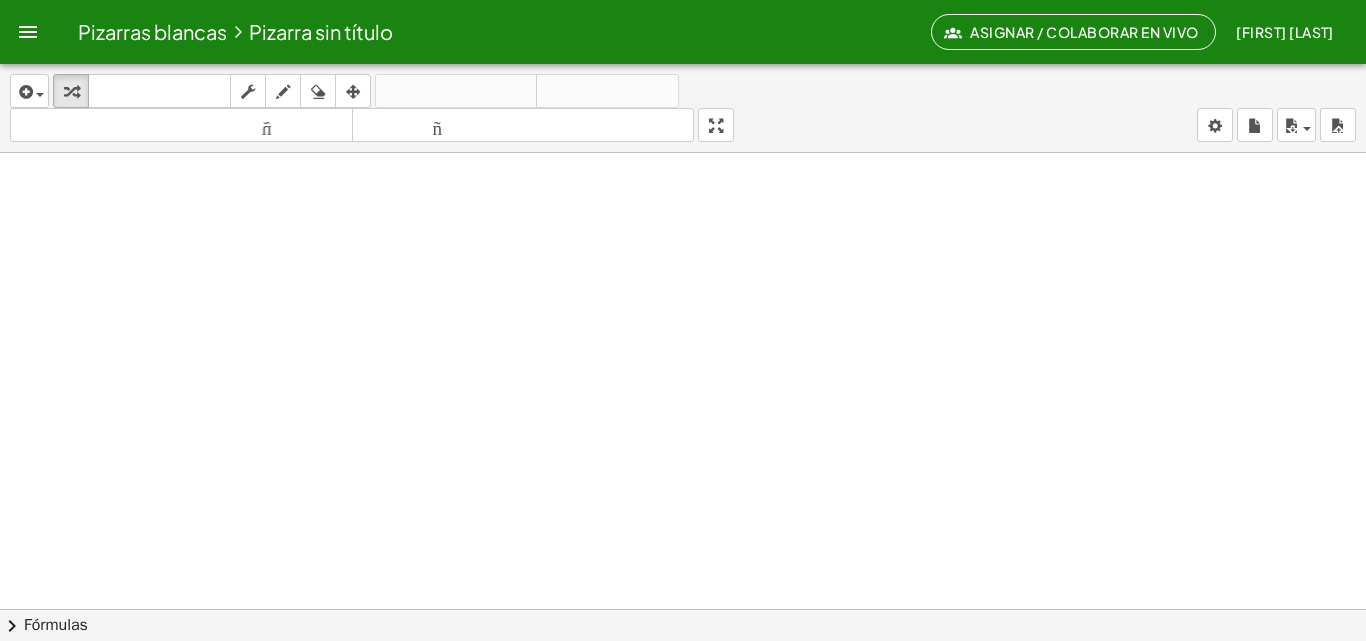 click on "Pizarras blancas" at bounding box center (152, 31) 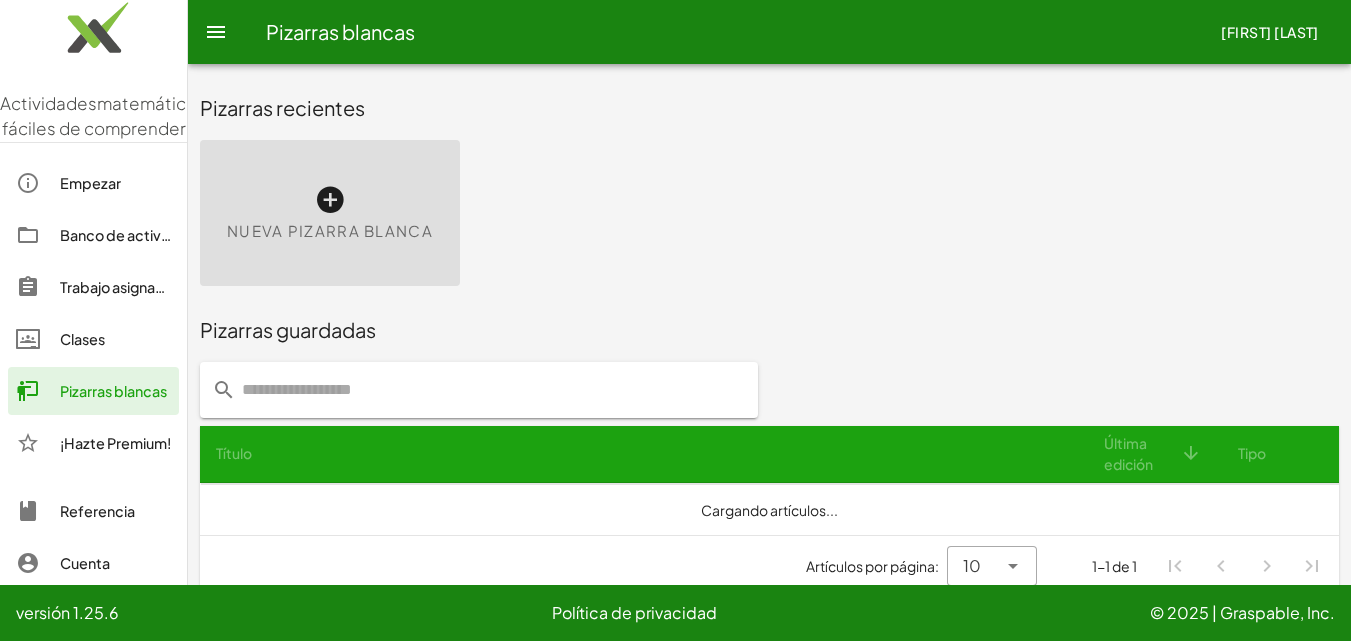 click at bounding box center [330, 200] 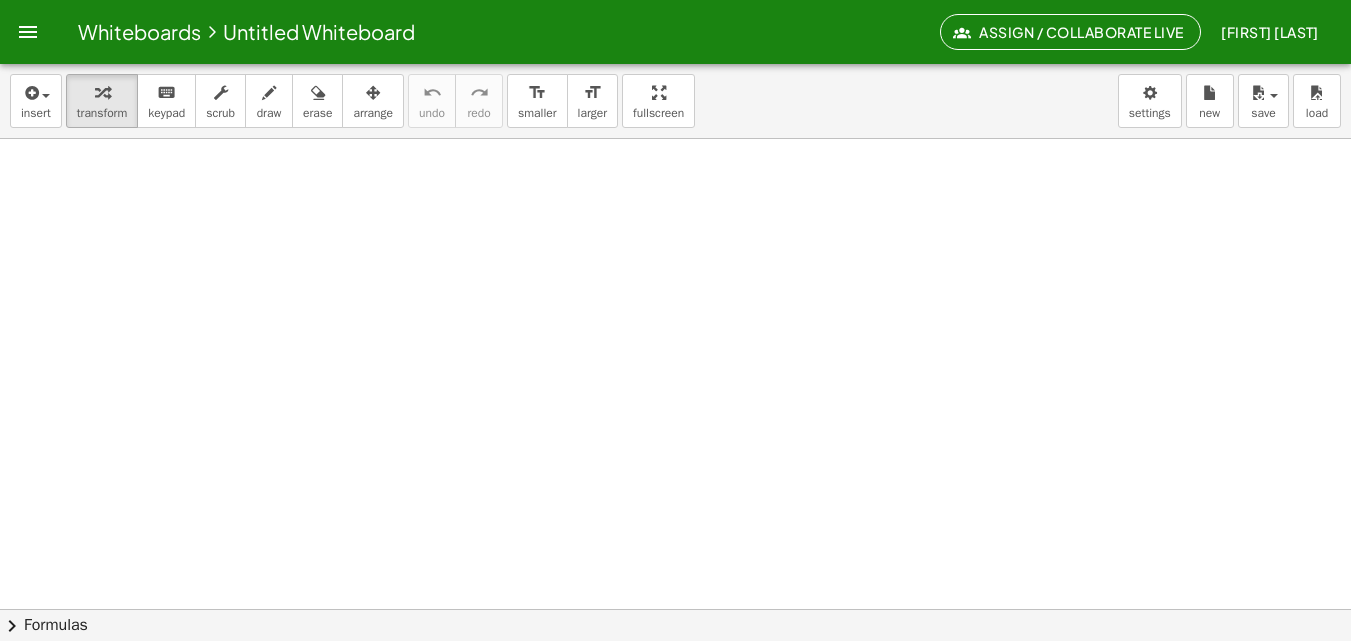 click at bounding box center [675, 673] 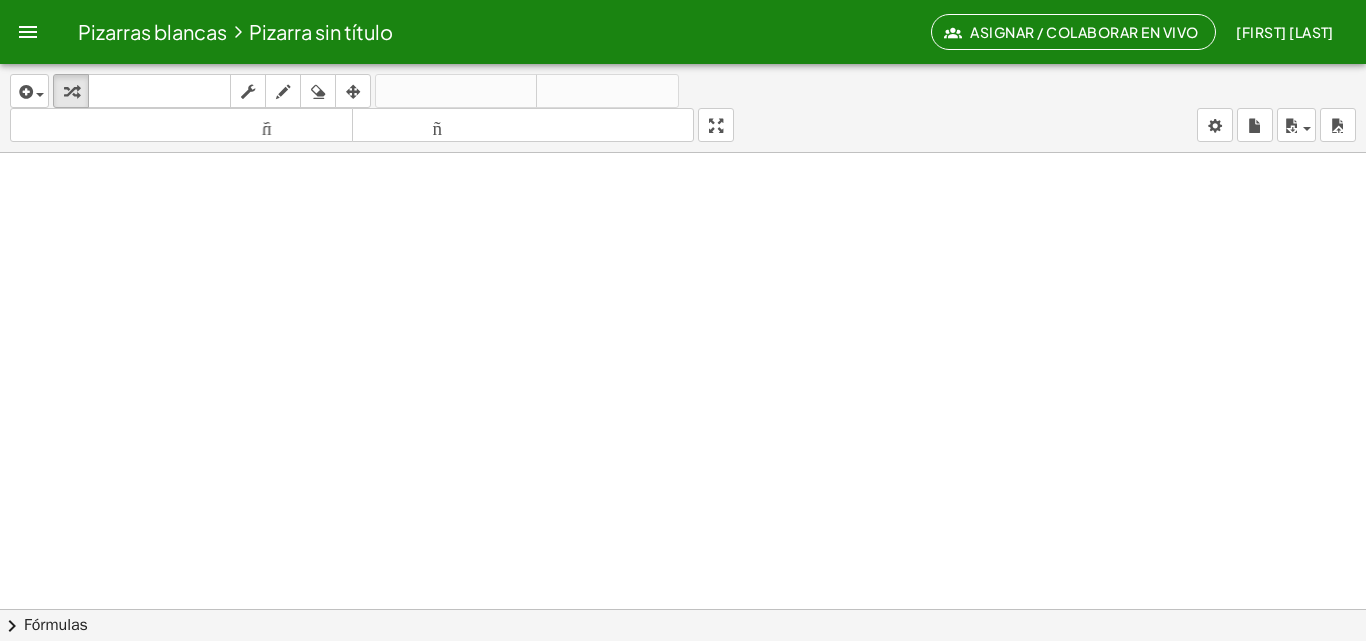 click on "Pizarra sin título" 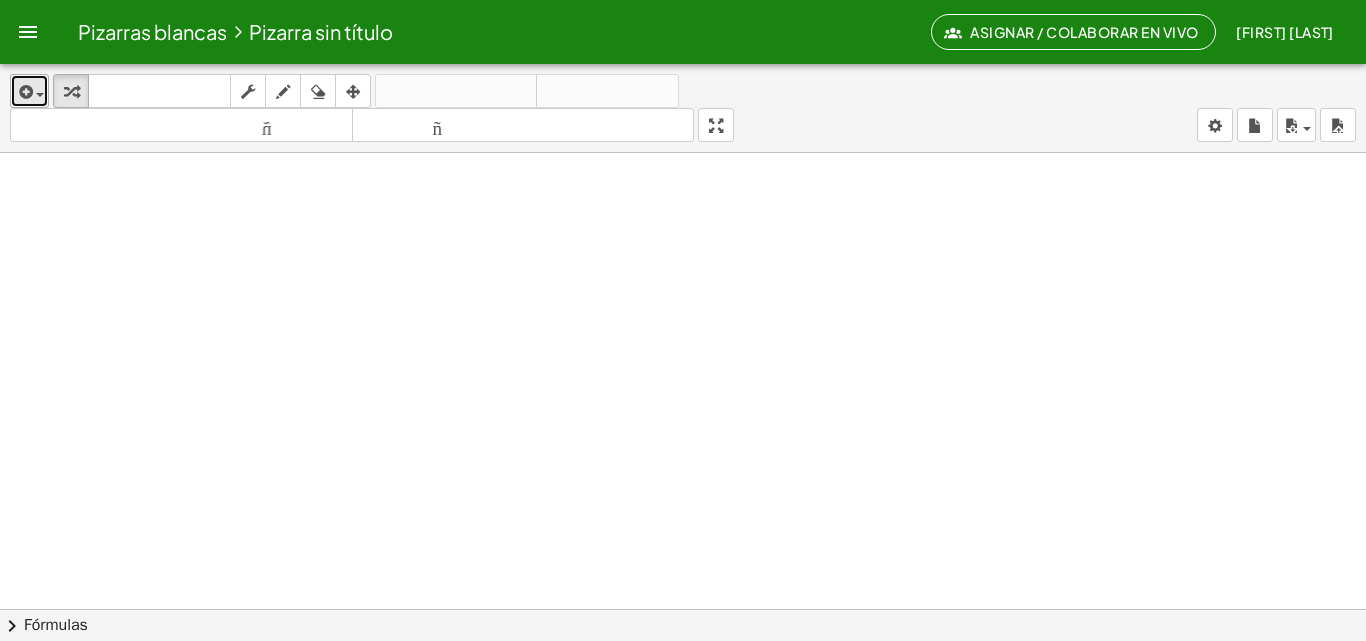 click at bounding box center (24, 92) 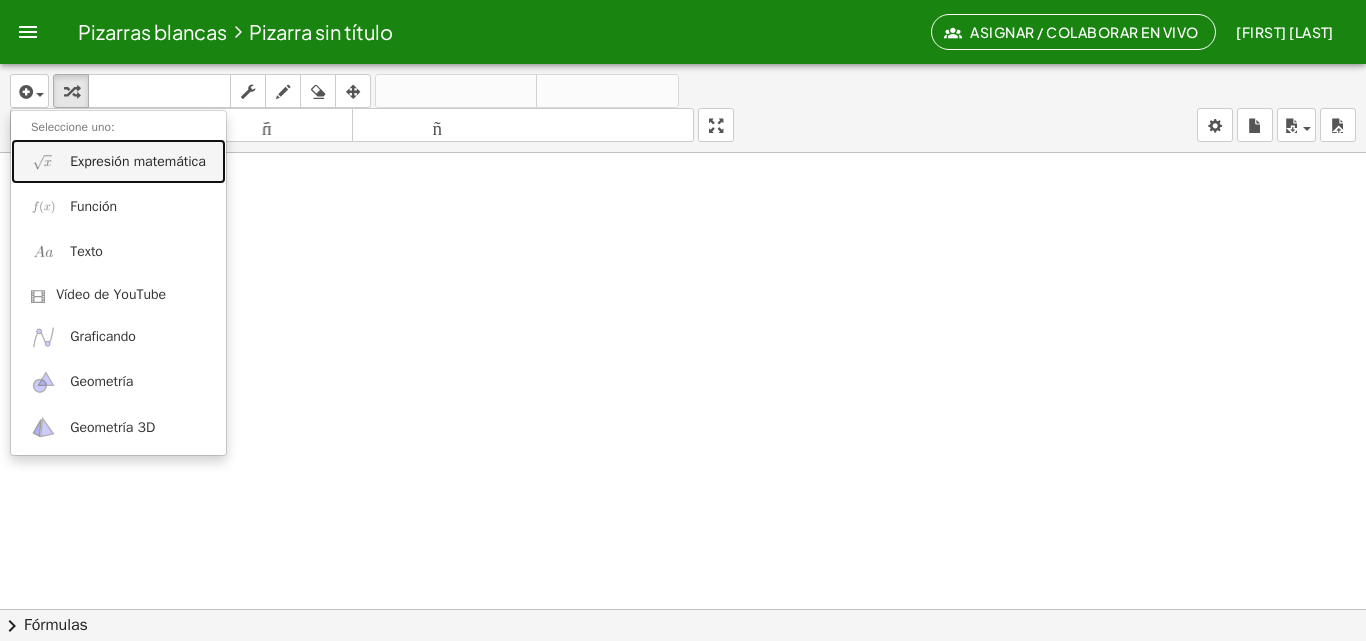click on "Expresión matemática" at bounding box center (118, 161) 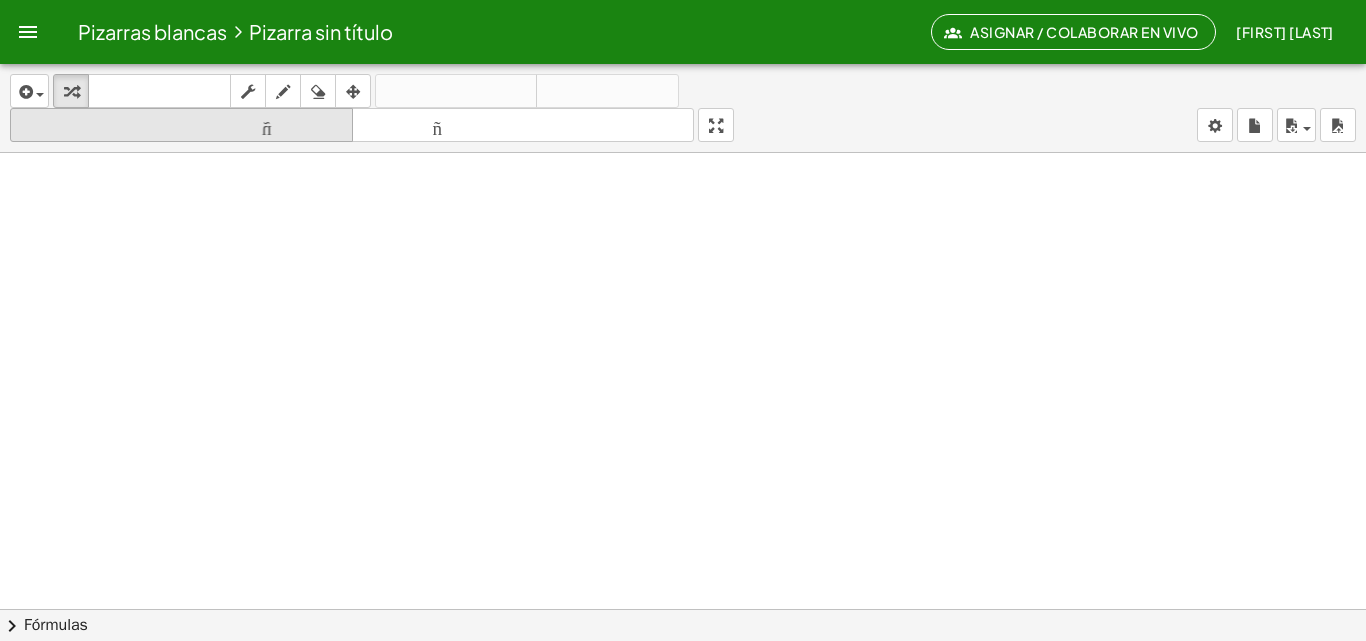 click on "tamaño_del_formato" at bounding box center (181, 125) 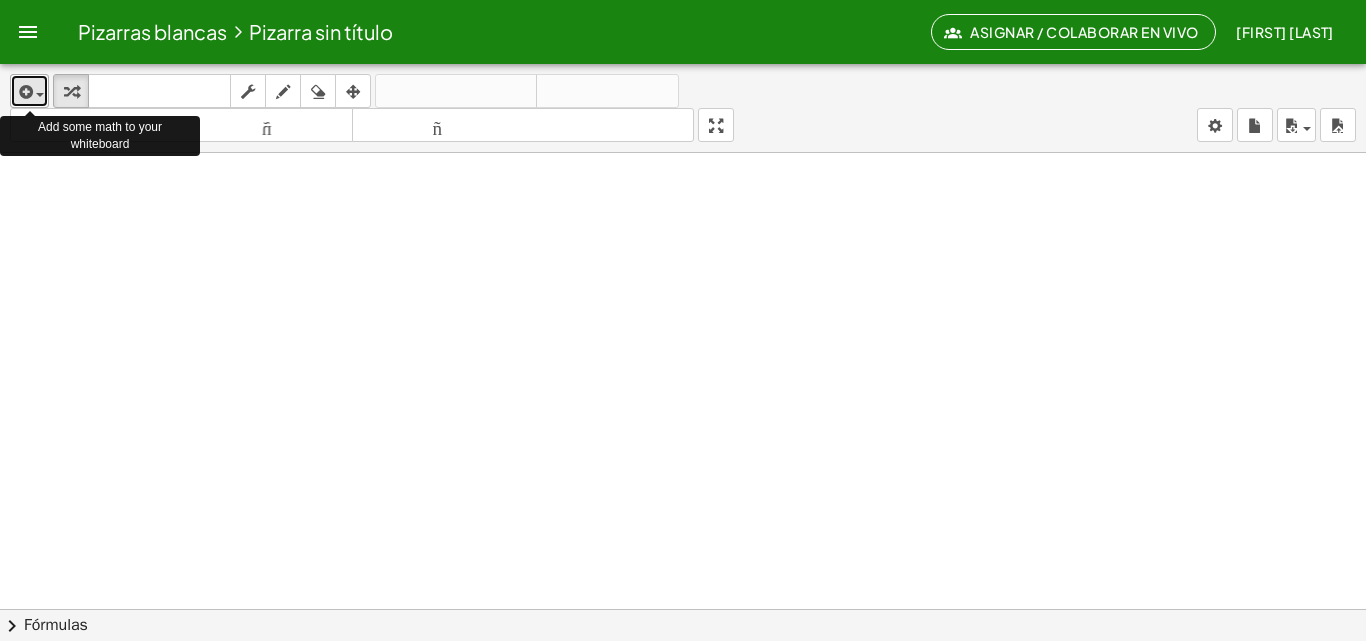 click at bounding box center (24, 92) 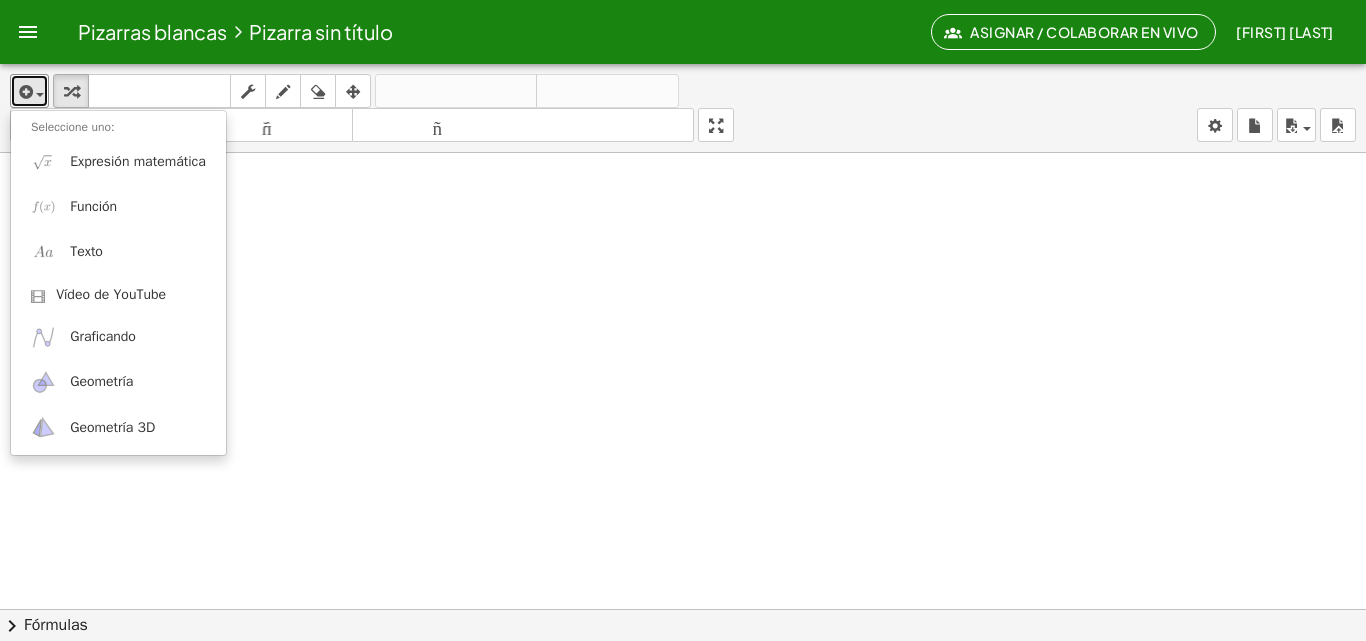 drag, startPoint x: 68, startPoint y: 87, endPoint x: 85, endPoint y: 167, distance: 81.78631 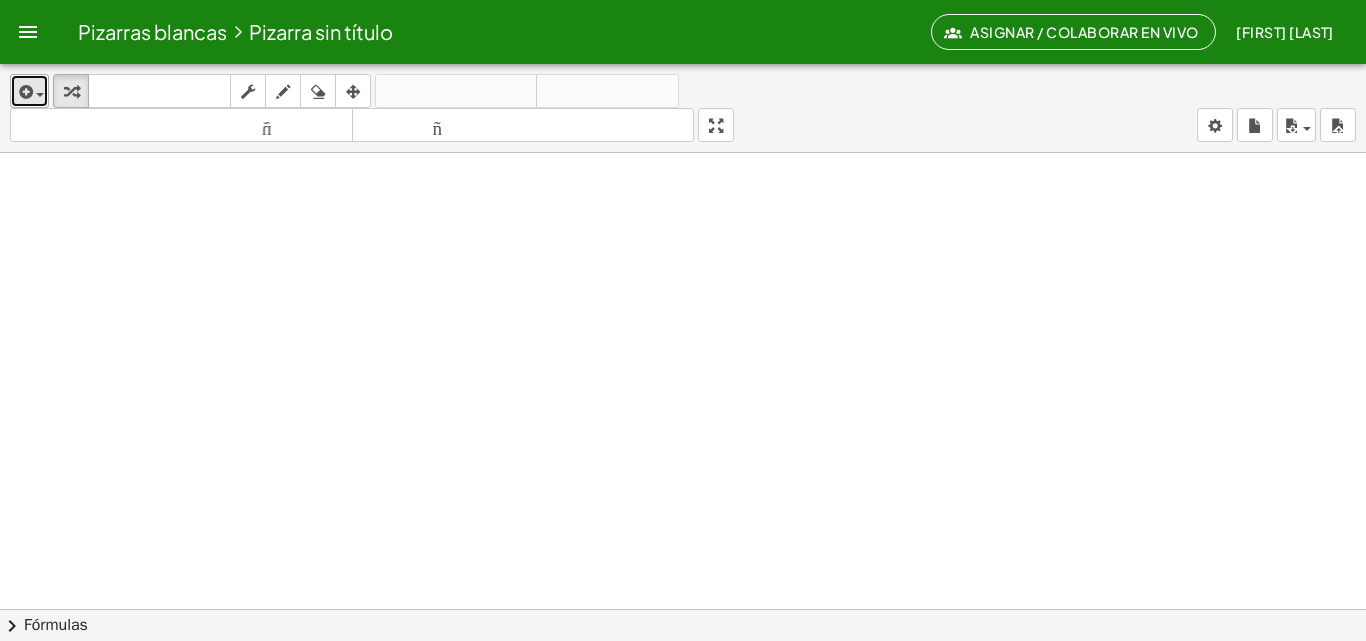 click at bounding box center [35, 94] 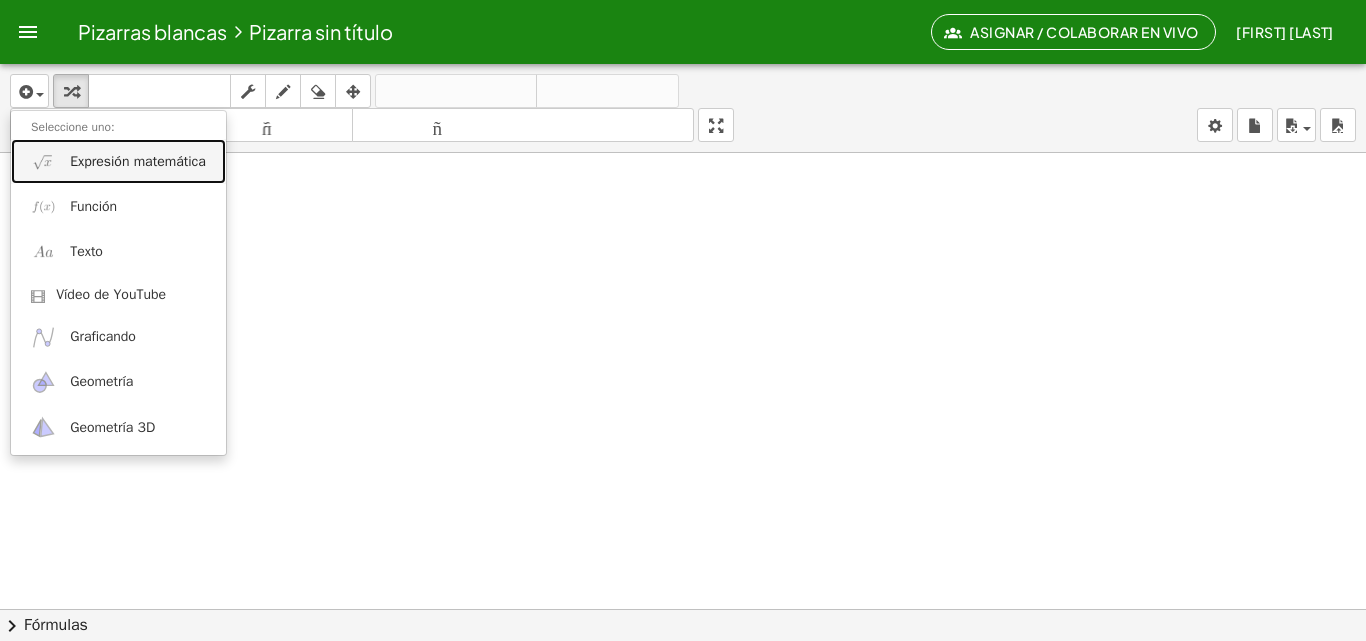 drag, startPoint x: 191, startPoint y: 165, endPoint x: 200, endPoint y: 159, distance: 10.816654 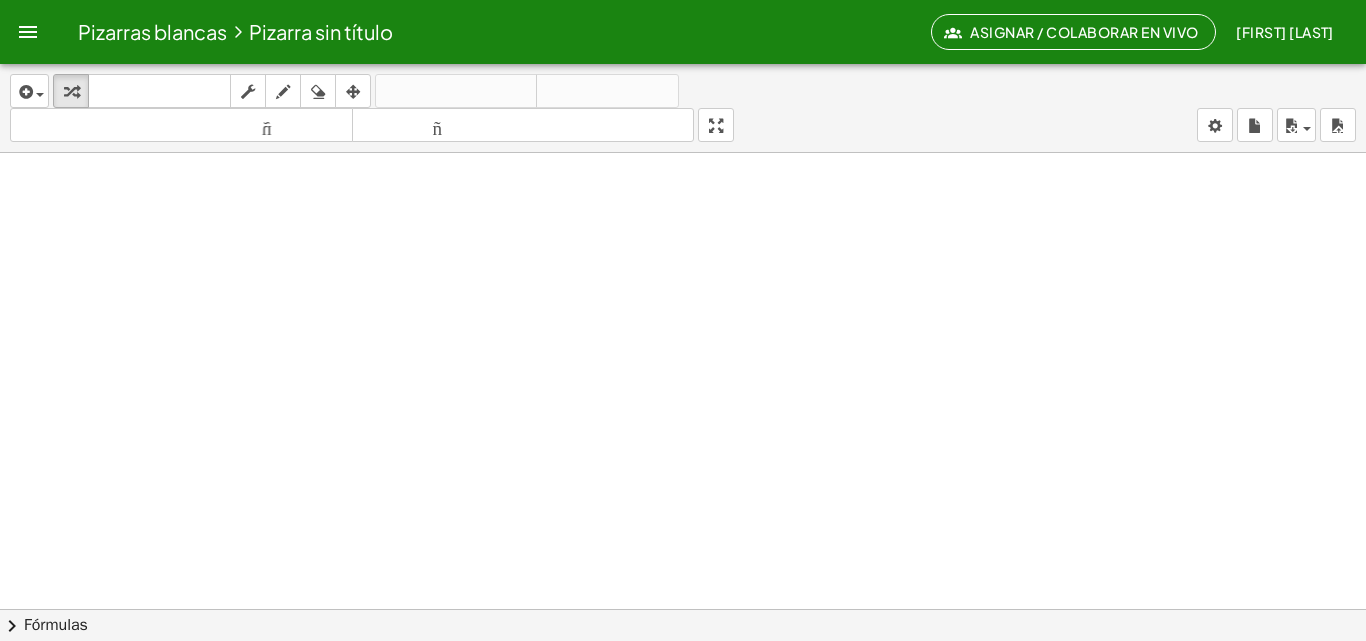 click at bounding box center (28, 32) 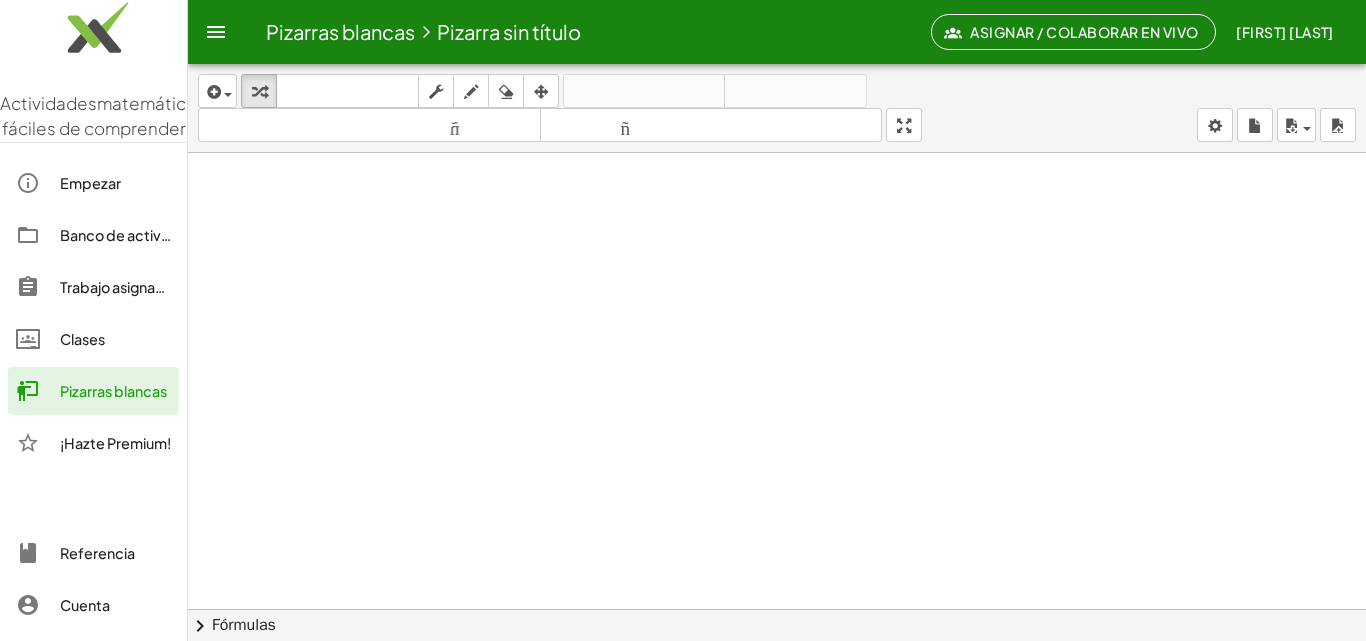 click on "Pizarras blancas" at bounding box center [113, 391] 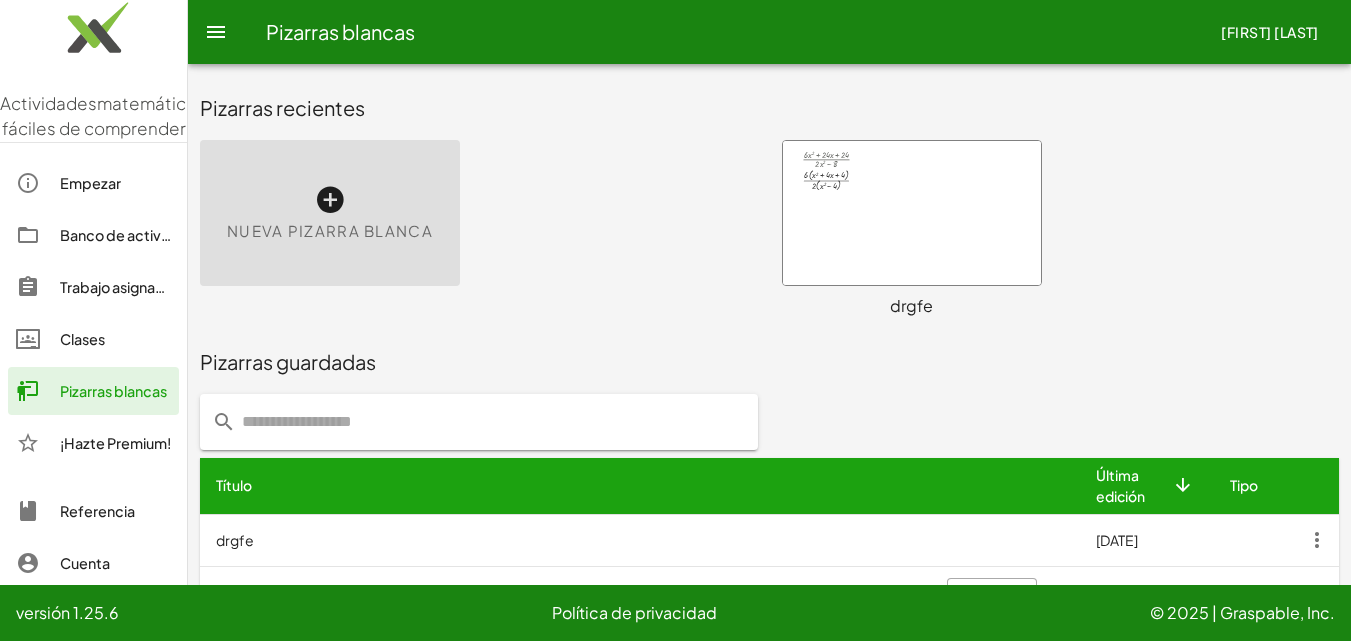 scroll, scrollTop: 25, scrollLeft: 0, axis: vertical 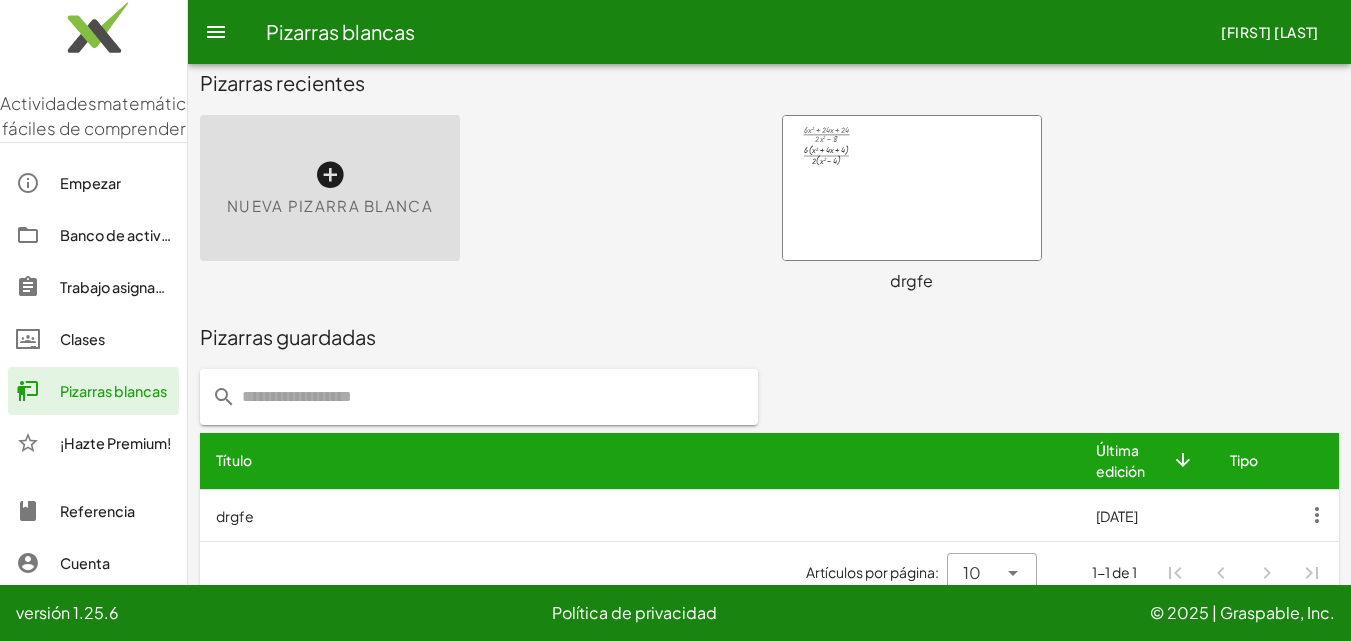 click at bounding box center [912, 188] 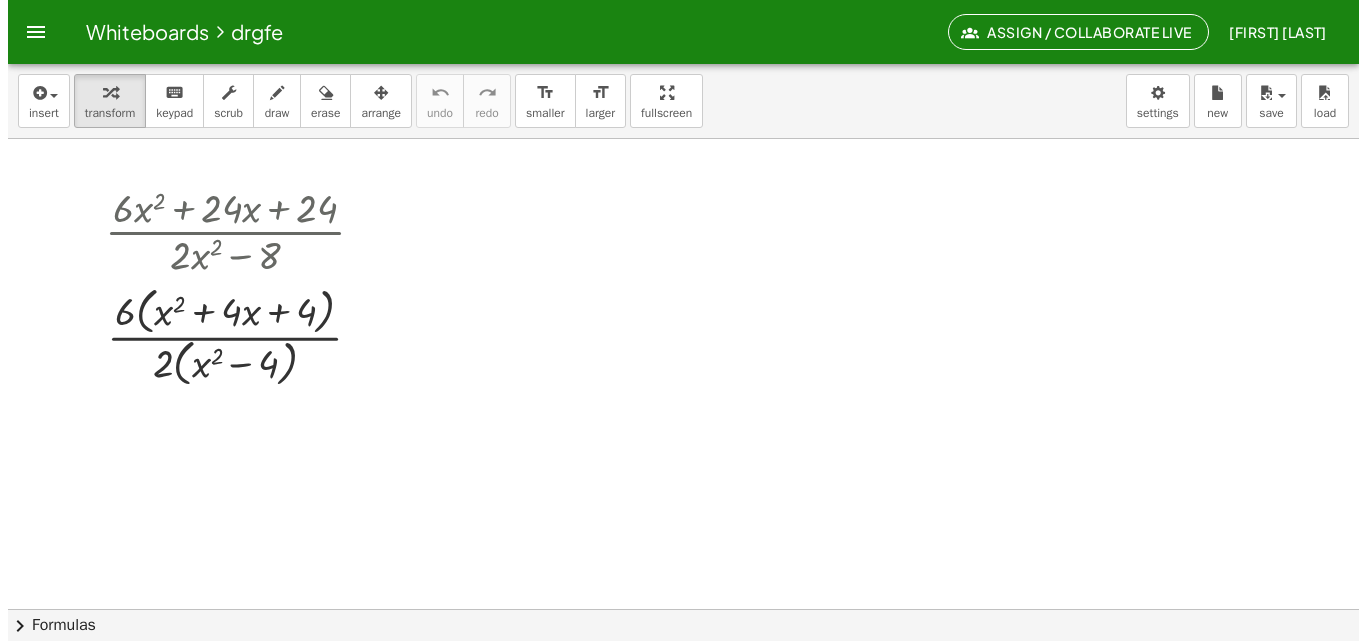 scroll, scrollTop: 0, scrollLeft: 0, axis: both 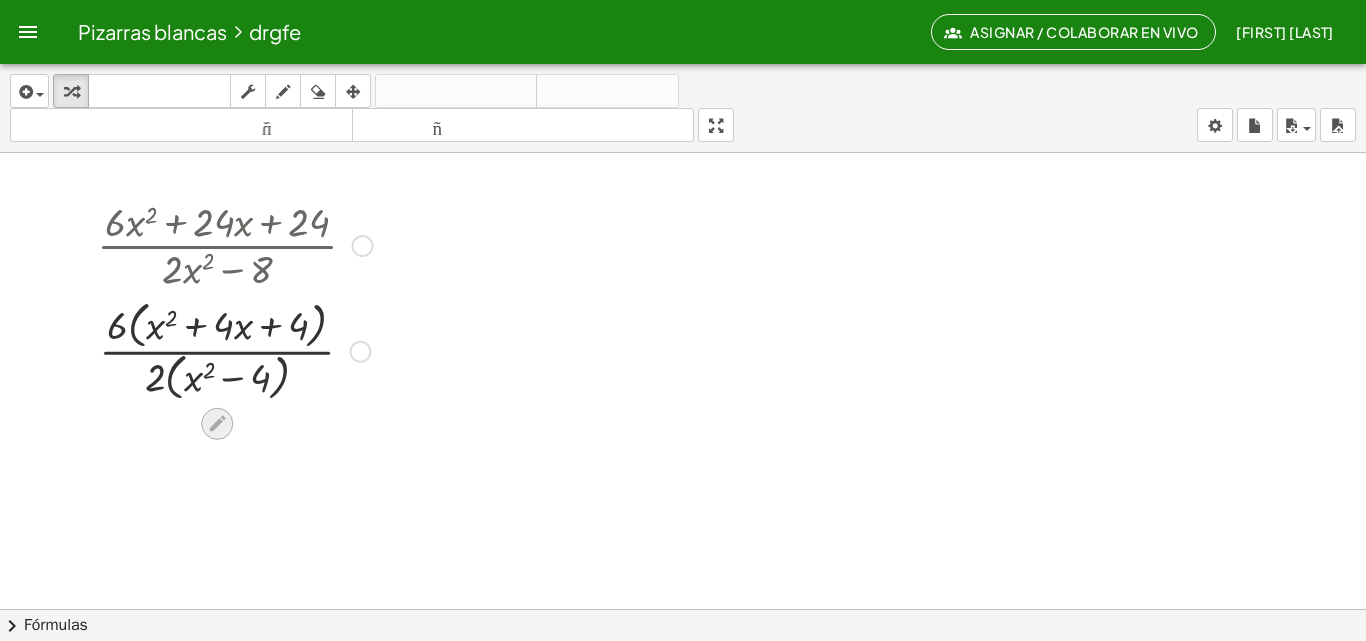 click 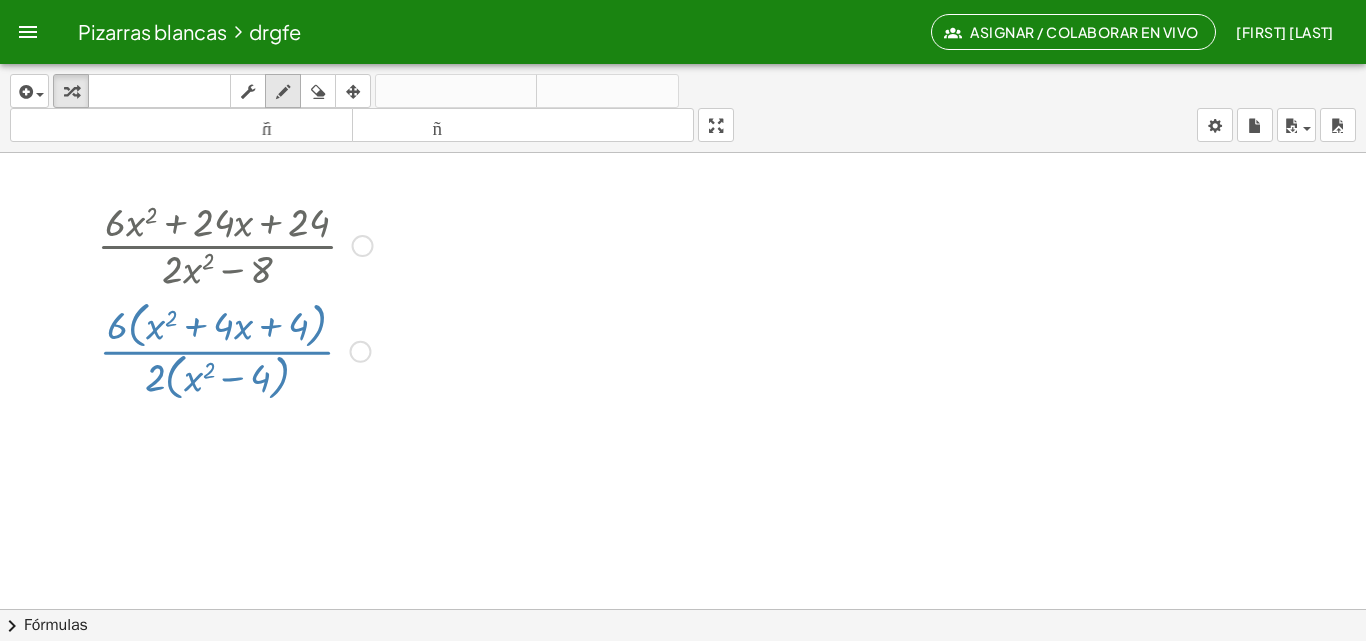 click at bounding box center [283, 91] 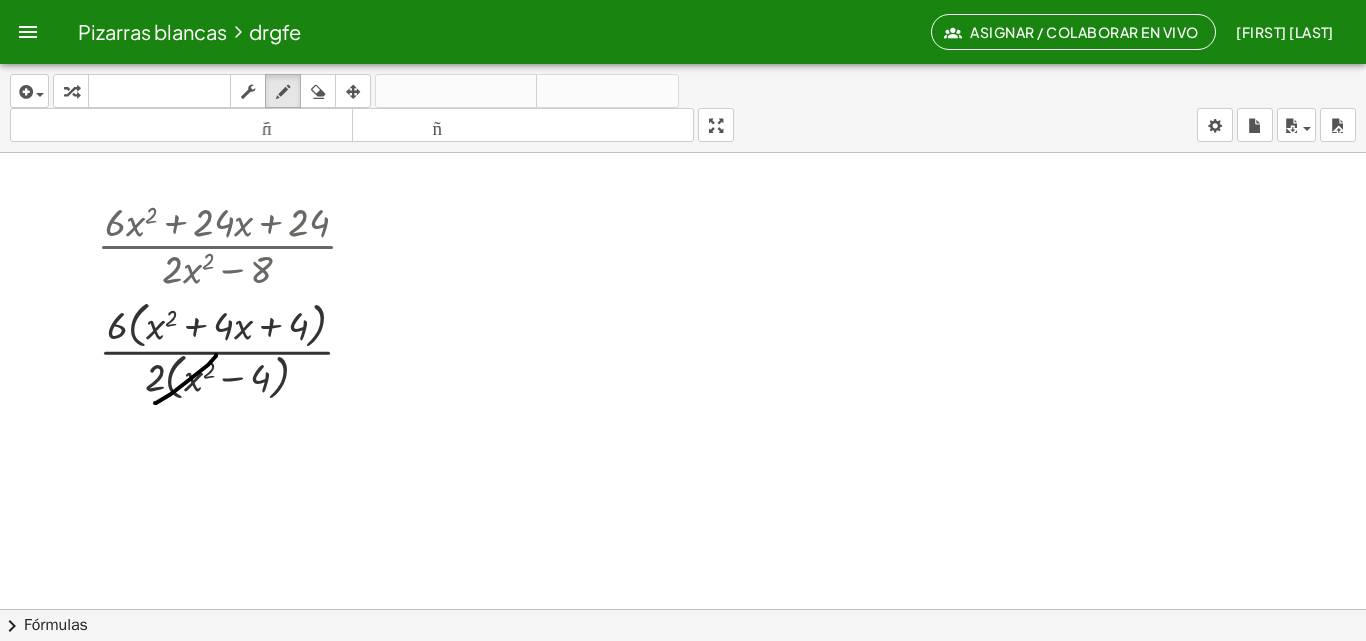 drag, startPoint x: 216, startPoint y: 355, endPoint x: 155, endPoint y: 403, distance: 77.62087 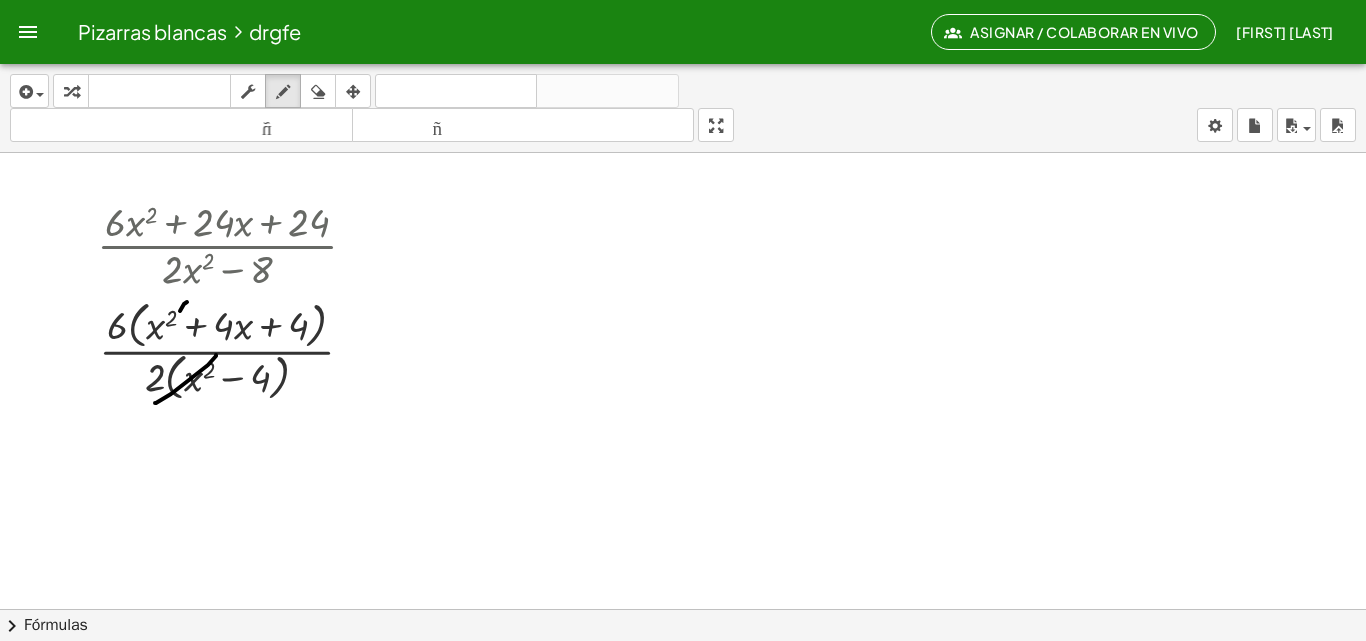 drag, startPoint x: 187, startPoint y: 302, endPoint x: 146, endPoint y: 342, distance: 57.280014 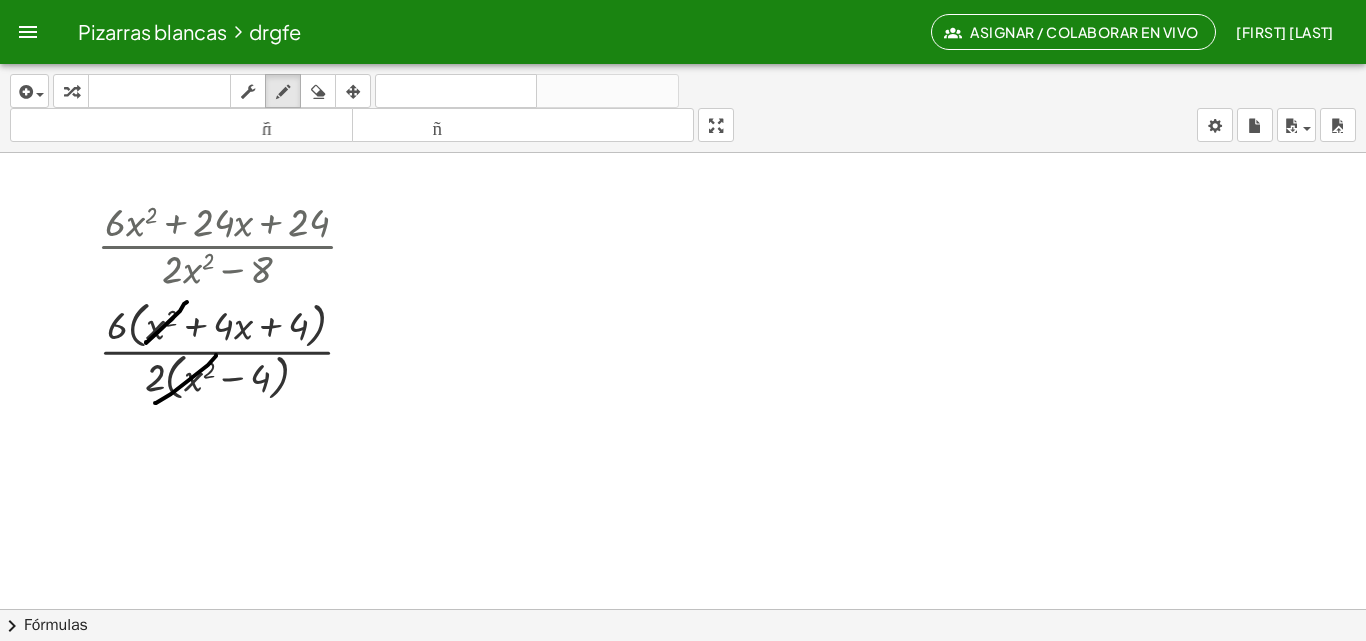 click at bounding box center [683, 687] 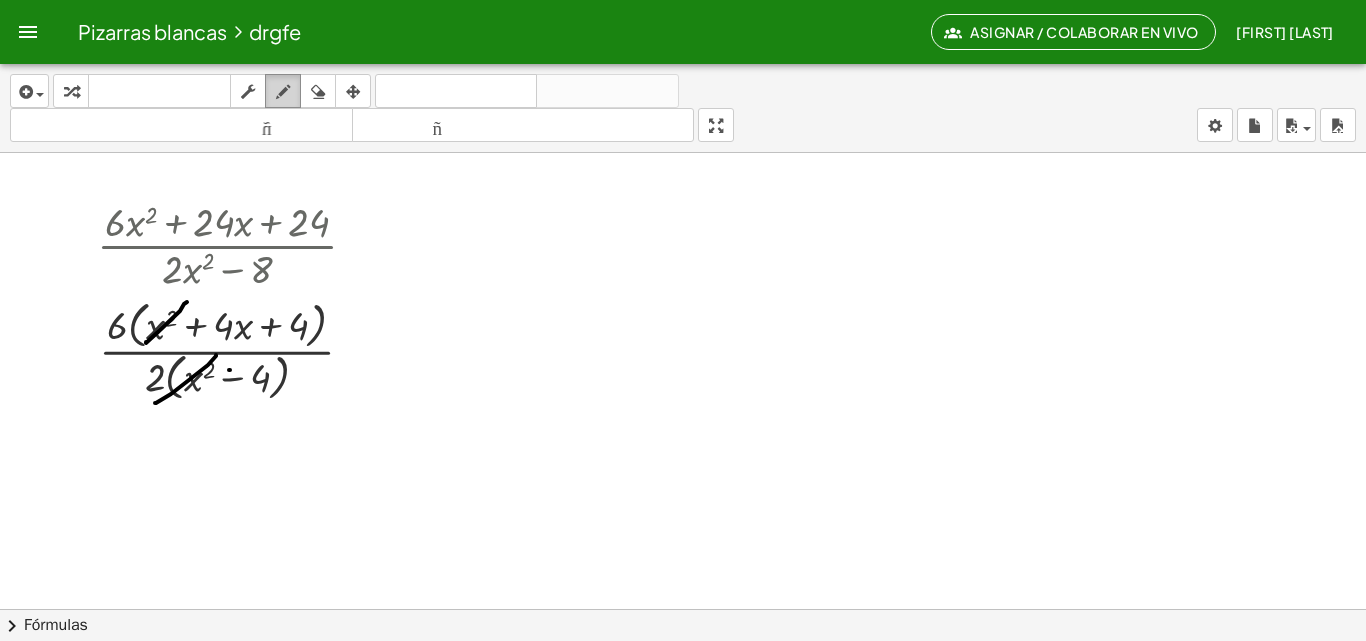 click at bounding box center [283, 92] 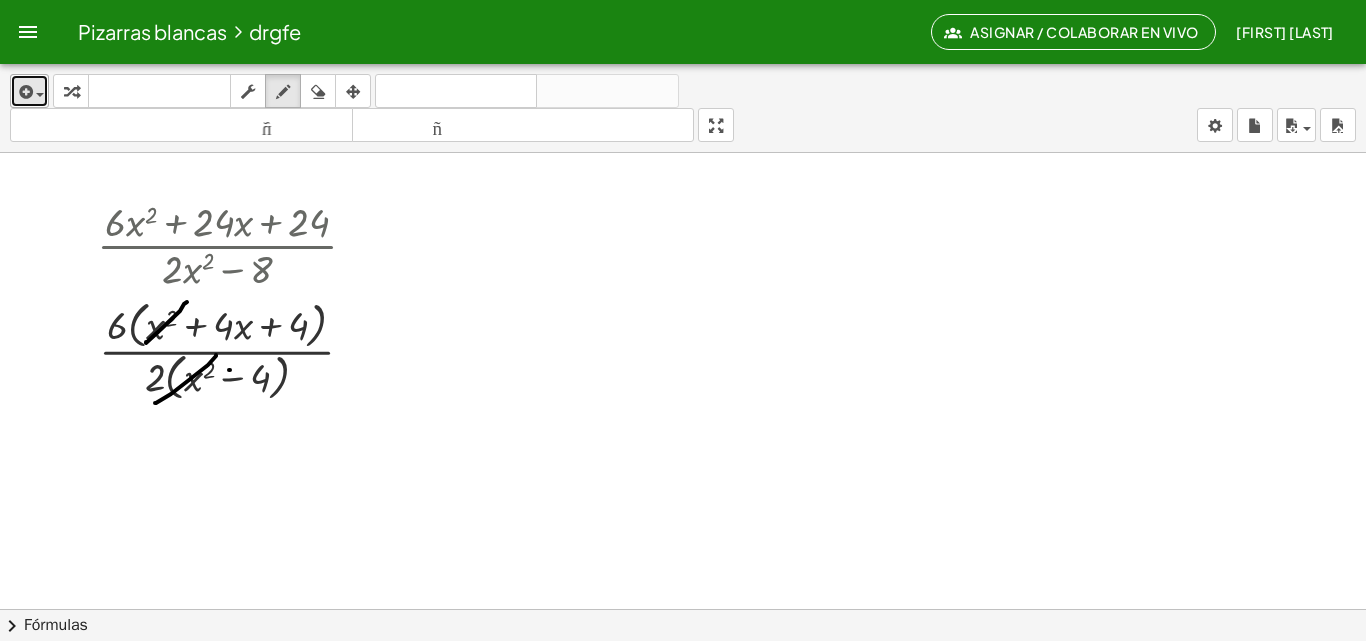 click on "insertar" at bounding box center (29, 91) 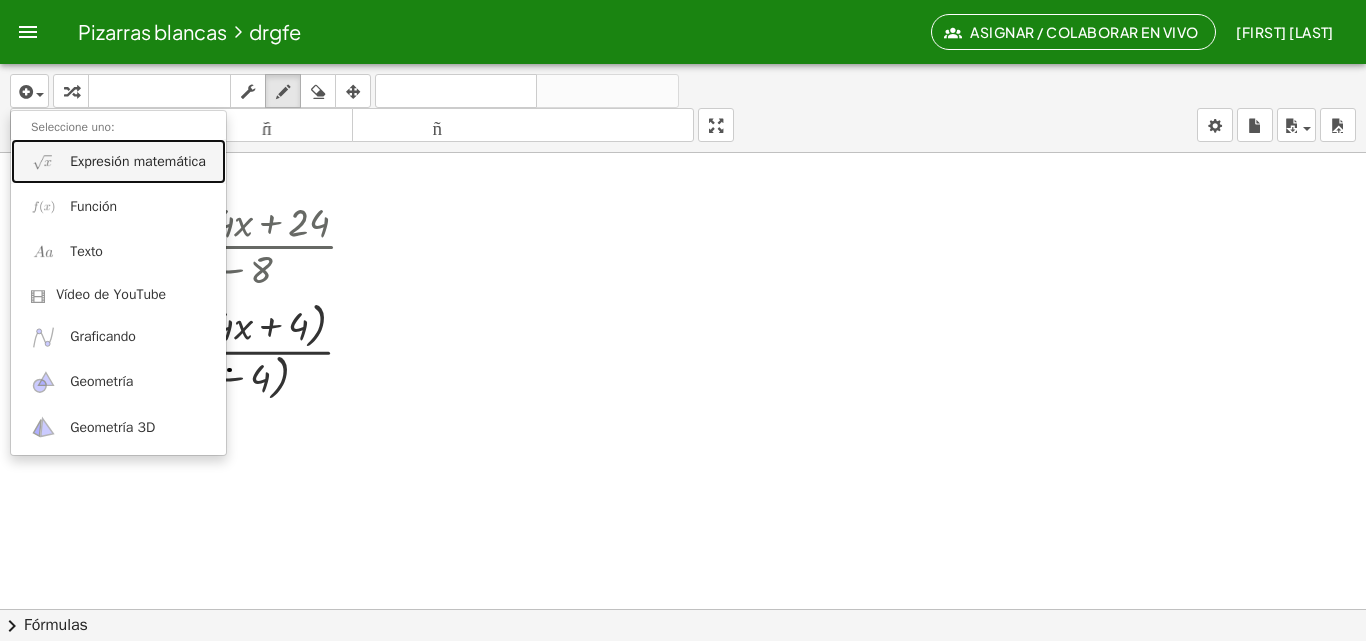 click on "Expresión matemática" at bounding box center (138, 161) 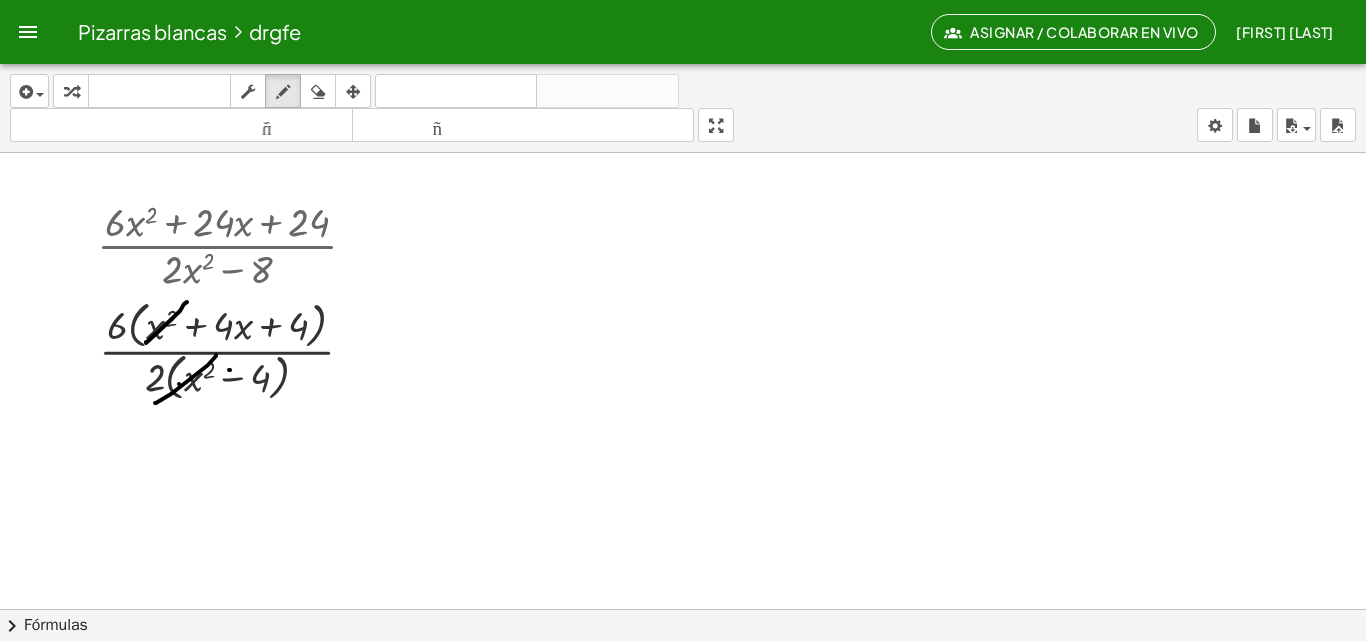 click at bounding box center (683, 687) 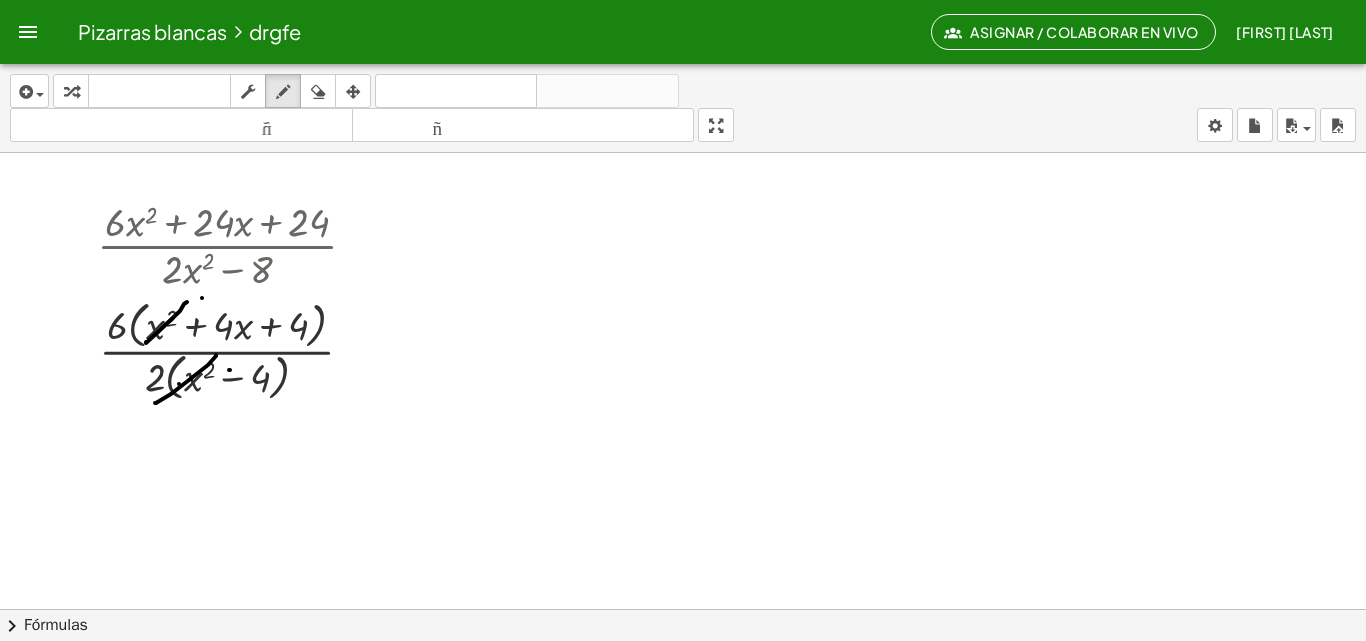 click at bounding box center [683, 687] 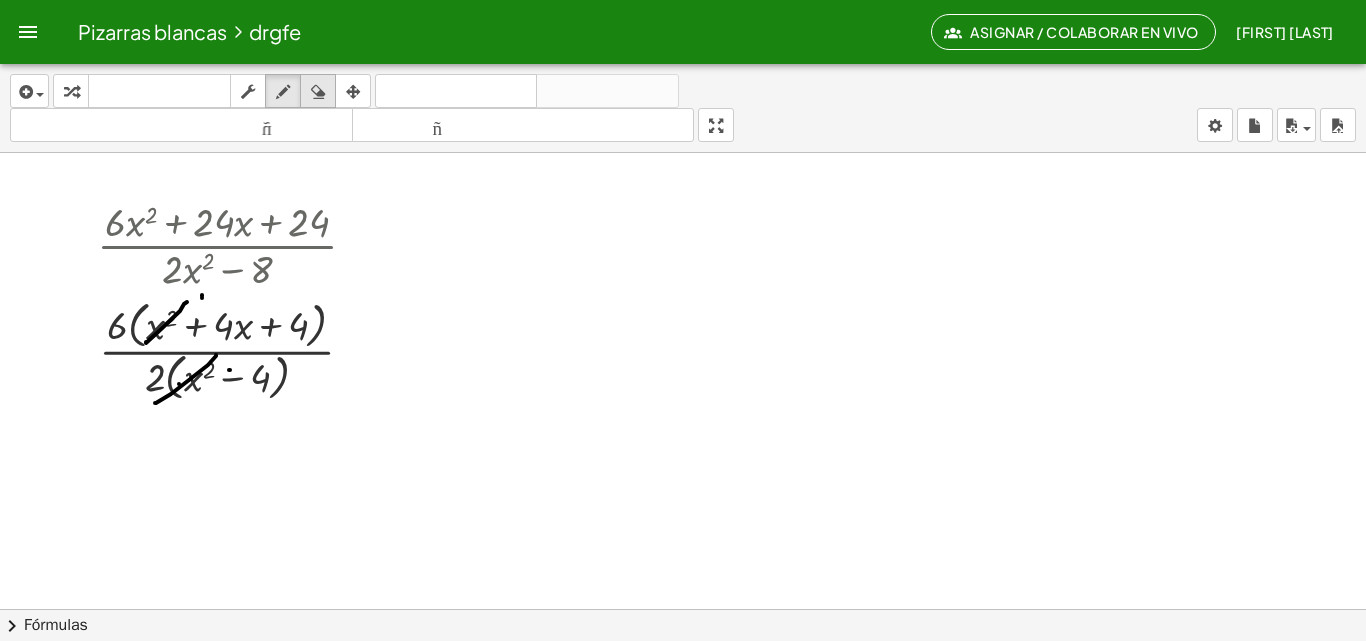 click at bounding box center [318, 92] 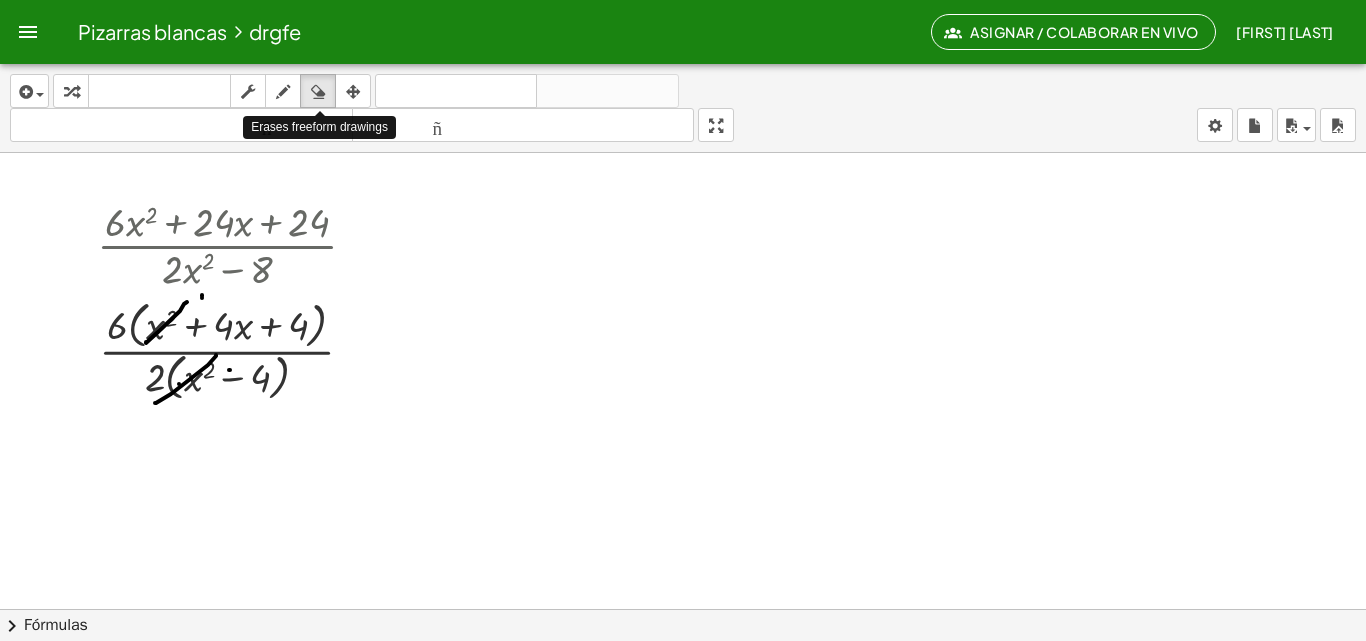 drag, startPoint x: 156, startPoint y: 349, endPoint x: 153, endPoint y: 364, distance: 15.297058 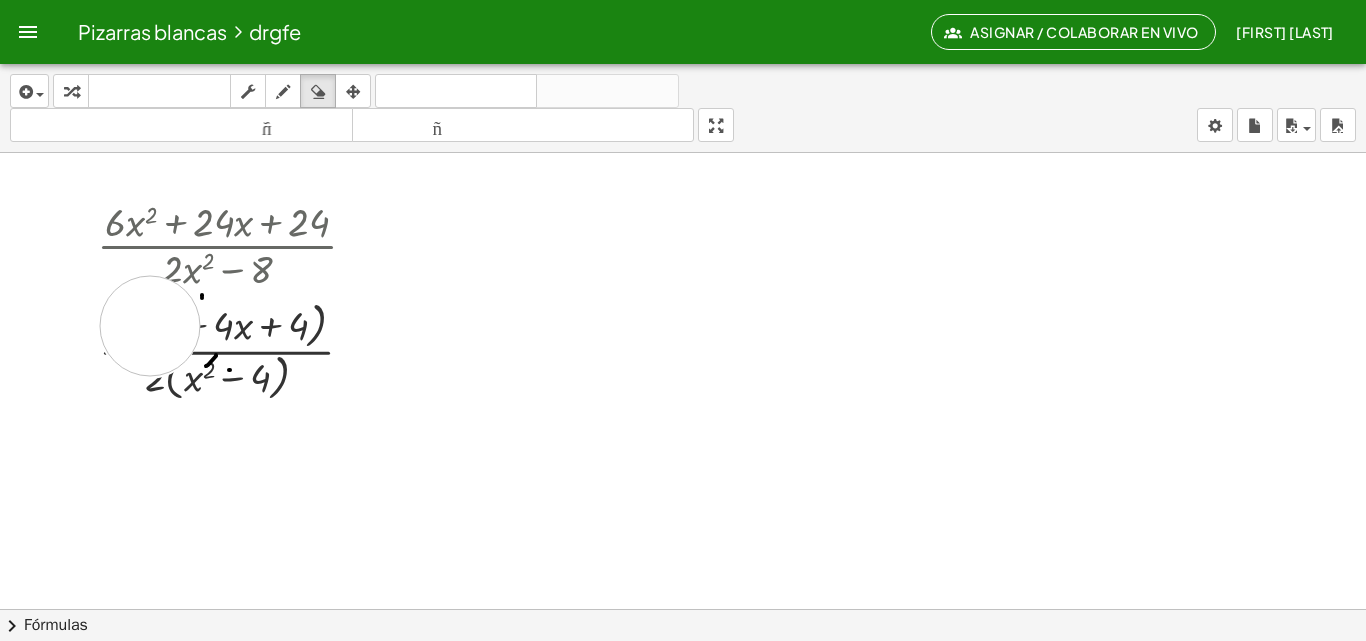 drag, startPoint x: 150, startPoint y: 326, endPoint x: 160, endPoint y: 334, distance: 12.806249 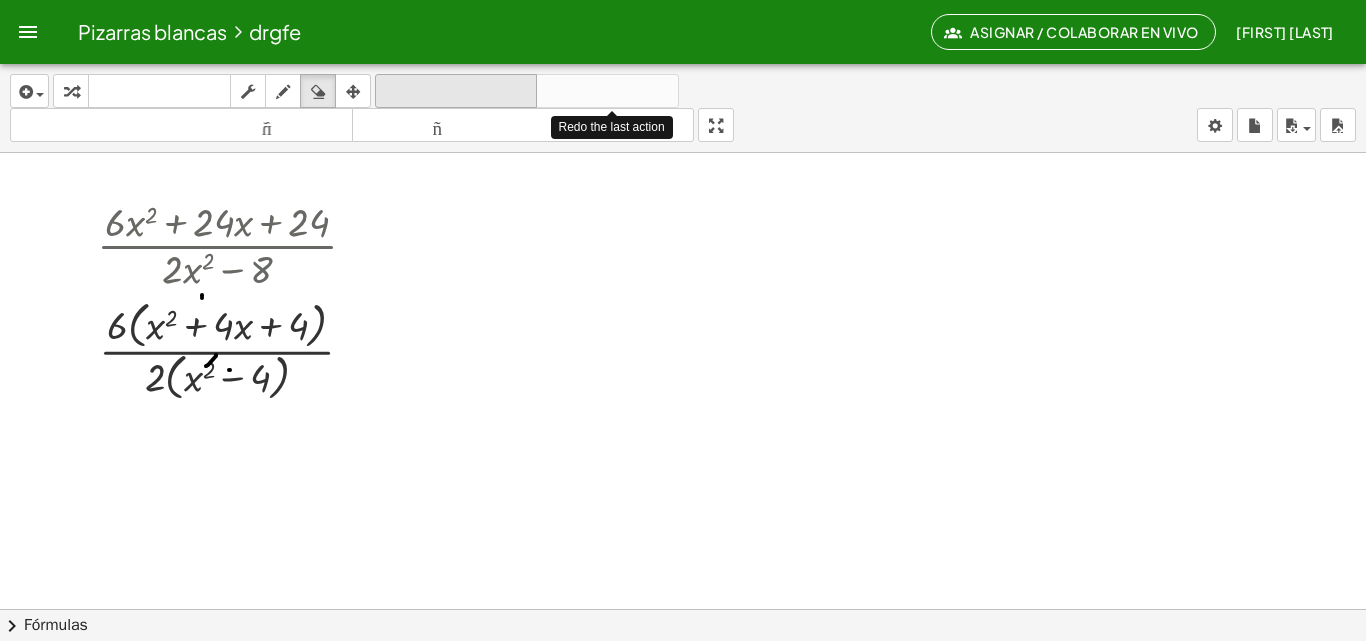 click on "deshacer" at bounding box center [456, 91] 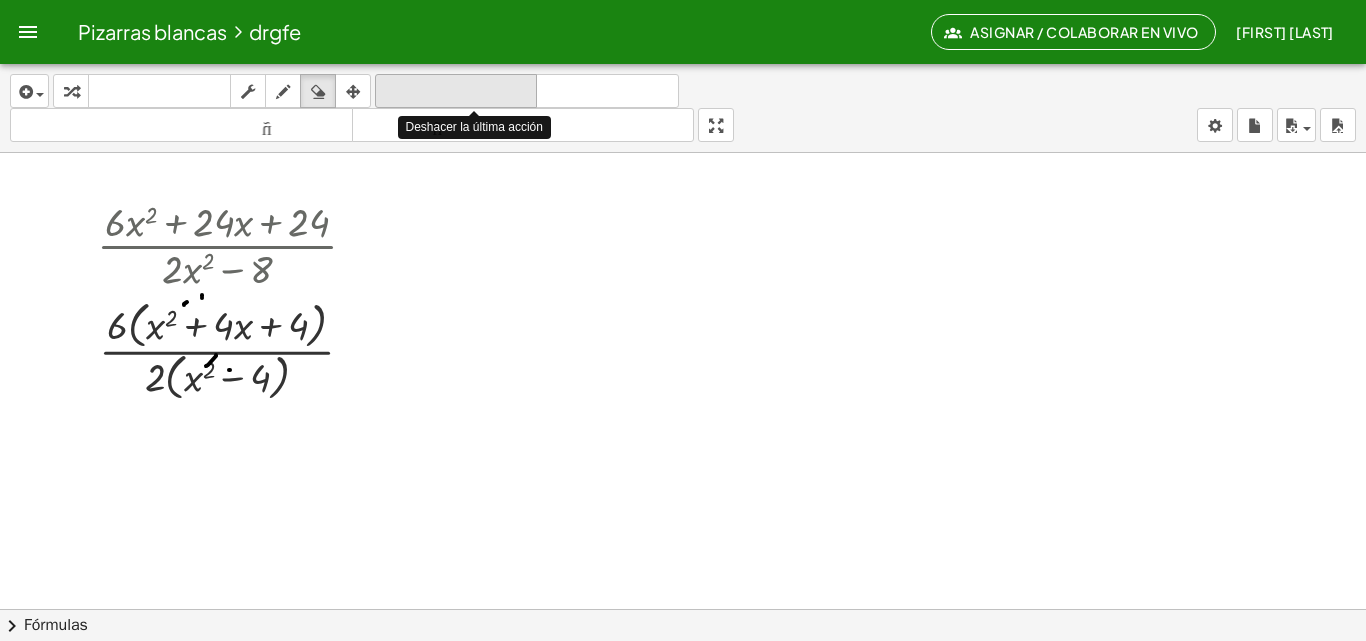 click on "deshacer" at bounding box center (456, 91) 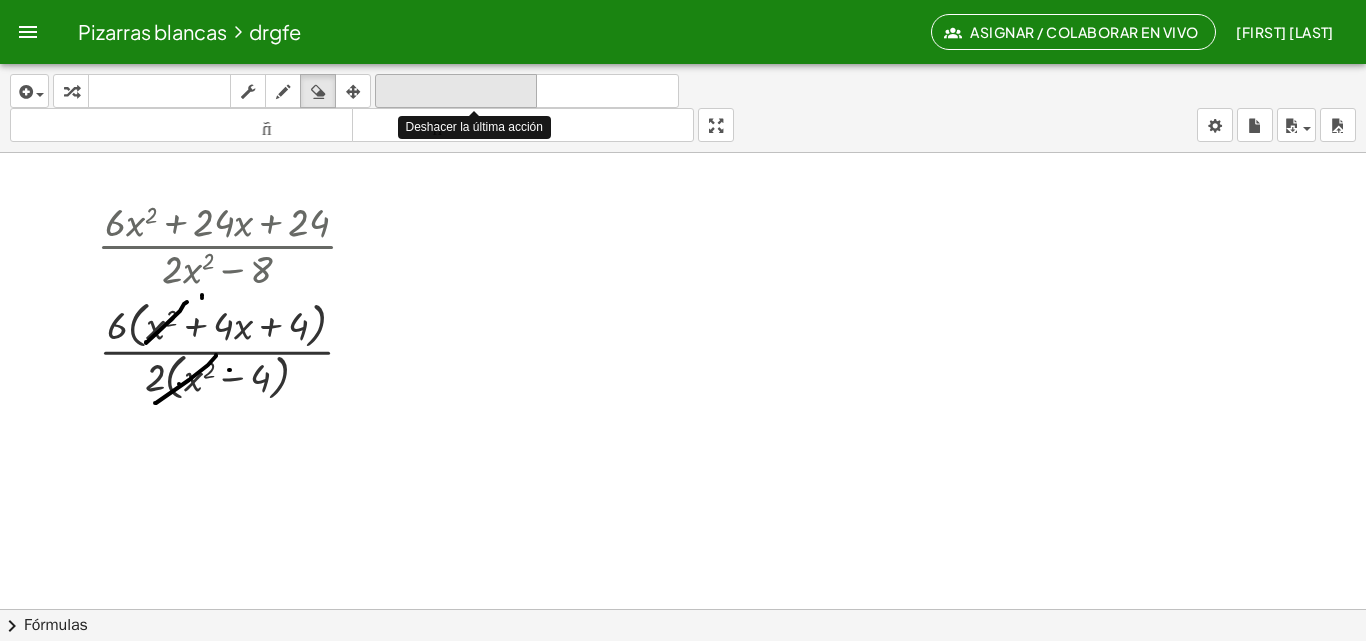click on "deshacer" at bounding box center [456, 91] 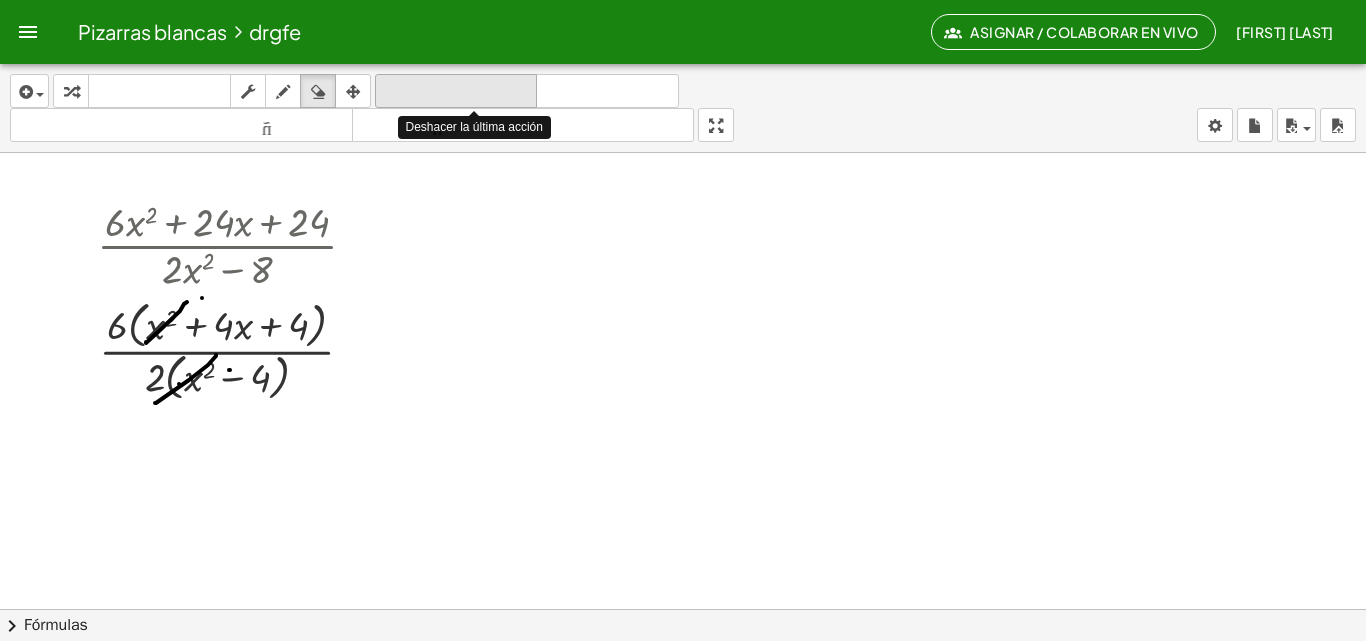 click on "deshacer" at bounding box center [456, 91] 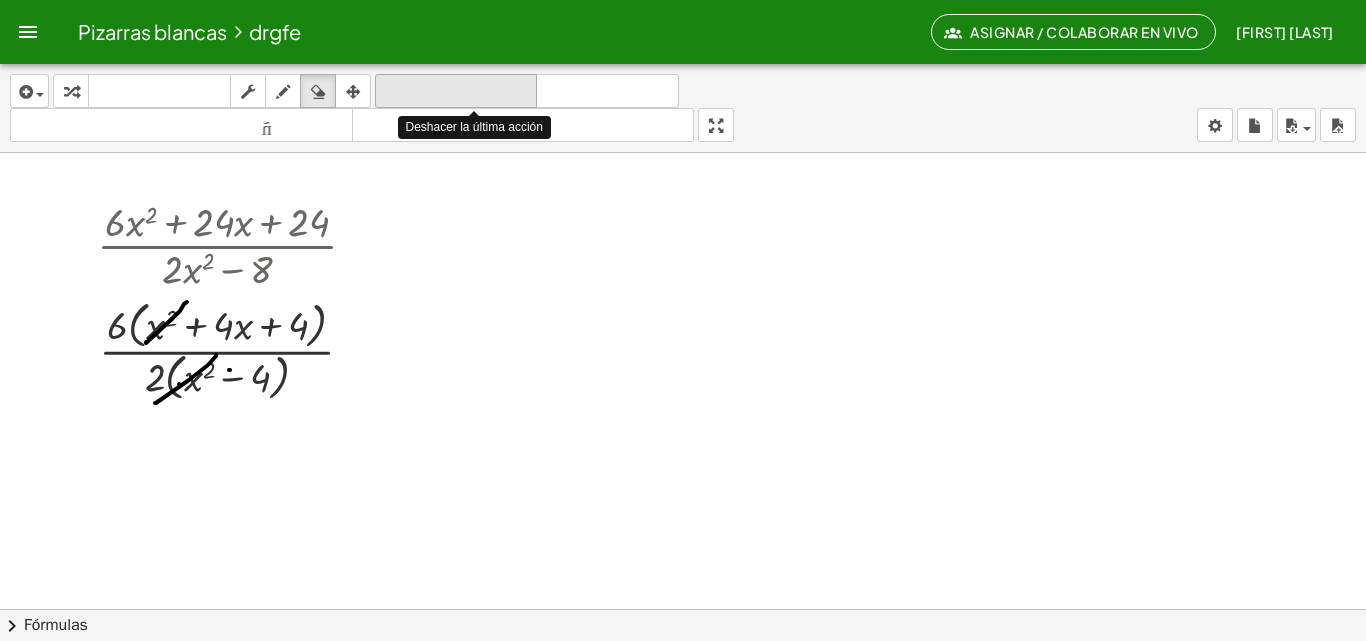 click on "deshacer" at bounding box center (456, 91) 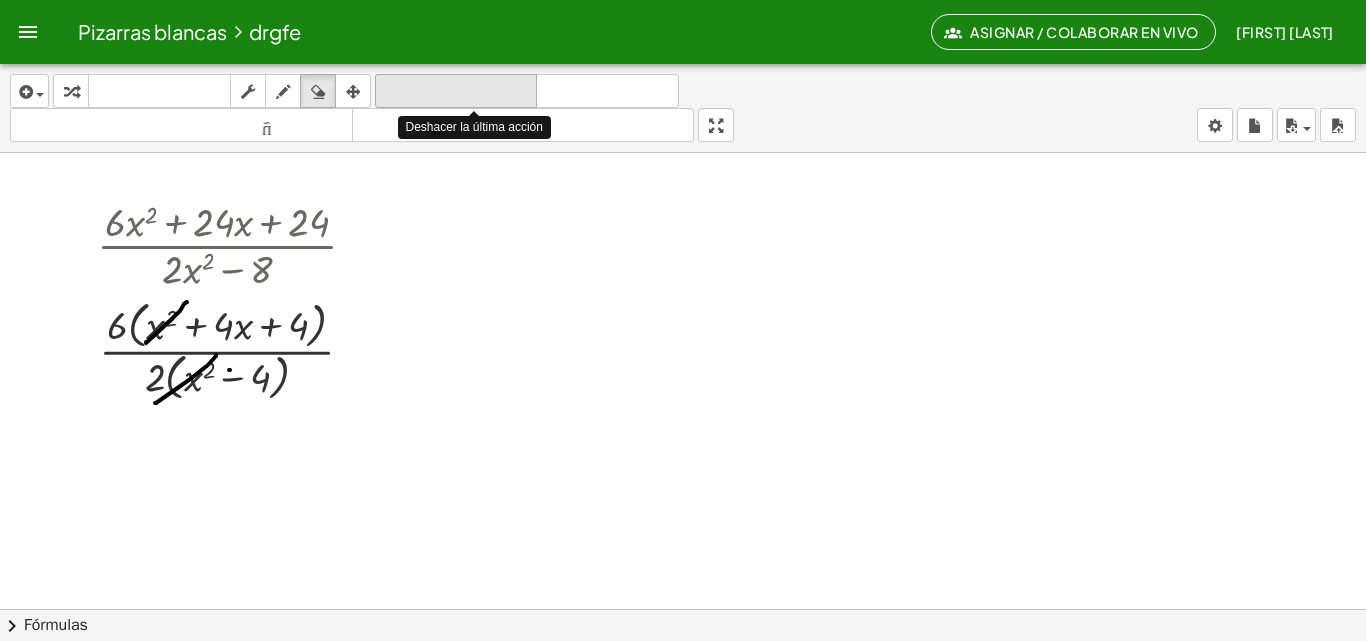 click on "deshacer" at bounding box center [456, 91] 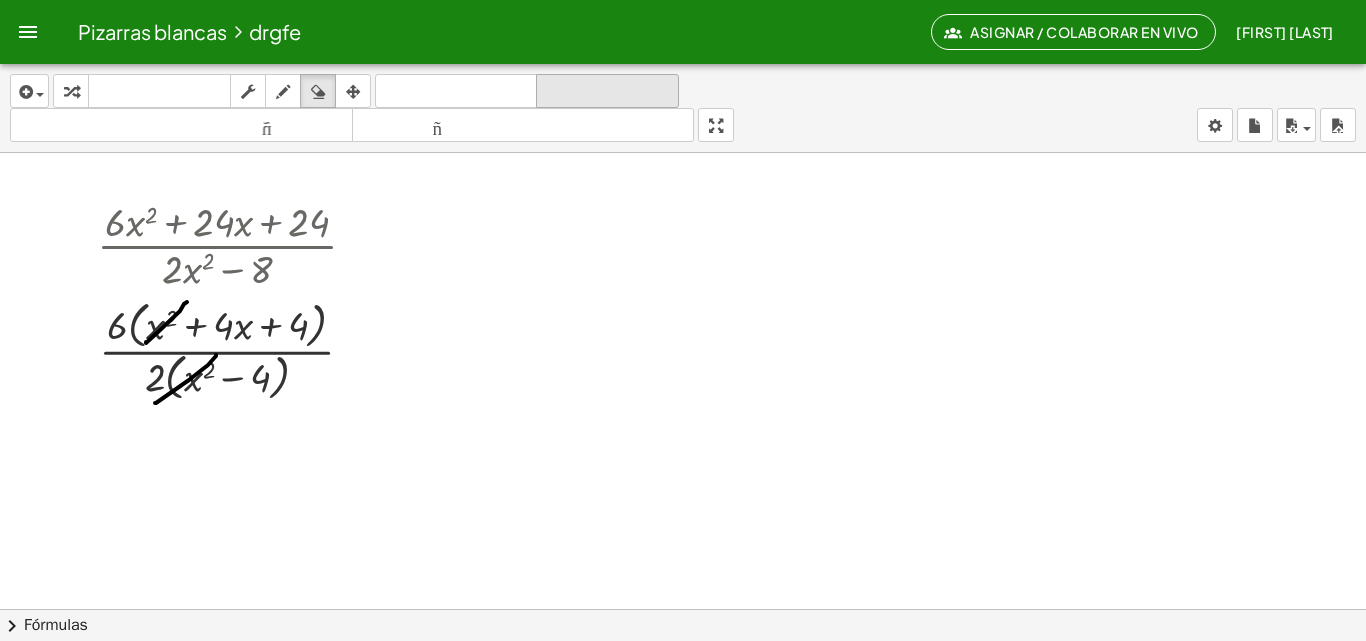 click on "rehacer" at bounding box center (607, 91) 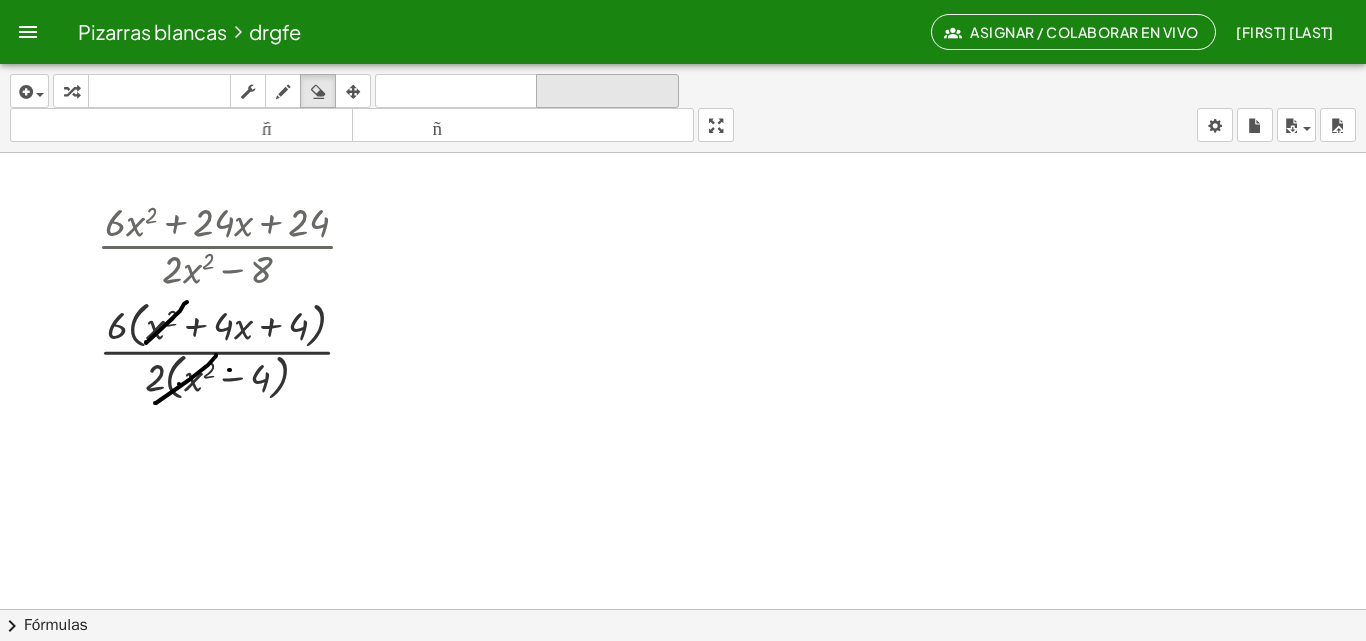 click on "rehacer" at bounding box center (607, 91) 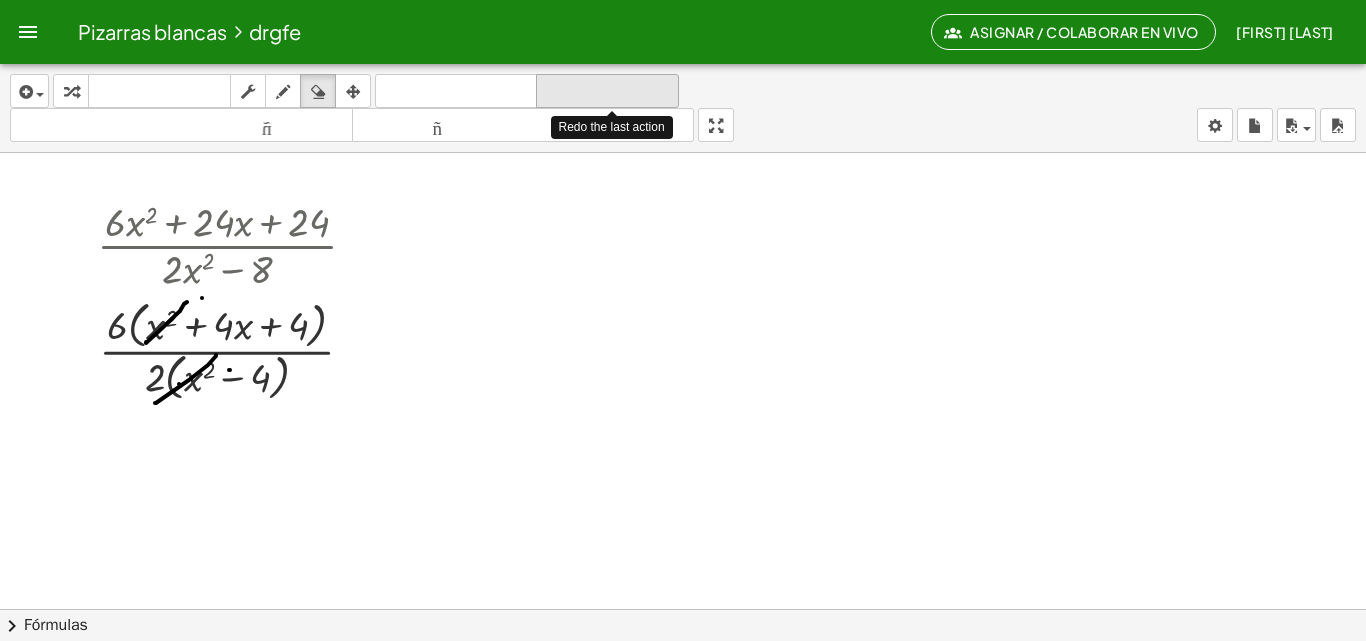 click on "rehacer" at bounding box center [607, 91] 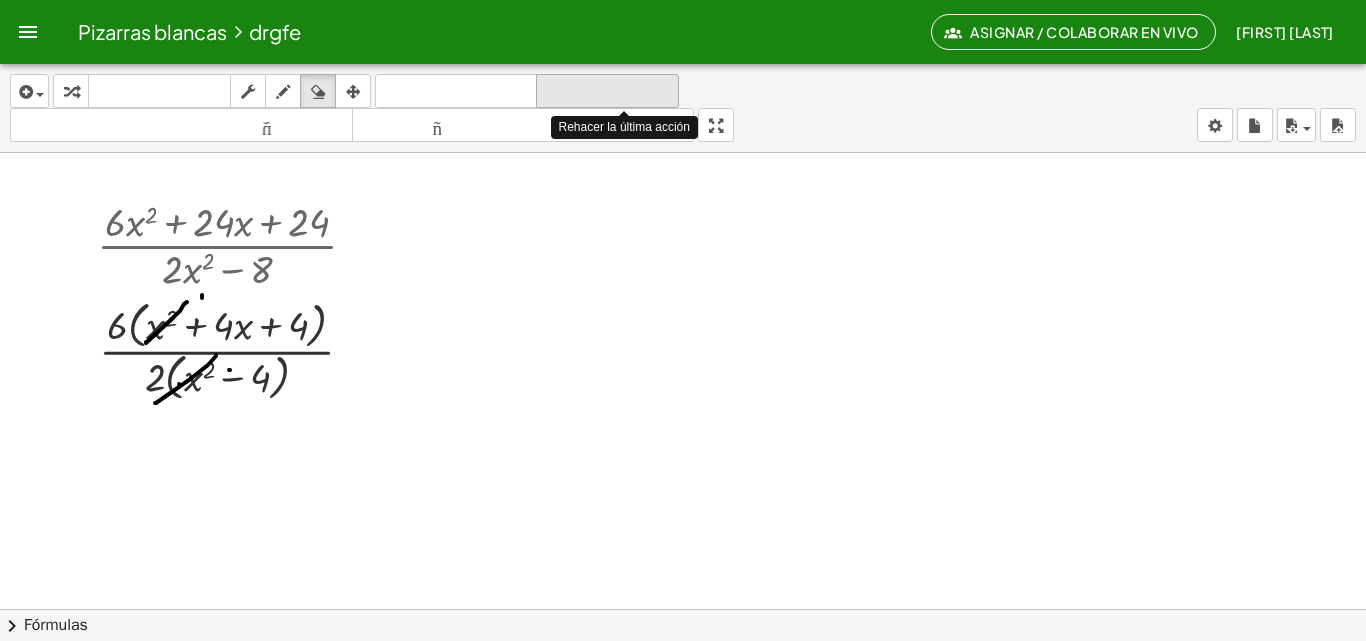 click on "rehacer" at bounding box center [607, 91] 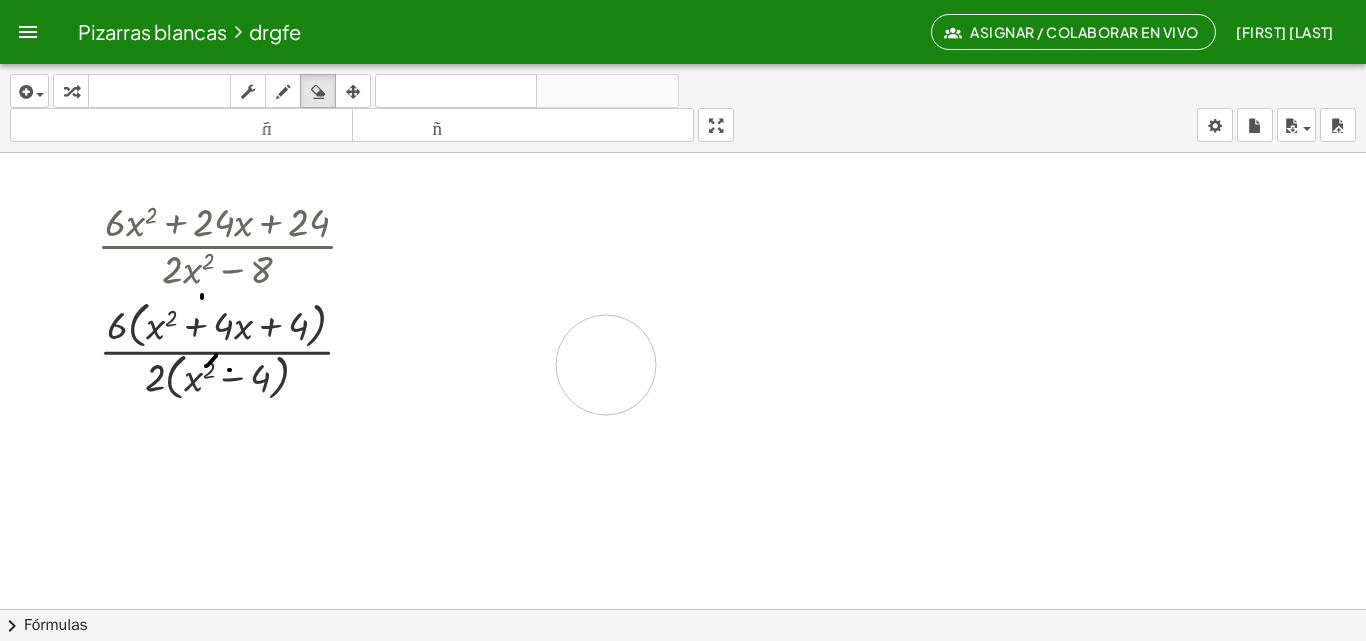 click at bounding box center (683, 687) 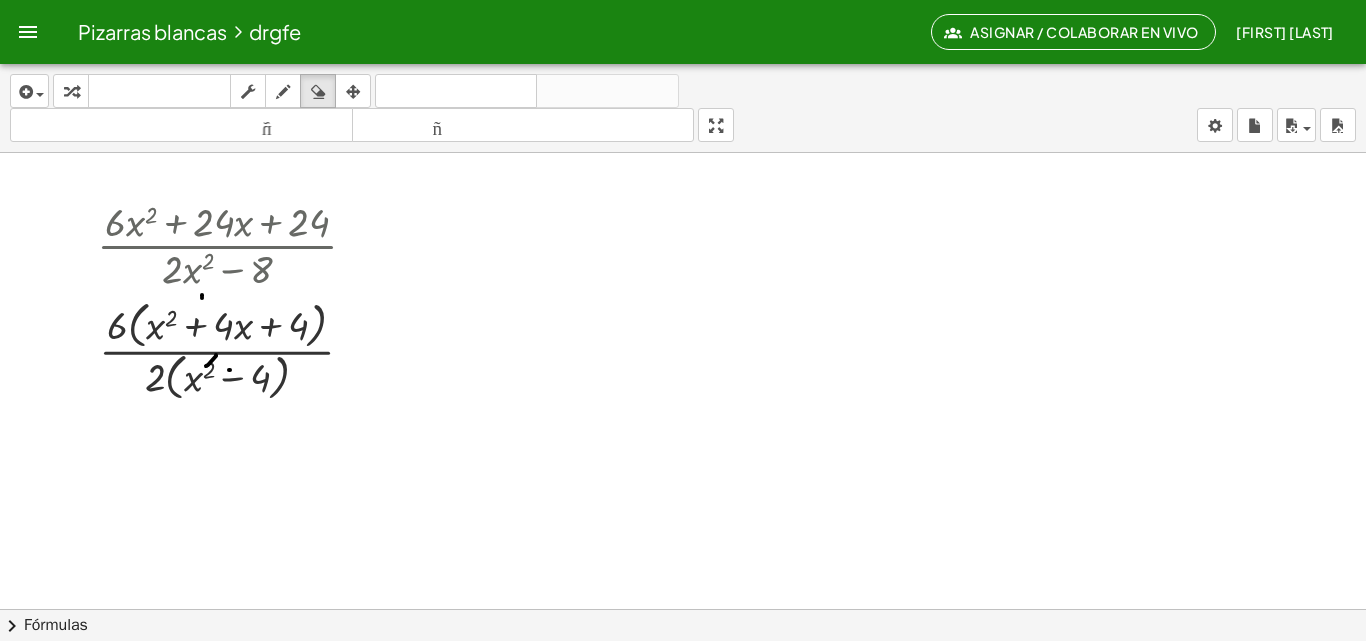 click at bounding box center [683, 687] 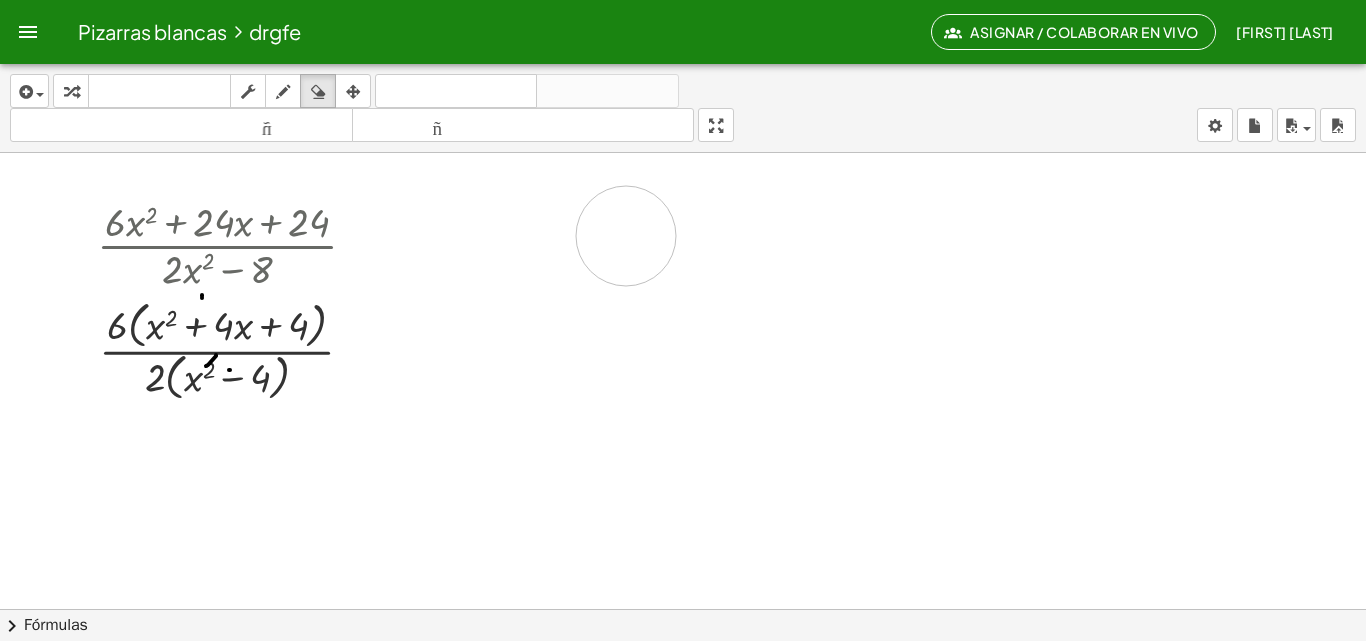 click at bounding box center (683, 687) 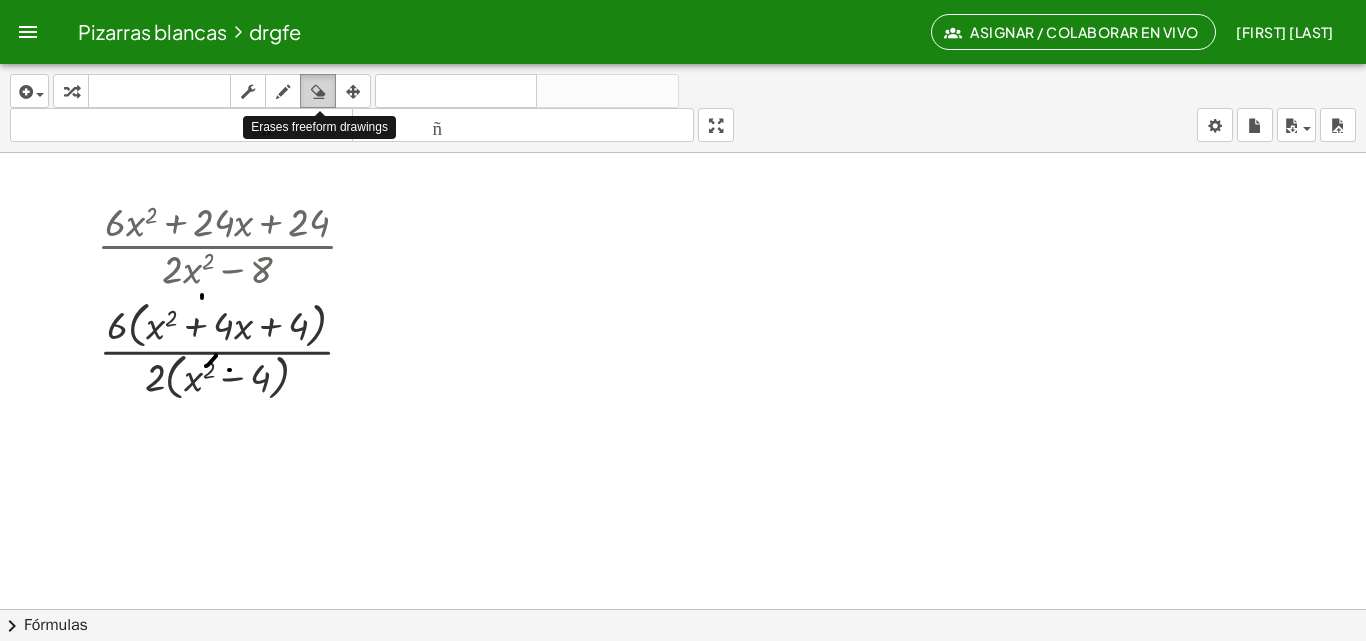 click at bounding box center (318, 92) 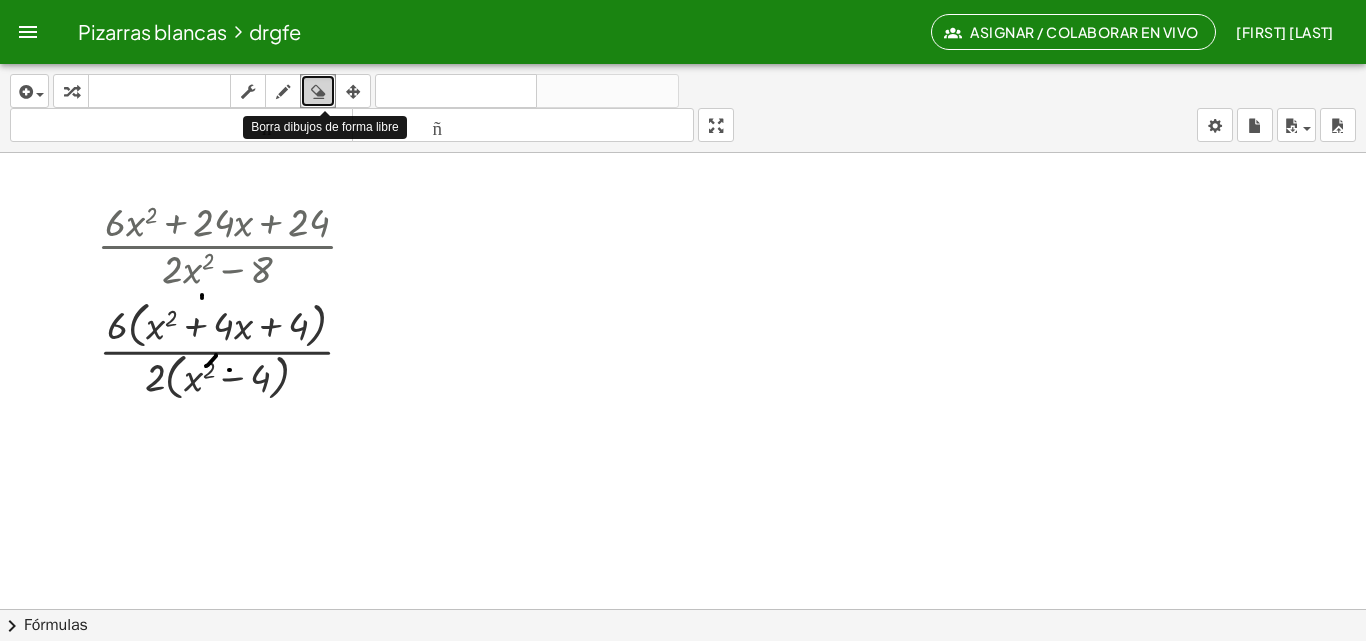 drag, startPoint x: 325, startPoint y: 87, endPoint x: 844, endPoint y: 318, distance: 568.08624 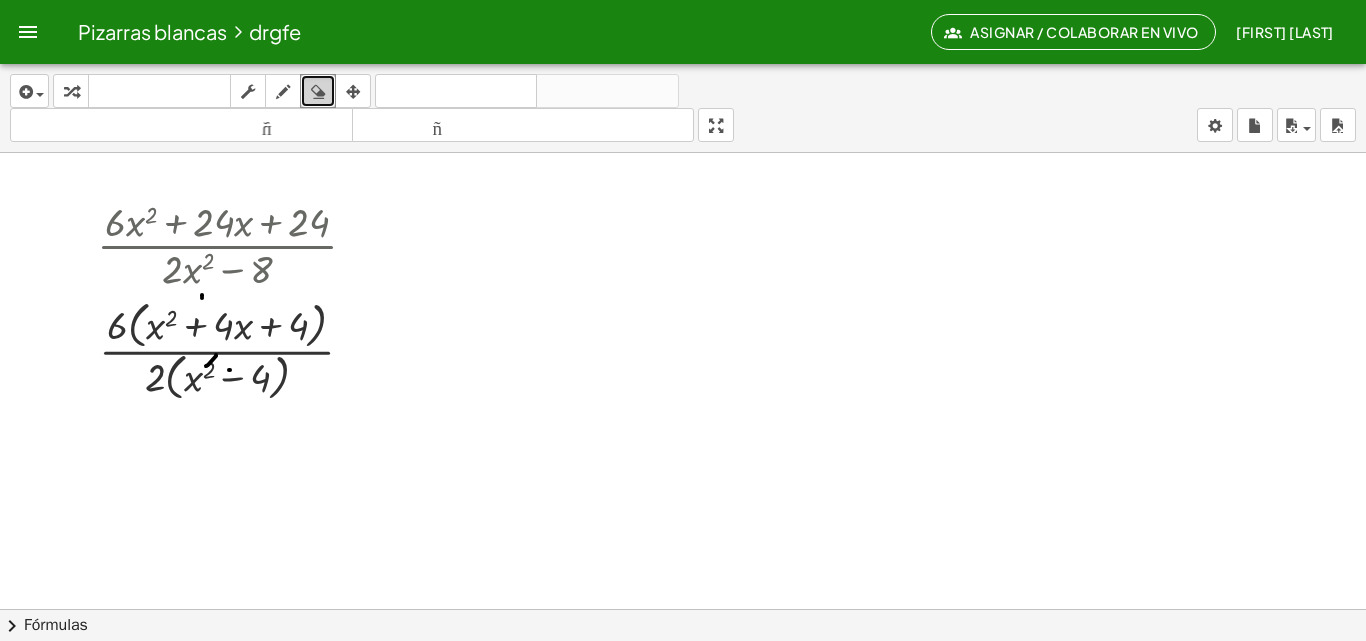 click at bounding box center (683, 687) 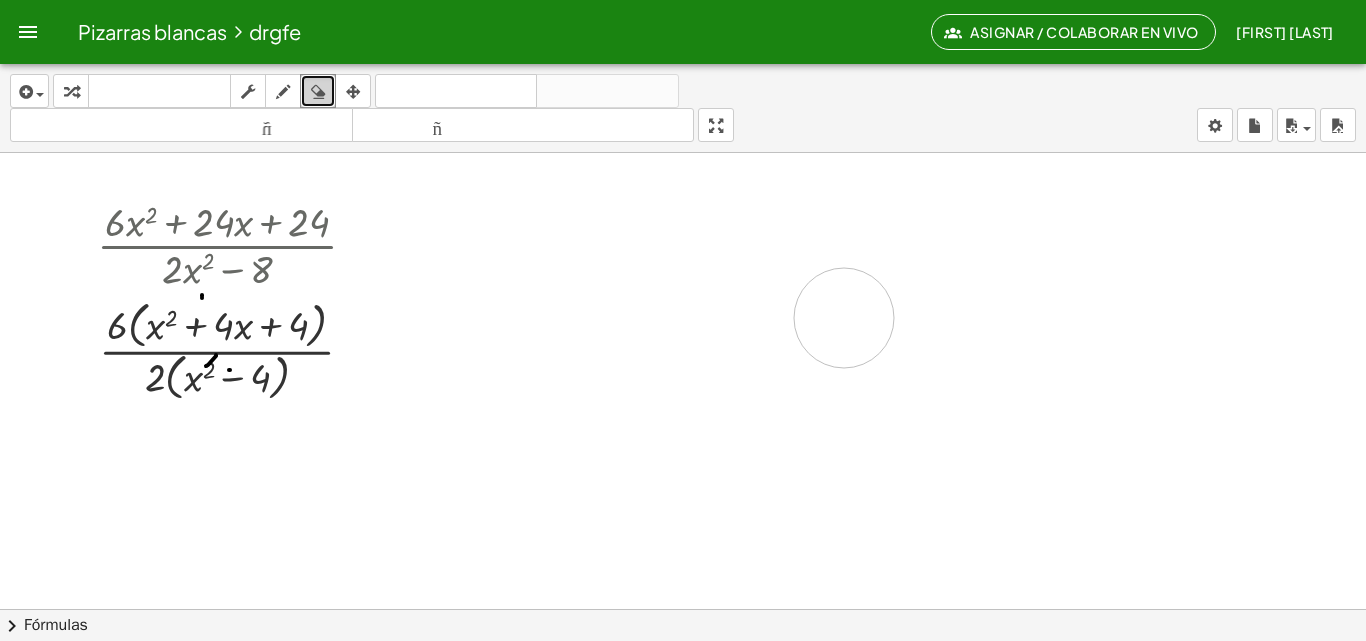 click at bounding box center (683, 687) 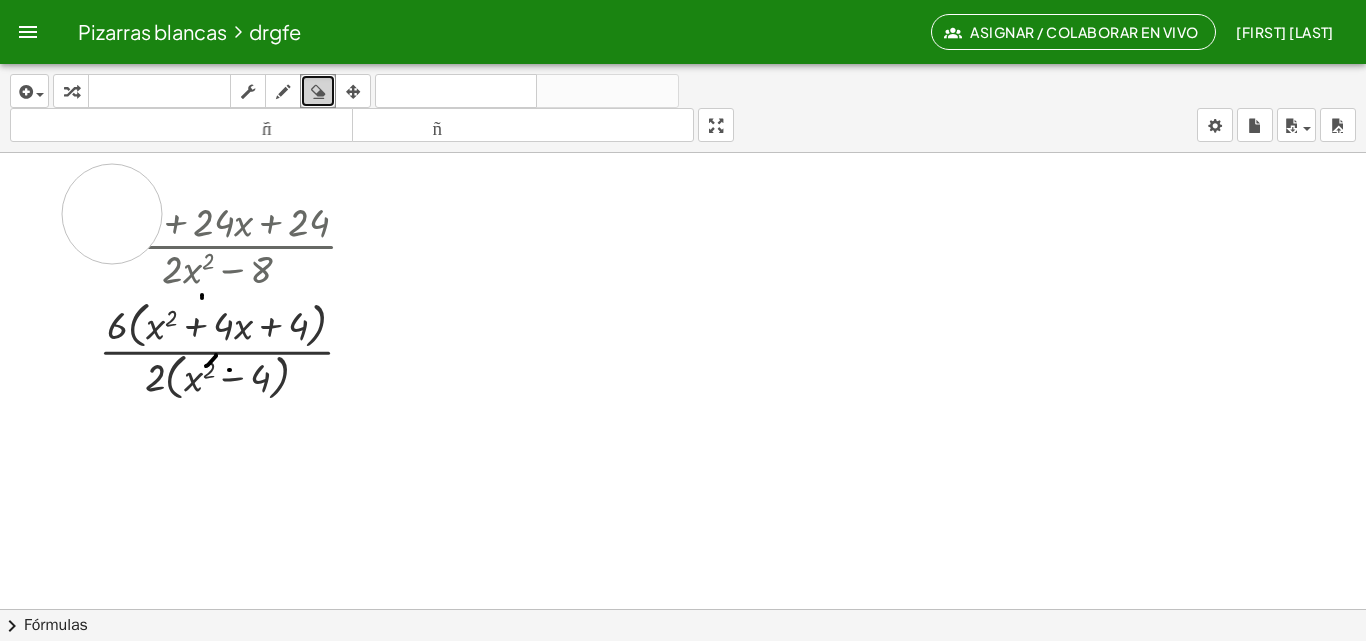 click at bounding box center [683, 687] 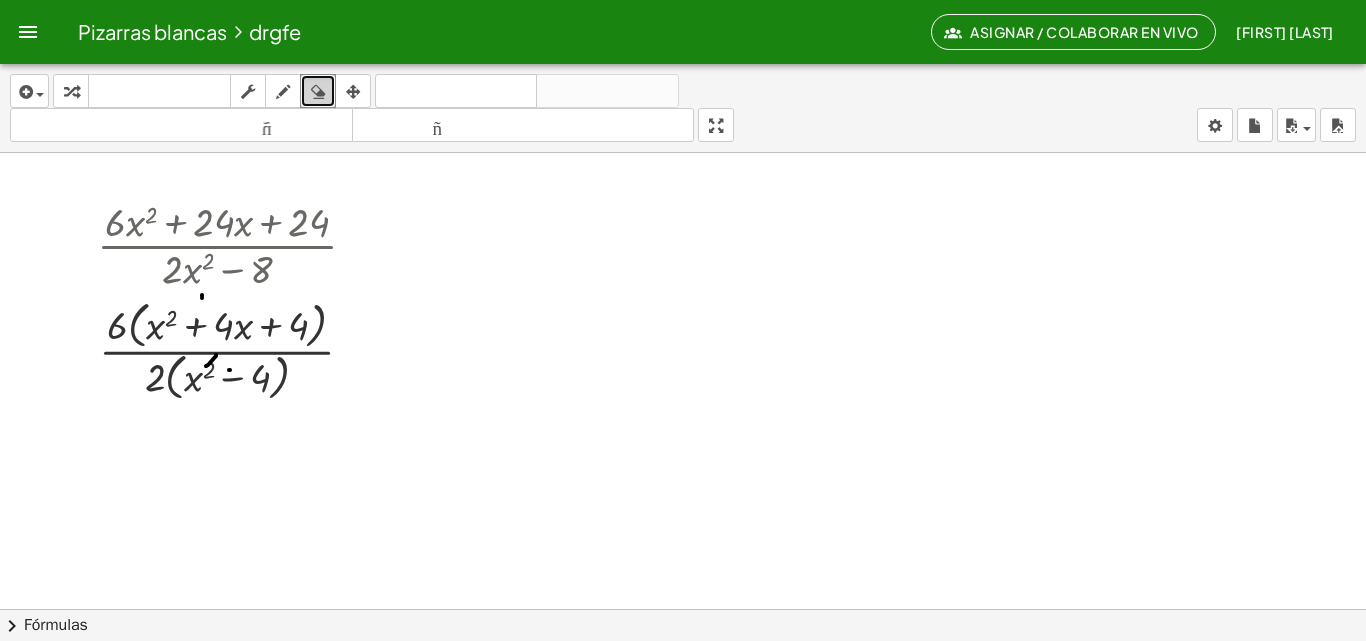 click at bounding box center [683, 687] 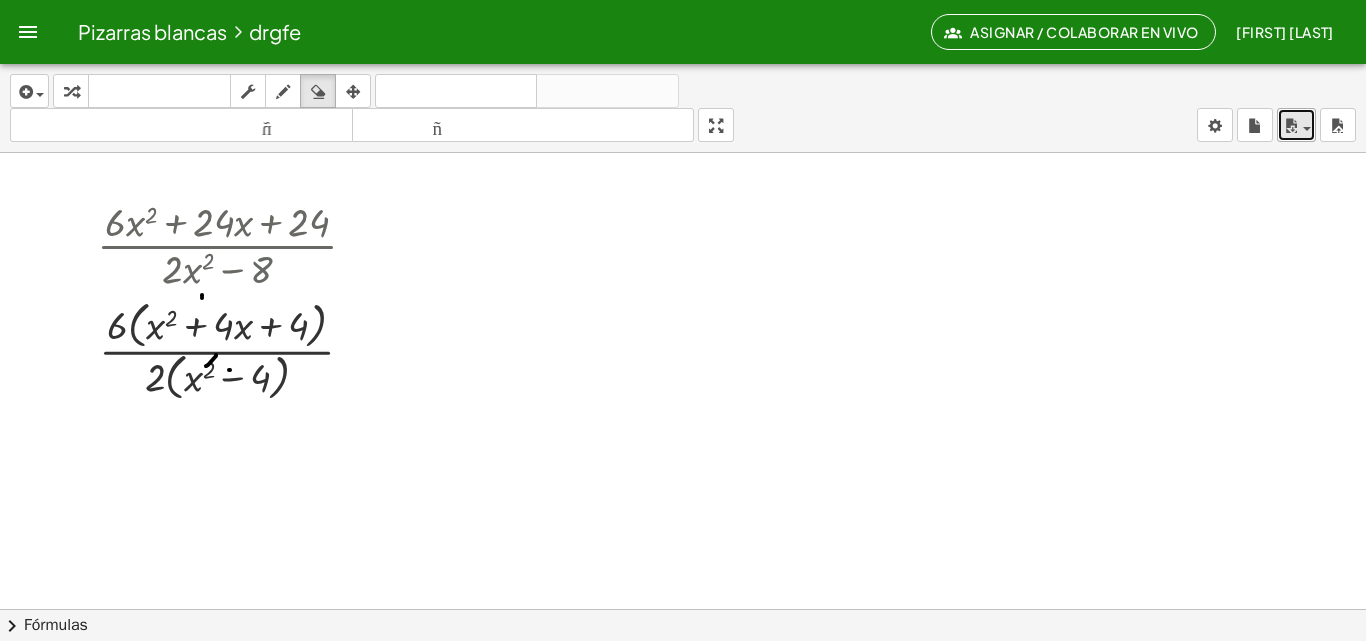 click at bounding box center [1291, 126] 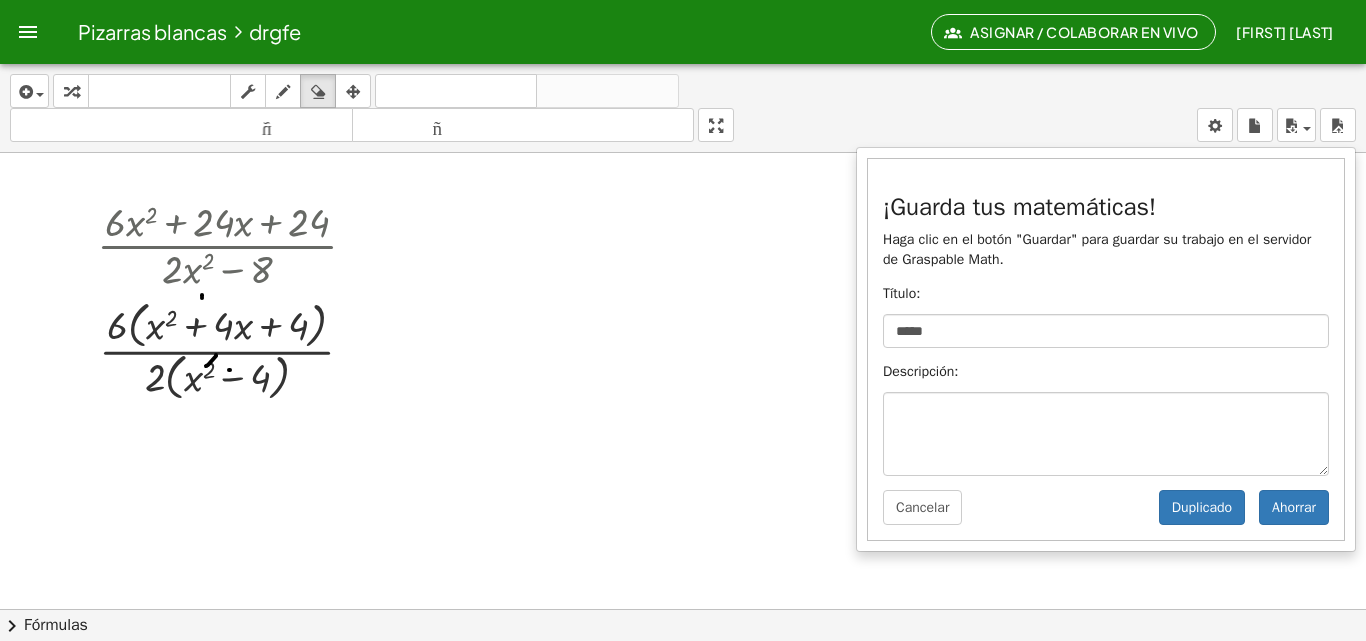 click on "insertar Seleccione uno: Expresión matemática Función Texto Vídeo de YouTube Graficando Geometría Geometría 3D transformar teclado teclado fregar dibujar borrar arreglar deshacer deshacer rehacer rehacer tamaño_del_formato menor tamaño_del_formato más grande pantalla completa carga   ahorrar ¡Guarda tus matemáticas! Haga clic en el botón "Guardar" para guardar su trabajo en el servidor de Graspable Math. Título: ***** Descripción: Cancelar Ahorrar Duplicado nuevo ajustes" at bounding box center [683, 108] 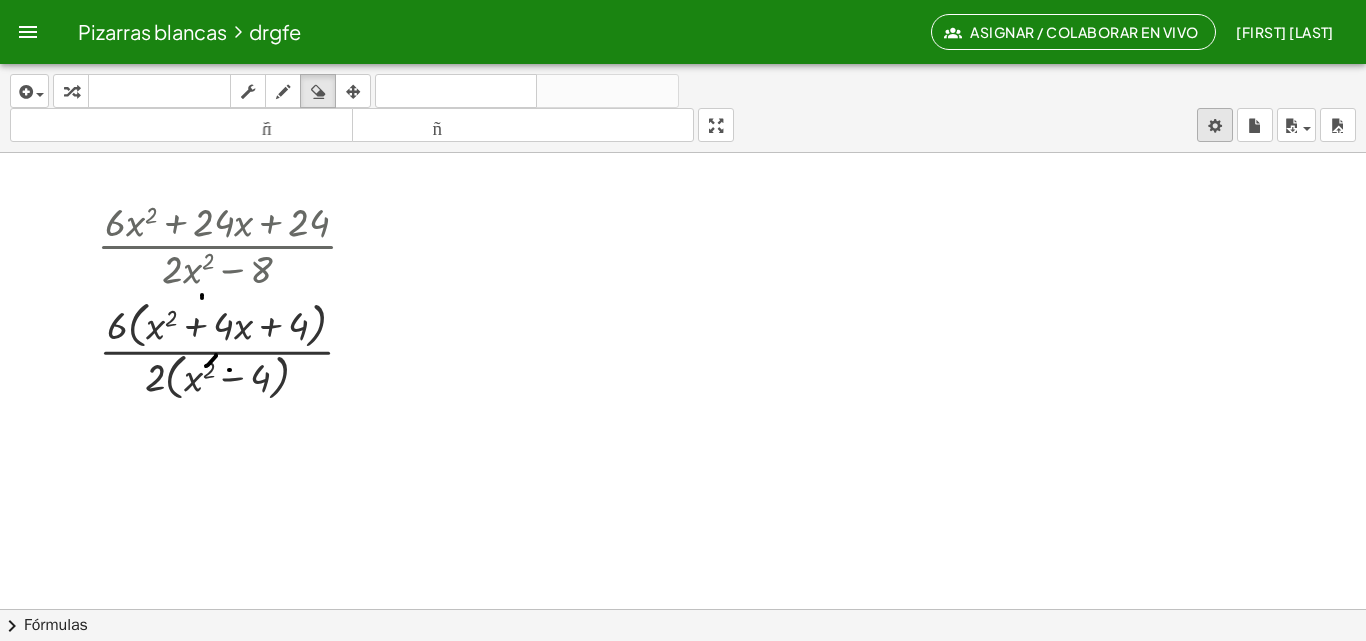 click on "Pizarras blancas     drgfe Asignar / Colaborar en vivo [FIRST] [LAST] Actividades  matemáticas fáciles de comprender Empezar Banco de actividades Trabajo asignado Clases Pizarras blancas ¡Hazte Premium! Referencia Cuenta   insertar Seleccione uno: Expresión matemática Función Texto Vídeo de YouTube Graficando Geometría Geometría 3D transformar teclado teclado fregar dibujar borrar arreglar deshacer deshacer rehacer rehacer tamaño_del_formato menor tamaño_del_formato más grande pantalla completa carga   ahorrar ¡Guarda tus matemáticas! Haga clic en el botón "Guardar" para guardar su trabajo en el servidor de Graspable Math. Título: ***** Descripción: Cancelar Ahorrar Duplicado nuevo ajustes · ( + · [NUMBER] · x [NUMBER] + · [NUMBER] · x + [NUMBER] ) · ( + · [NUMBER] · x [NUMBER] − [NUMBER] ) · [NUMBER] · ( + x [NUMBER] + · [NUMBER] · x + [NUMBER] ) · [NUMBER] · ( + x [NUMBER] − [NUMBER] ) × chevron_right Fórmulas
Arrastre un lado de una fórmula sobre una expresión resaltada en el lienzo para aplicarla.
Fórmula cuadrática + ·" at bounding box center (683, 320) 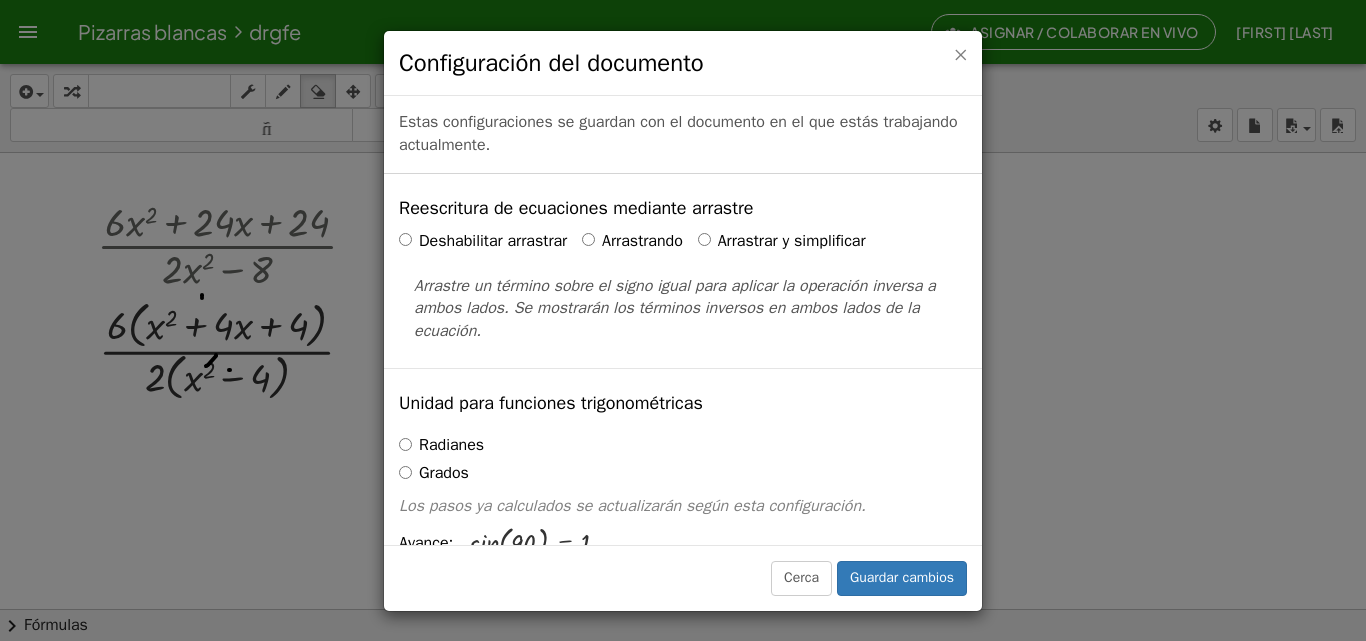 click on "×" at bounding box center (960, 54) 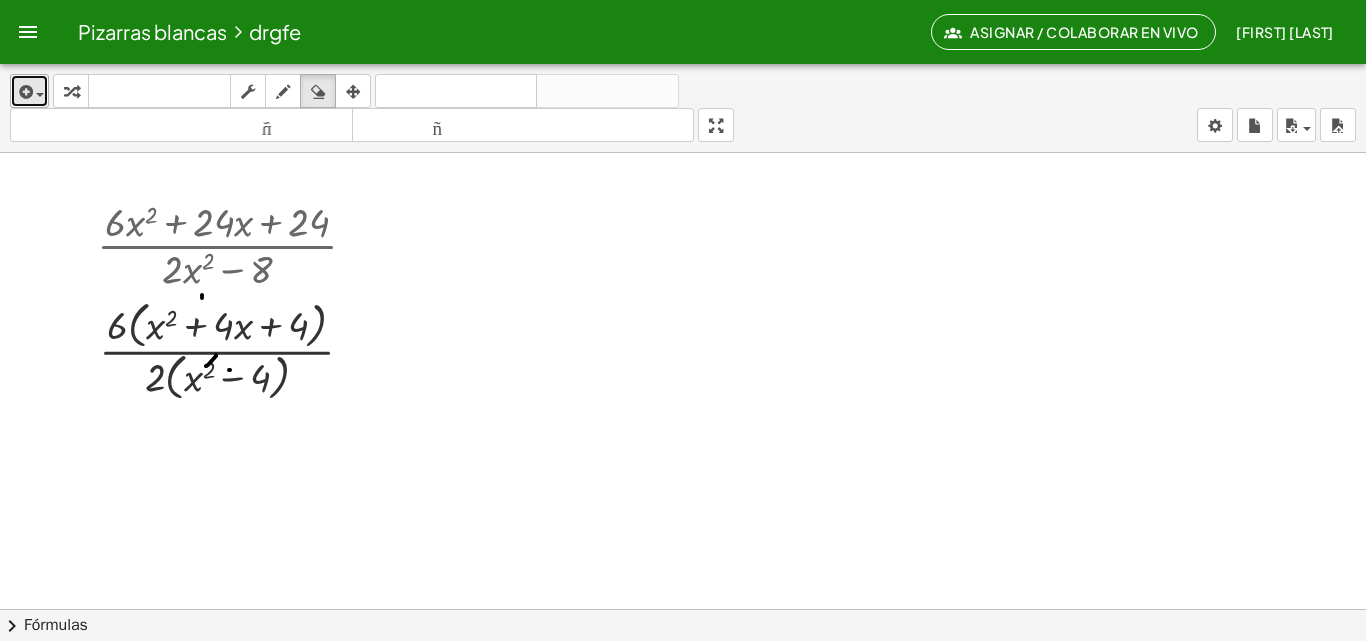 click on "insertar" at bounding box center [29, 91] 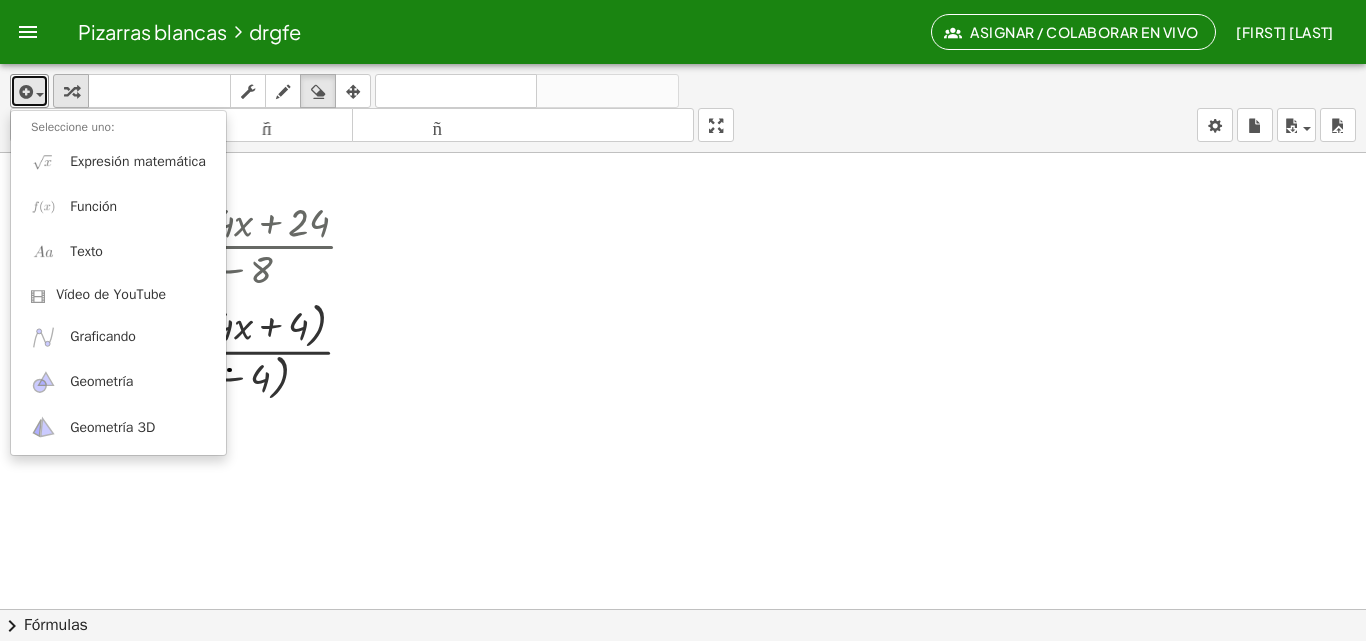 click at bounding box center (71, 92) 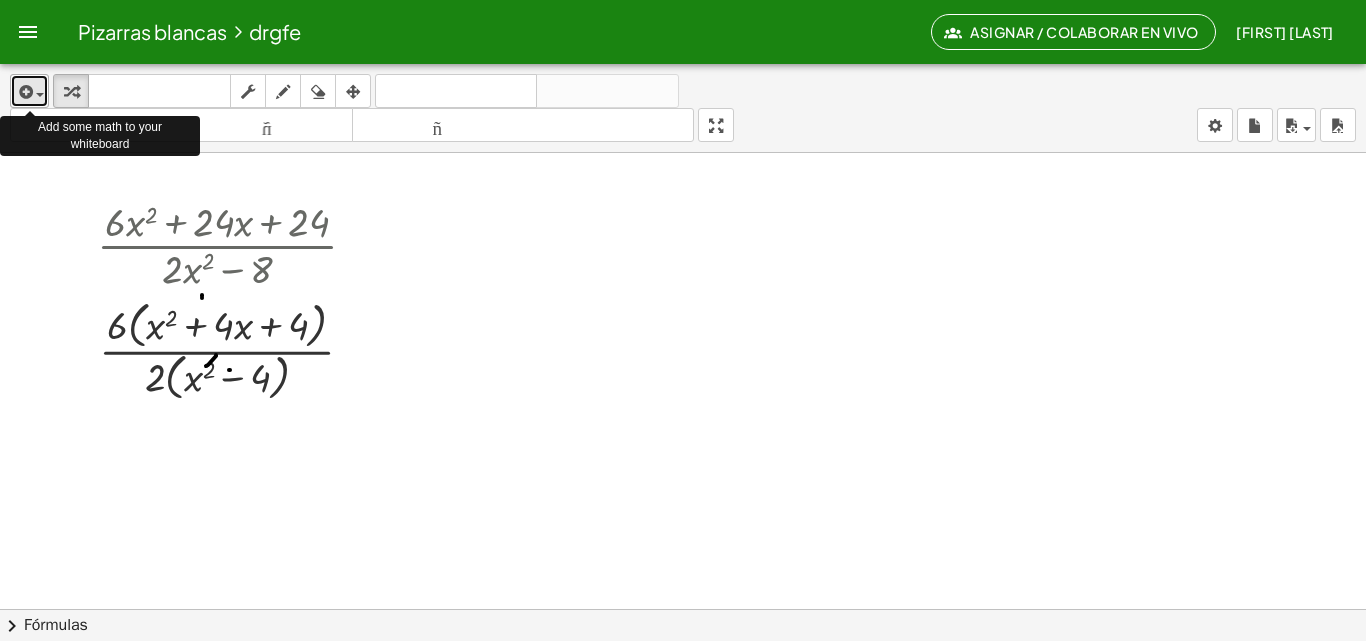 click at bounding box center [35, 94] 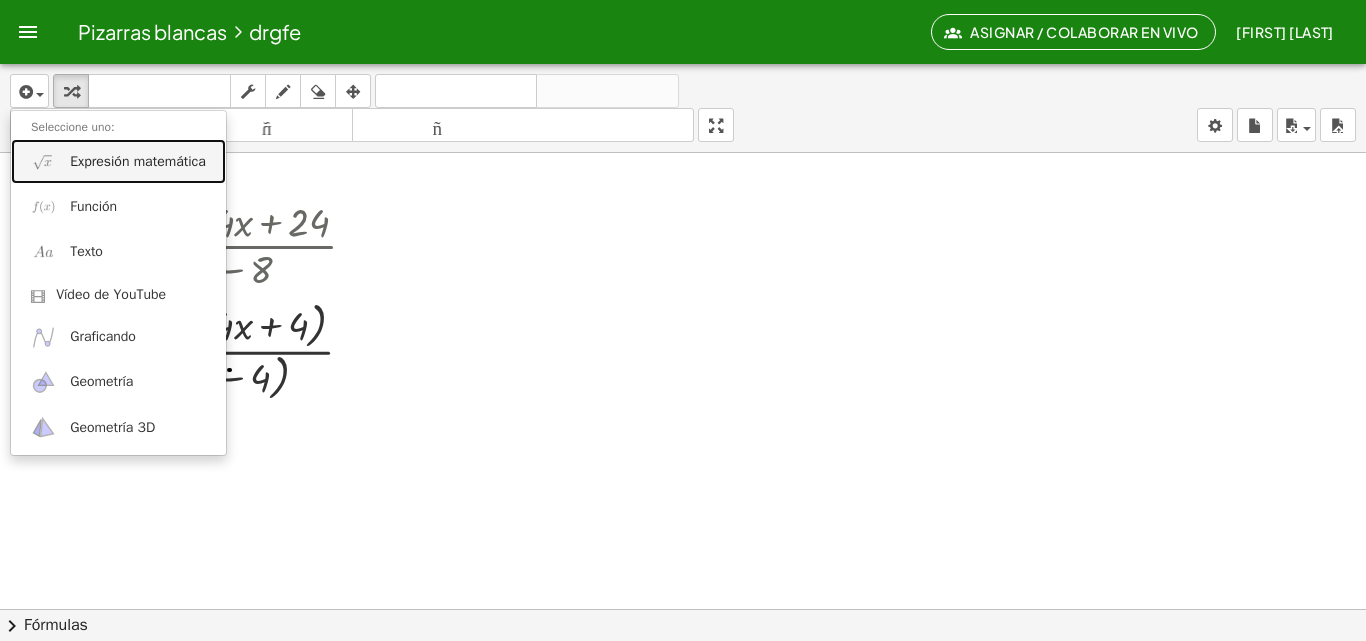 click at bounding box center [43, 161] 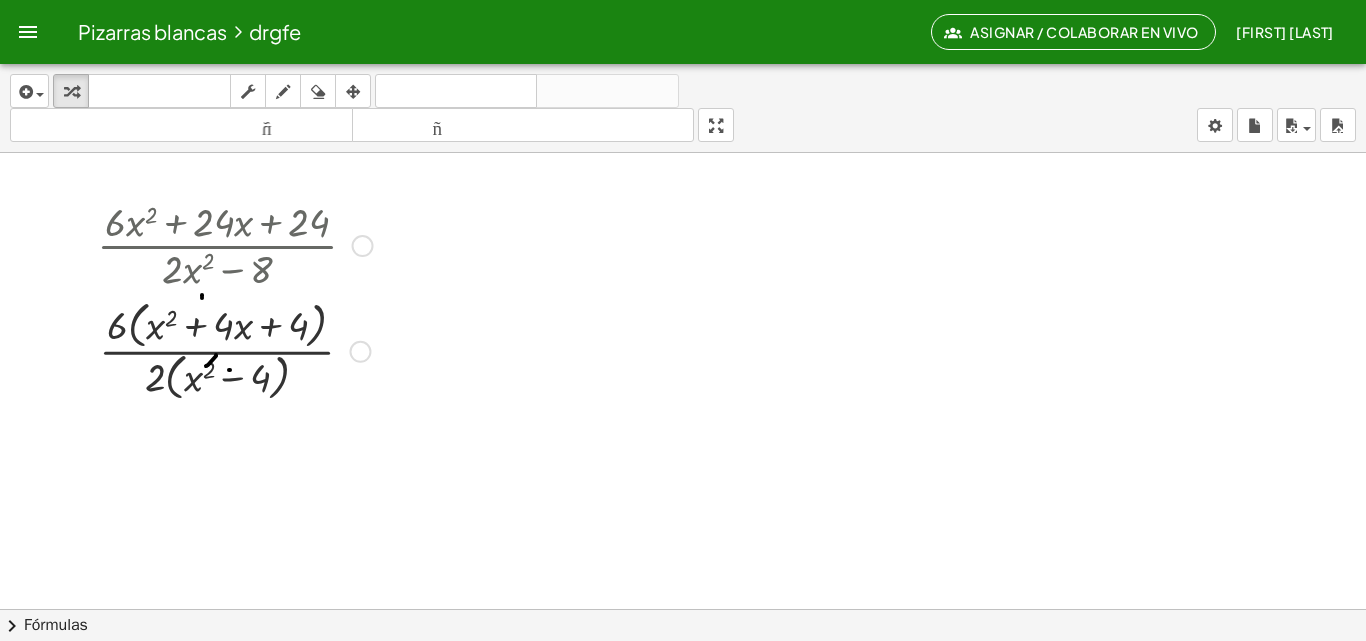 click at bounding box center [235, 244] 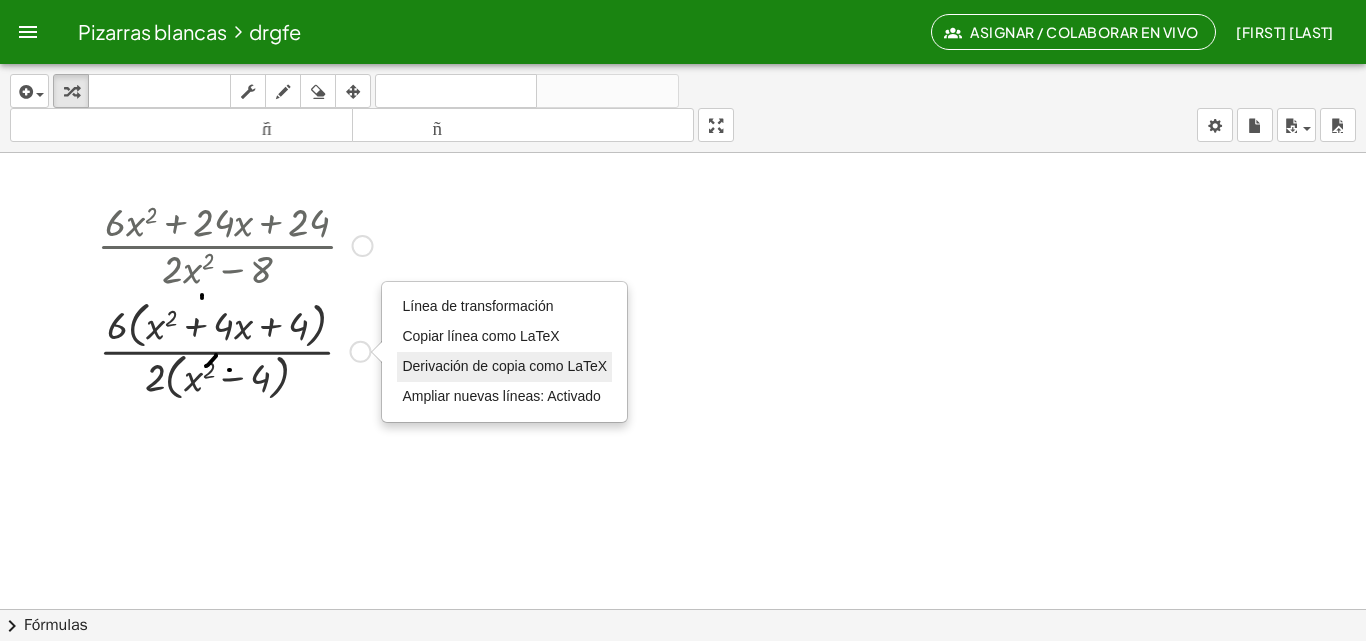click on "Derivación de copia como LaTeX" at bounding box center [504, 366] 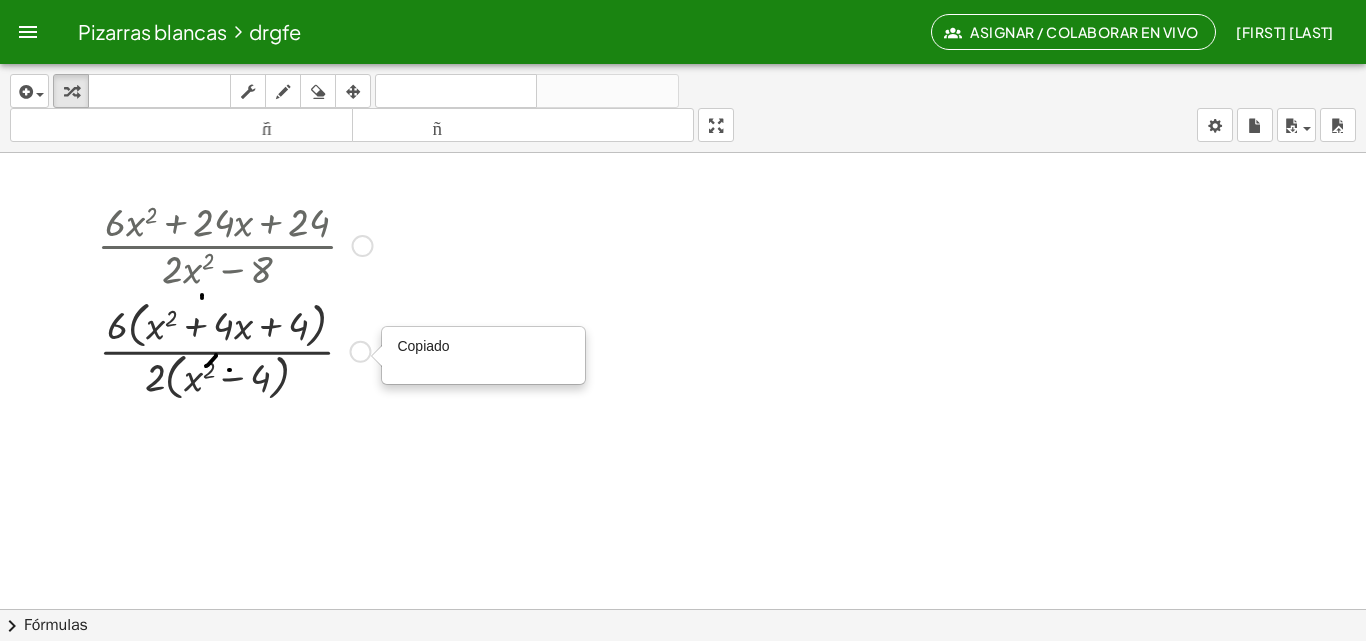 click on "Copiado done" at bounding box center [360, 352] 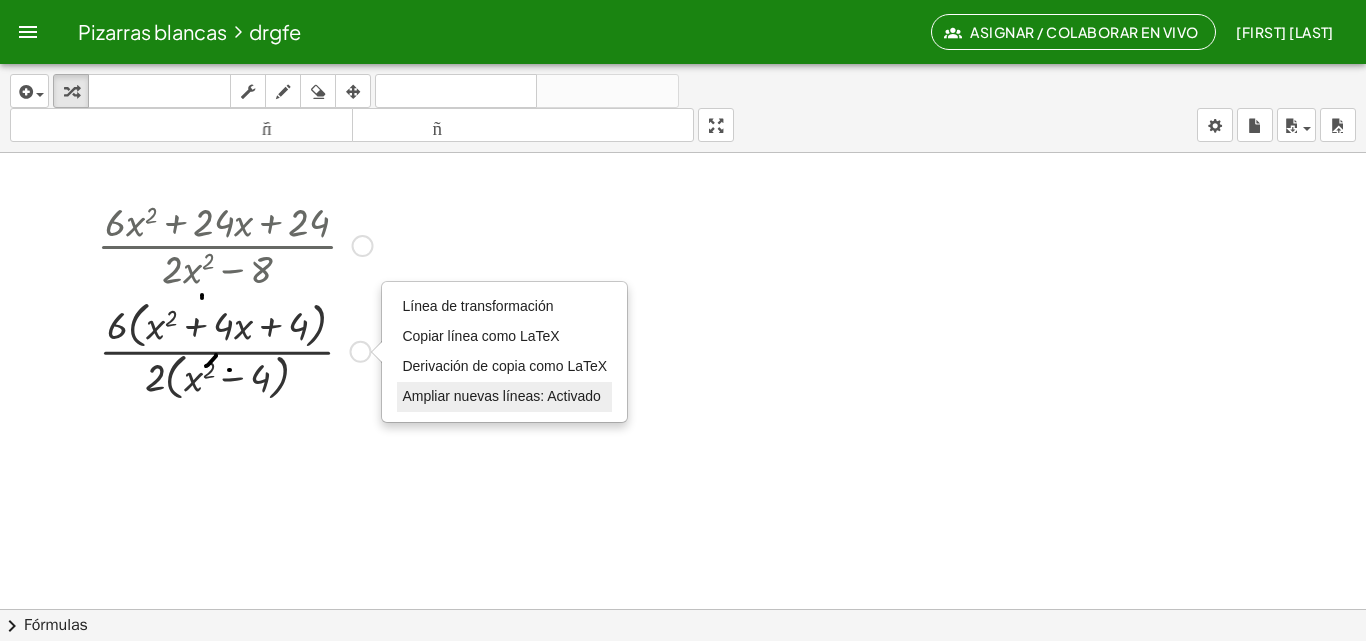 click on "Ampliar nuevas líneas: Activado" at bounding box center [501, 396] 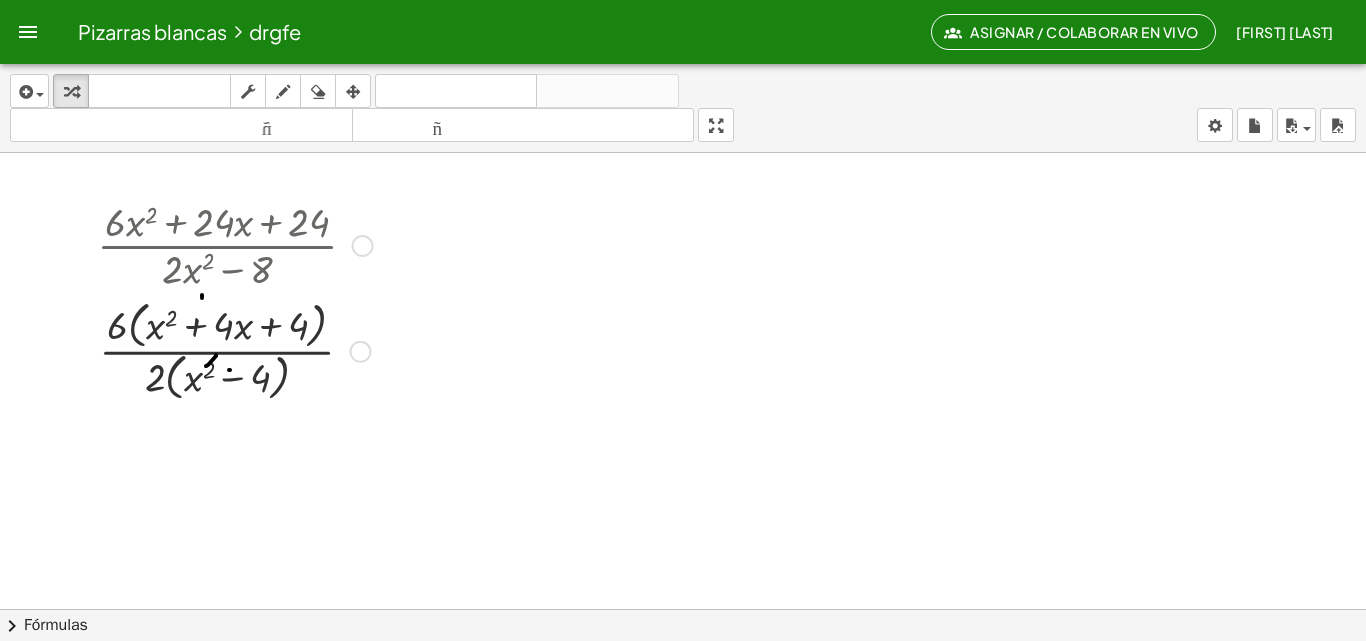 drag, startPoint x: 272, startPoint y: 365, endPoint x: 285, endPoint y: 372, distance: 14.764823 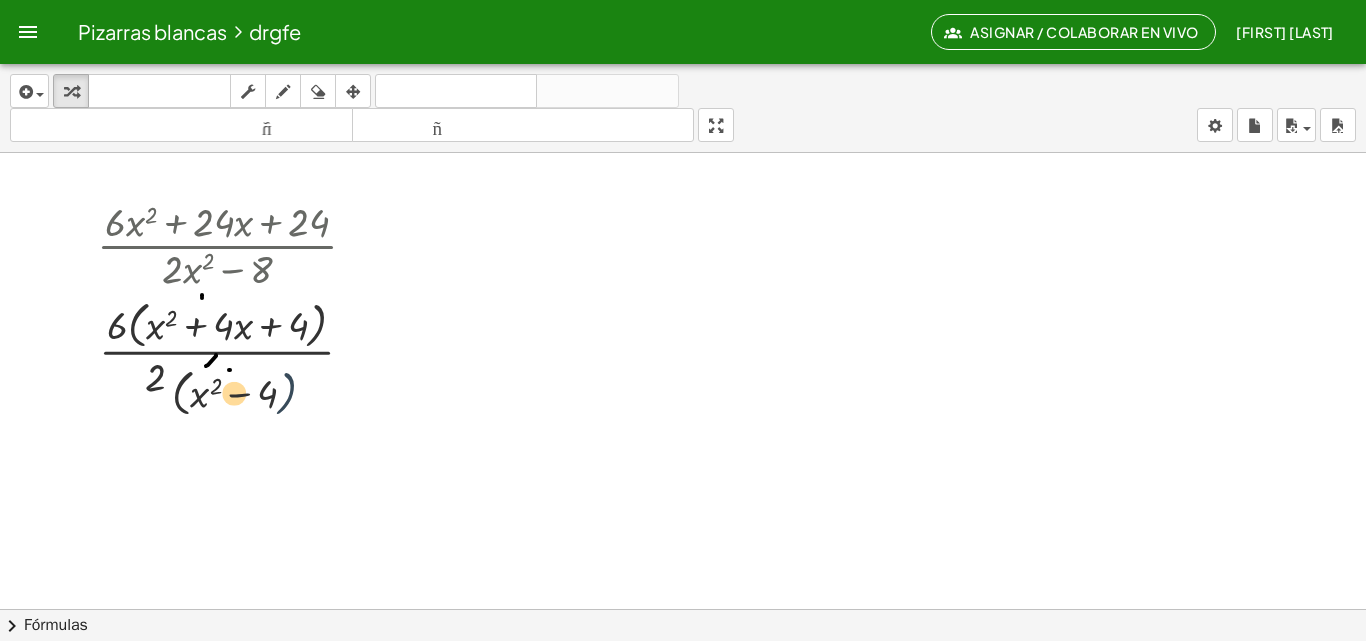 click on "· ( + · [NUMBER] · x [NUMBER] + · [NUMBER] · x + [NUMBER] ) · ( + · [NUMBER] · x [NUMBER] − [NUMBER] ) · ( + x [NUMBER] − [NUMBER] ) · [NUMBER] · ( + x [NUMBER] + · [NUMBER] · x + [NUMBER] ) · [NUMBER] · ( + x [NUMBER] − [NUMBER] ) Línea de transformación Copiar línea como LaTeX Derivación de copia como LaTeX Ampliar nuevas líneas: Activado" at bounding box center (683, 687) 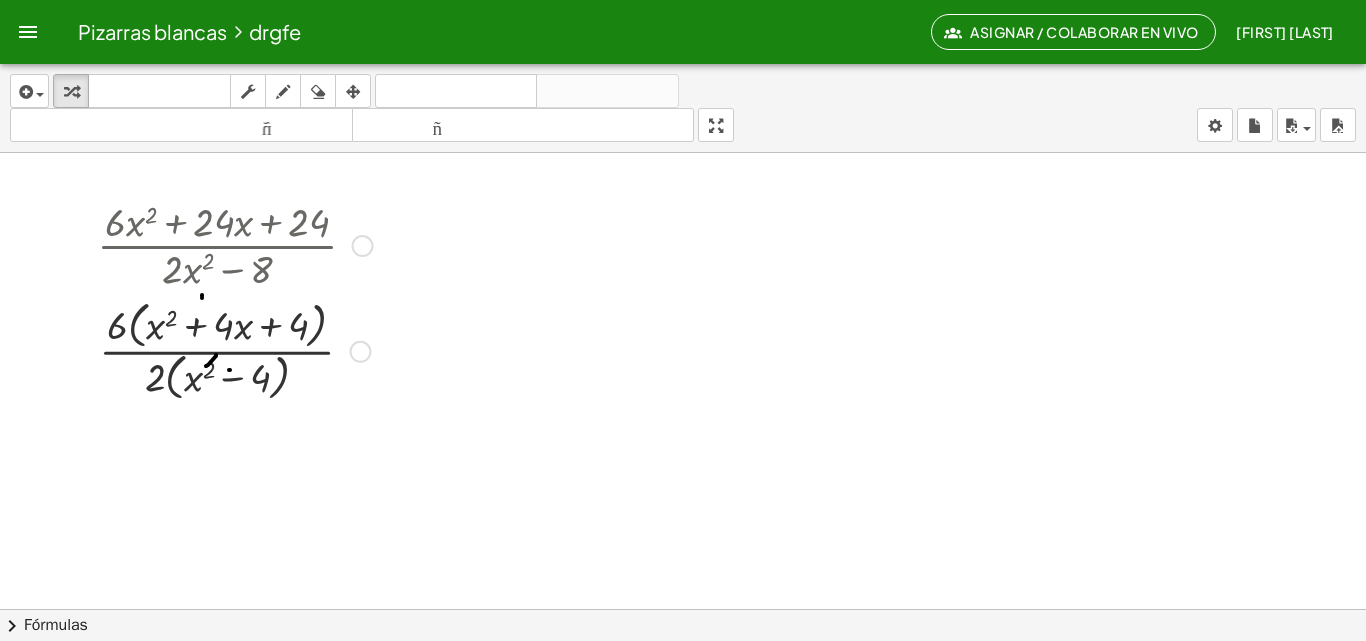 click at bounding box center (235, 349) 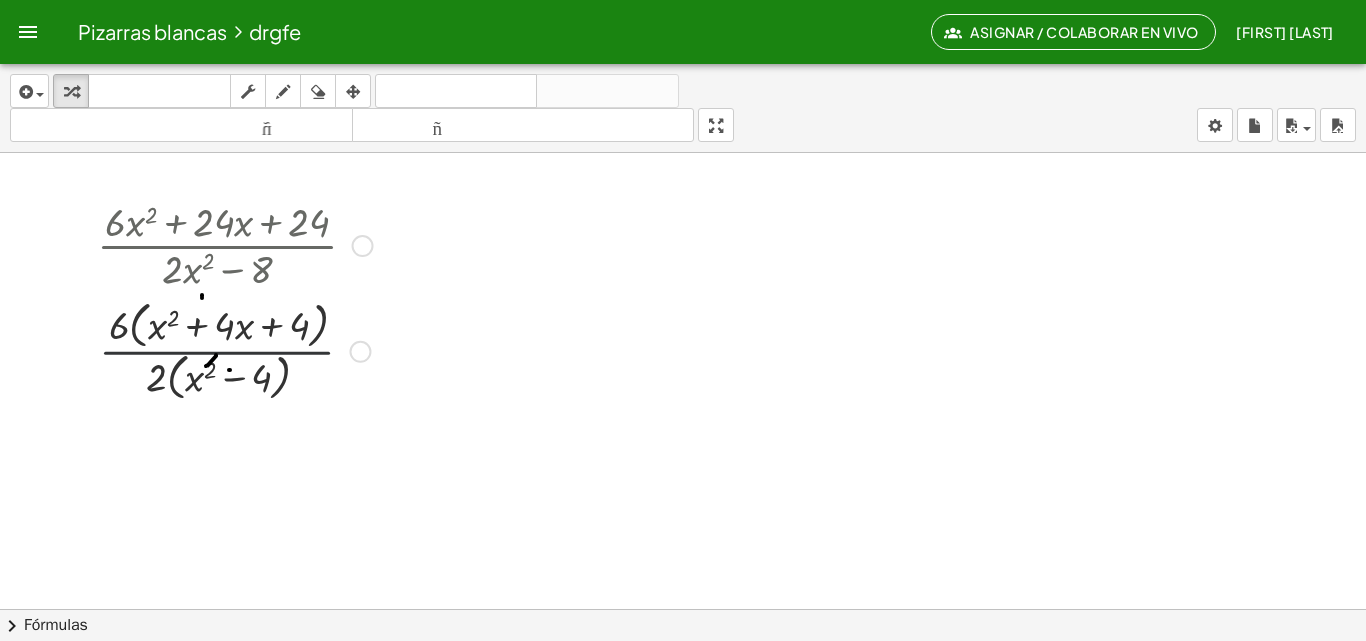 click at bounding box center (235, 349) 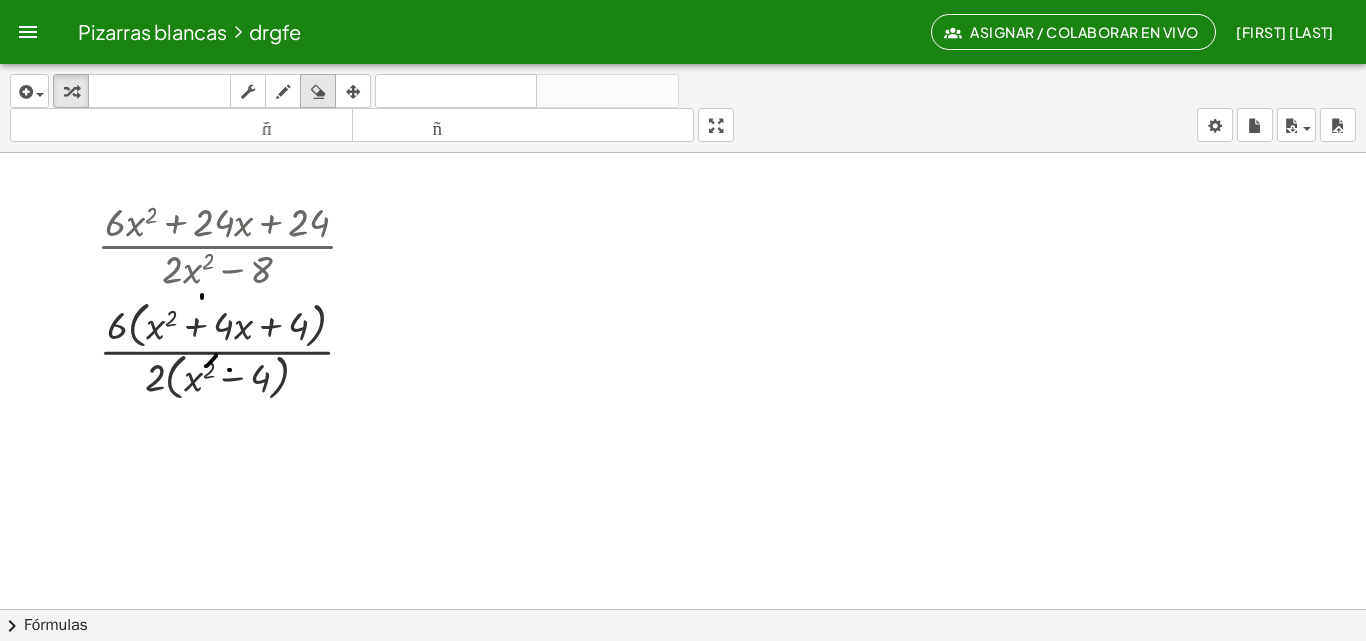 click at bounding box center (318, 91) 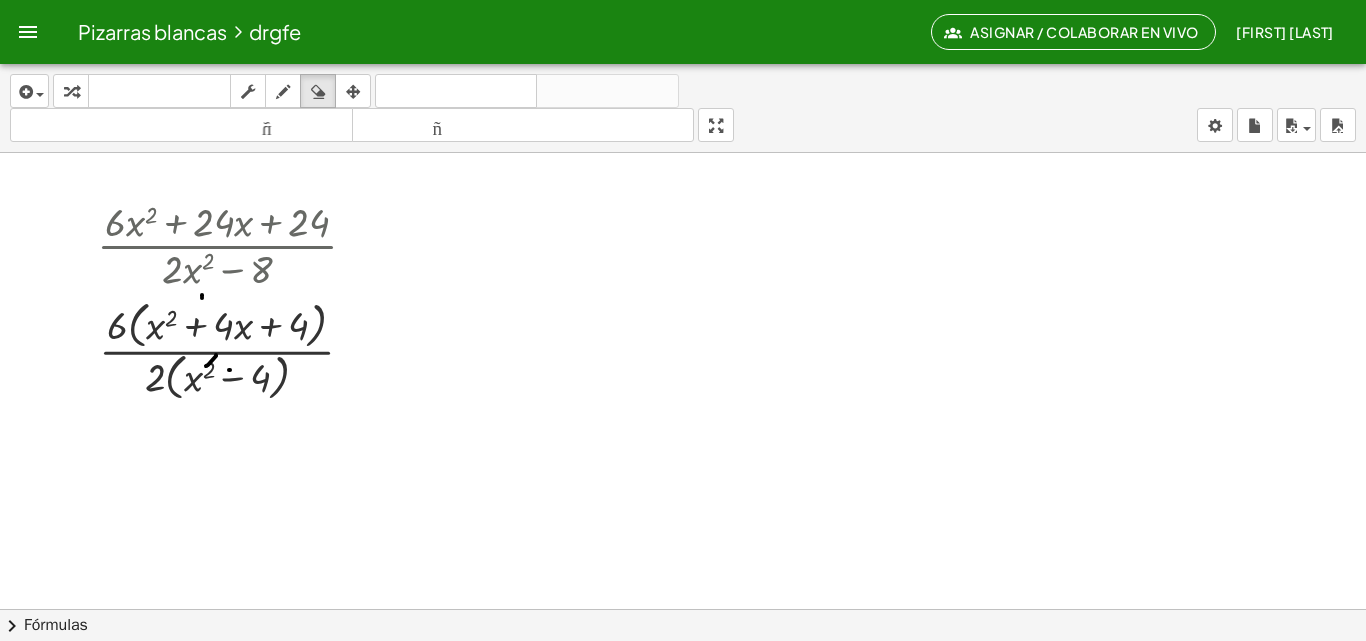 drag, startPoint x: 204, startPoint y: 379, endPoint x: 188, endPoint y: 356, distance: 28.01785 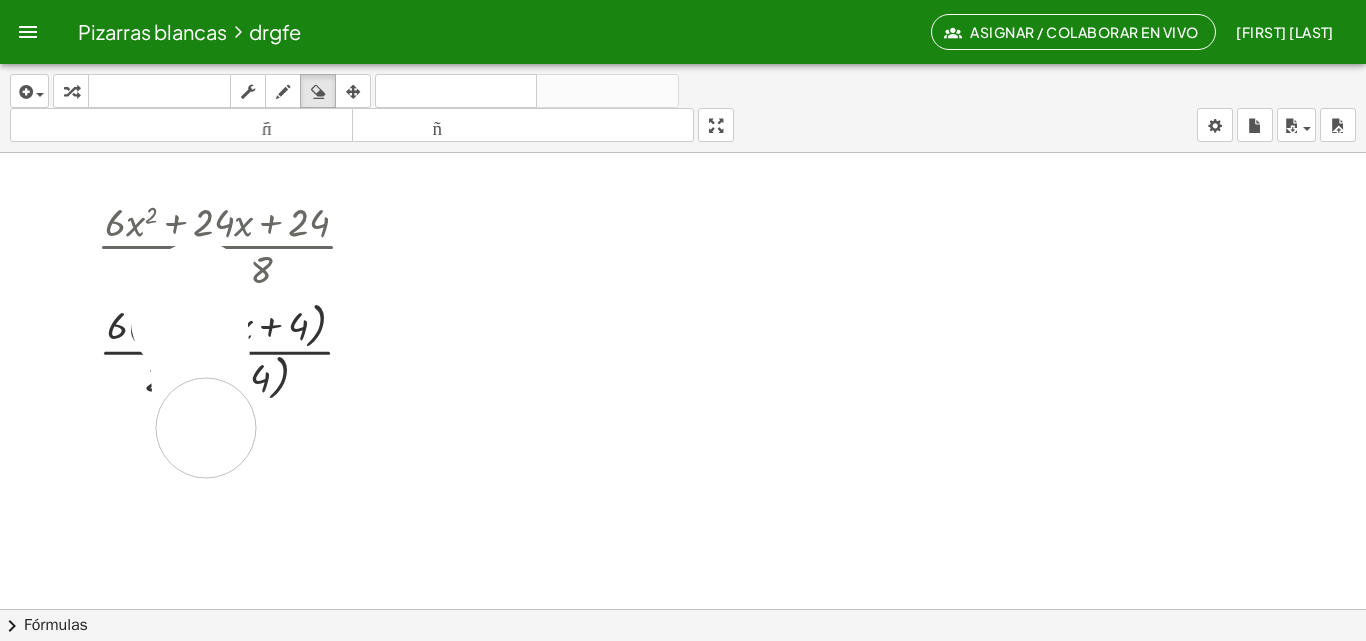 drag, startPoint x: 187, startPoint y: 310, endPoint x: 225, endPoint y: 427, distance: 123.01626 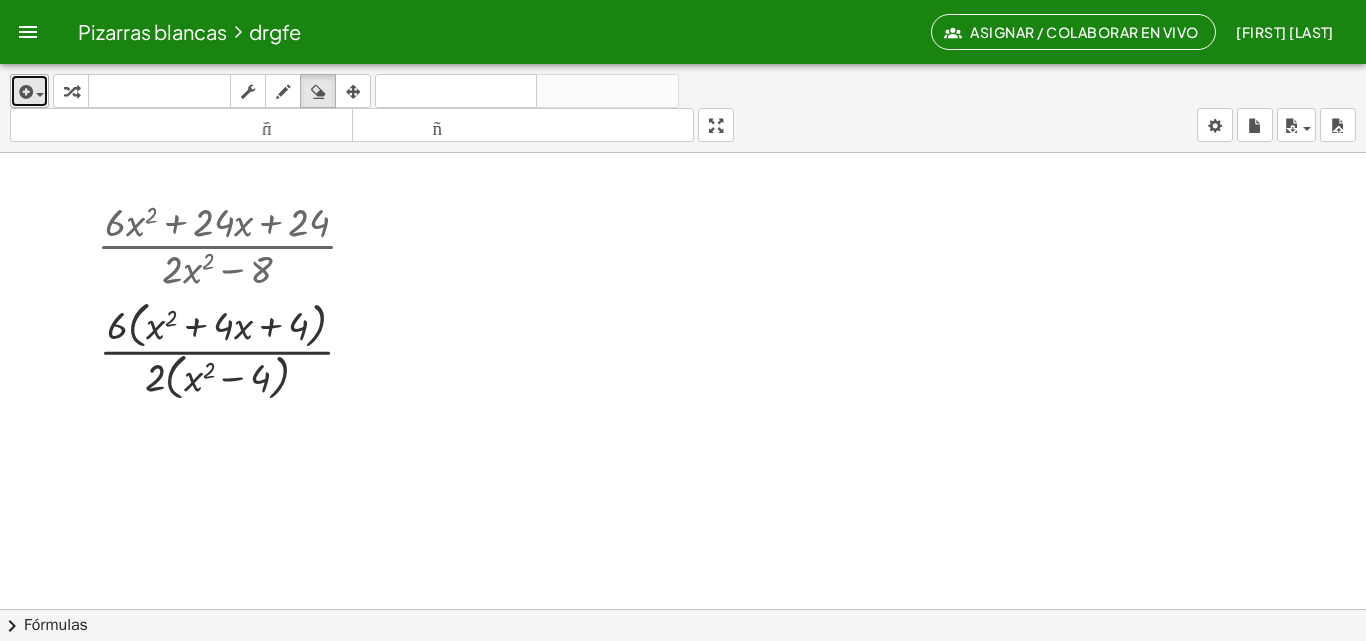 click at bounding box center (24, 92) 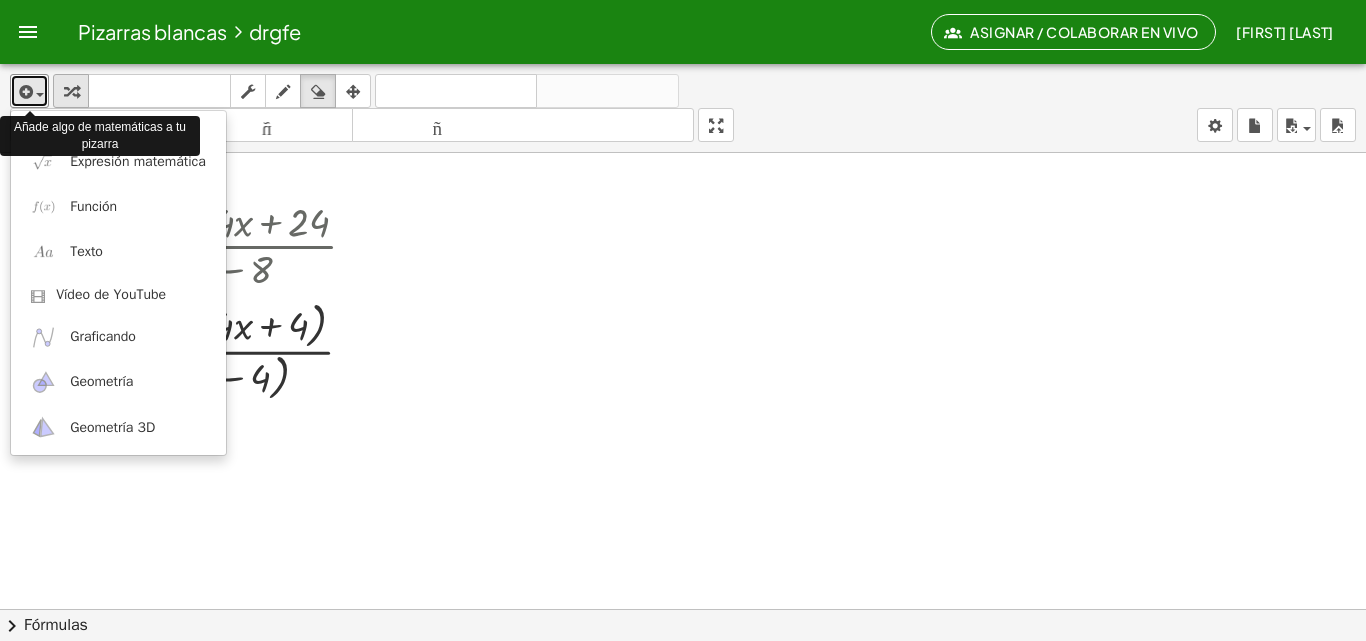click at bounding box center (71, 91) 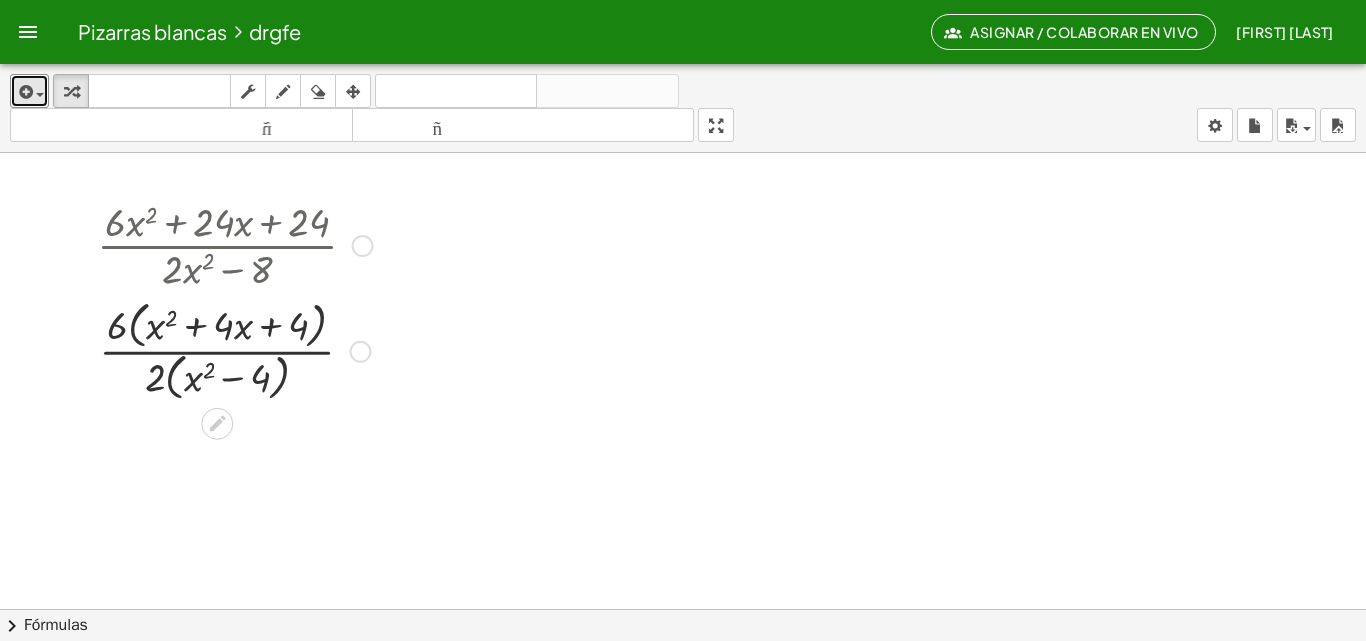 click on "Línea de transformación Copiar línea como LaTeX Derivación de copia como LaTeX Ampliar nuevas líneas: Activado" at bounding box center [360, 352] 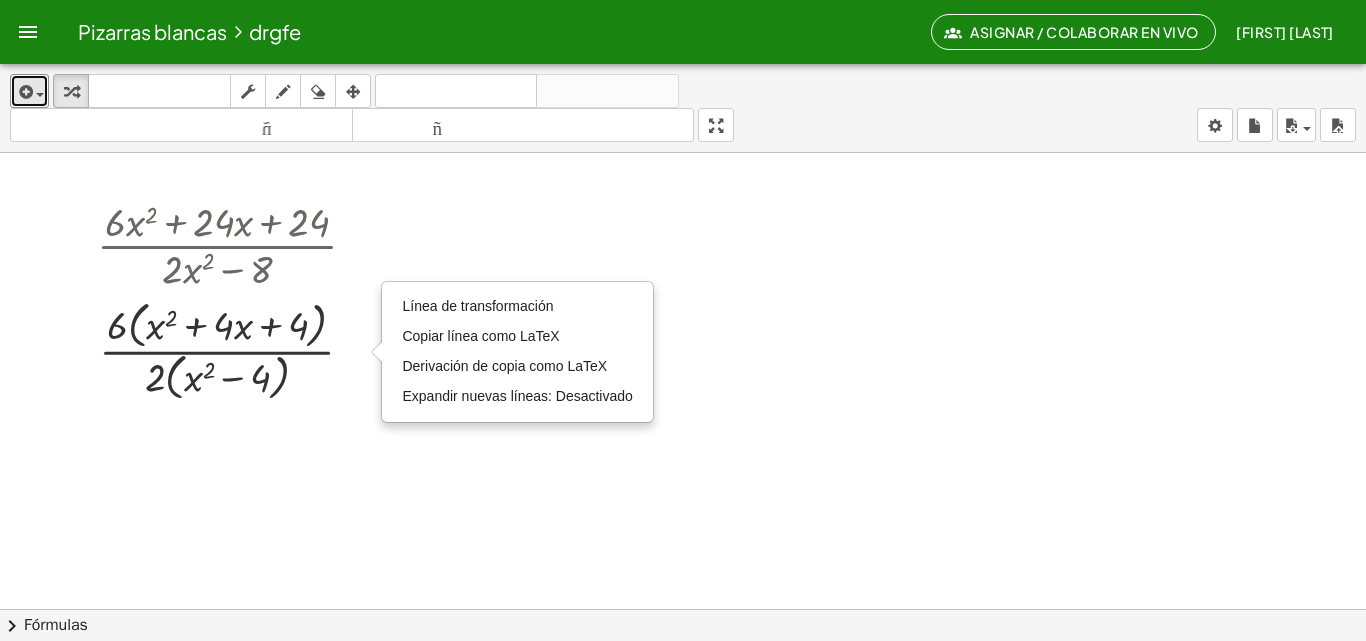 click at bounding box center [683, 687] 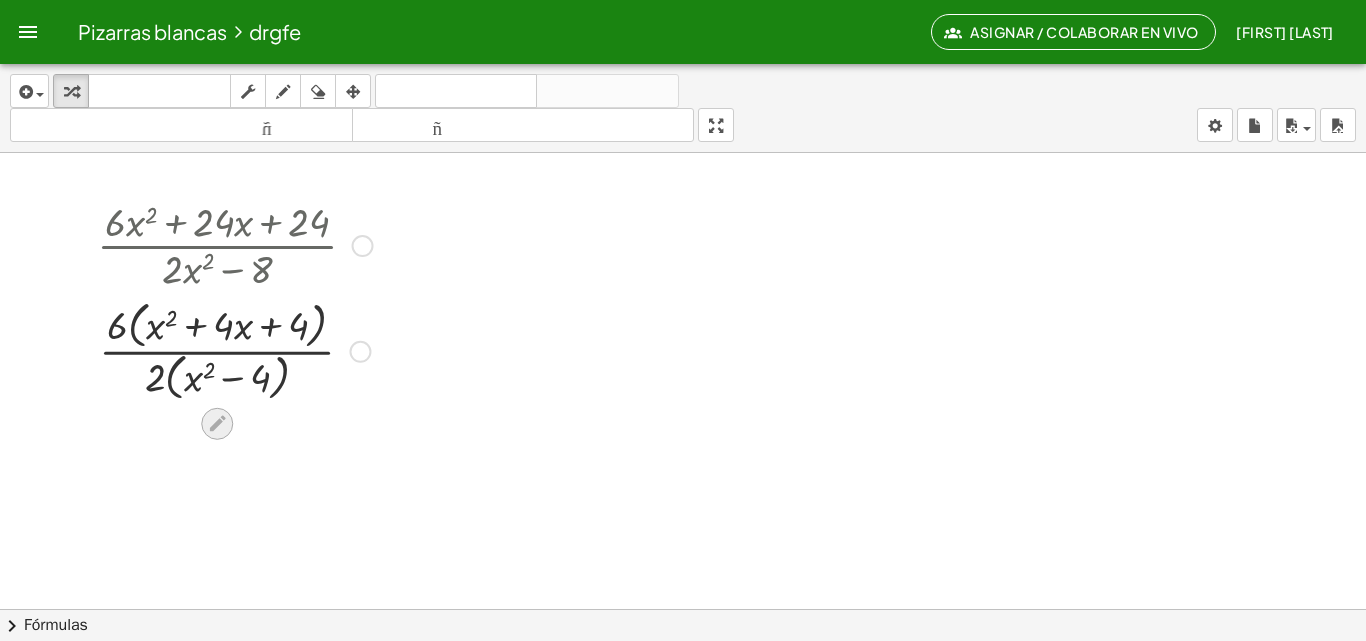 click 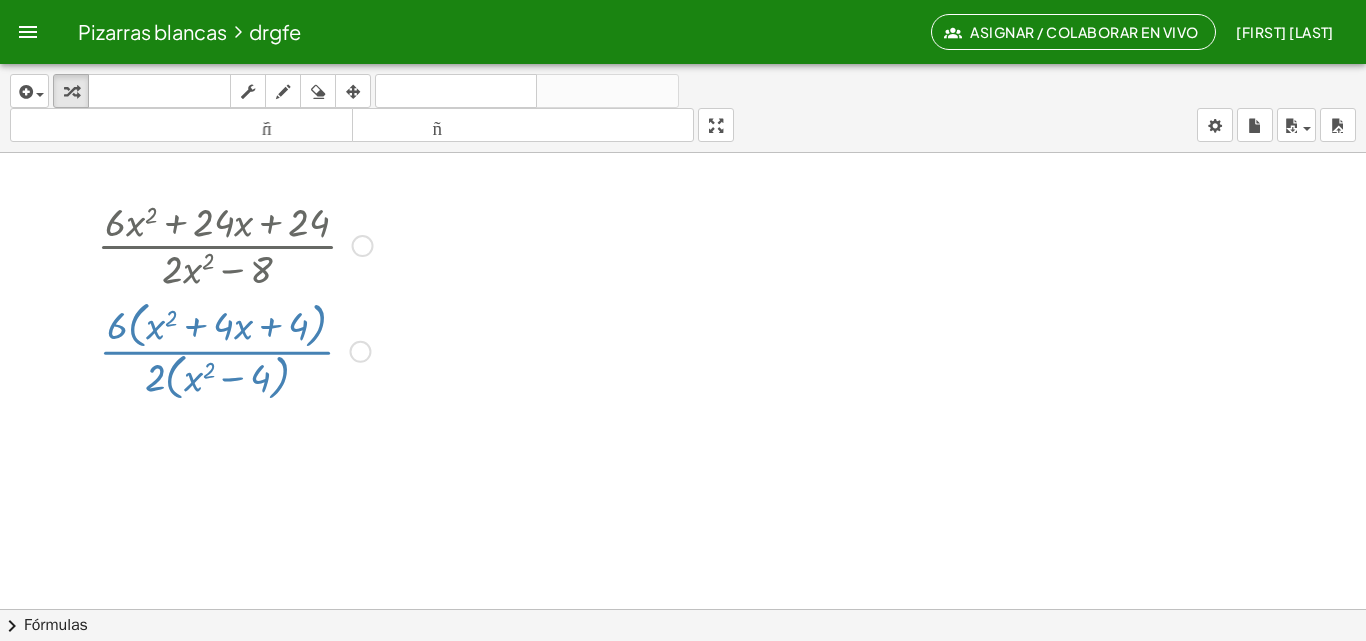 click at bounding box center [683, 687] 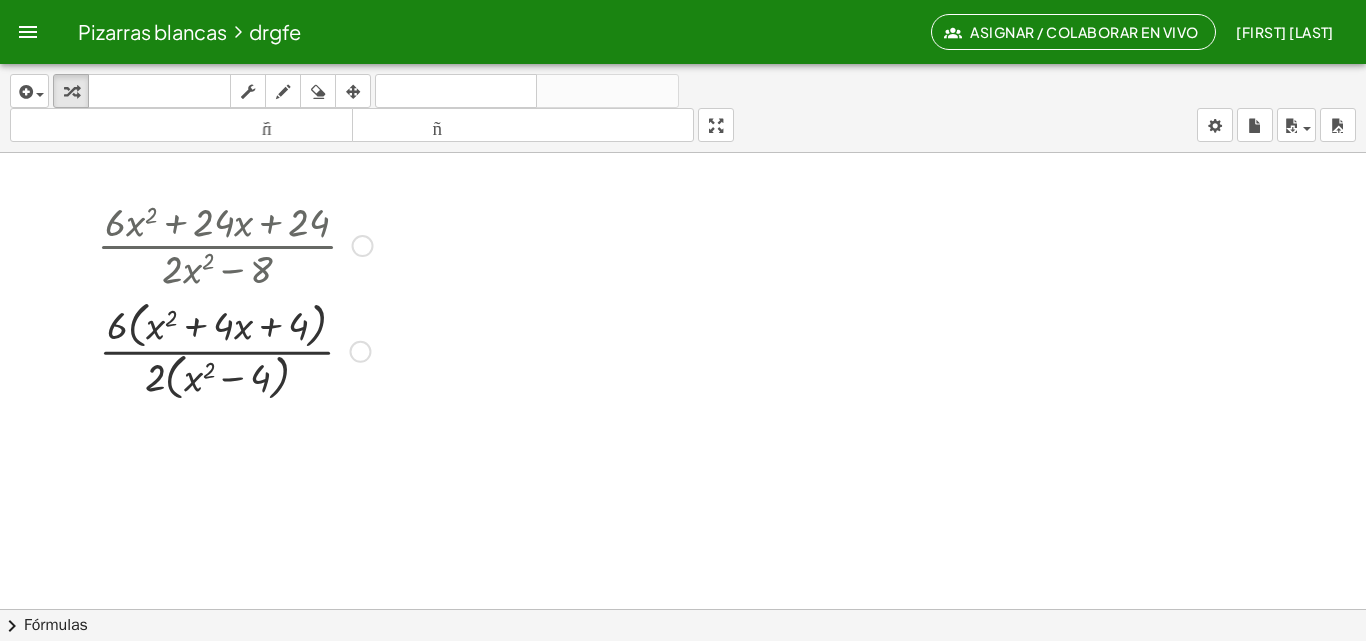 drag, startPoint x: 206, startPoint y: 457, endPoint x: 156, endPoint y: 454, distance: 50.08992 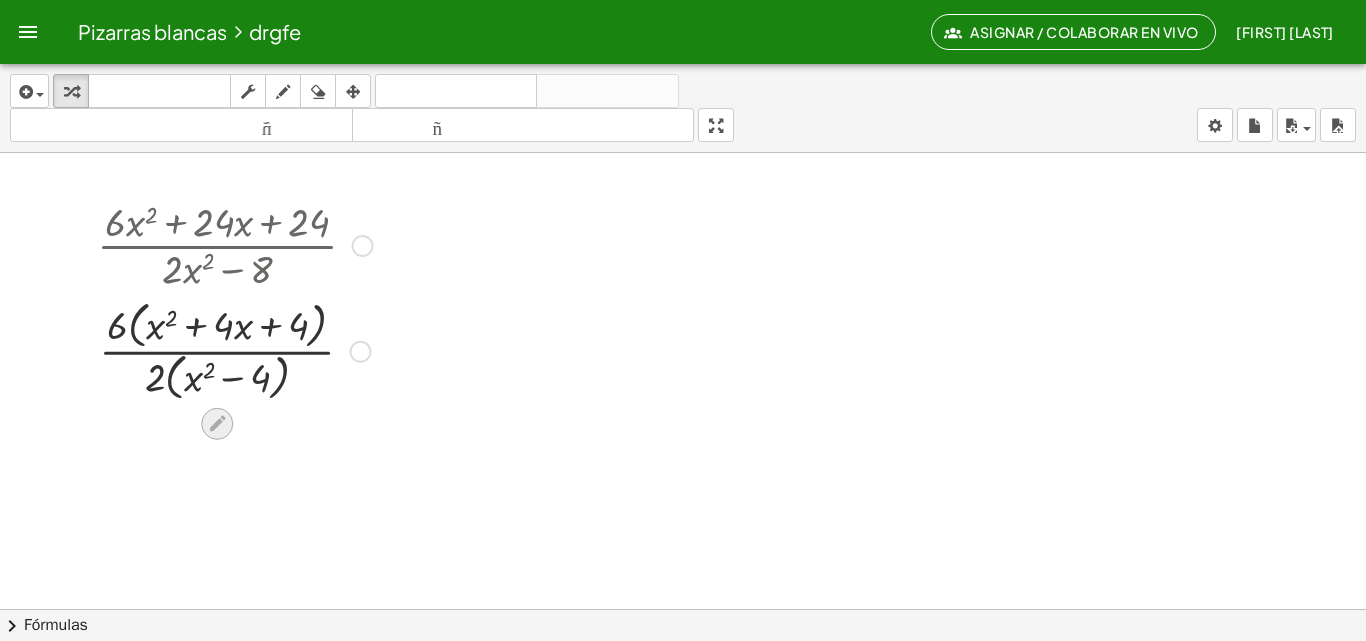 click 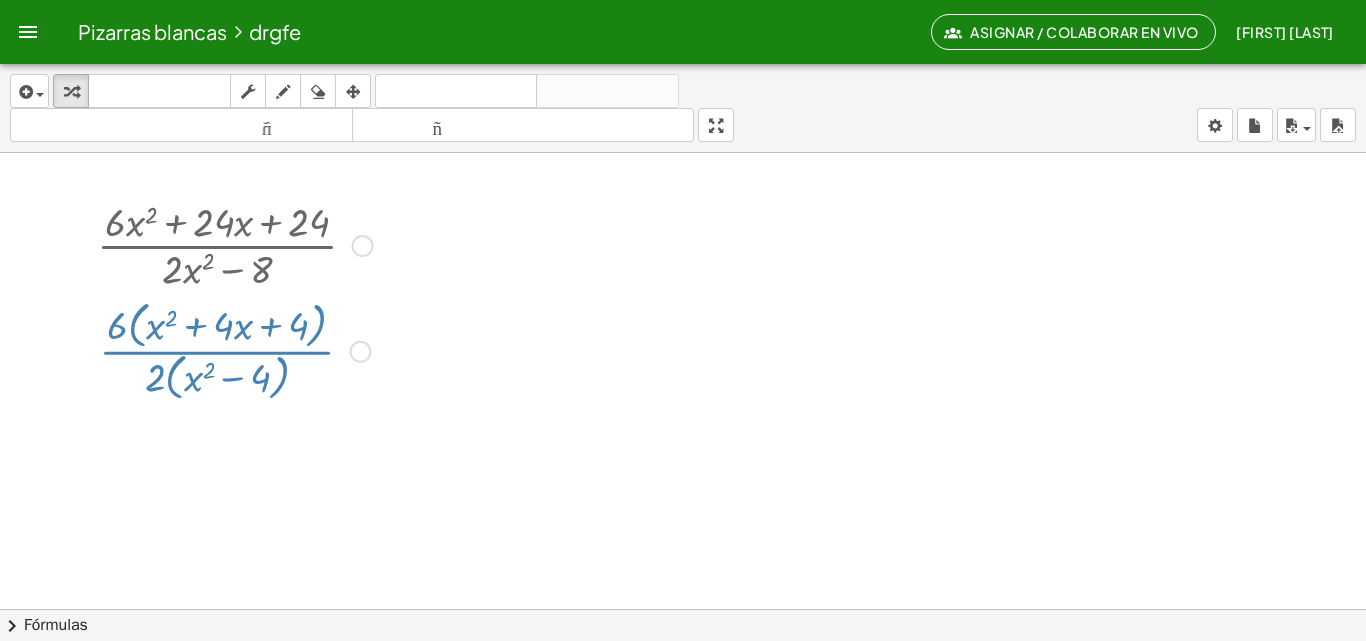 click 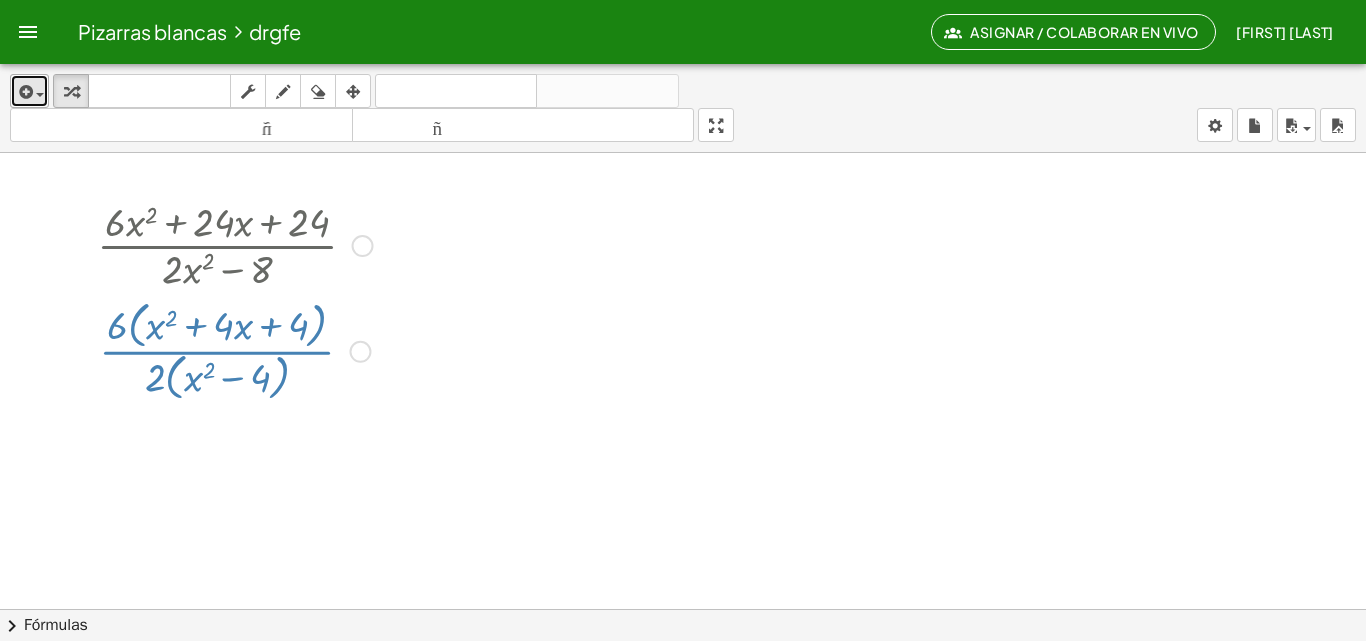 click at bounding box center [24, 92] 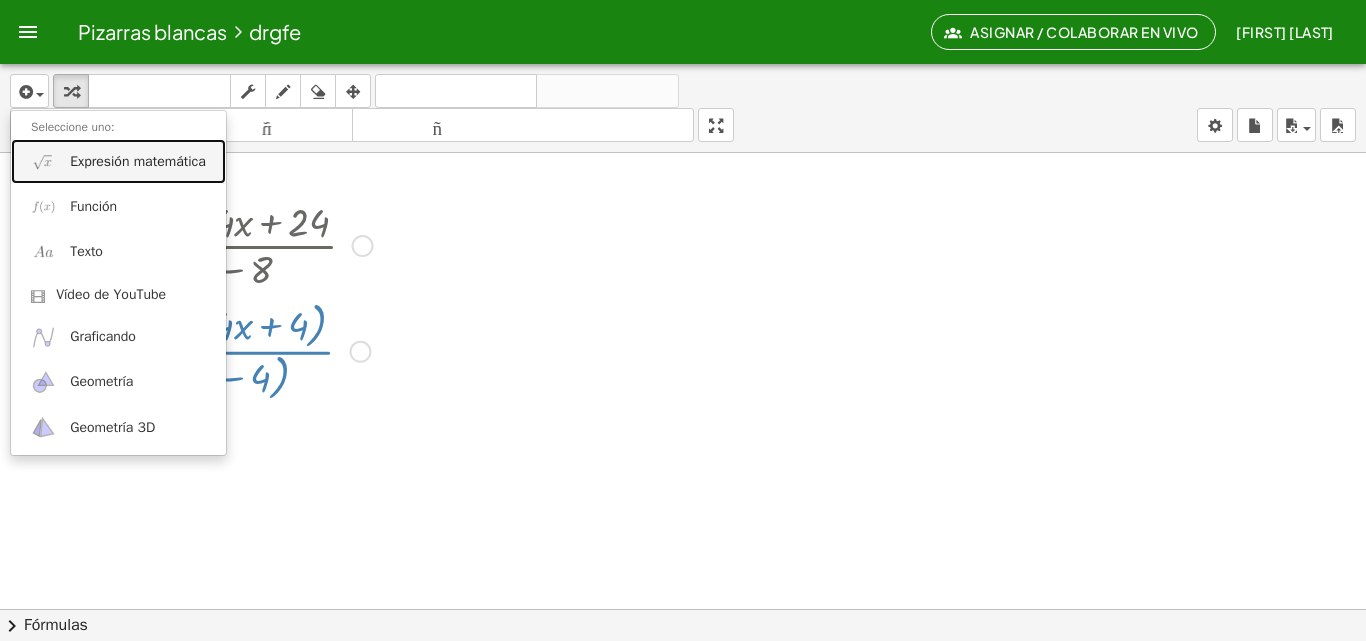 click on "Expresión matemática" at bounding box center [138, 161] 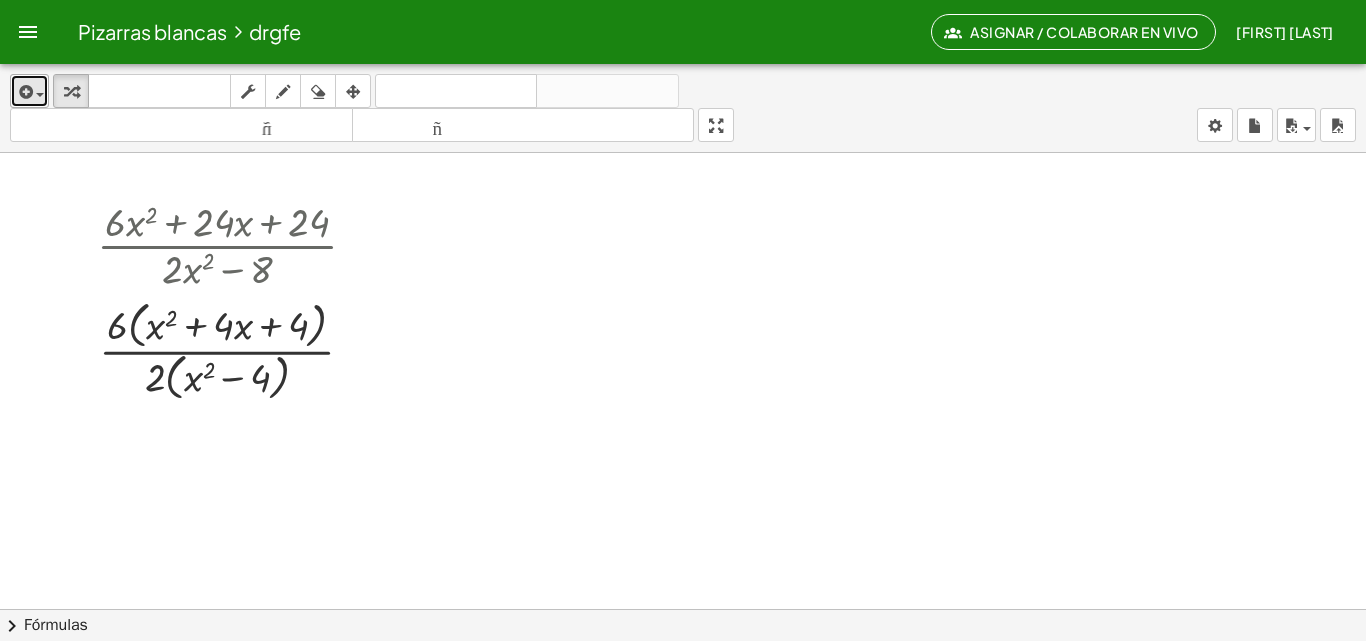 click at bounding box center [40, 95] 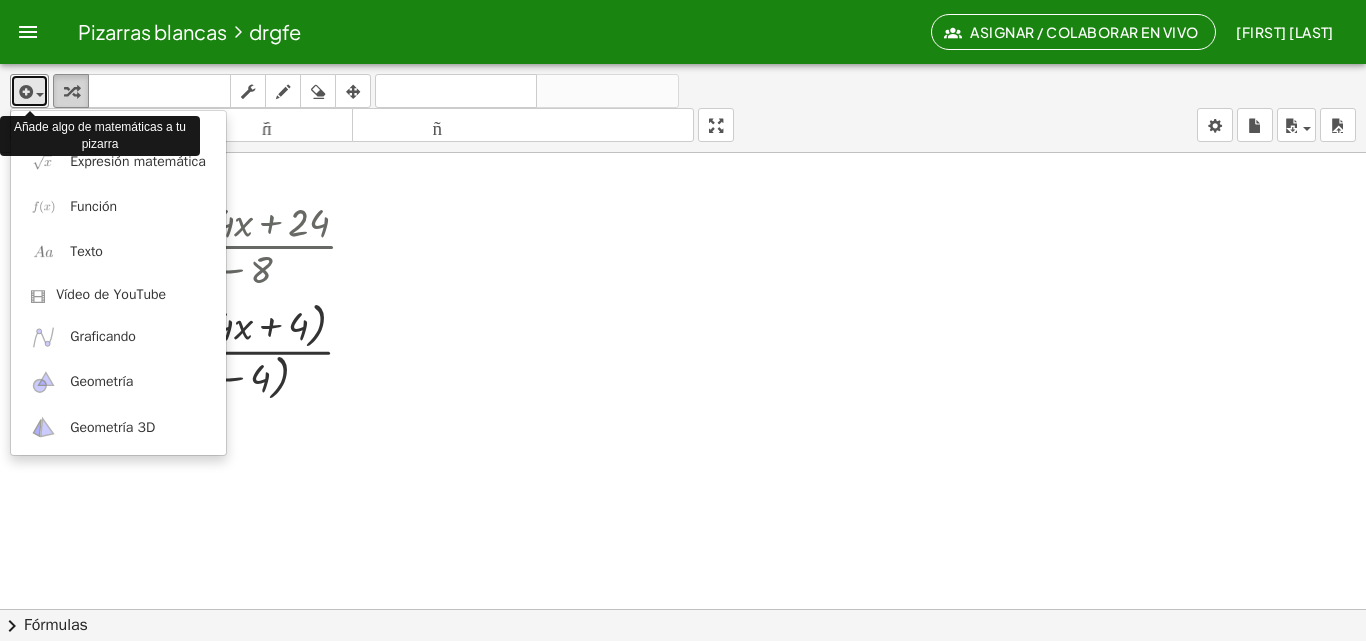 click at bounding box center (71, 92) 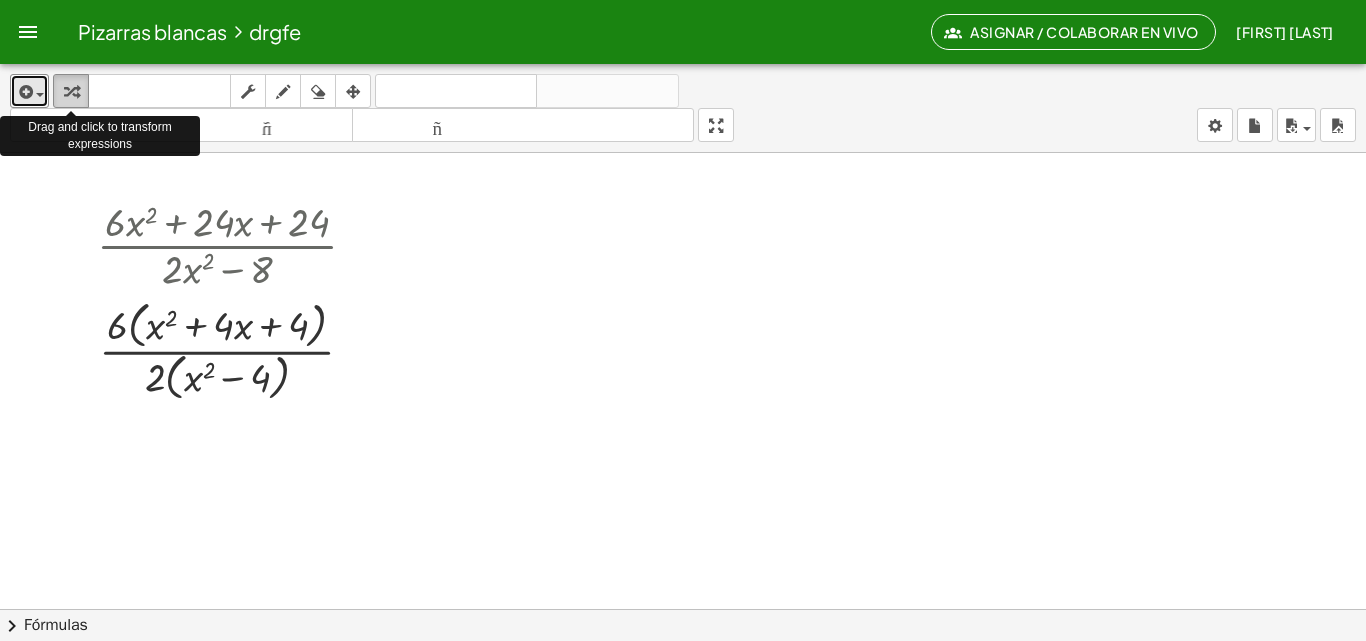click at bounding box center [71, 92] 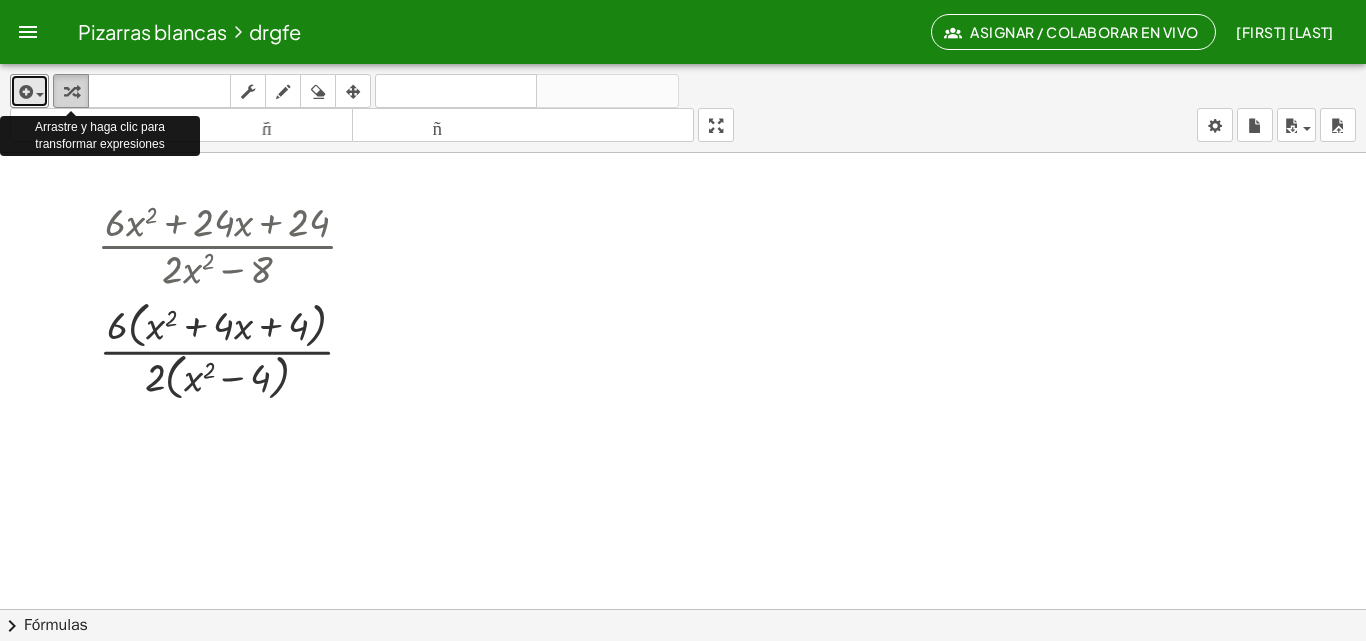 click at bounding box center [71, 92] 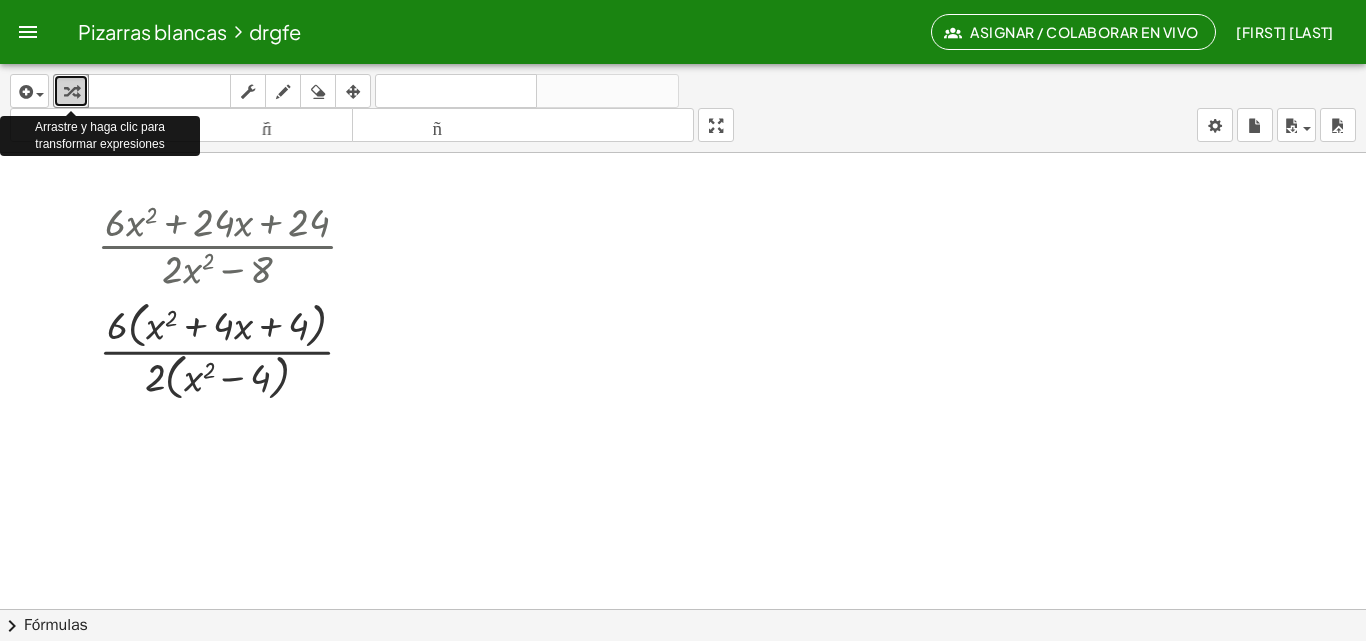 click at bounding box center (71, 92) 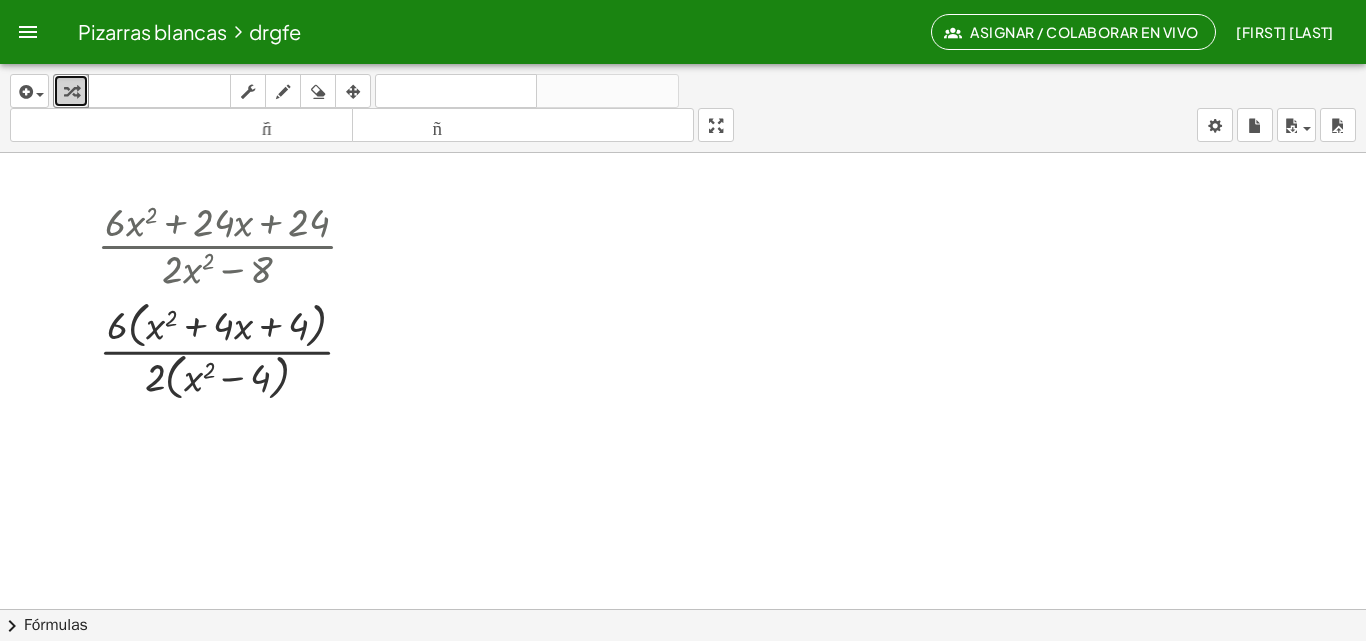 click at bounding box center [683, 687] 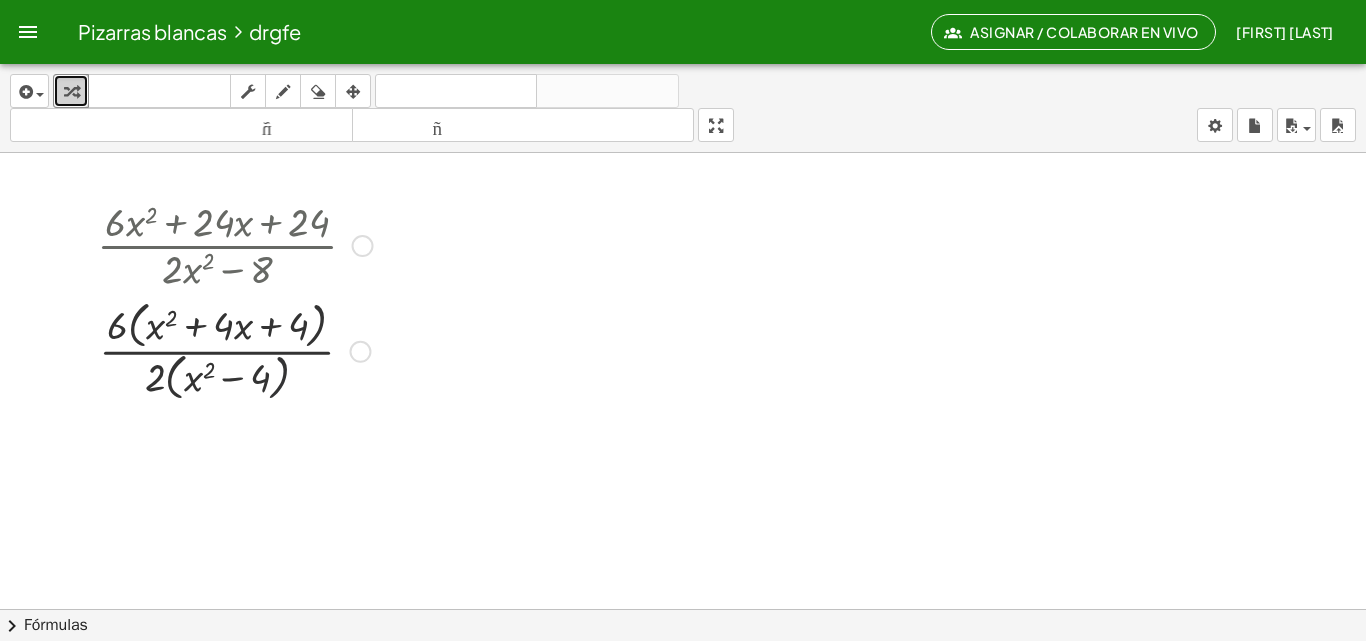 click at bounding box center [235, 349] 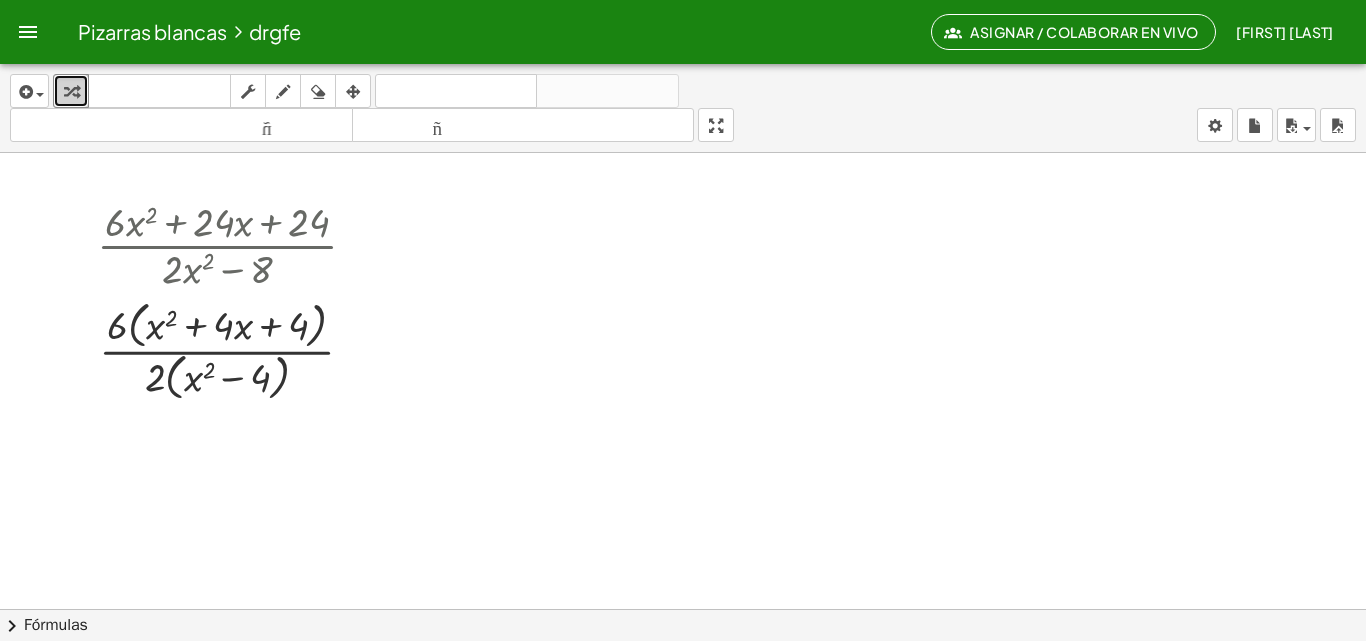 click at bounding box center (71, 92) 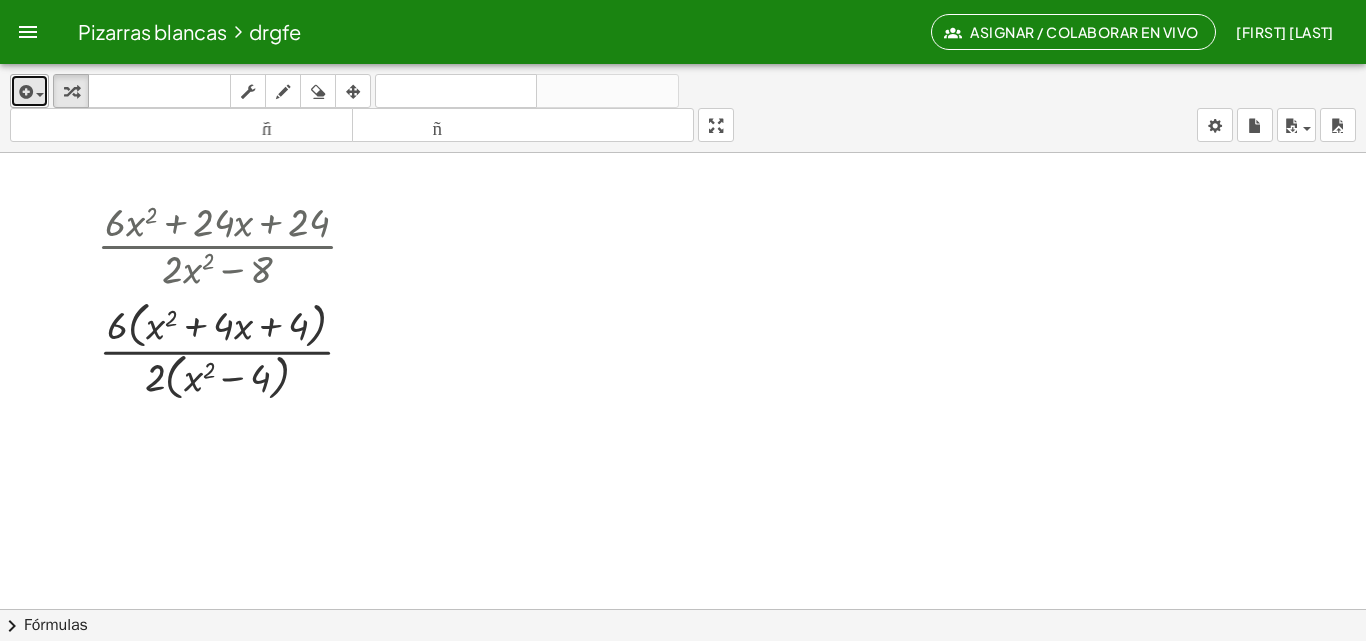 click on "insertar" at bounding box center [29, 91] 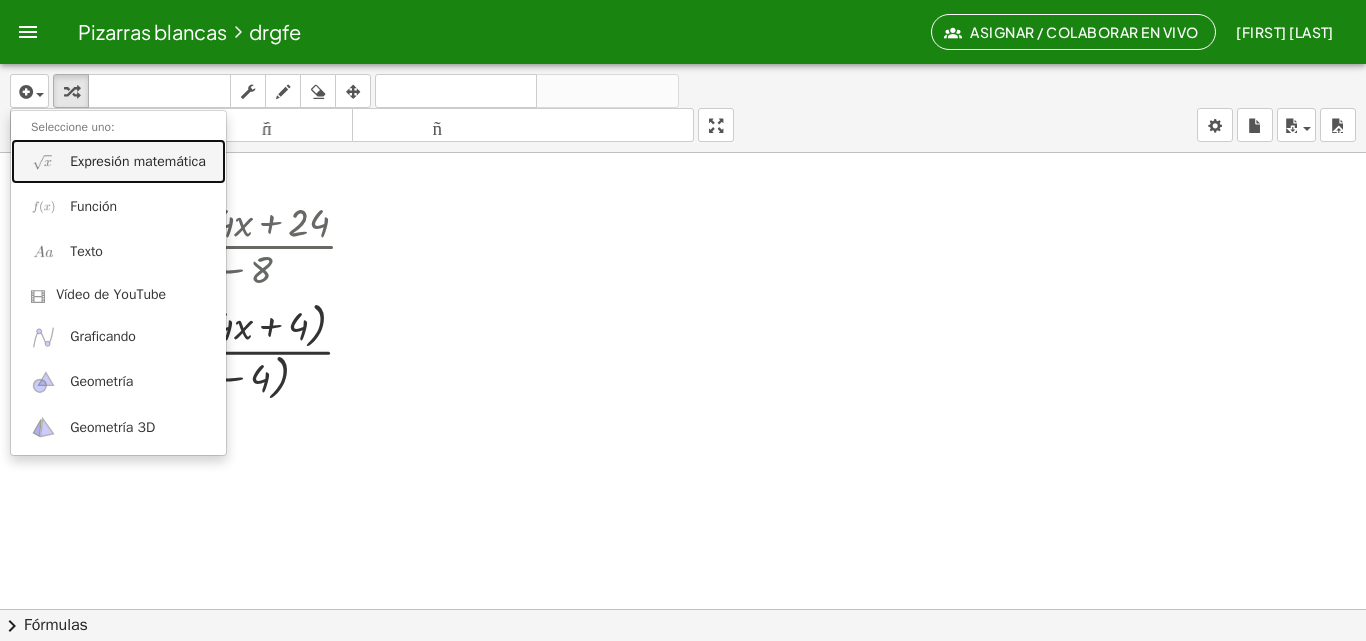 click on "Expresión matemática" at bounding box center (138, 161) 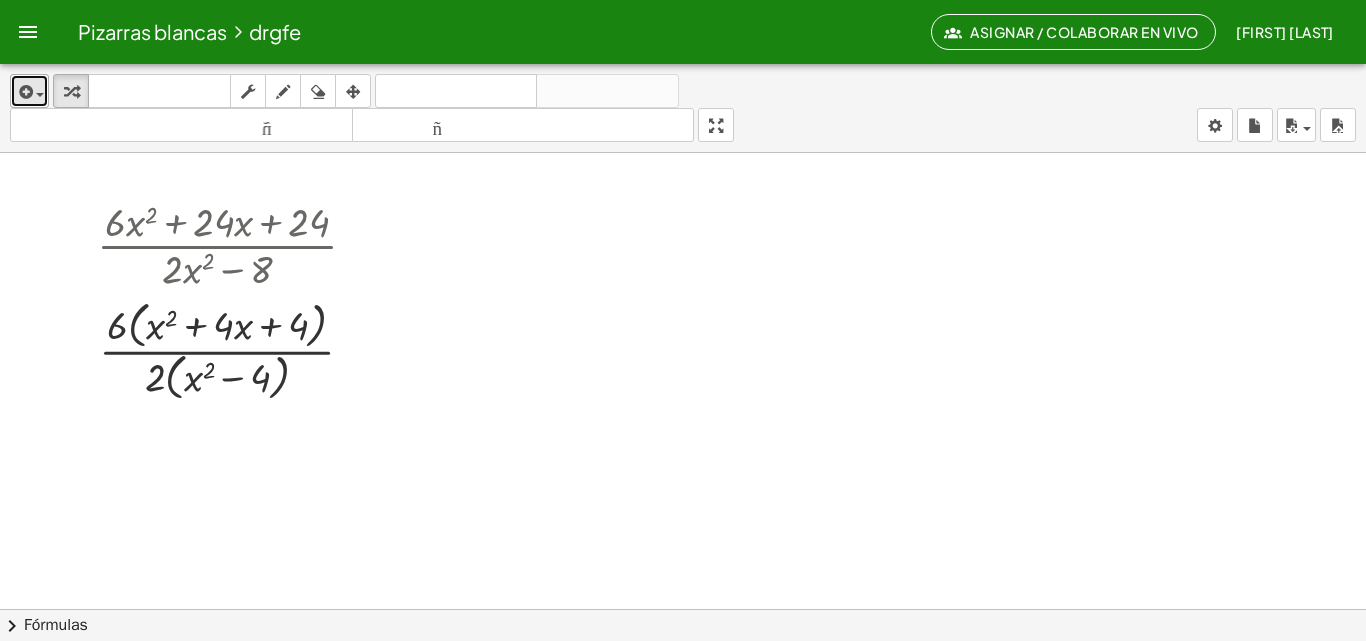 click at bounding box center [24, 92] 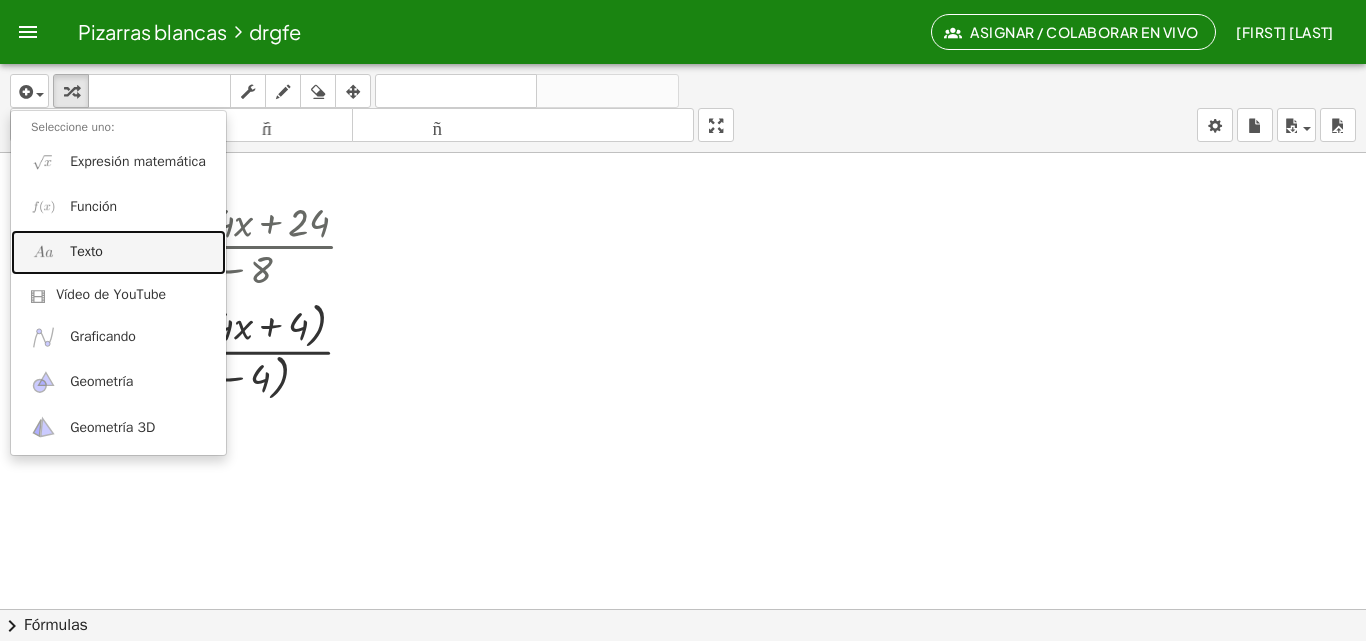 click on "Texto" at bounding box center [118, 252] 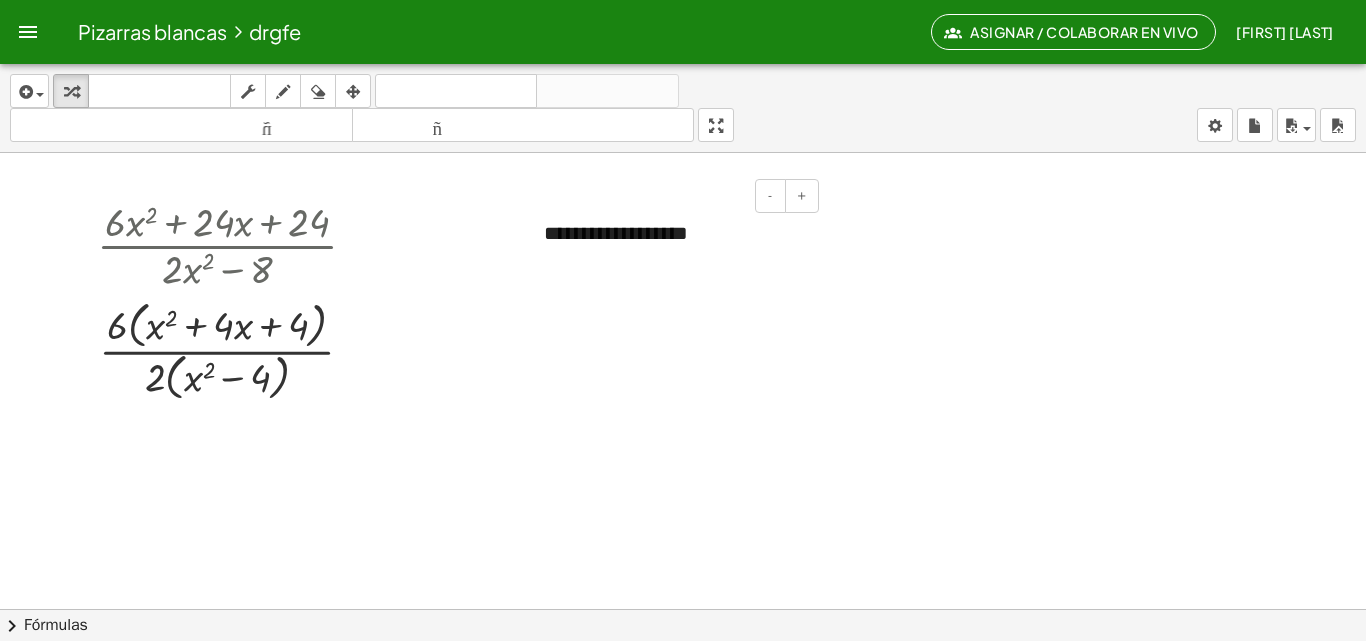 click on "**********" at bounding box center [674, 233] 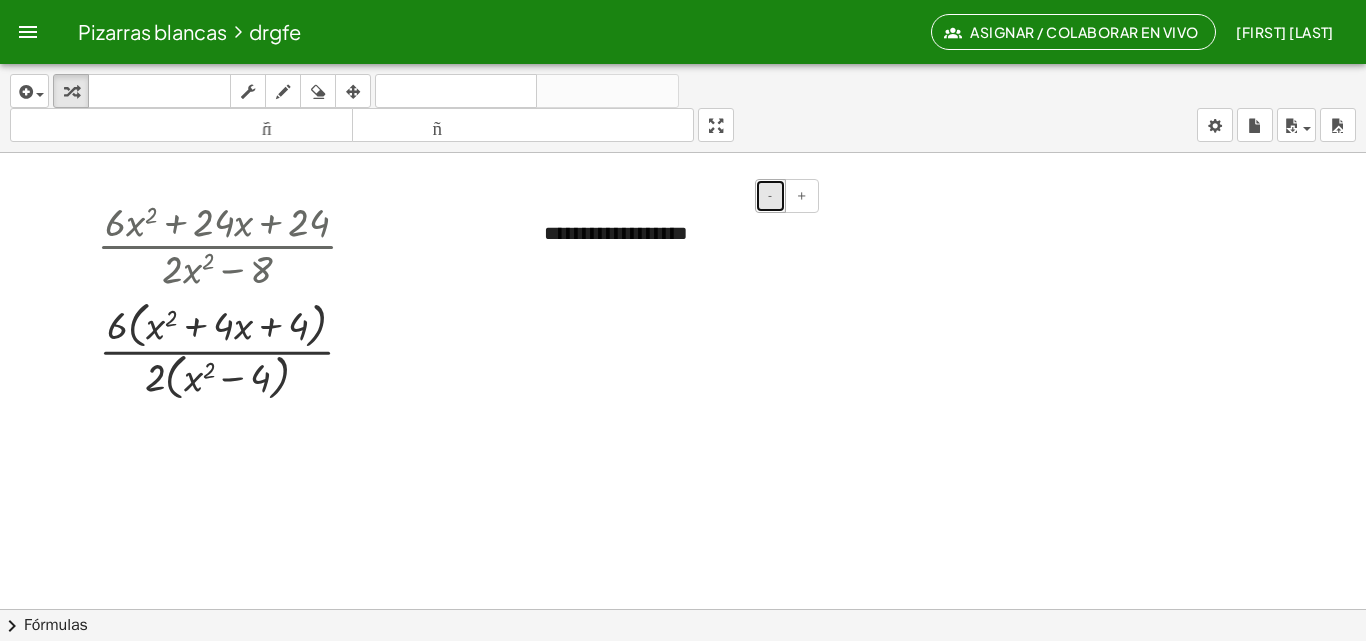 click on "-" at bounding box center [770, 196] 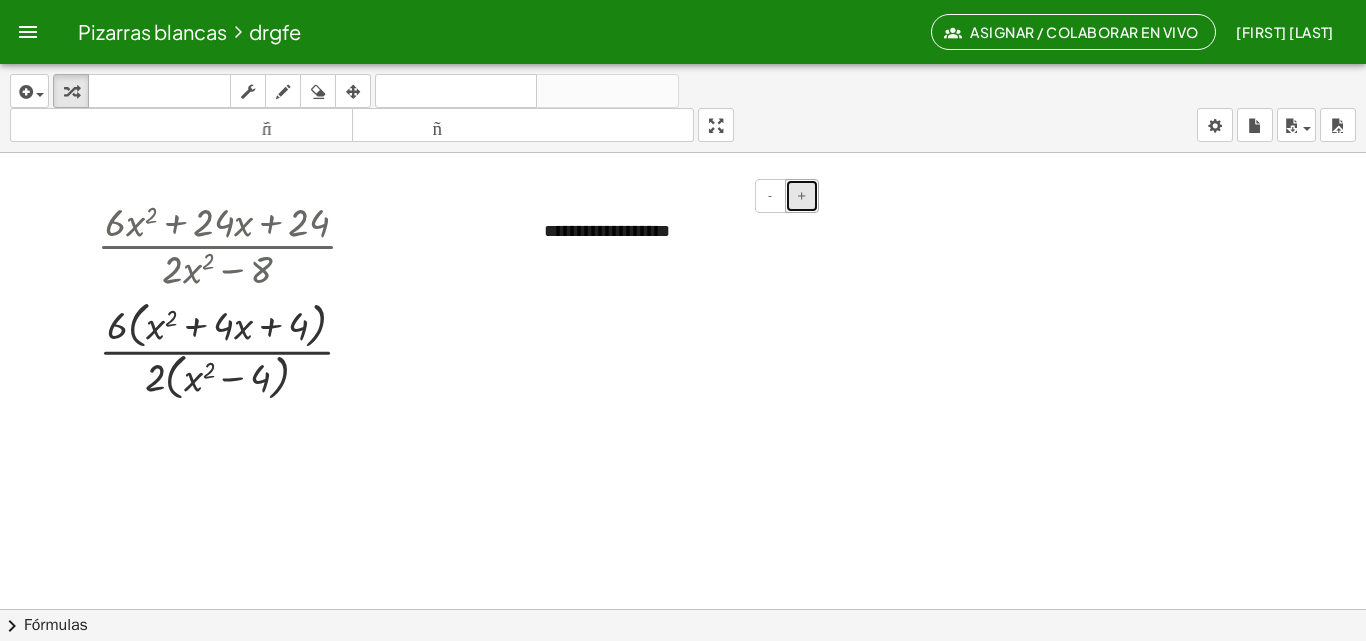 click on "+" at bounding box center [802, 196] 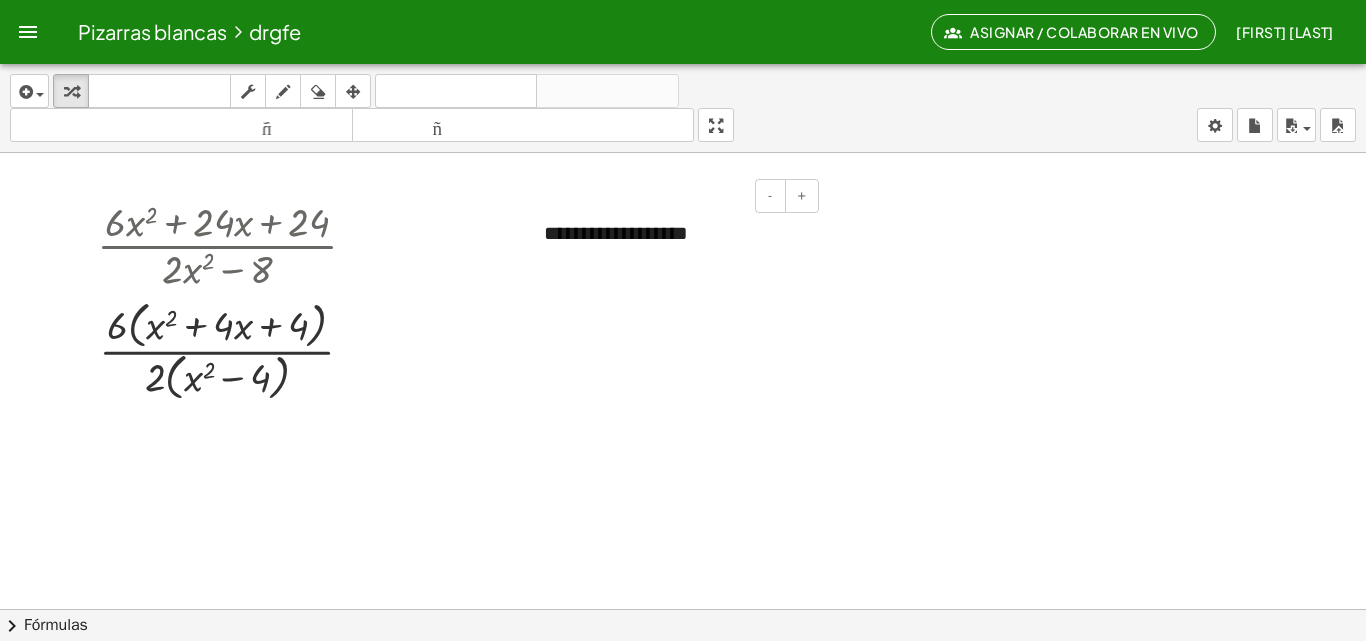 click on "**********" at bounding box center (674, 233) 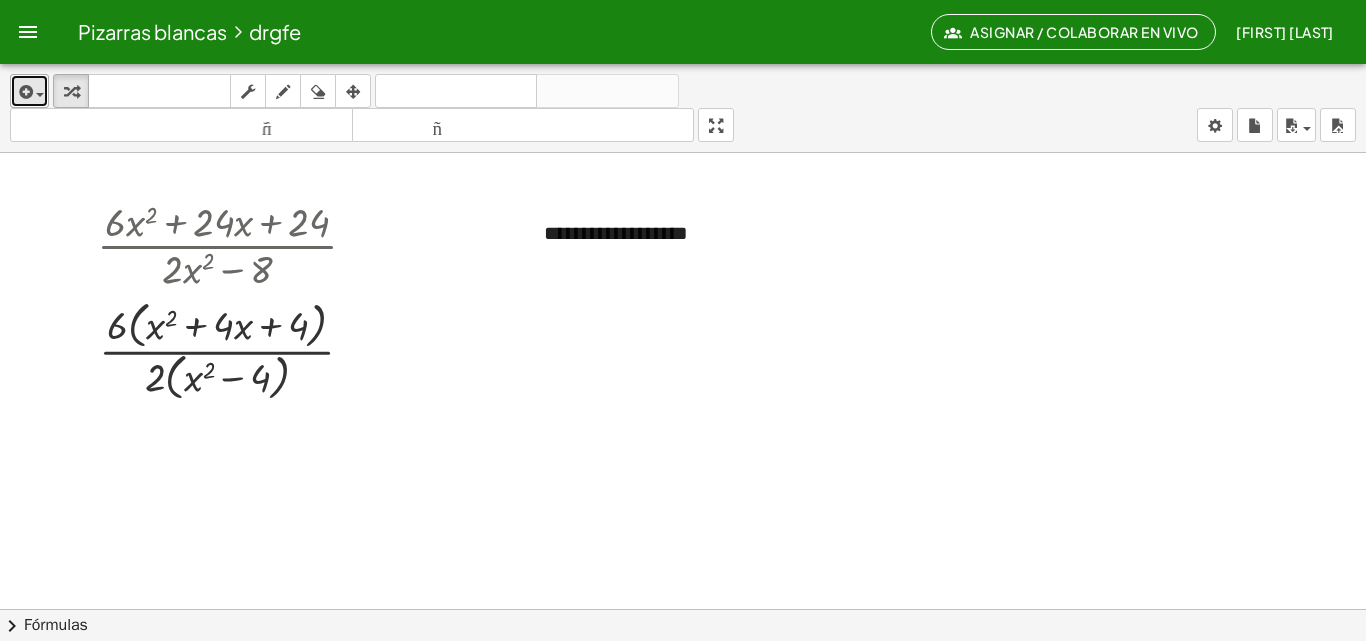 click at bounding box center (24, 92) 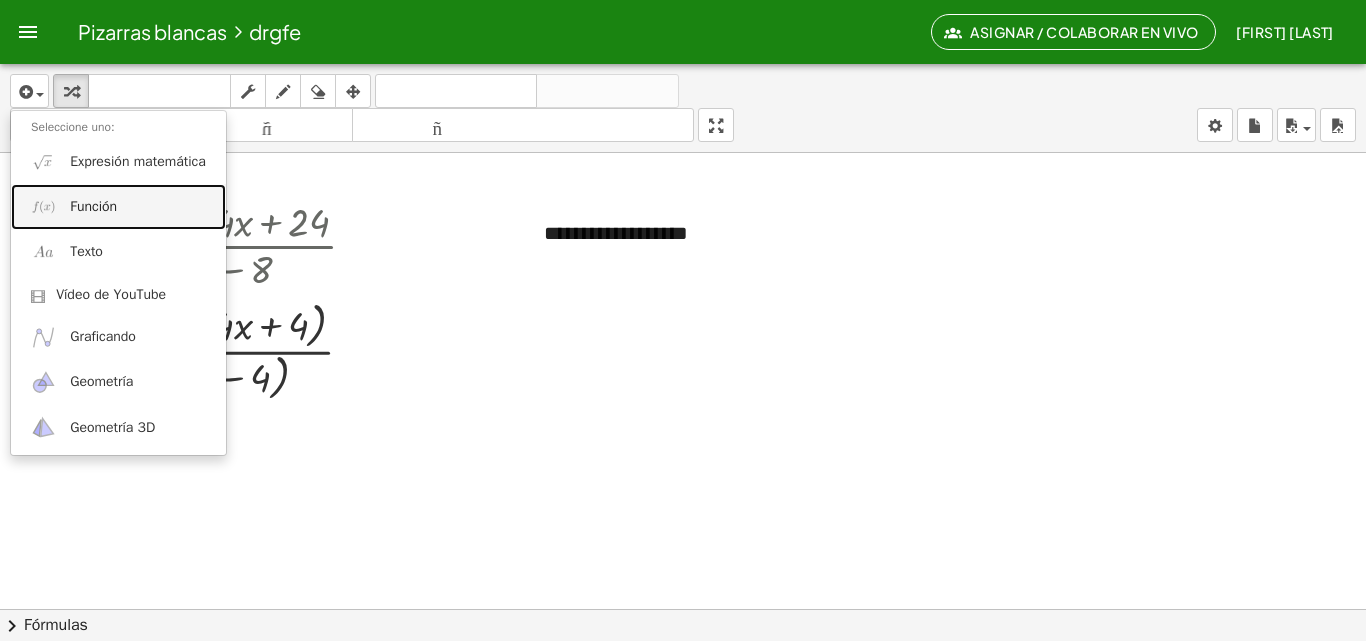 click on "Función" at bounding box center [93, 206] 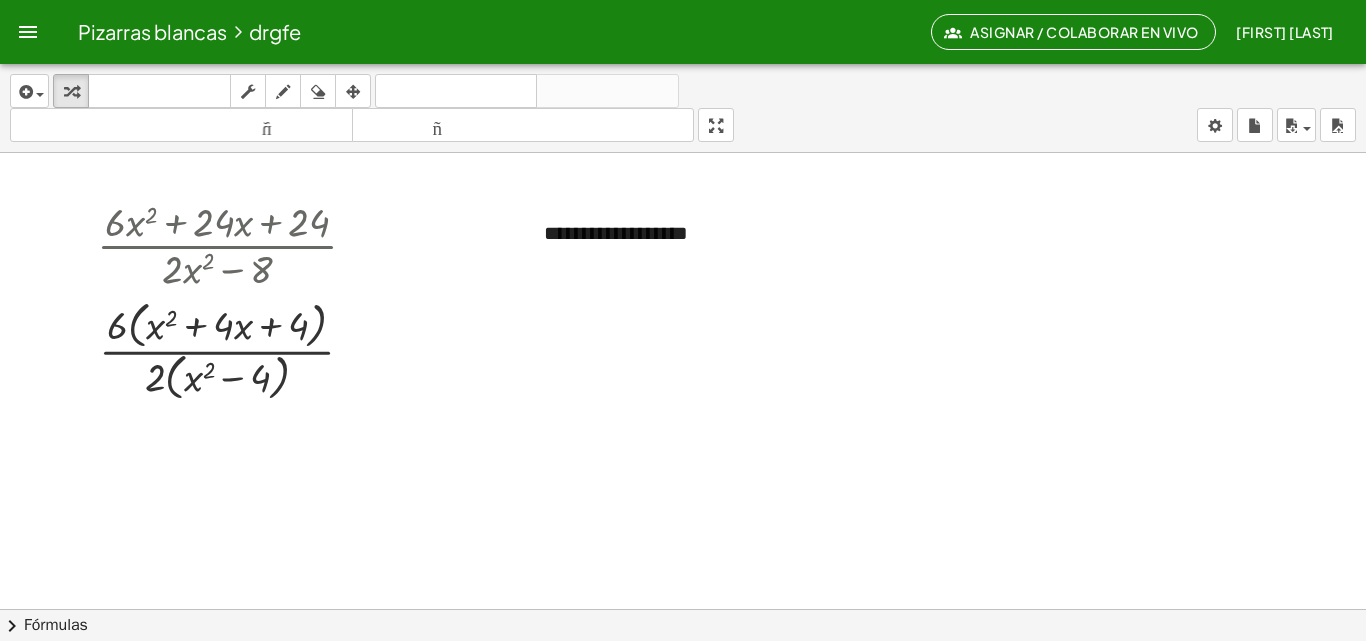 click at bounding box center (683, 687) 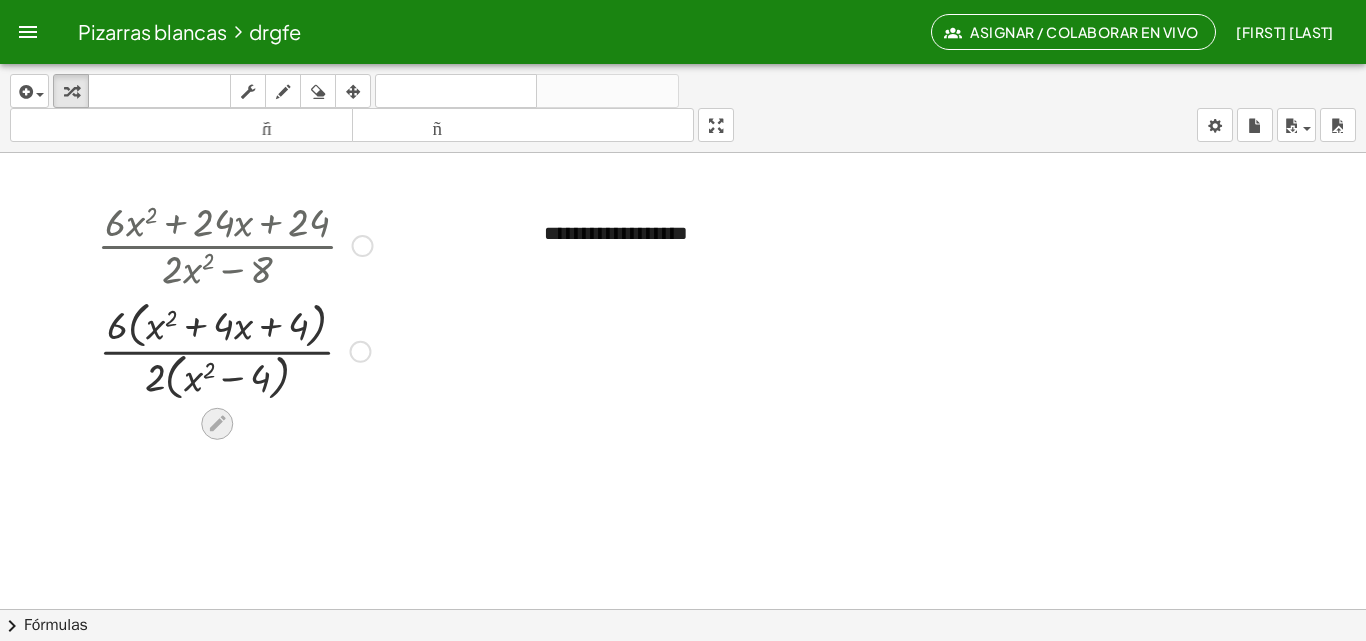 click 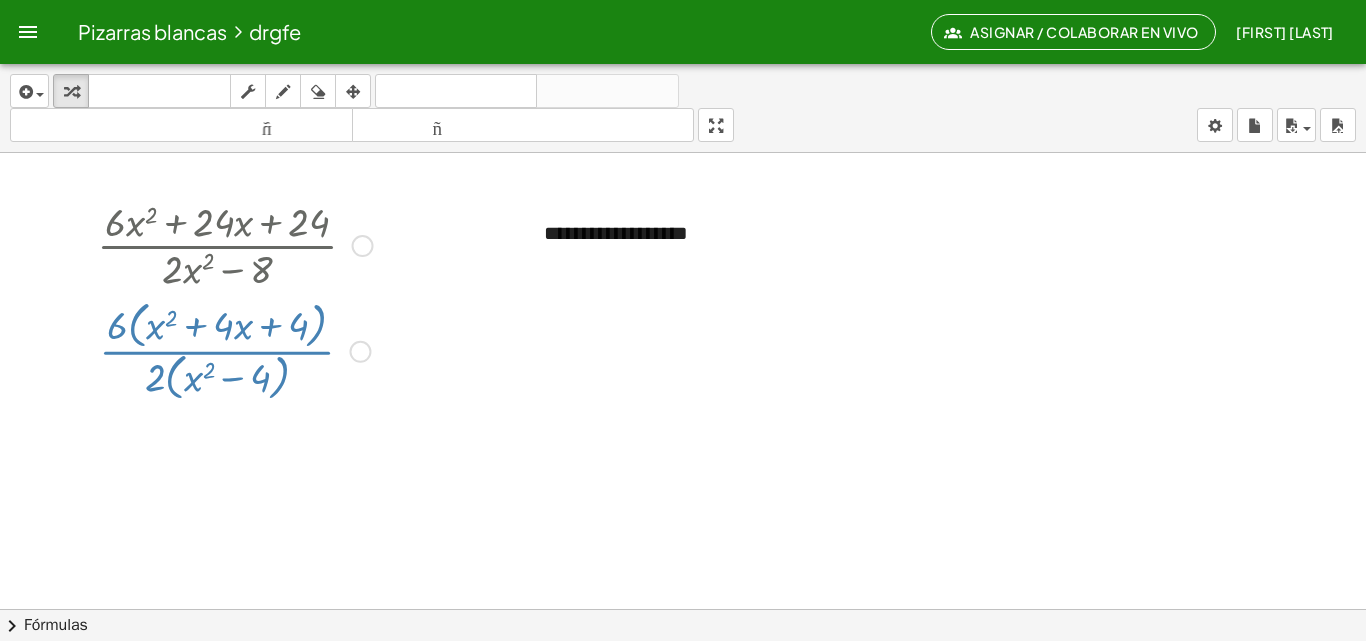 click at bounding box center [235, 244] 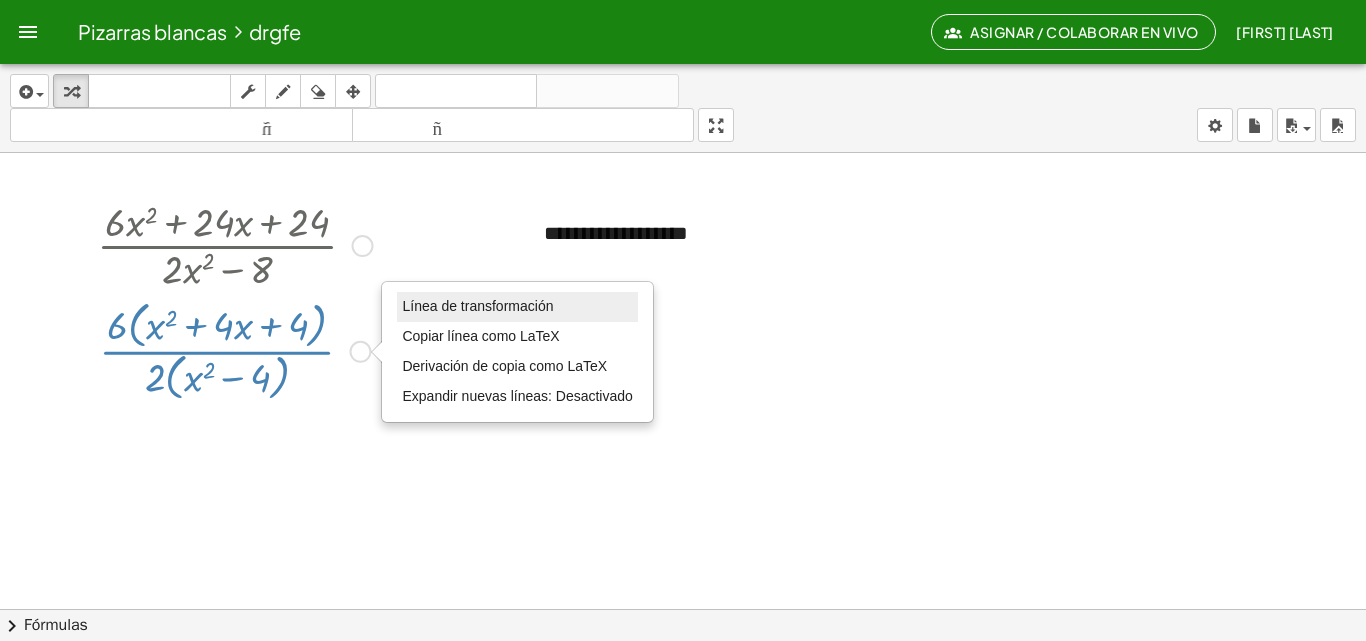 click on "Línea de transformación" at bounding box center [517, 307] 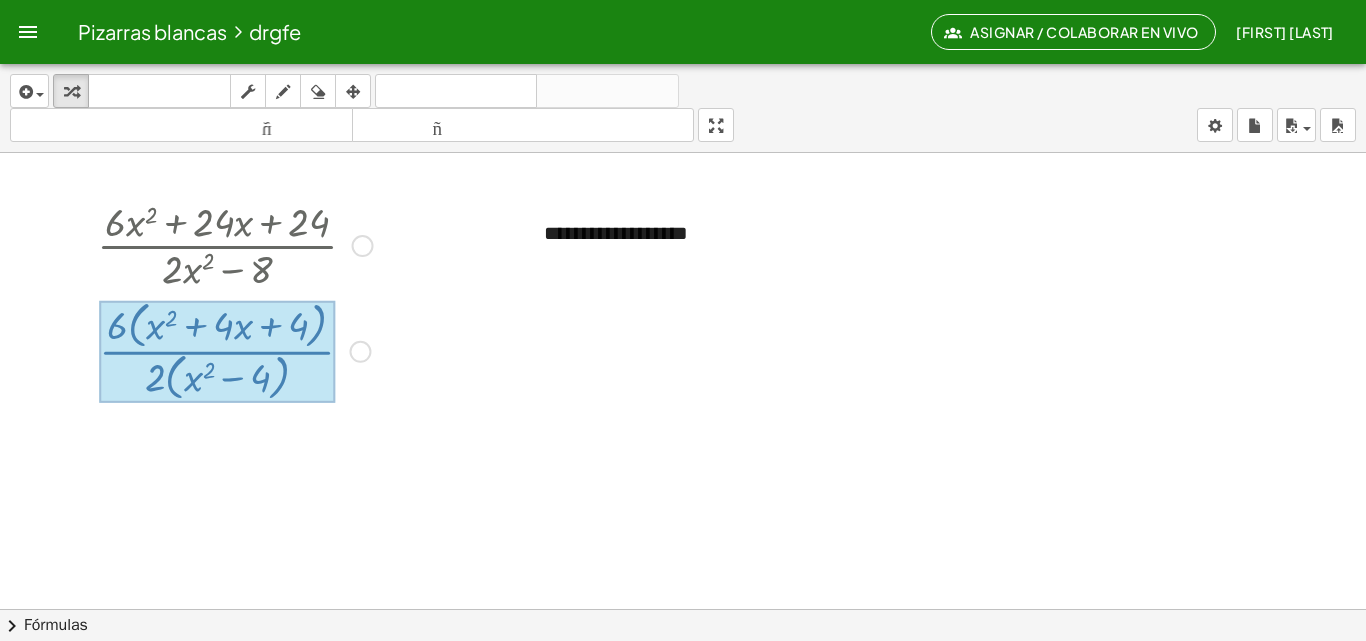 click at bounding box center [217, 351] 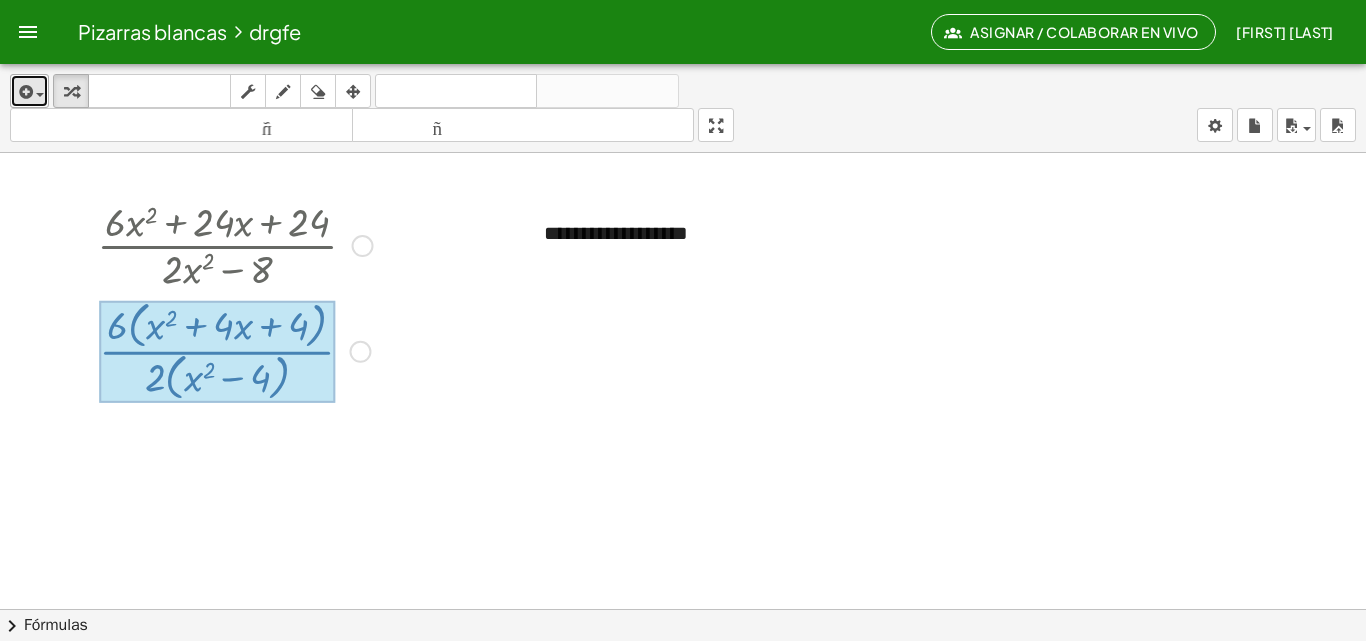 click at bounding box center (24, 92) 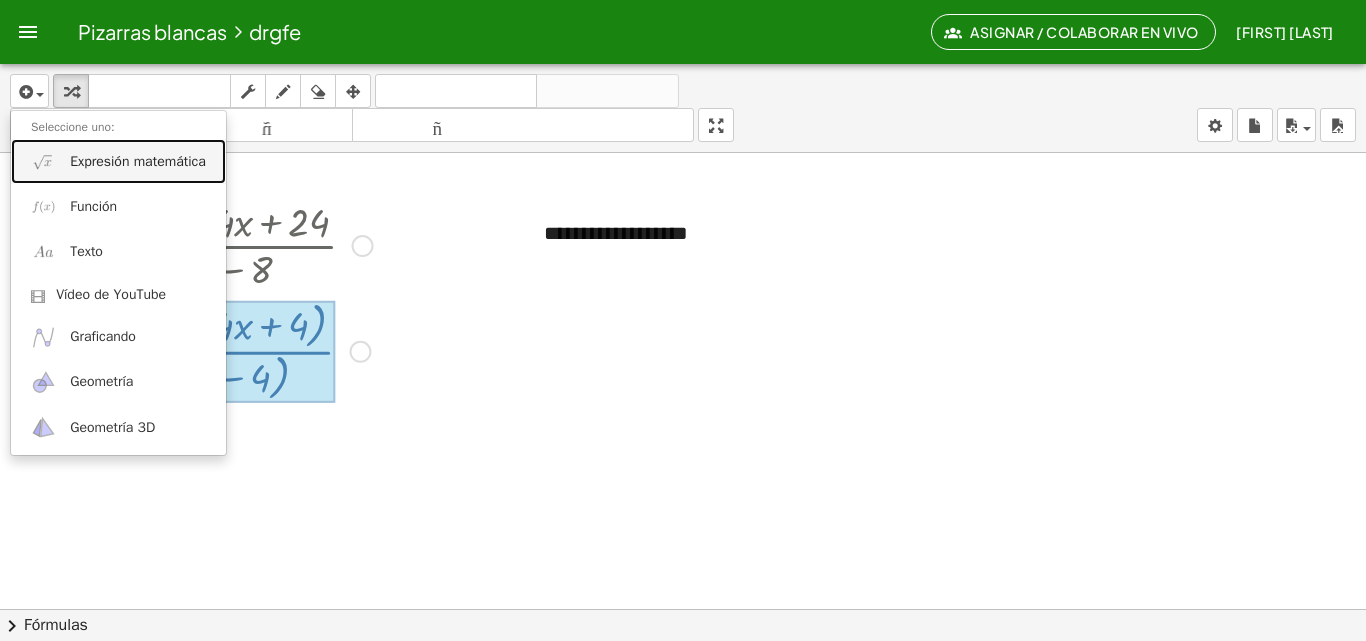 click on "Expresión matemática" at bounding box center (138, 162) 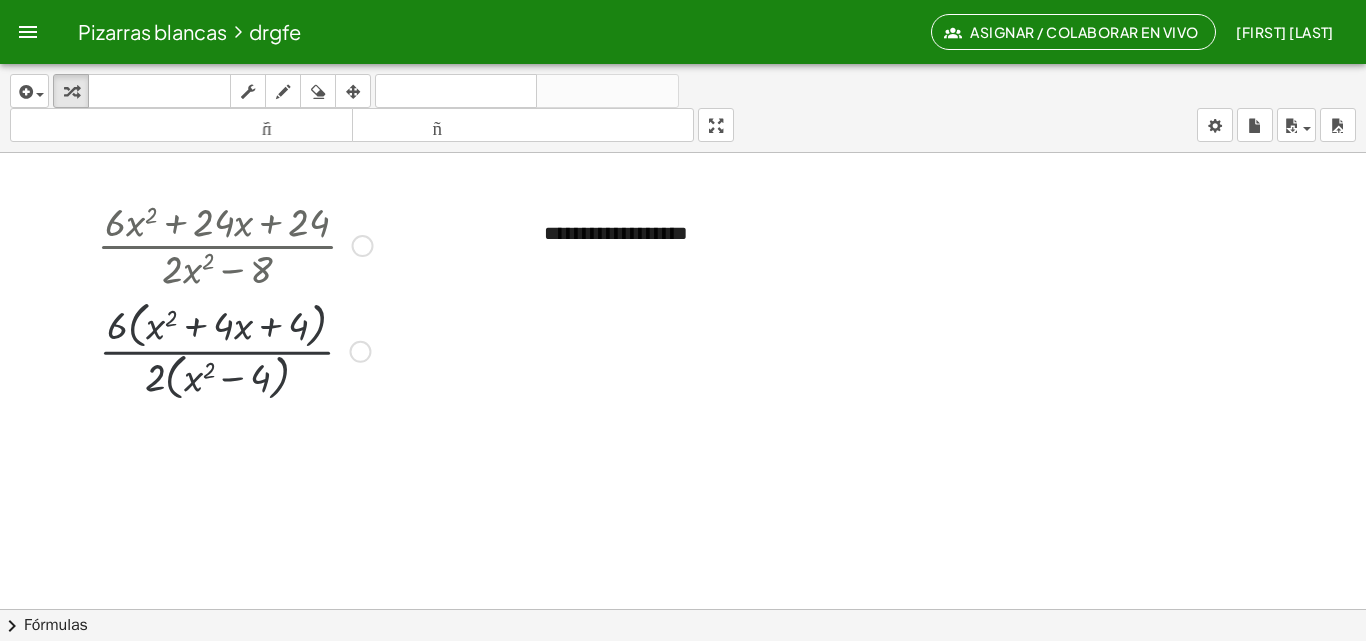 click at bounding box center [235, 349] 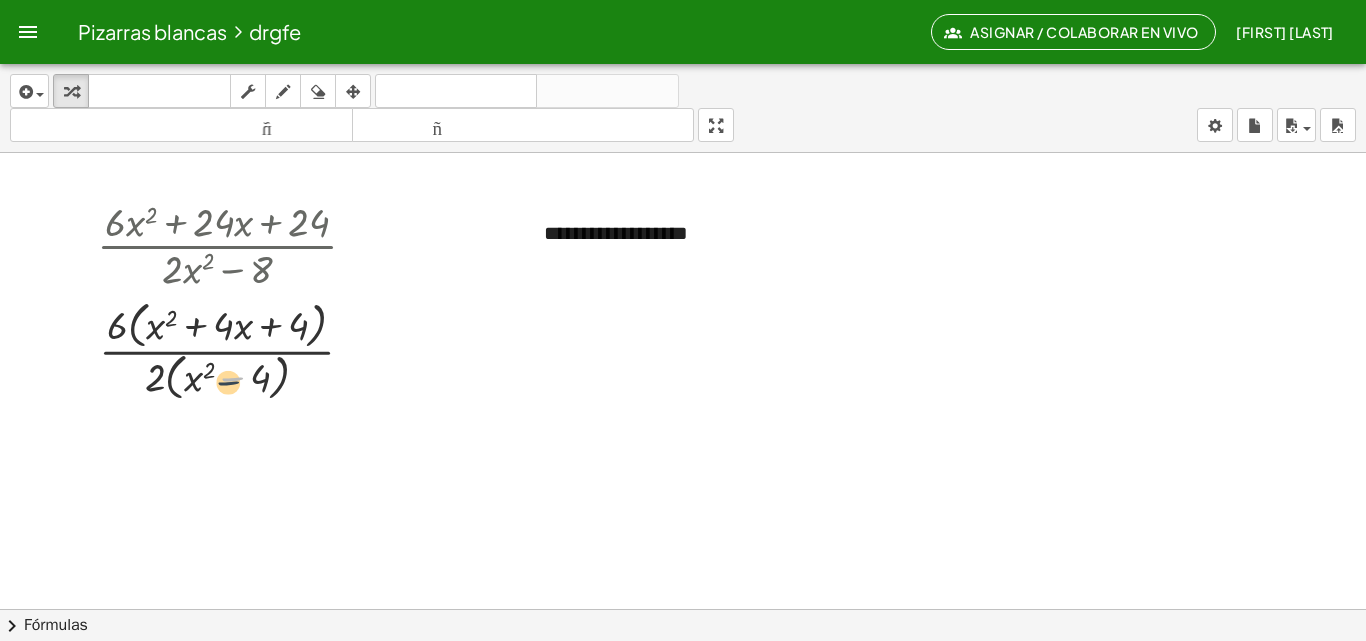 drag, startPoint x: 228, startPoint y: 378, endPoint x: 212, endPoint y: 388, distance: 18.867962 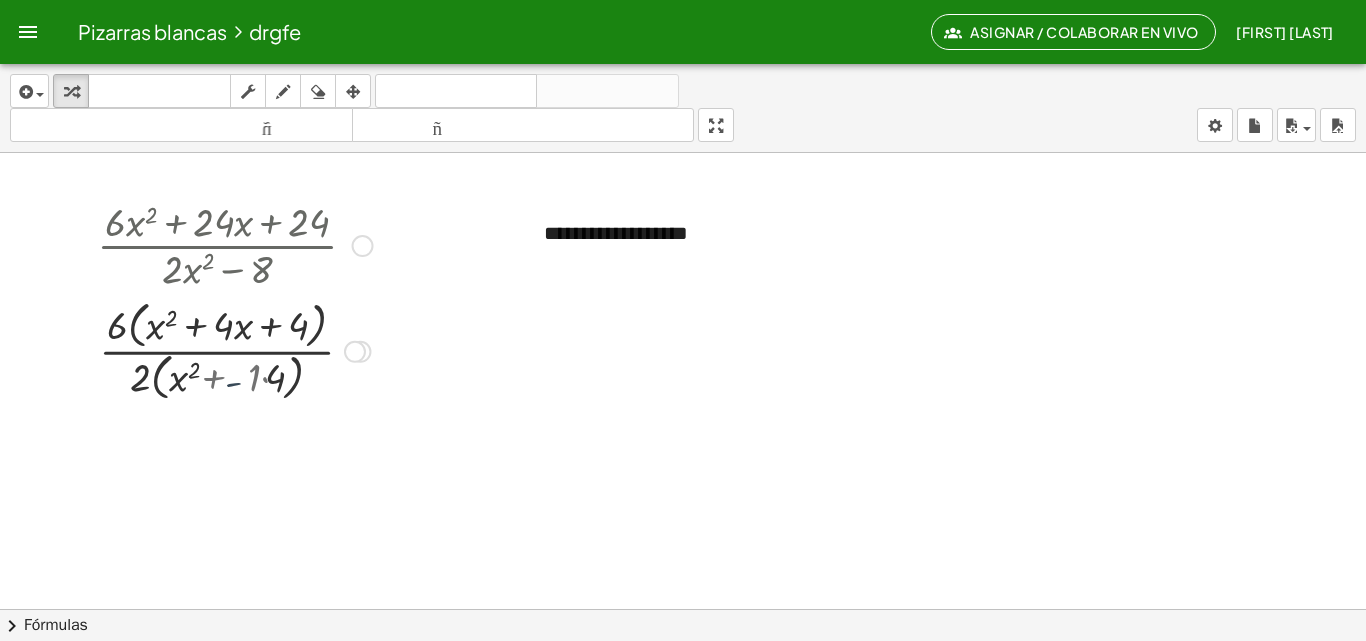 click at bounding box center [235, 349] 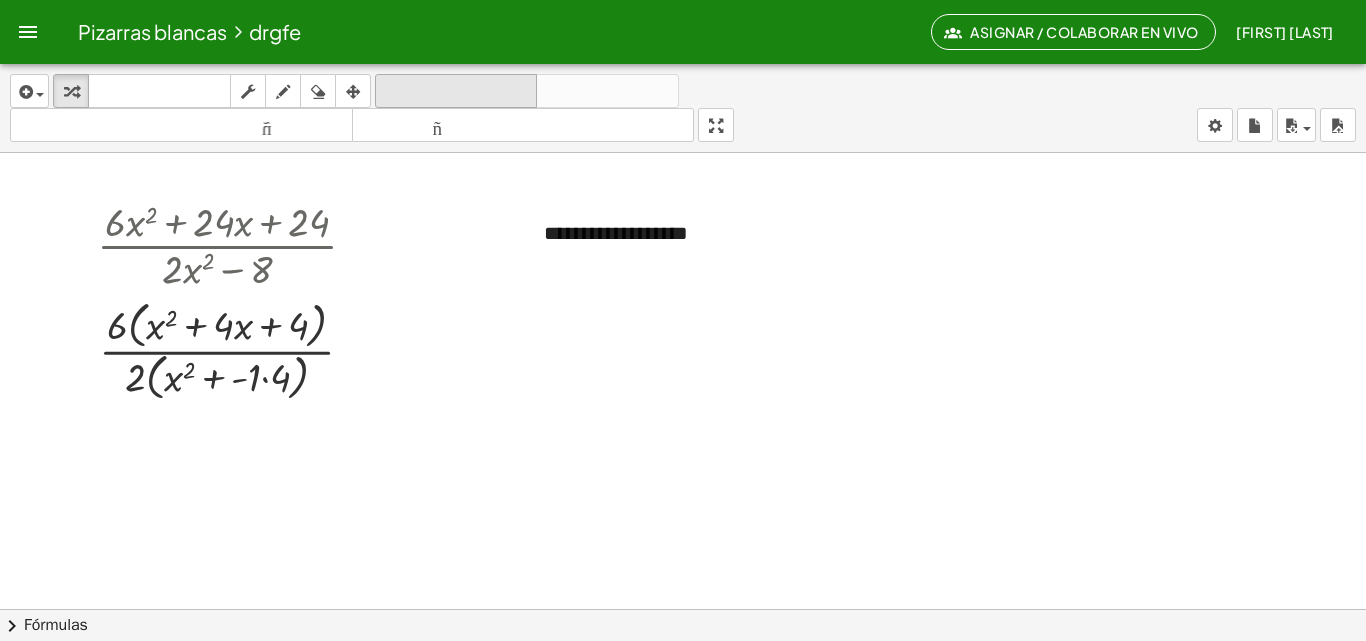 click on "deshacer" at bounding box center (456, 91) 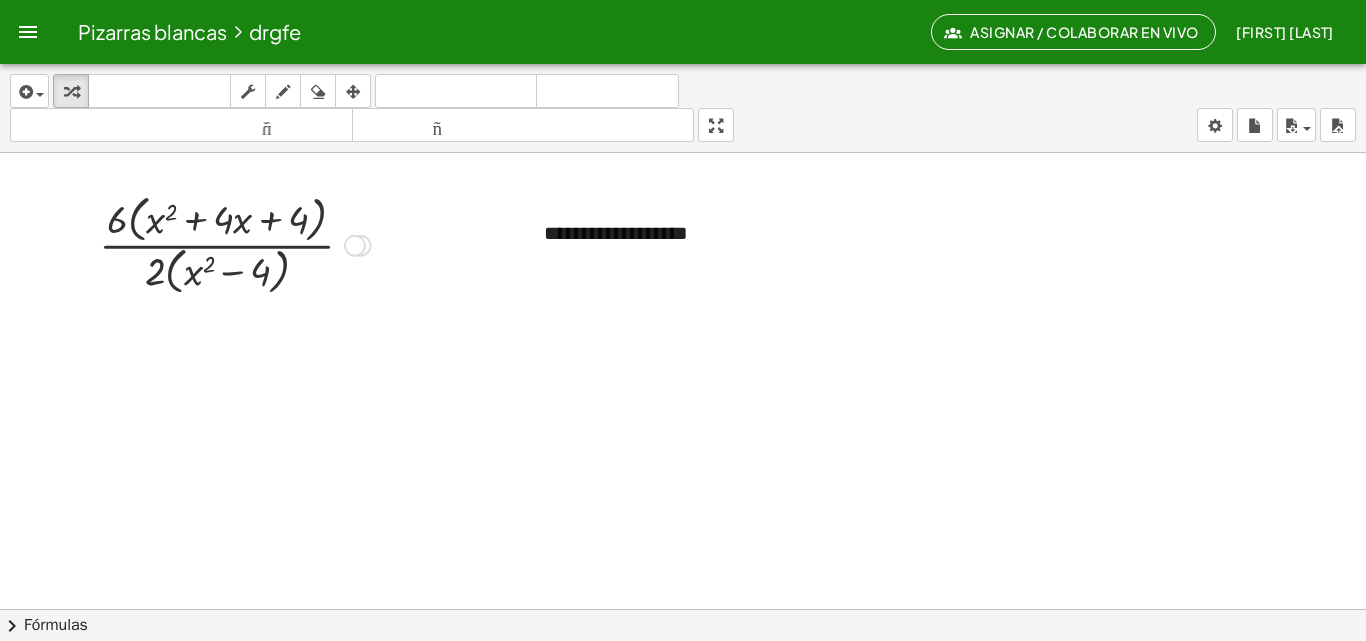 click at bounding box center [234, 243] 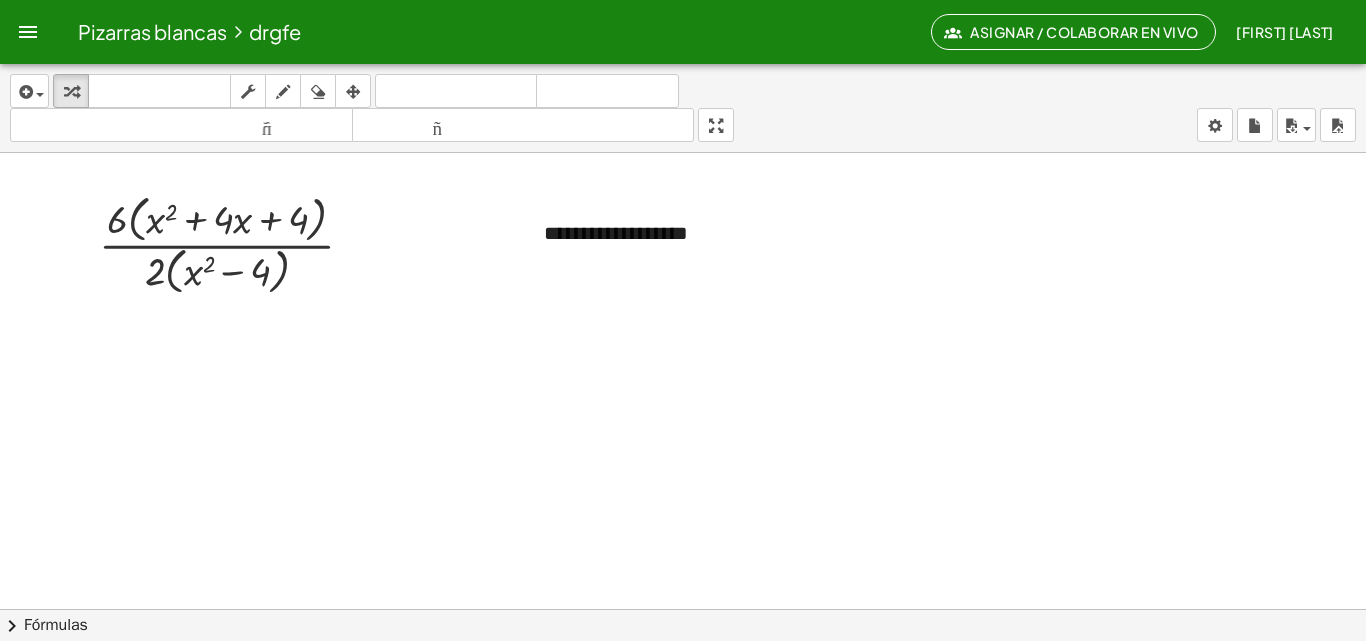 click at bounding box center (683, 687) 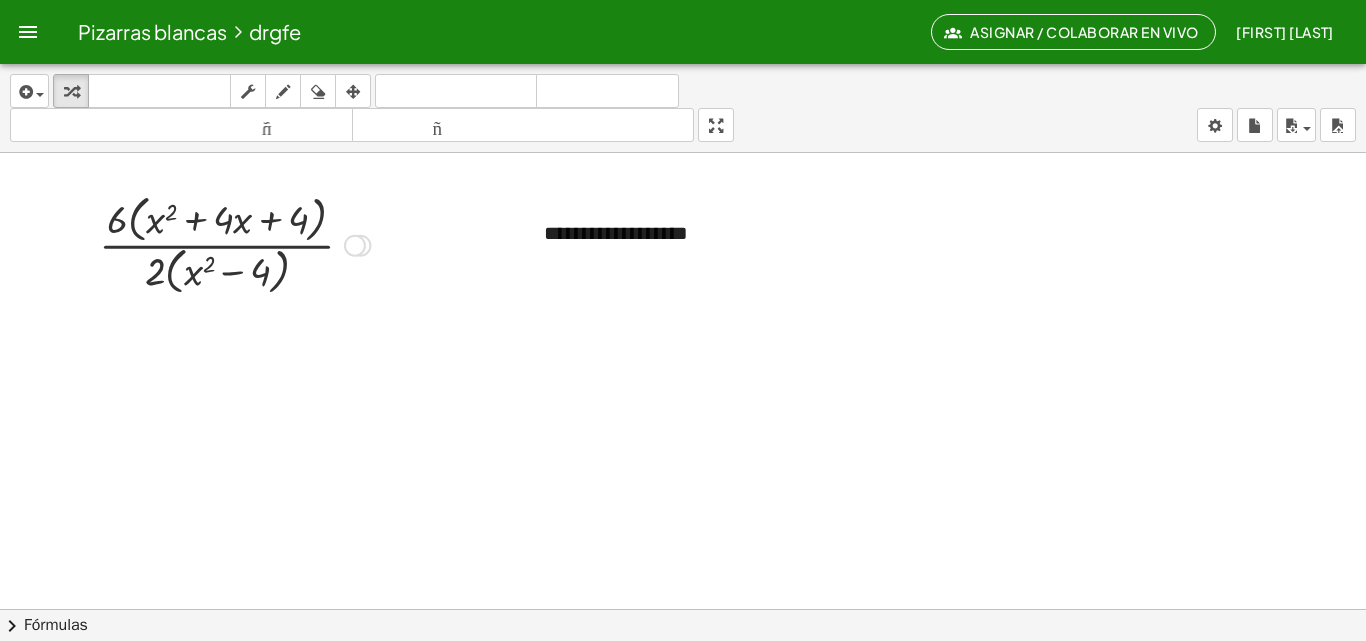 click at bounding box center [360, 246] 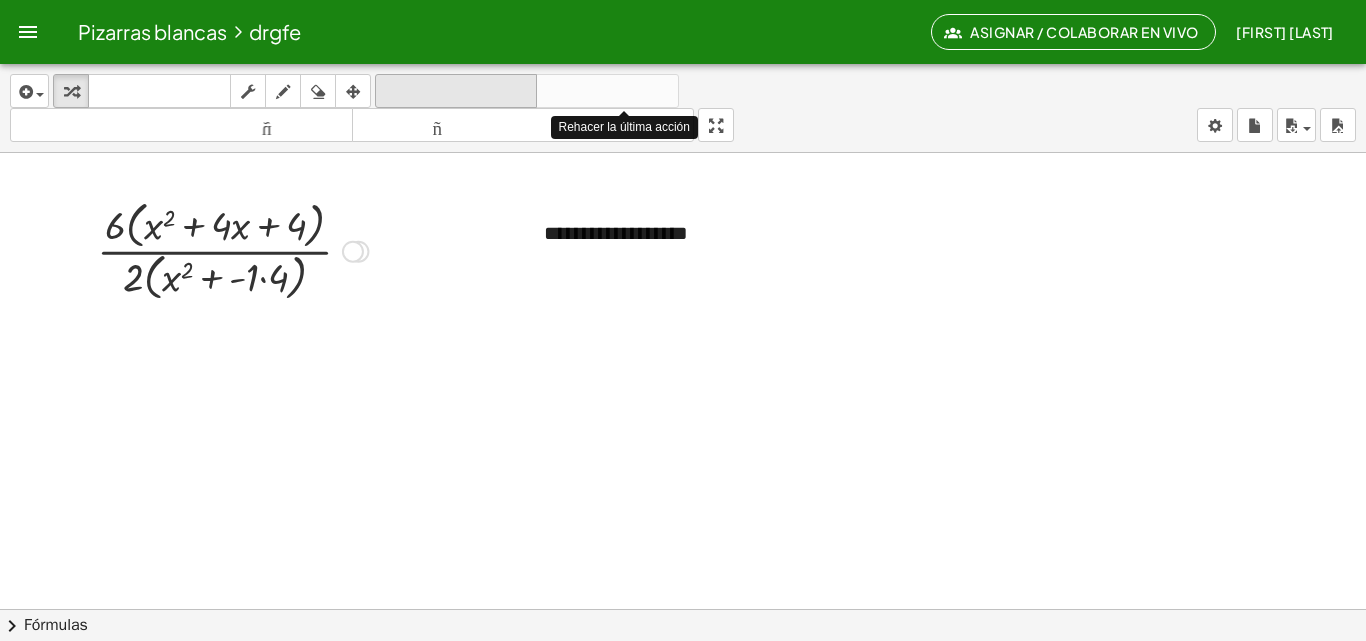 click on "deshacer" at bounding box center (456, 91) 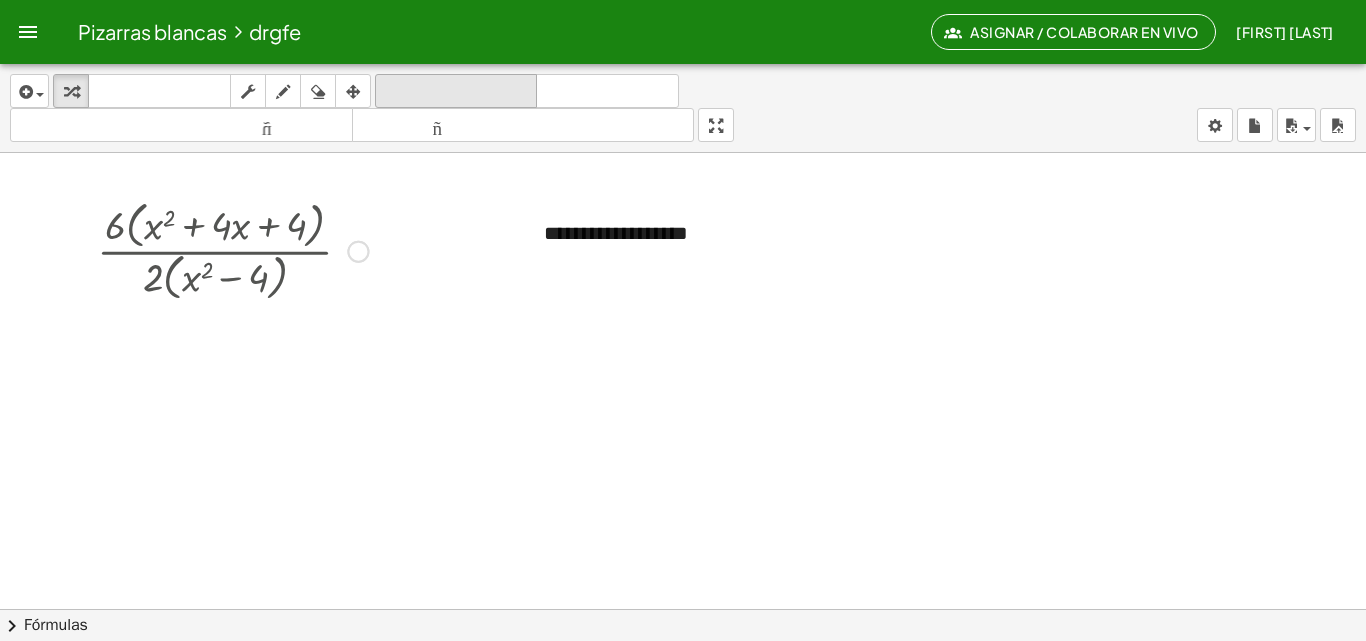 click on "deshacer" at bounding box center (456, 91) 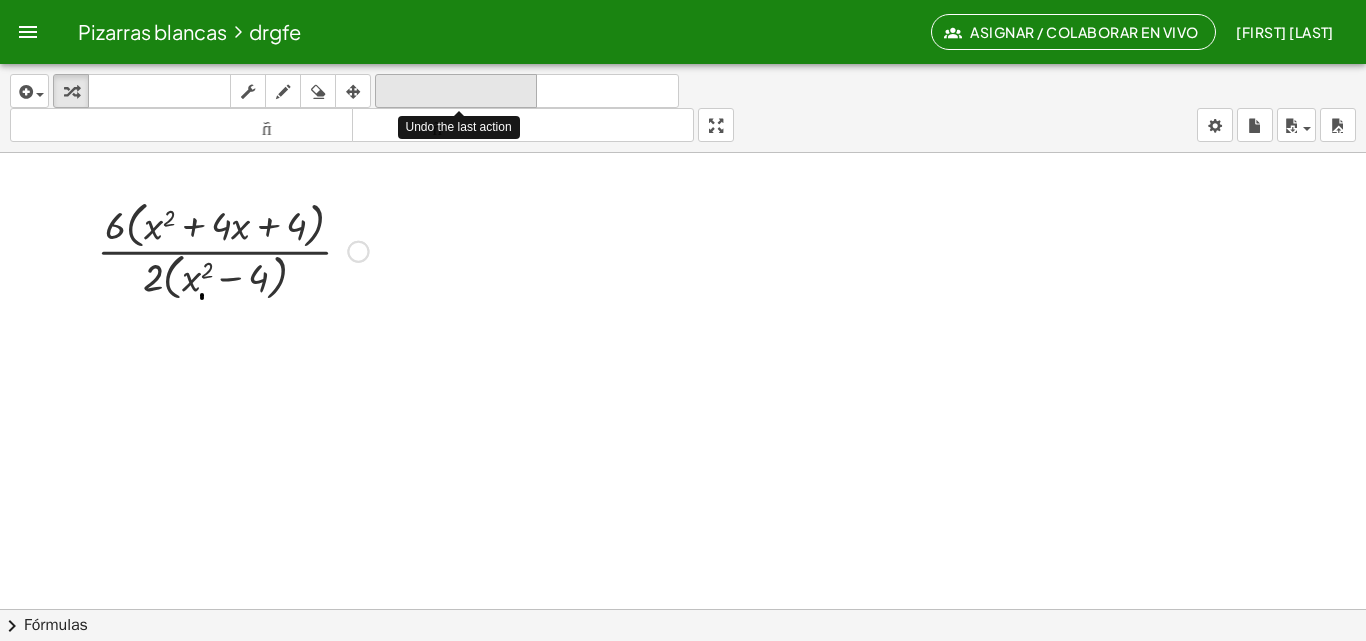 click on "deshacer" at bounding box center (456, 91) 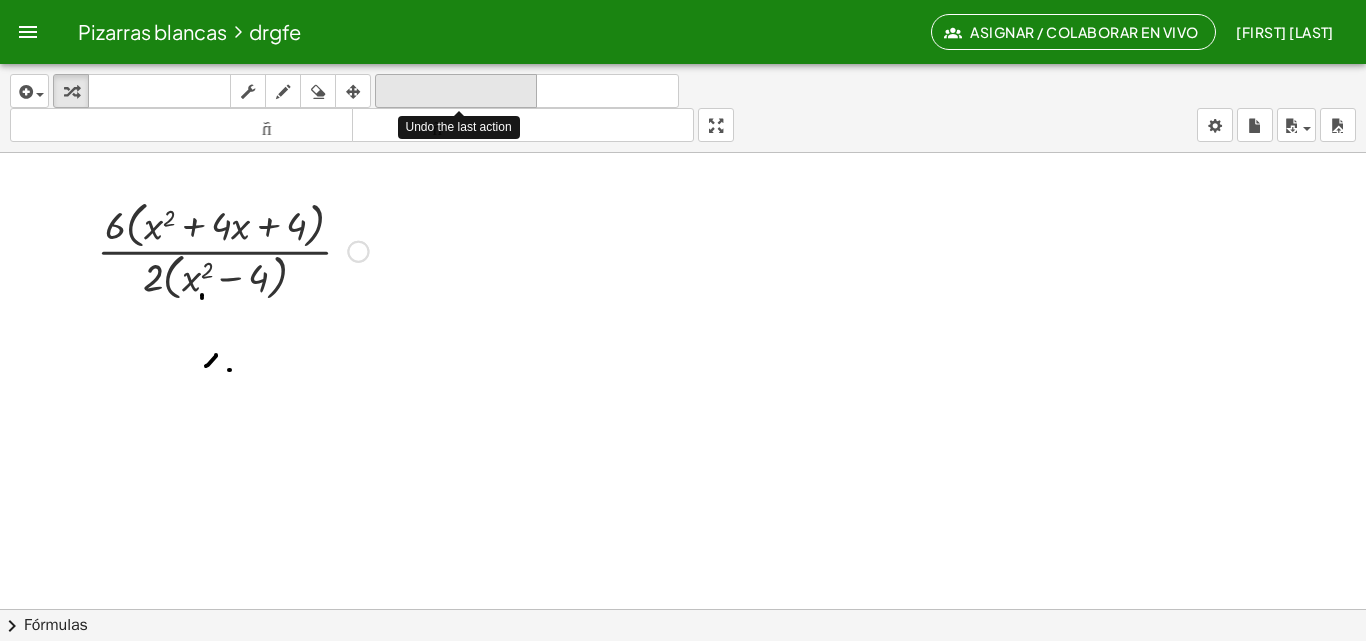 click on "deshacer" at bounding box center [456, 91] 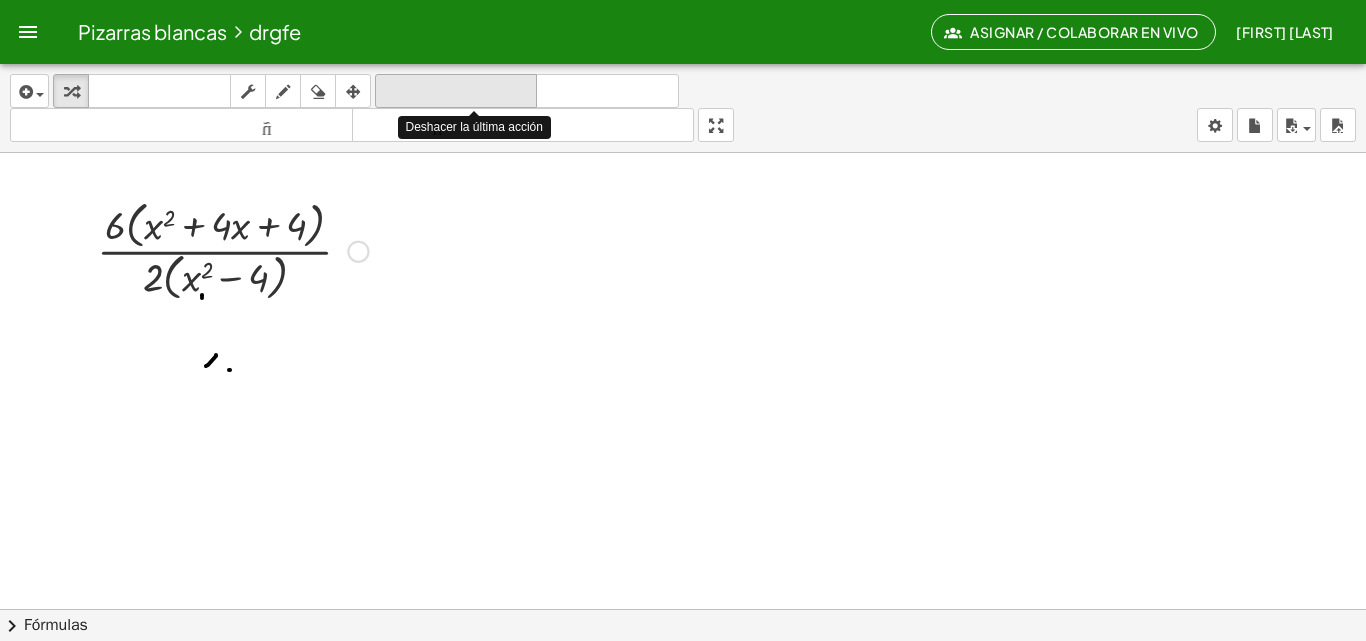 click on "deshacer" at bounding box center [456, 91] 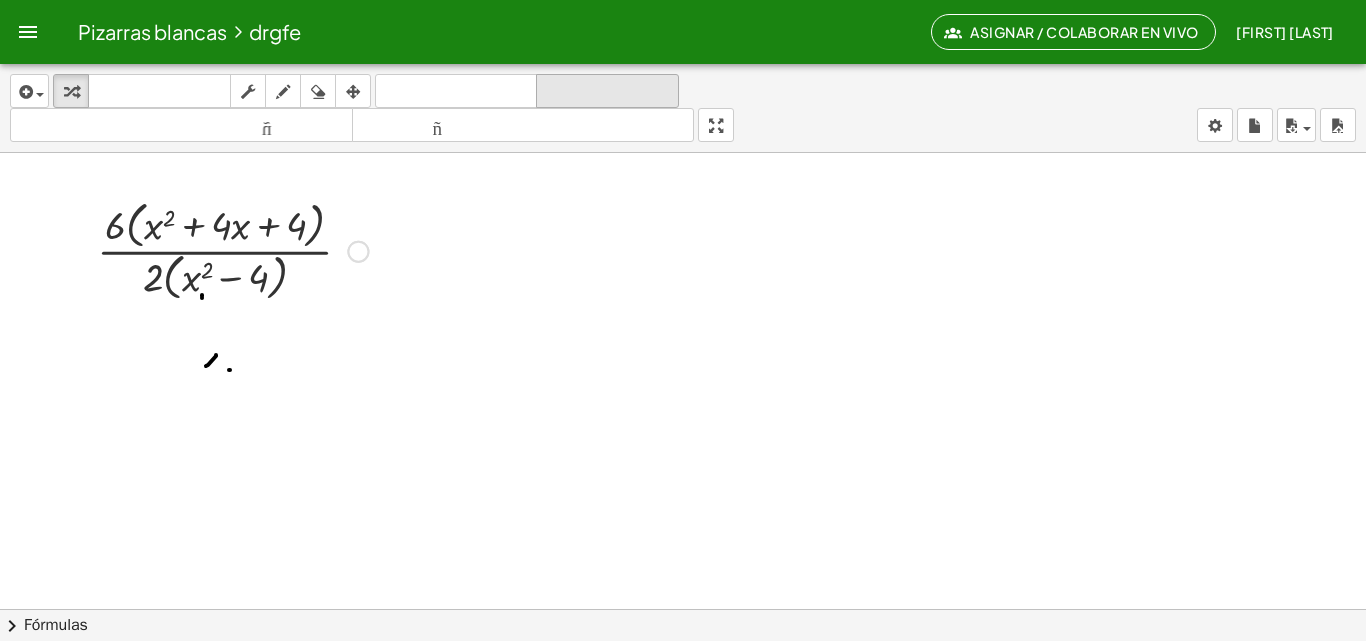click on "rehacer rehacer" at bounding box center (607, 91) 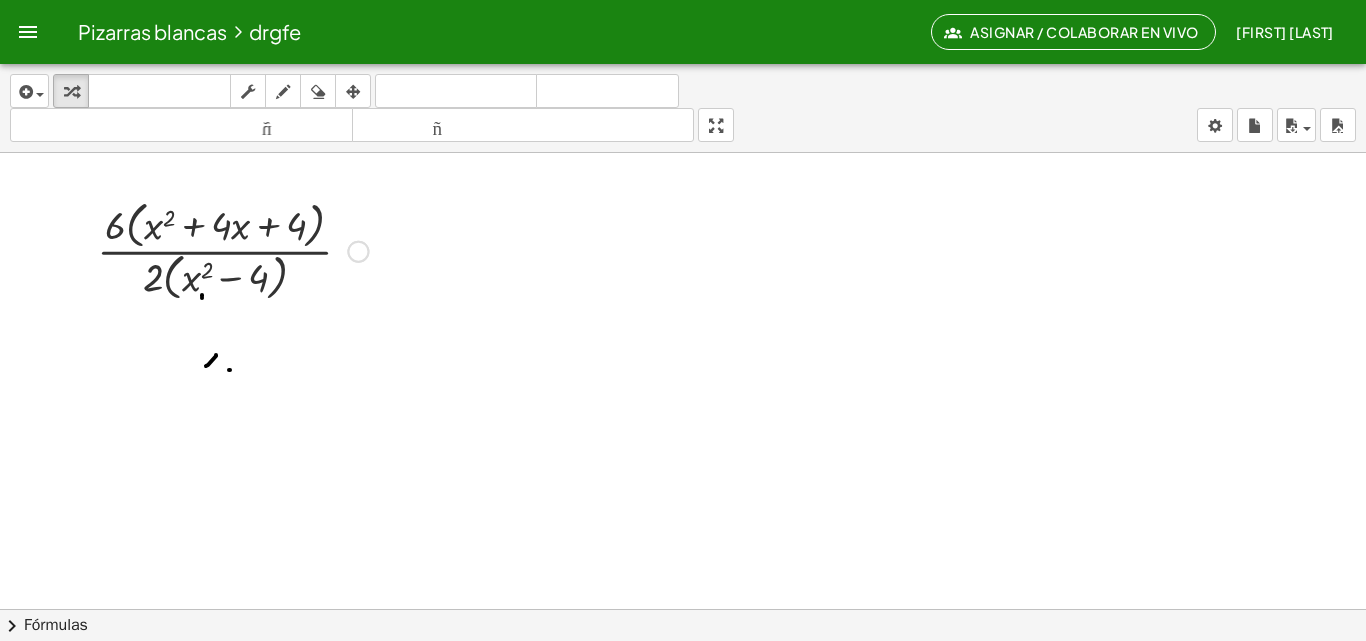click at bounding box center [28, 32] 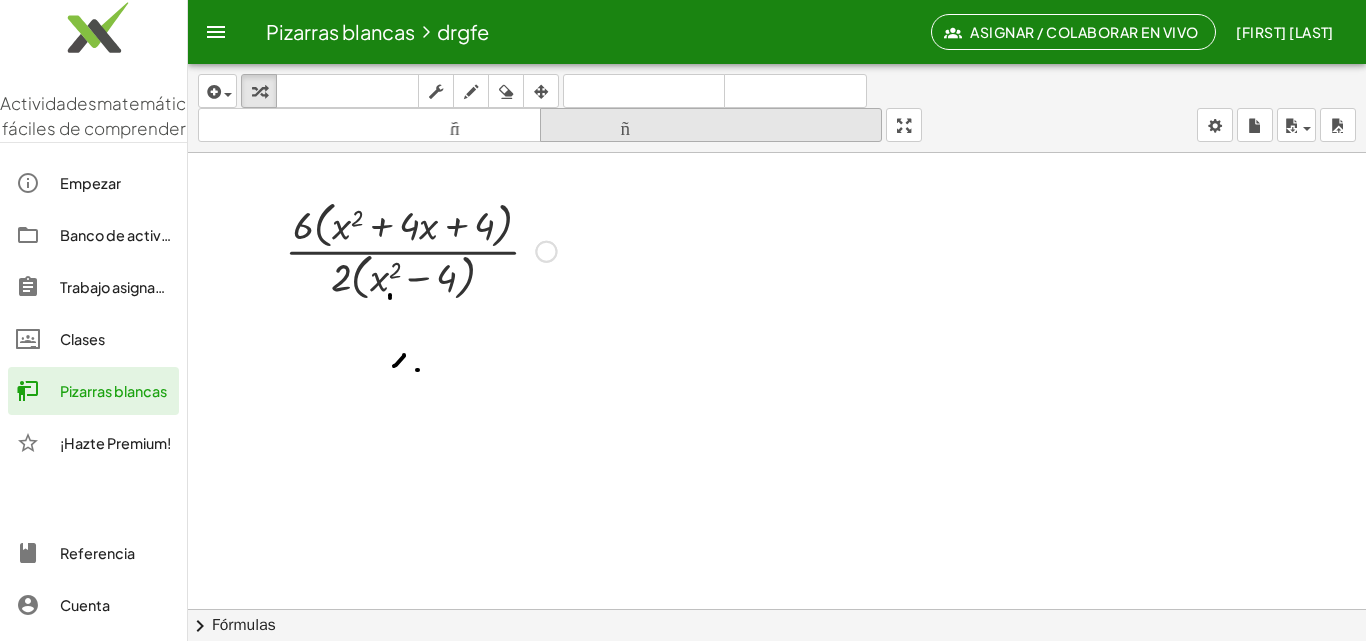 click on "Pizarras blancas" 